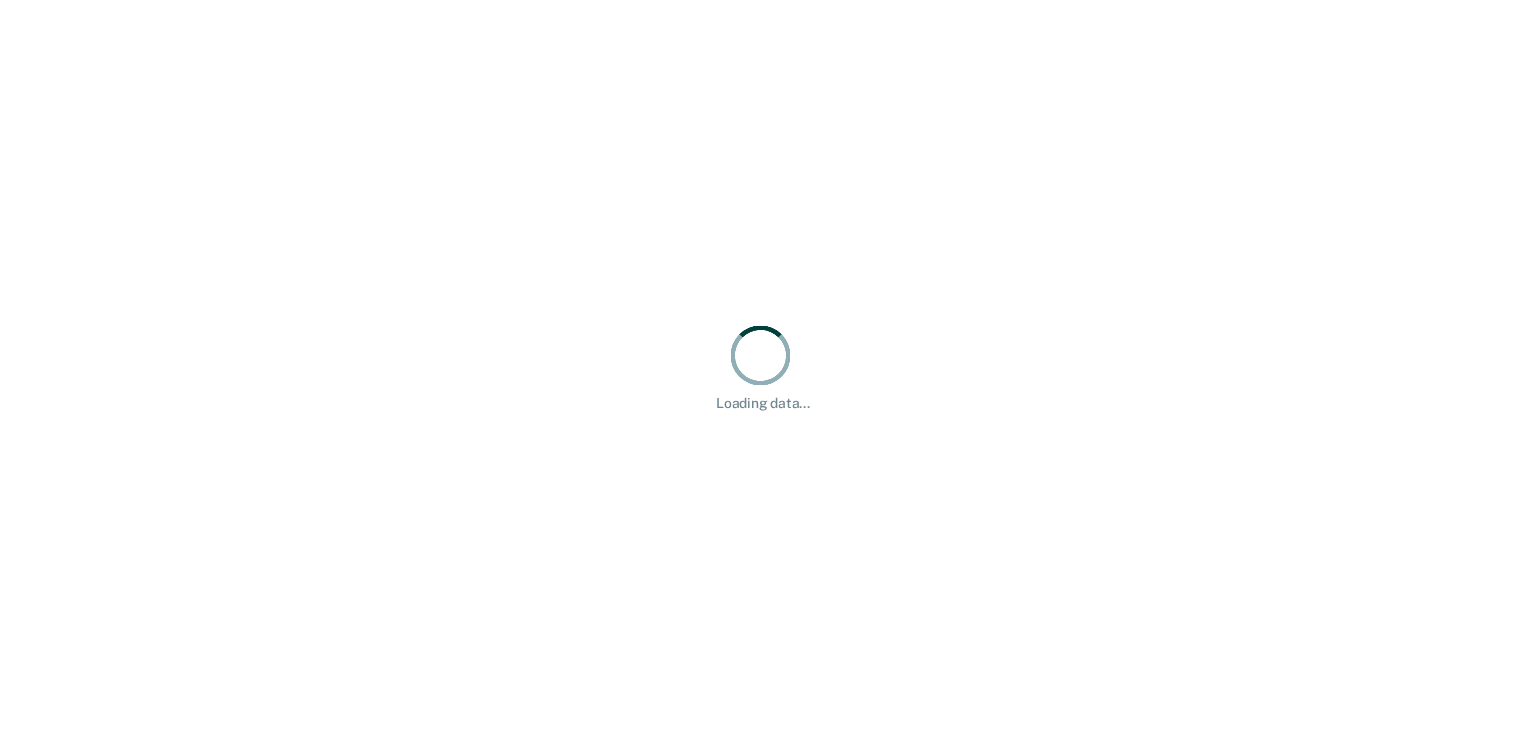 scroll, scrollTop: 0, scrollLeft: 0, axis: both 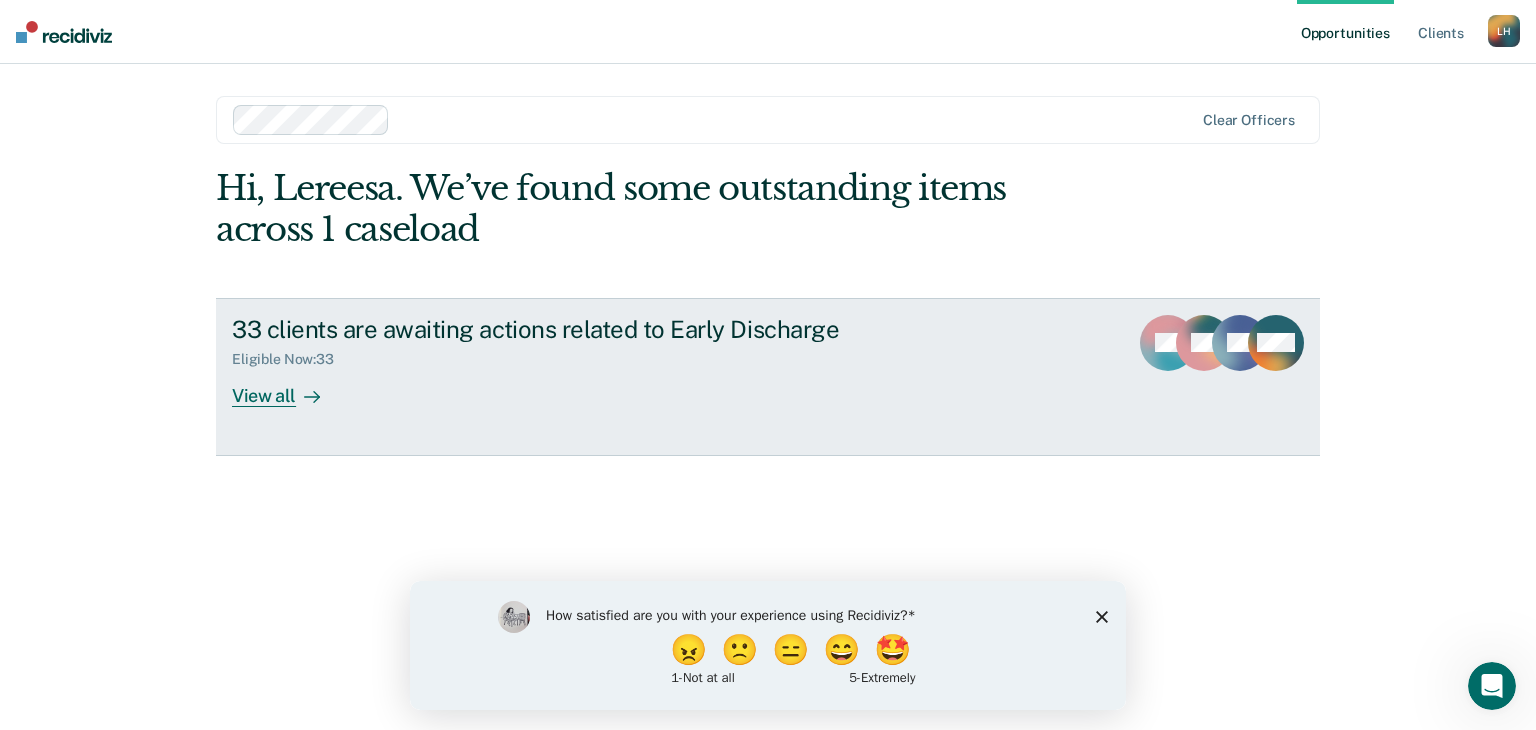 click on "33 clients are awaiting actions related to Early Discharge Eligible Now :  33 View all" at bounding box center (607, 361) 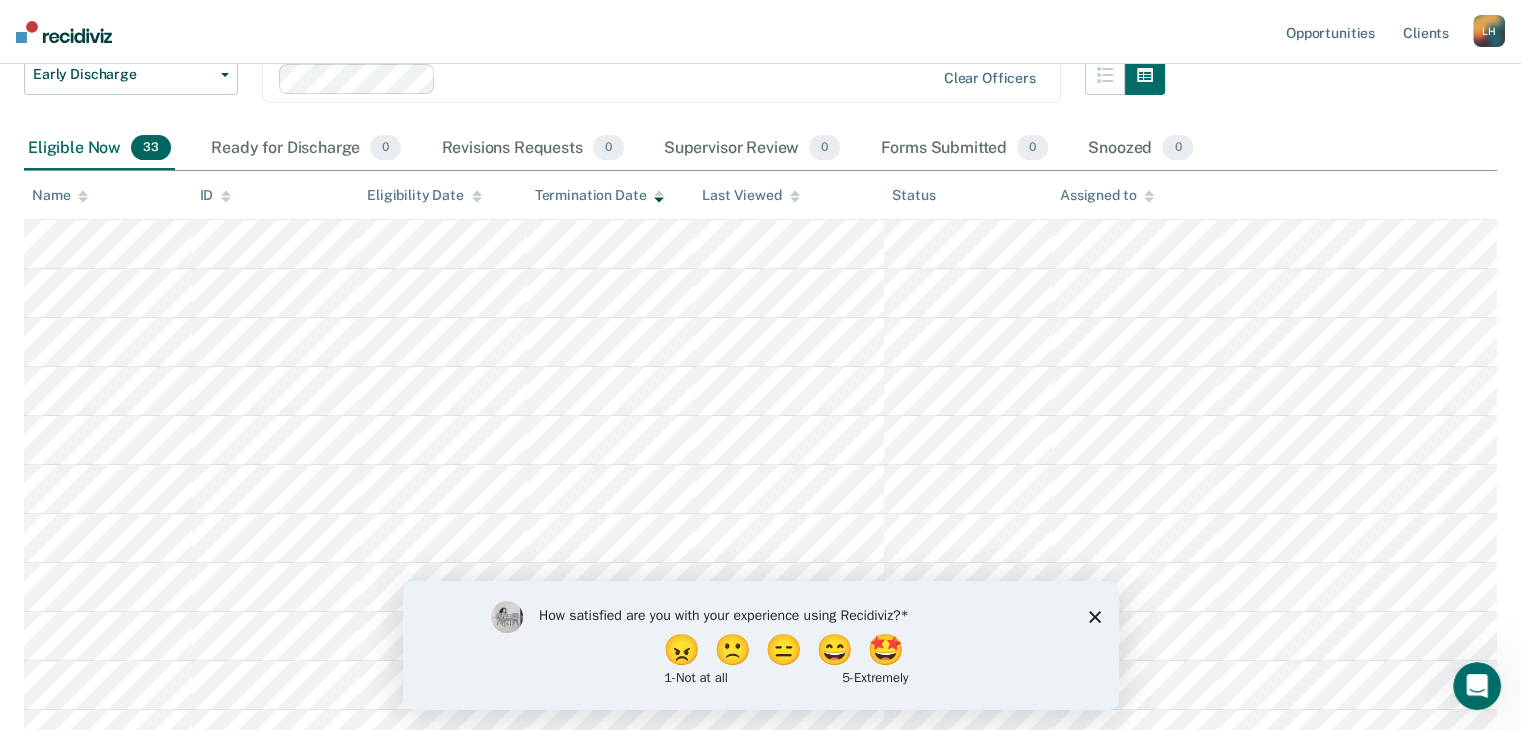 scroll, scrollTop: 200, scrollLeft: 0, axis: vertical 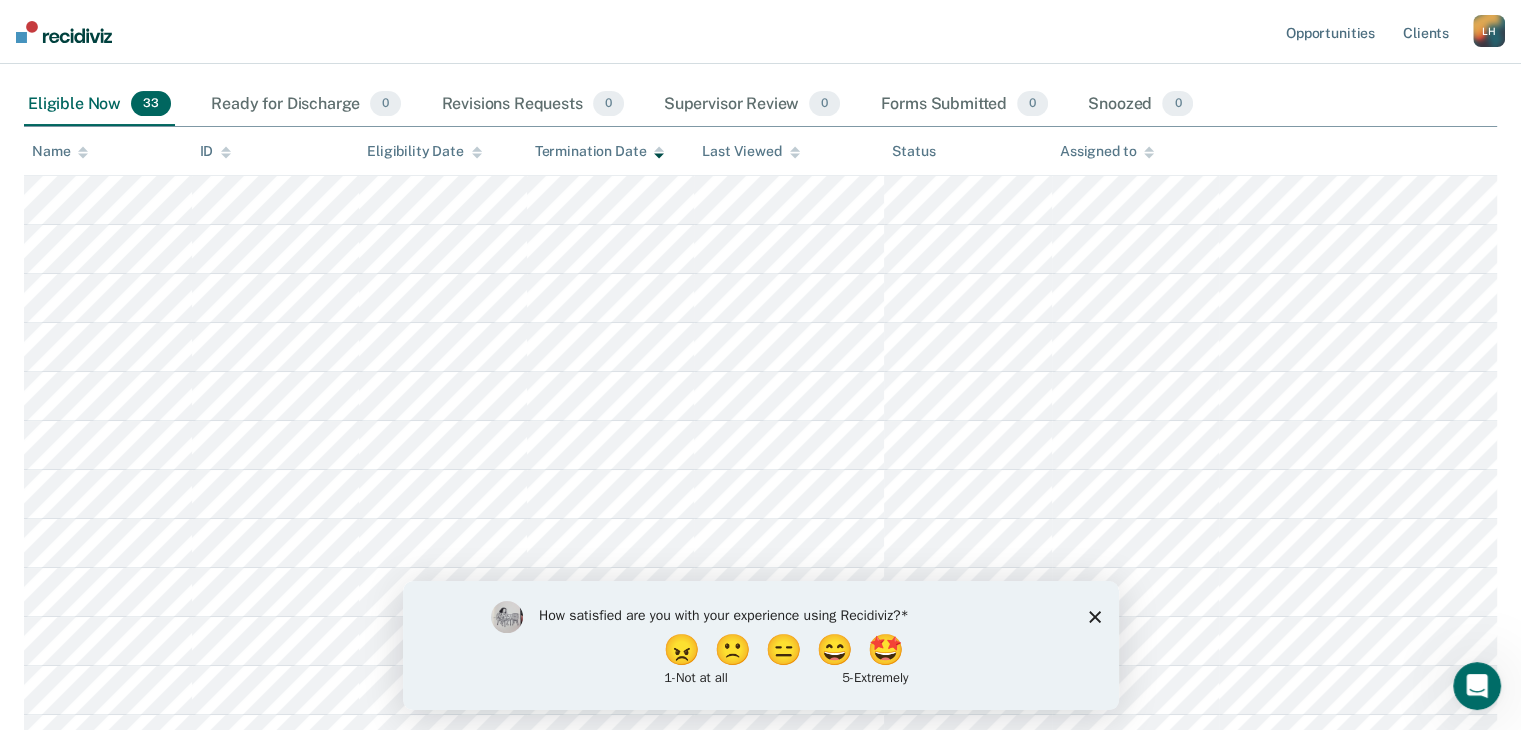 click 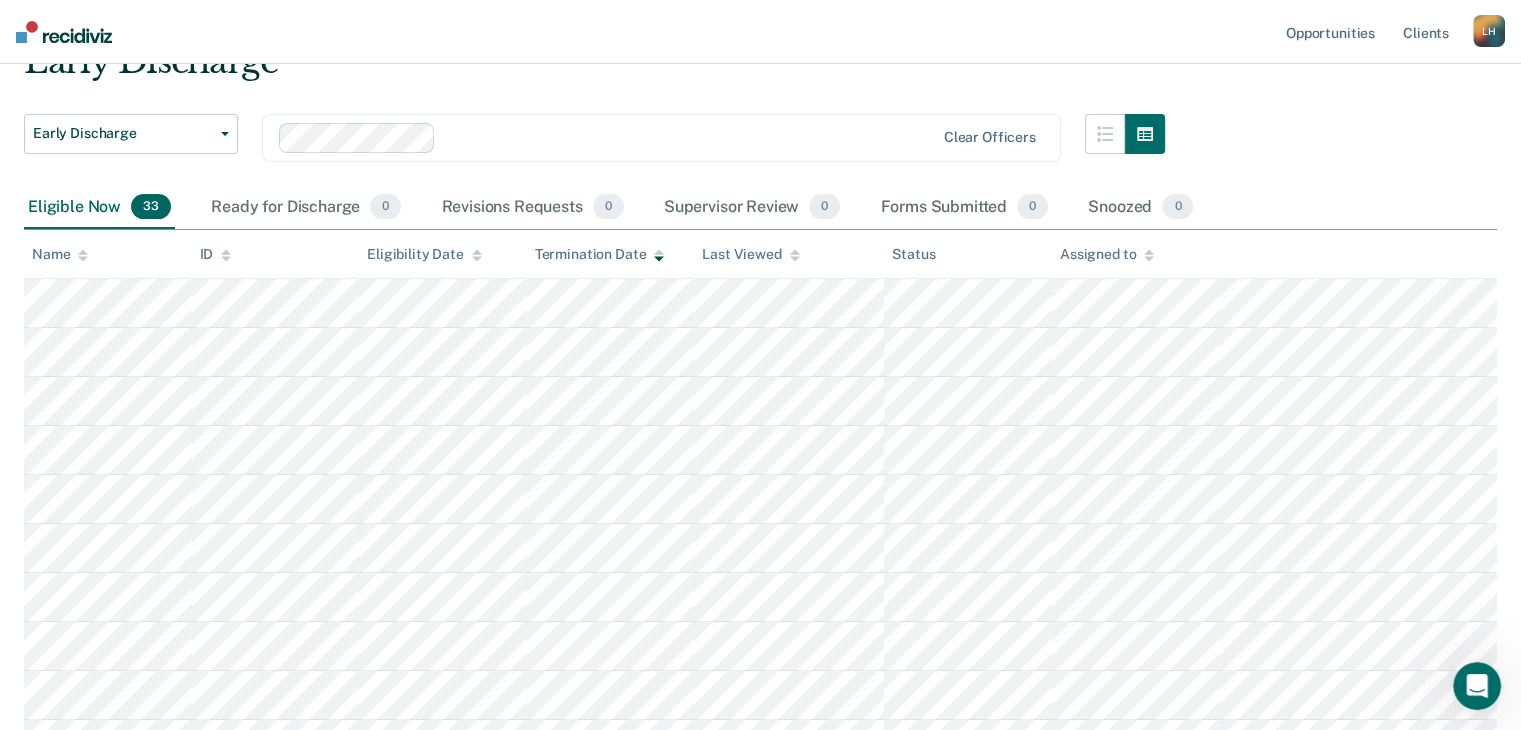 scroll, scrollTop: 130, scrollLeft: 0, axis: vertical 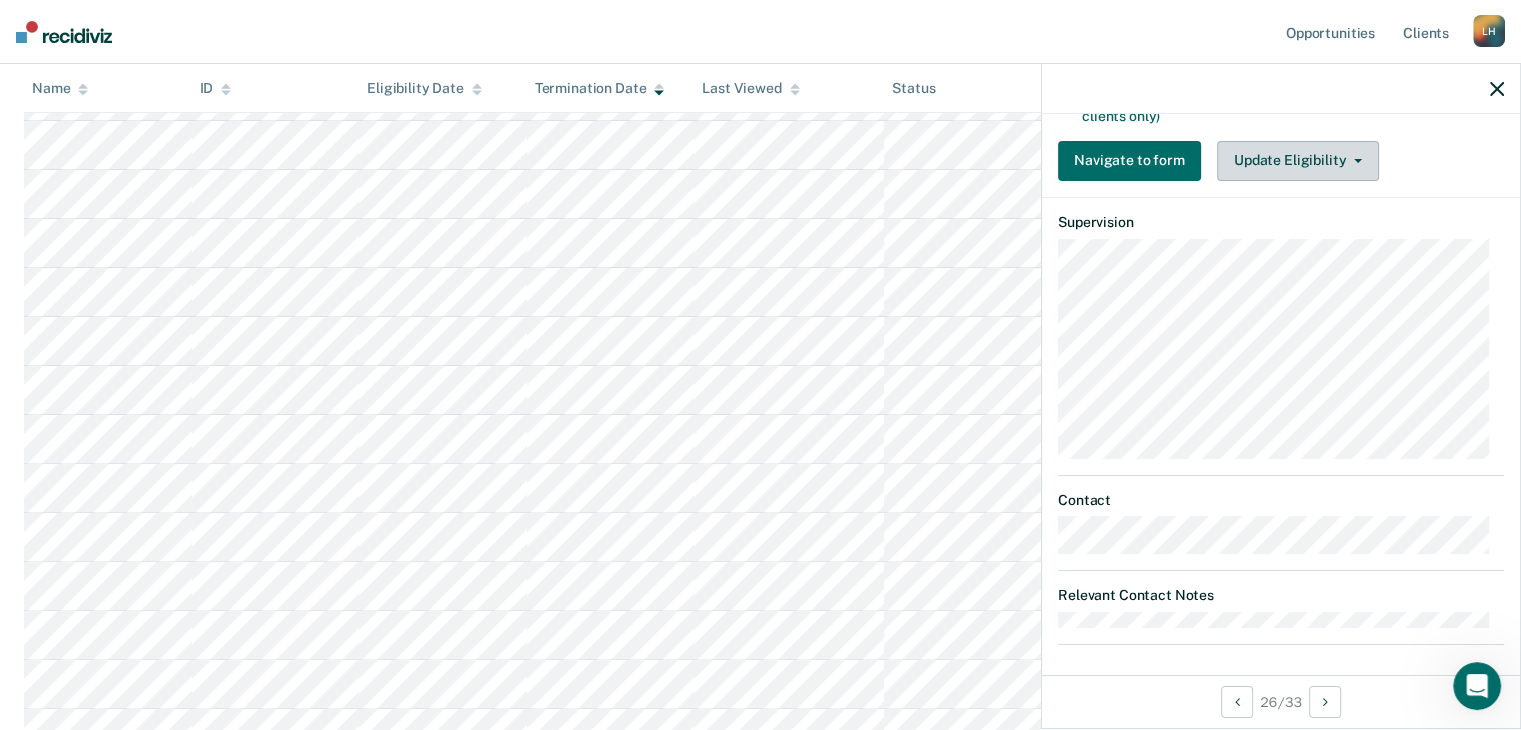 click on "Update Eligibility" at bounding box center [1298, 161] 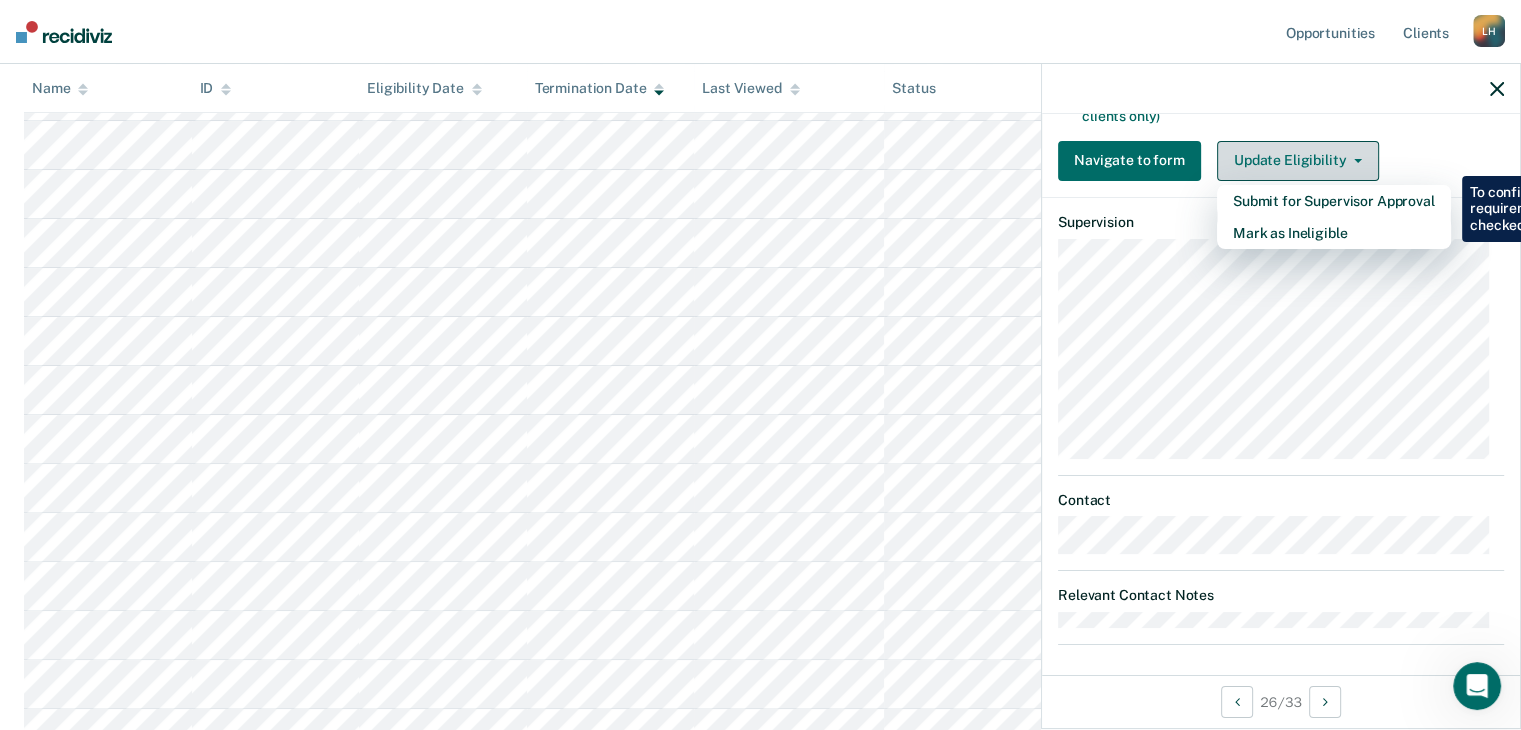 click on "Update Eligibility" at bounding box center [1298, 161] 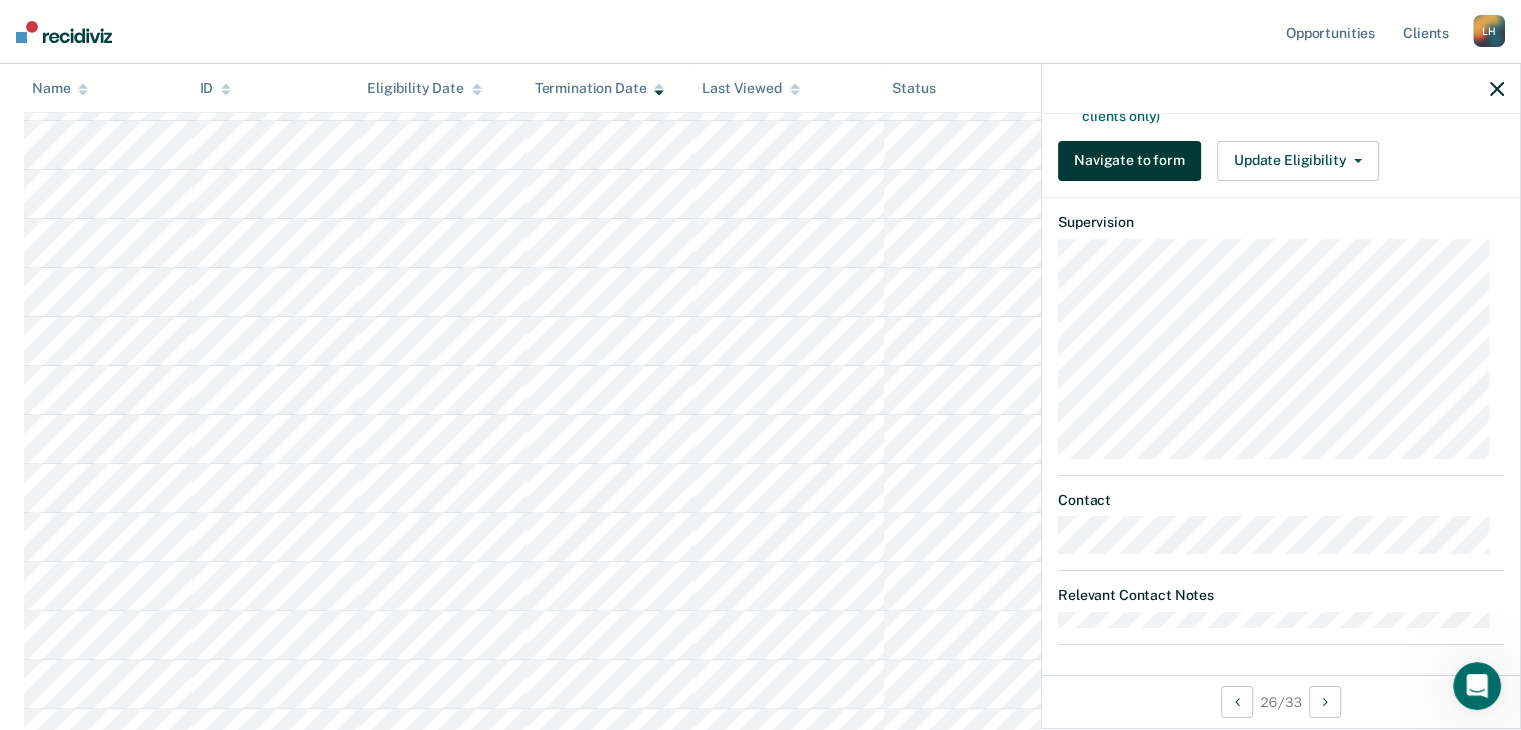 click on "Navigate to form" at bounding box center (1129, 161) 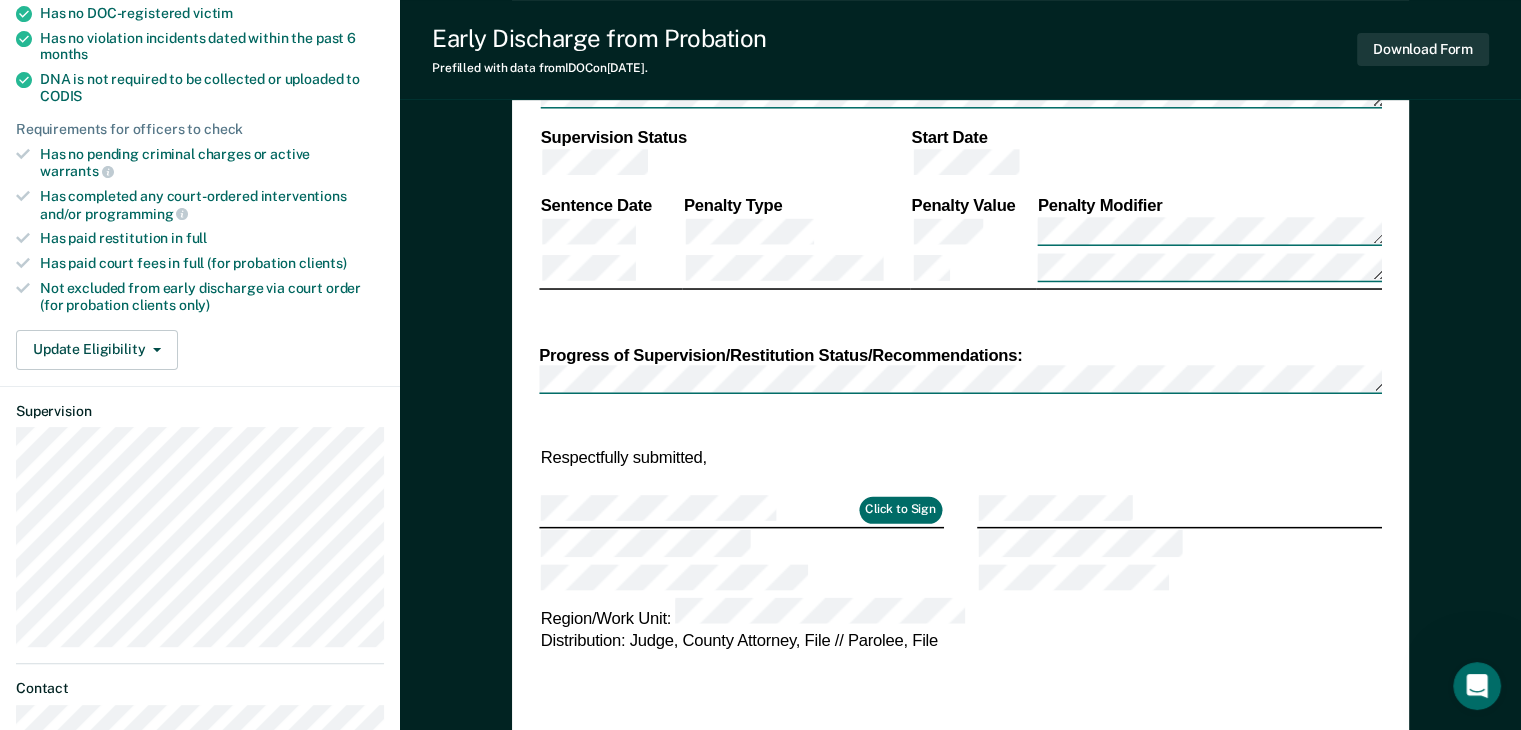 scroll, scrollTop: 0, scrollLeft: 0, axis: both 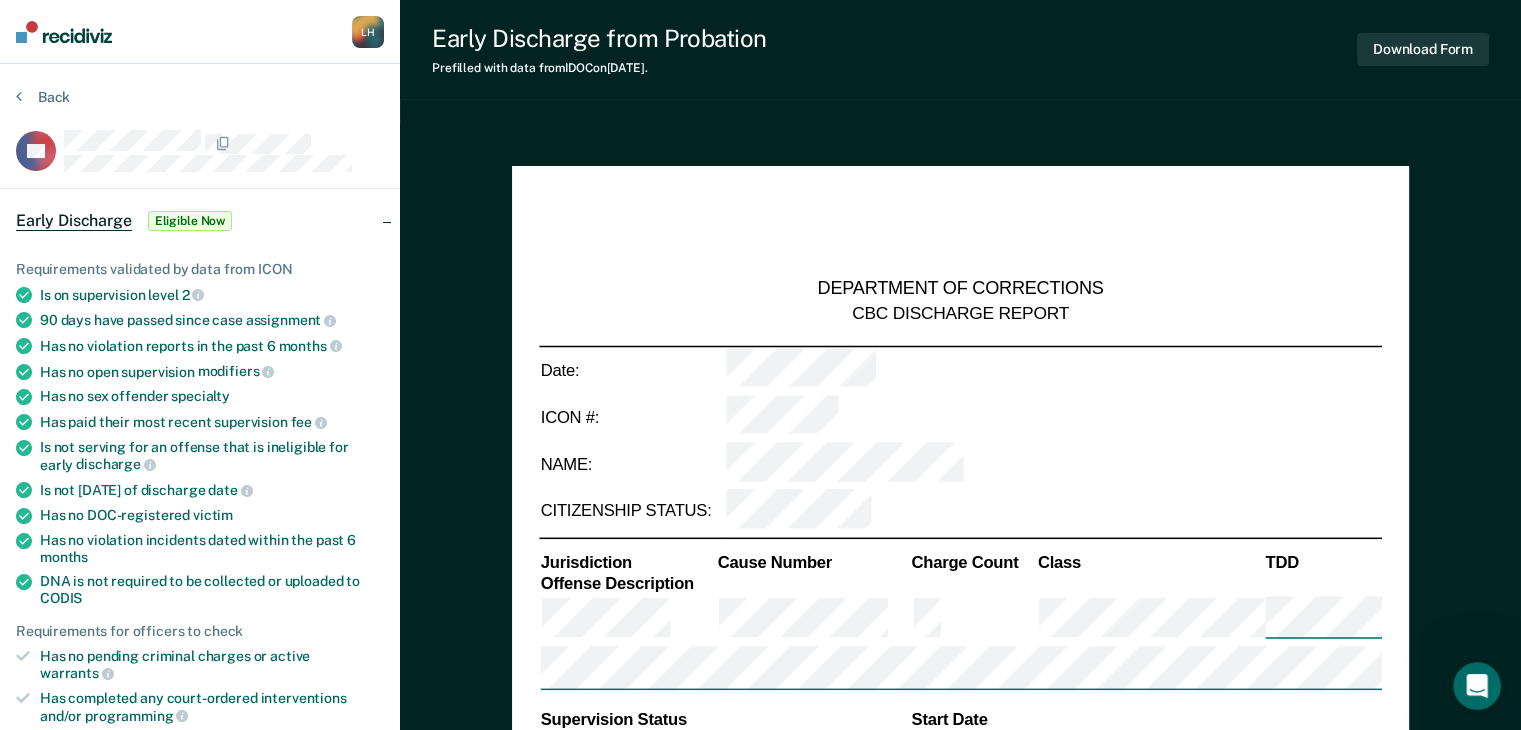 type on "x" 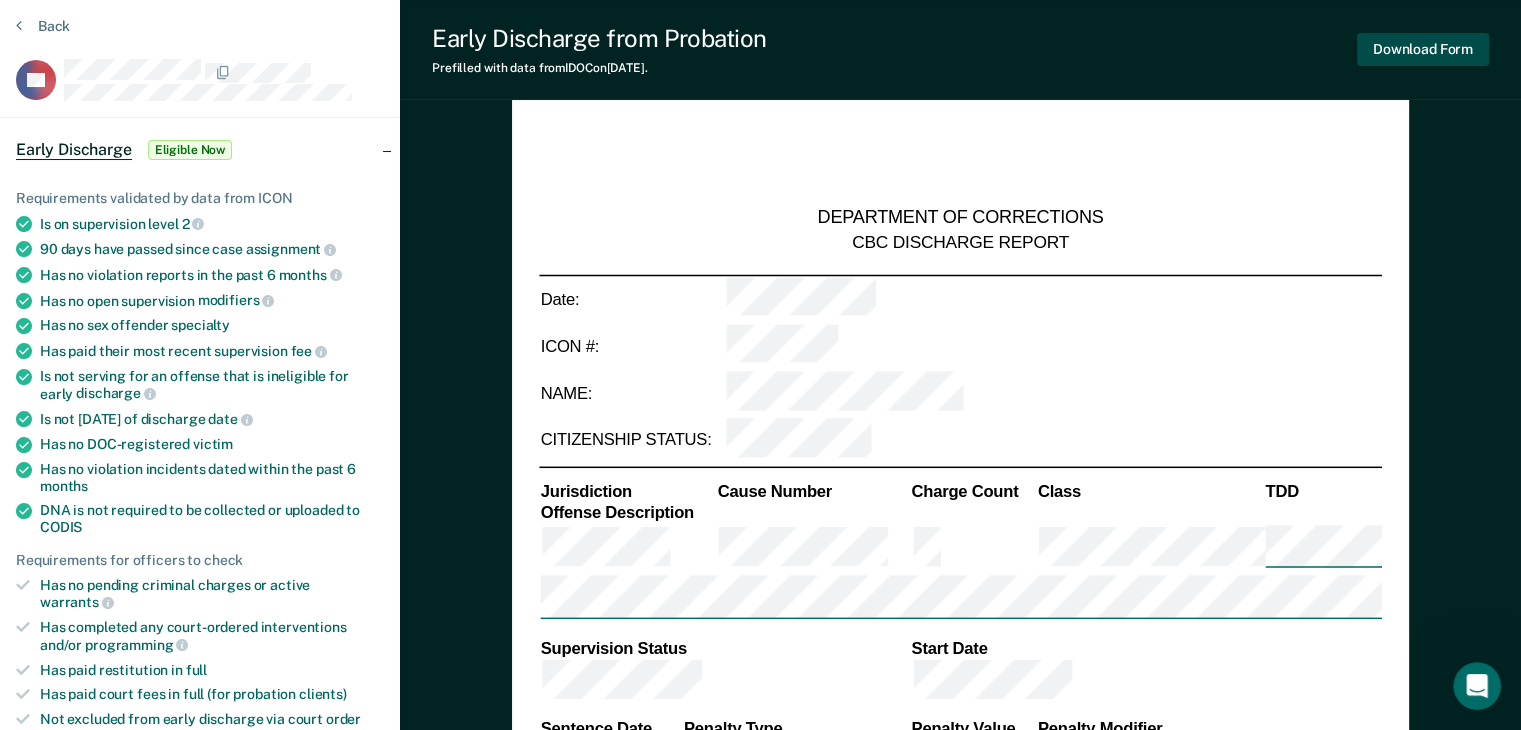 scroll, scrollTop: 0, scrollLeft: 0, axis: both 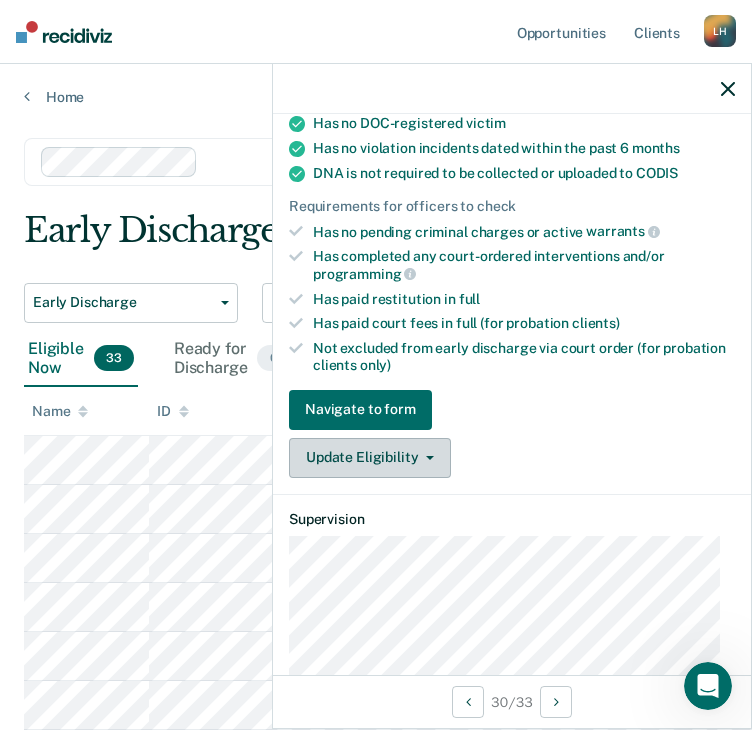 click on "Update Eligibility" at bounding box center (370, 458) 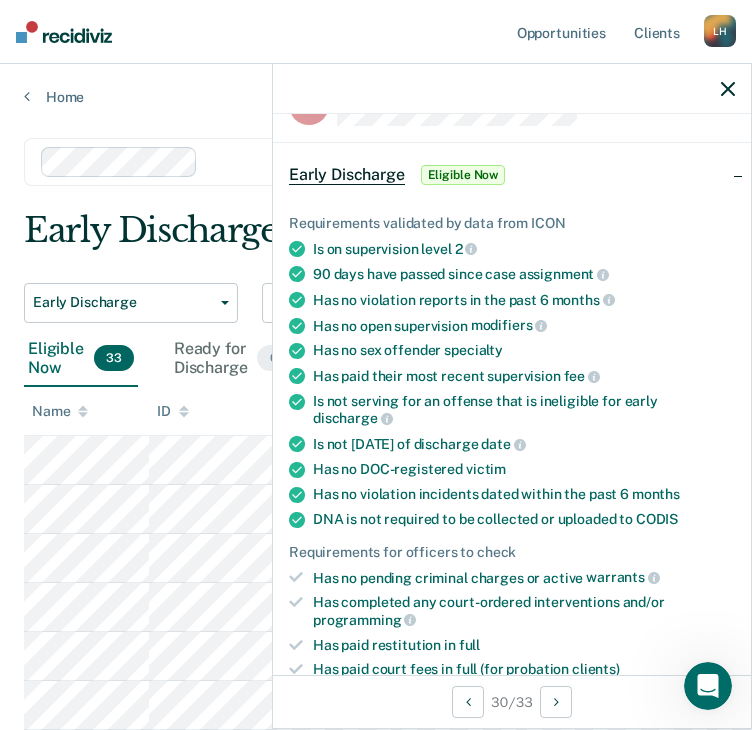 scroll, scrollTop: 0, scrollLeft: 0, axis: both 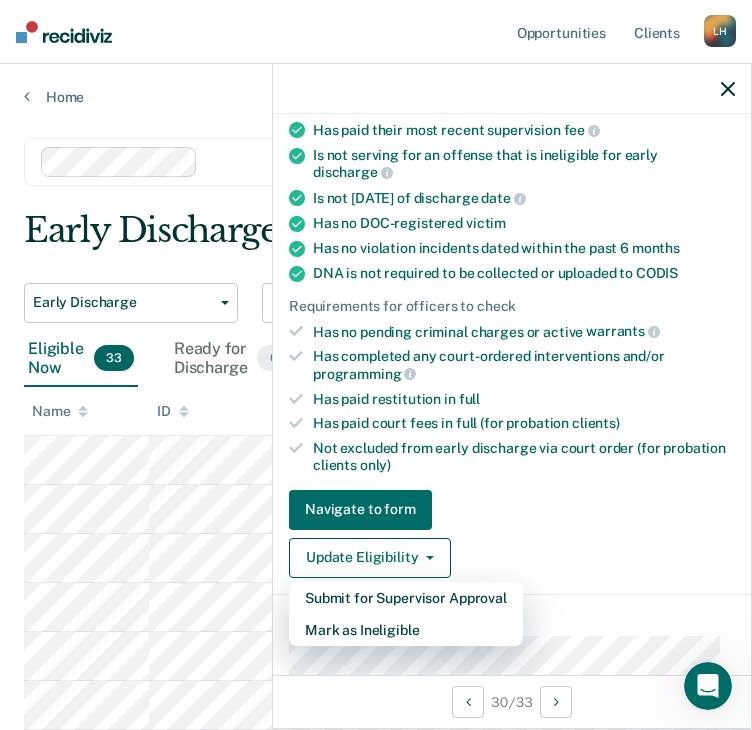 click on "Navigate to form Update Eligibility Submit for Supervisor Approval Mark as Ineligible" at bounding box center (512, 534) 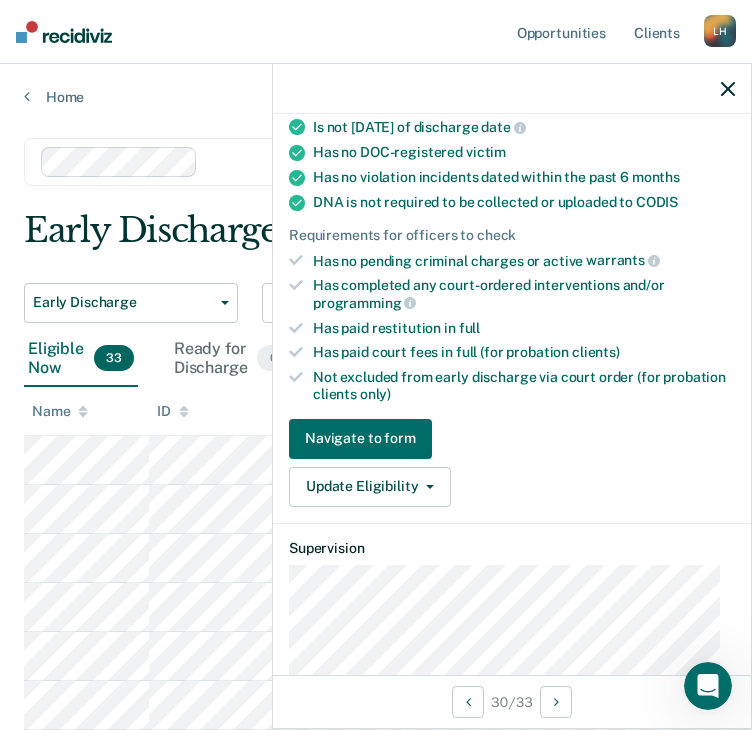 scroll, scrollTop: 0, scrollLeft: 0, axis: both 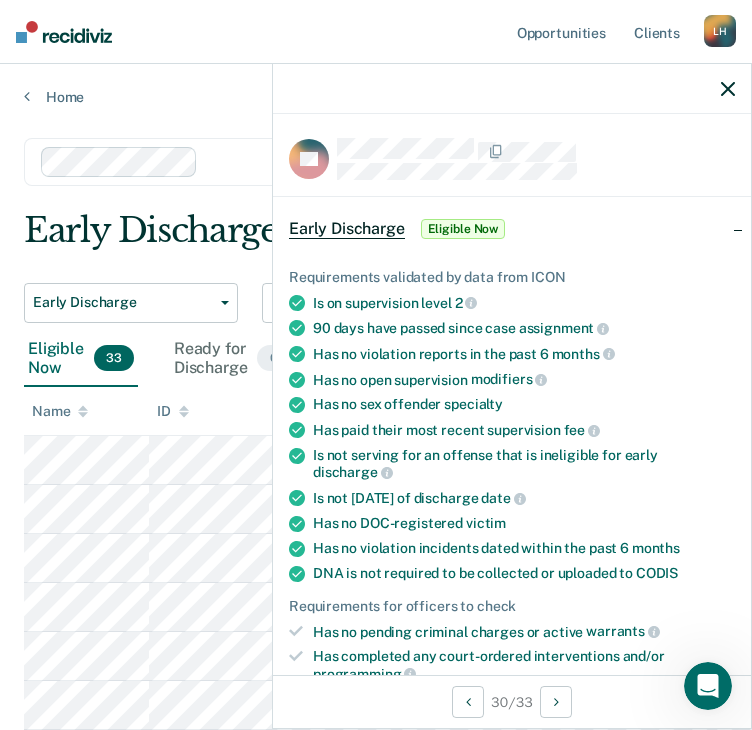 click on "Clear   officers" at bounding box center (376, 162) 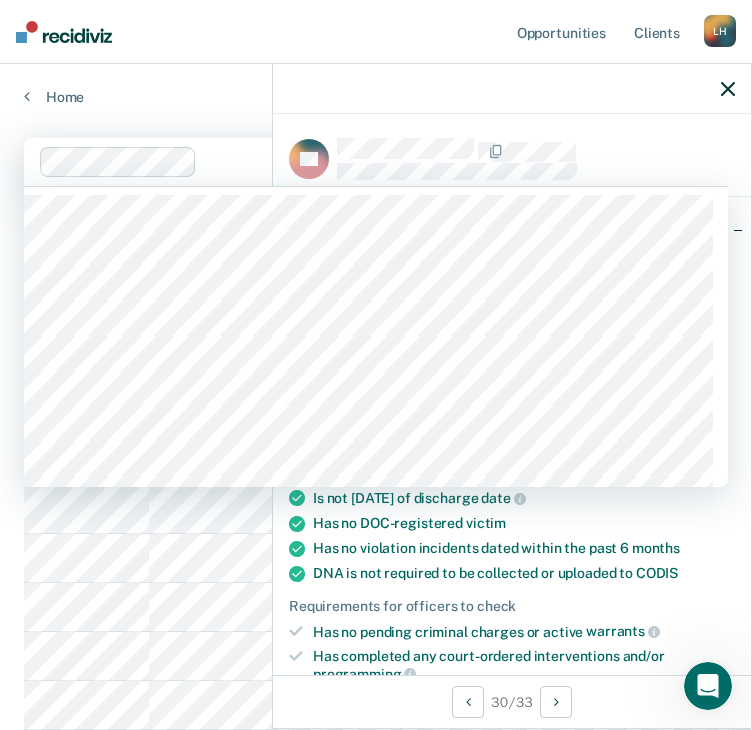 click 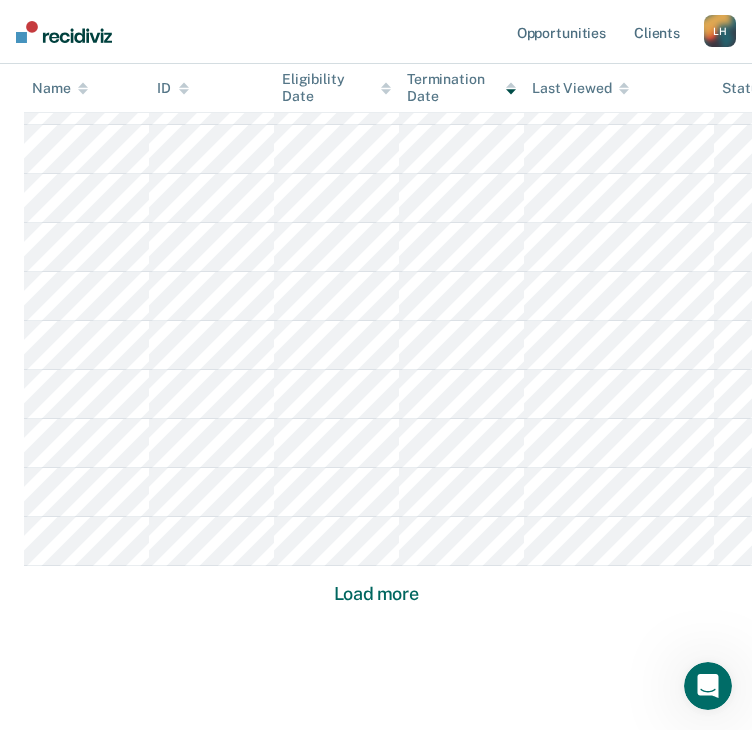 scroll, scrollTop: 1390, scrollLeft: 0, axis: vertical 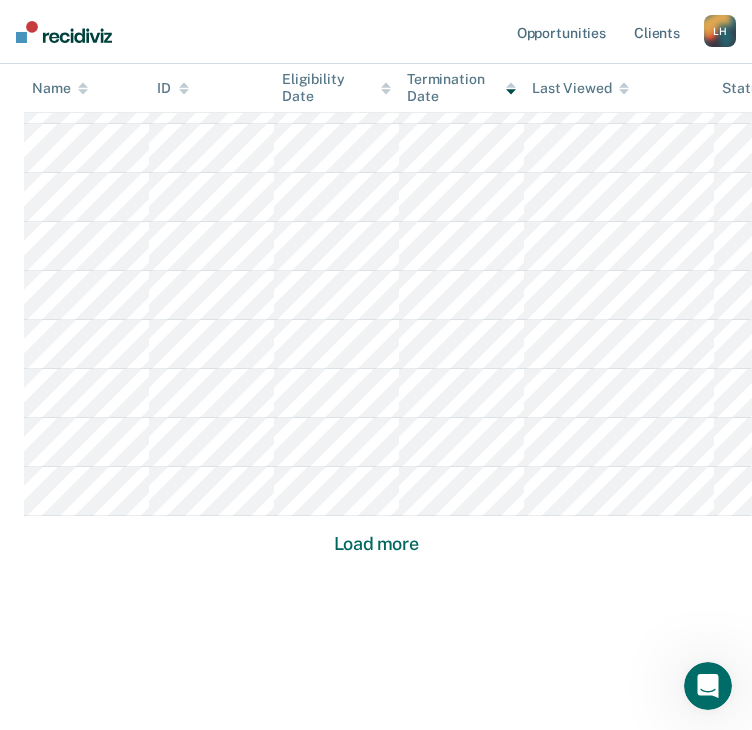 click on "Load more" at bounding box center [376, 544] 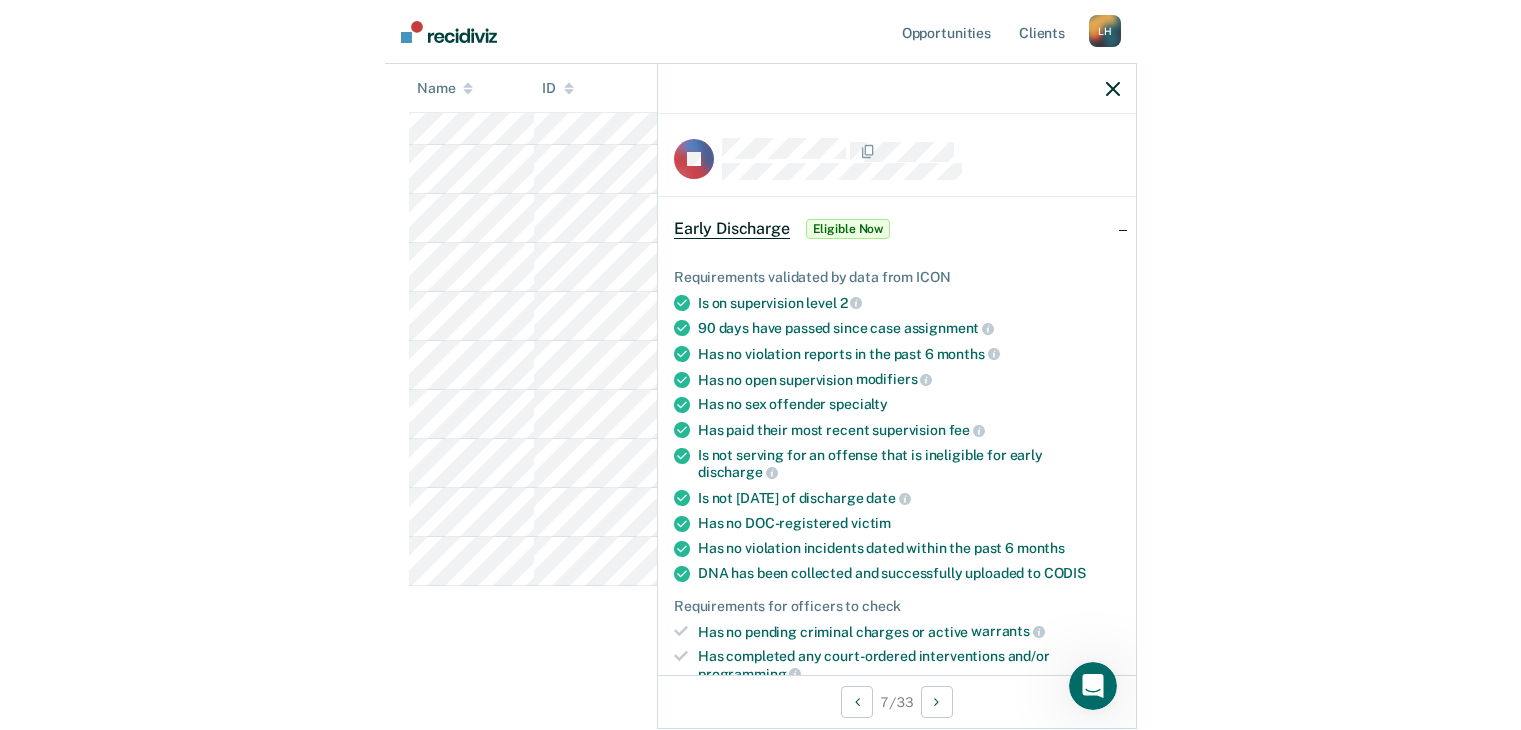 scroll, scrollTop: 0, scrollLeft: 0, axis: both 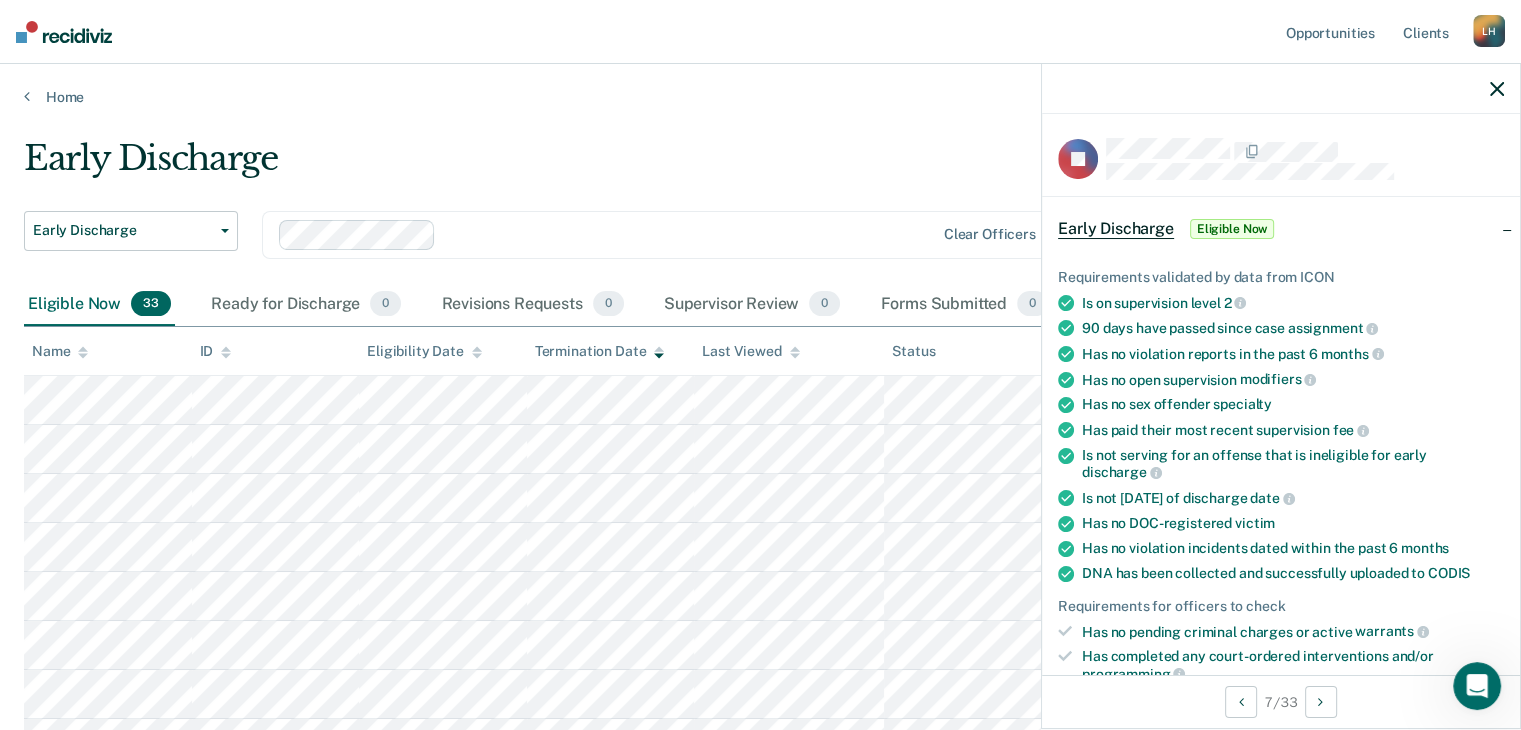 click at bounding box center [1281, 89] 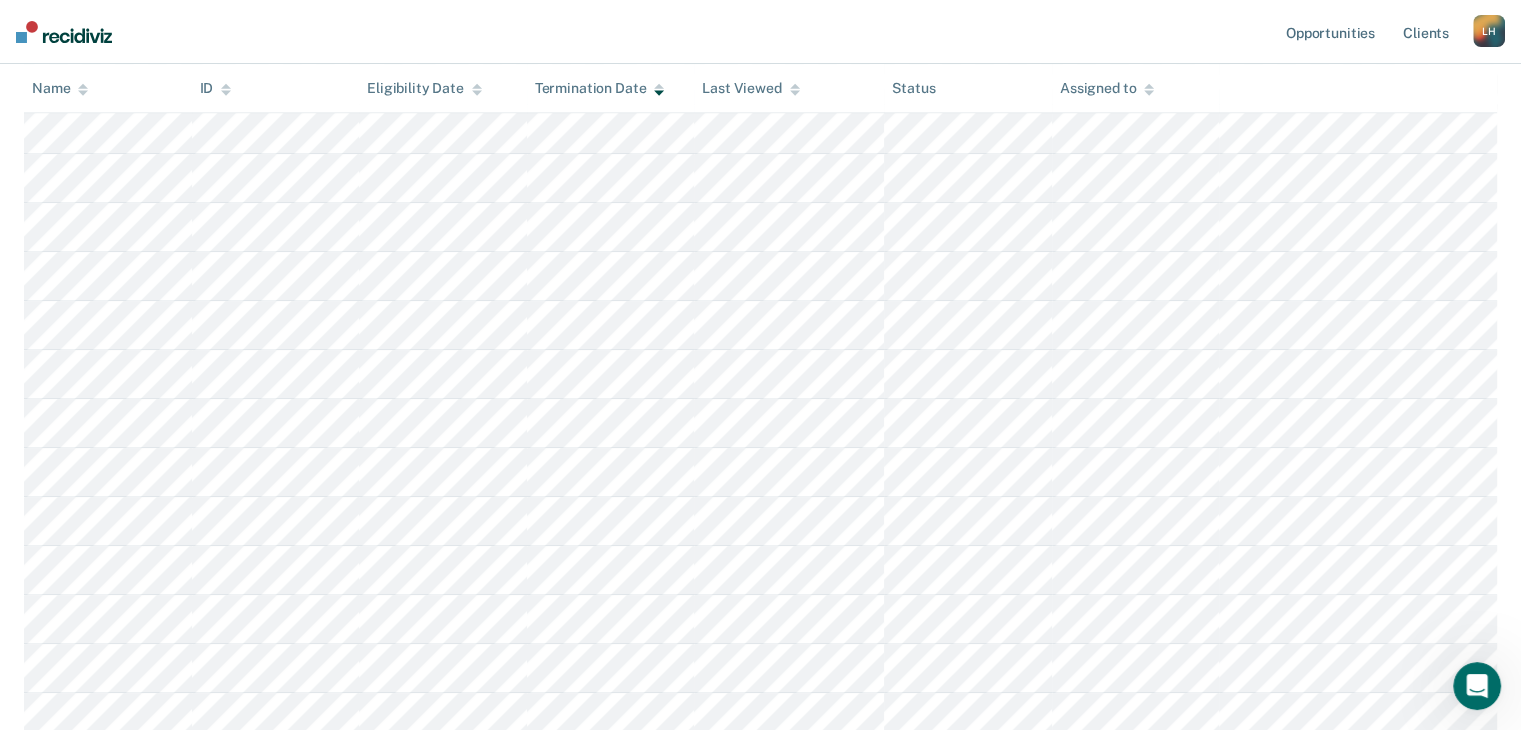 scroll, scrollTop: 606, scrollLeft: 0, axis: vertical 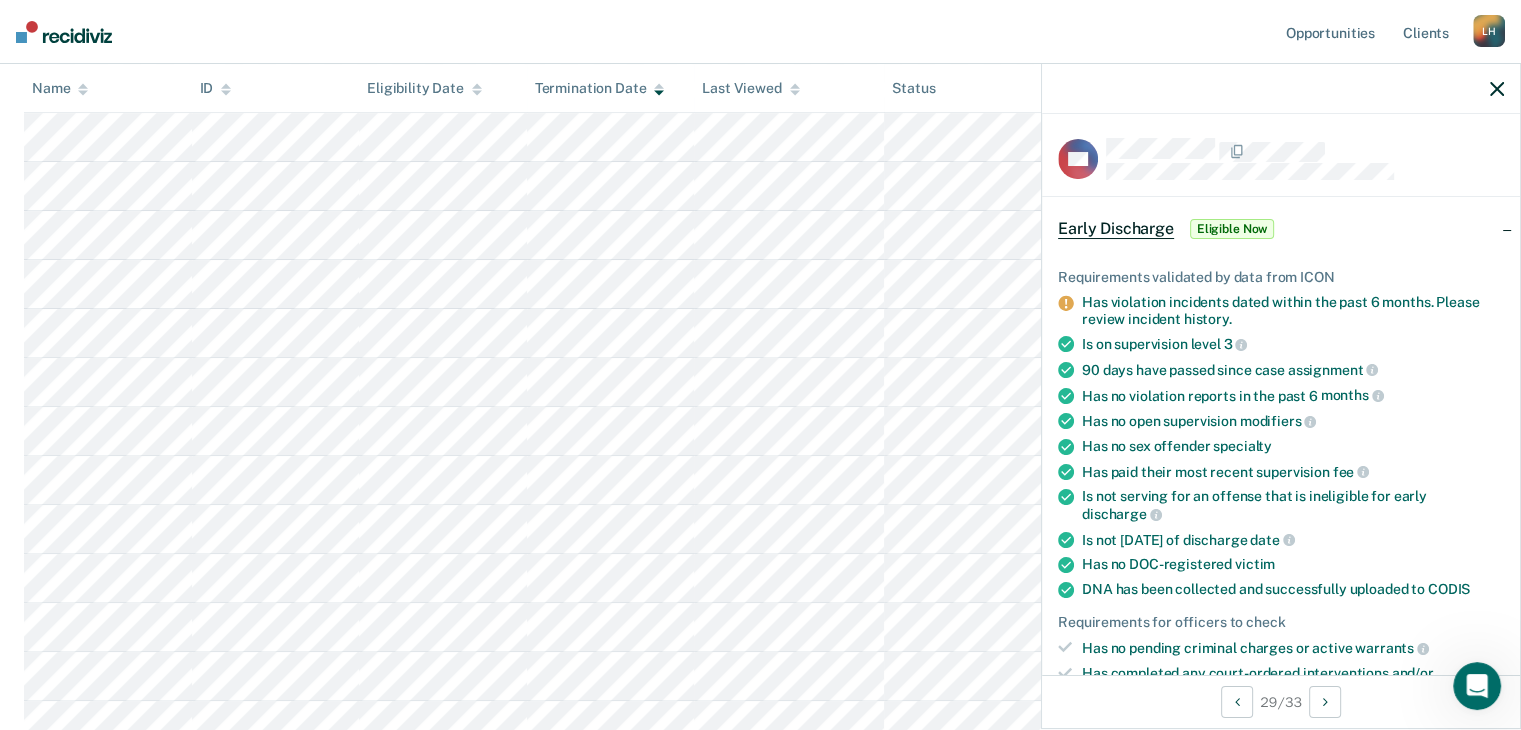 click 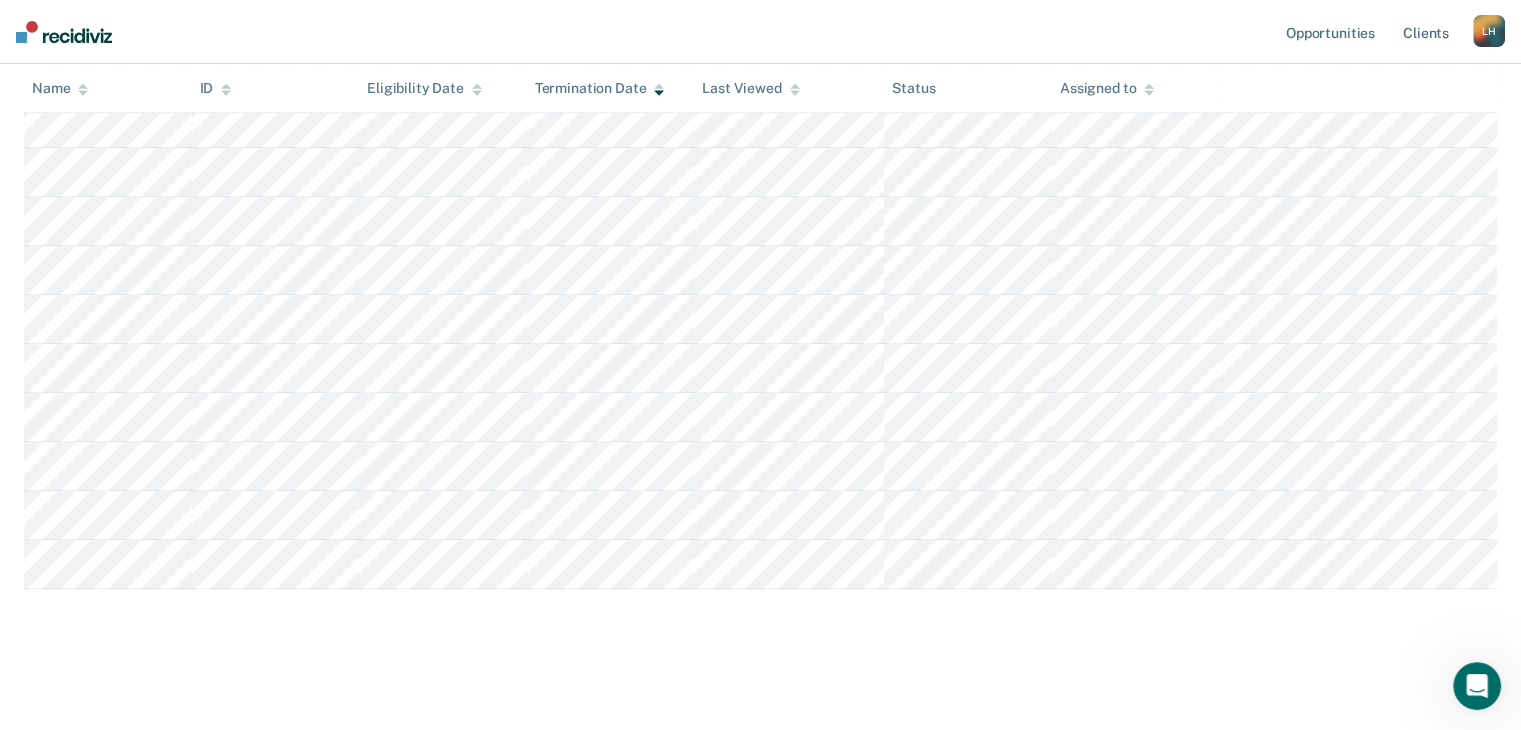 scroll, scrollTop: 1406, scrollLeft: 0, axis: vertical 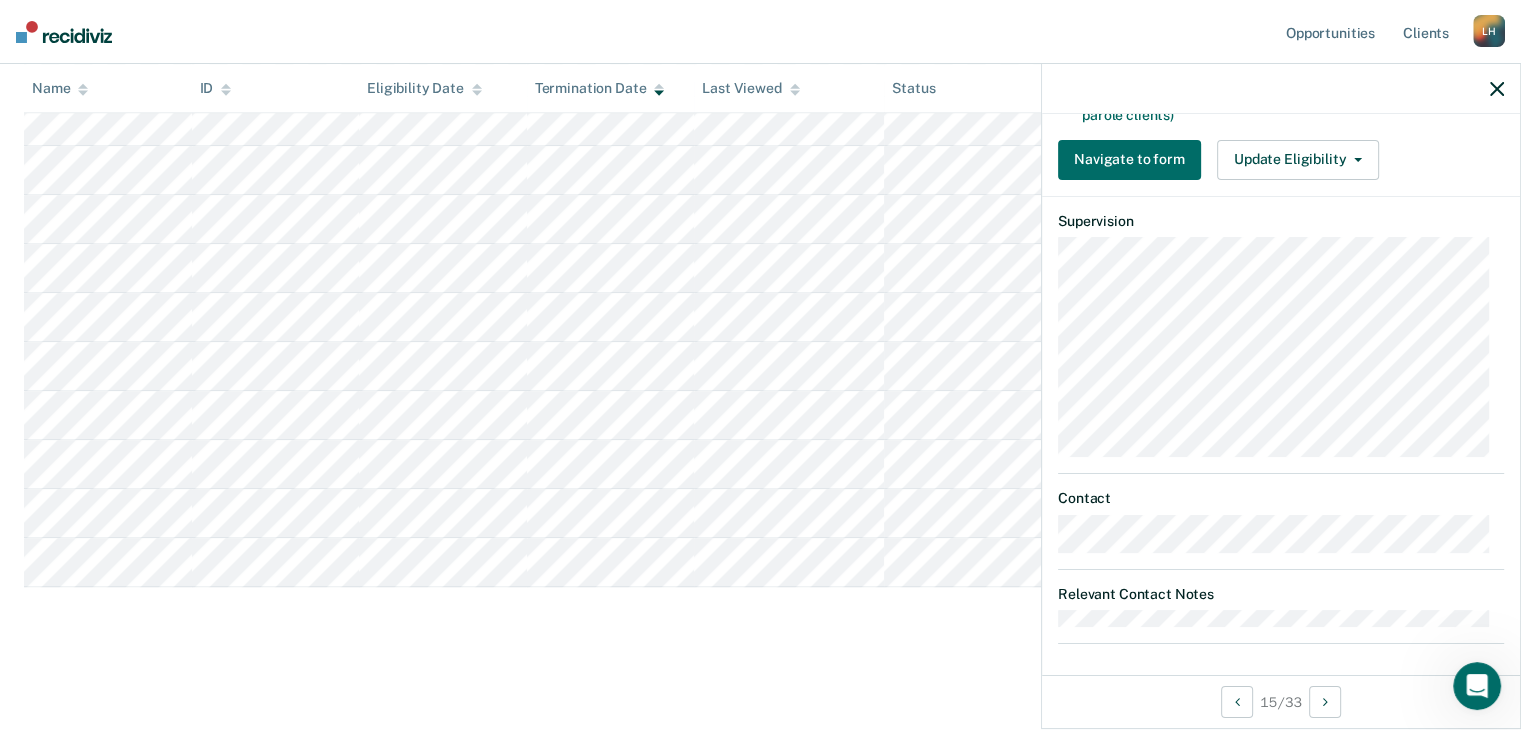 click on "Requirements validated by data from ICON Is on supervision level   2   90 days have passed since case   assignment   Has no violation reports in the past 6   months   Is not serving a lifetime   sentence Is not excluded from early discharge by [US_STATE] Board of Parole   condition Has no open supervision   modifiers   Has no sex offender   specialty Has paid their most recent supervision   fee   Is not serving for an offense that is ineligible for early   discharge   Is not [DATE] of discharge   date   Has no DOC-registered   victim Has no violation incidents dated within the past 6   months DNA has been collected and successfully uploaded to   CODIS Requirements for officers to check Has no pending criminal charges or active   warrants   Has completed any court-ordered interventions and/or   programming   Has paid restitution in   full Has consistent payments or a payment plan for court fees (for parole   clients) Navigate to form Update Eligibility Submit for Supervisor Approval Mark as Ineligible" at bounding box center (1281, -130) 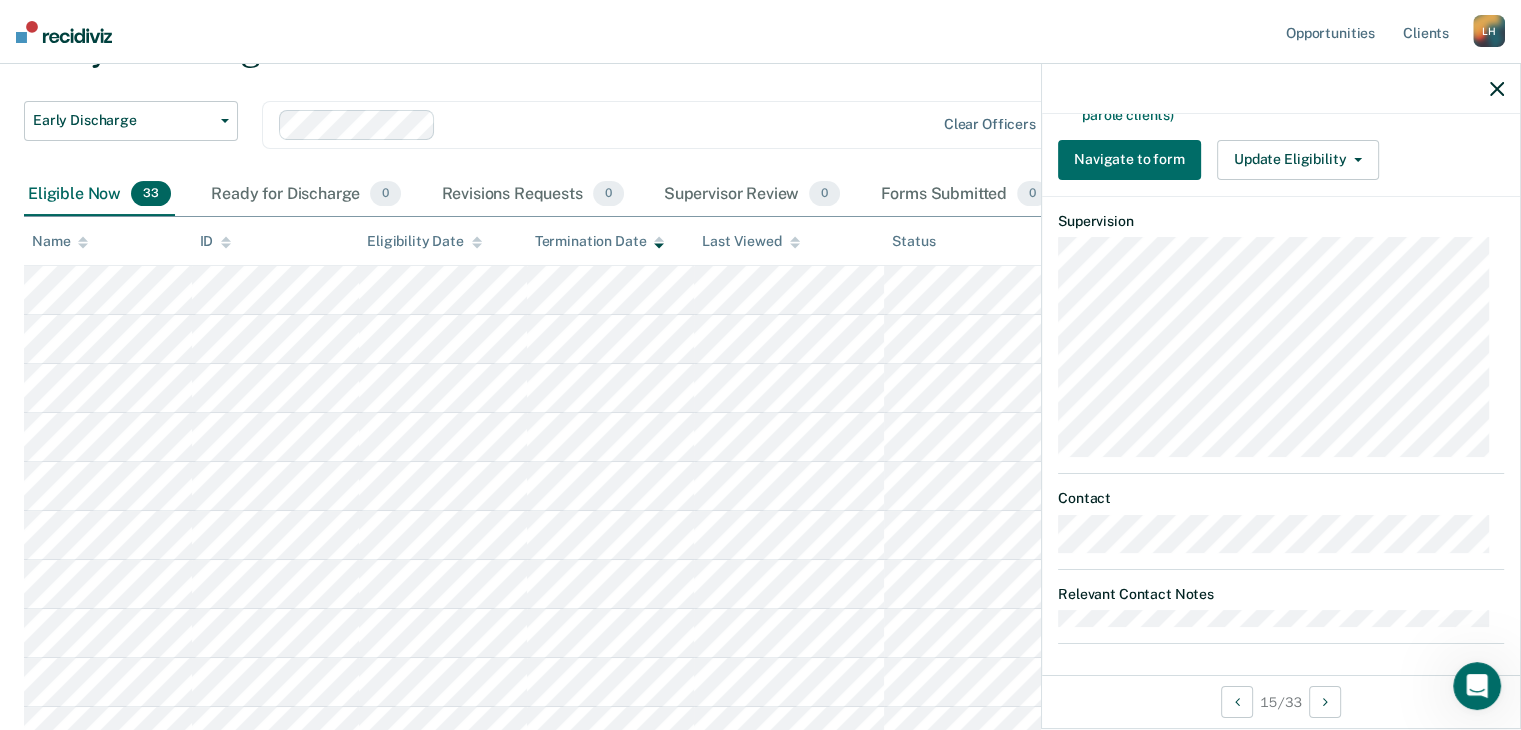 scroll, scrollTop: 200, scrollLeft: 0, axis: vertical 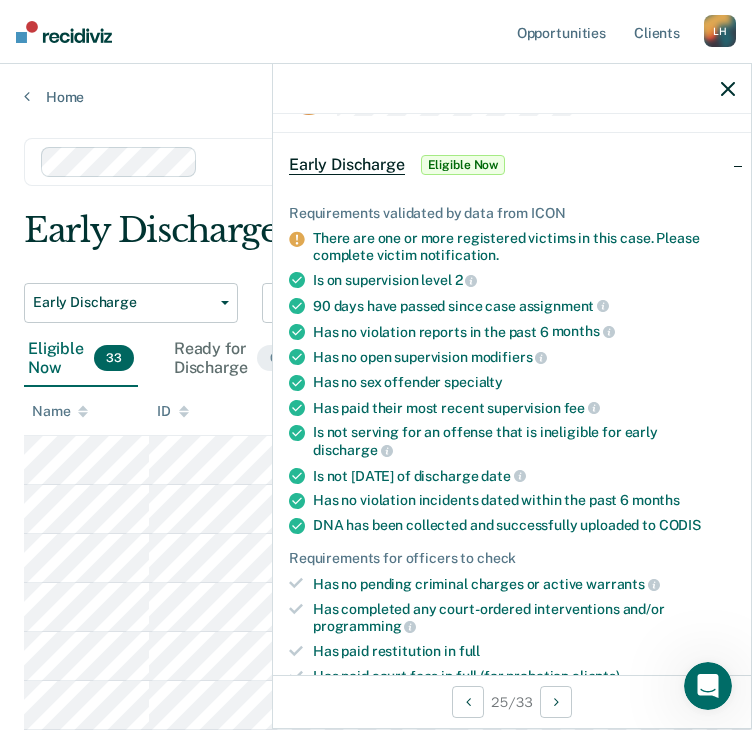 click 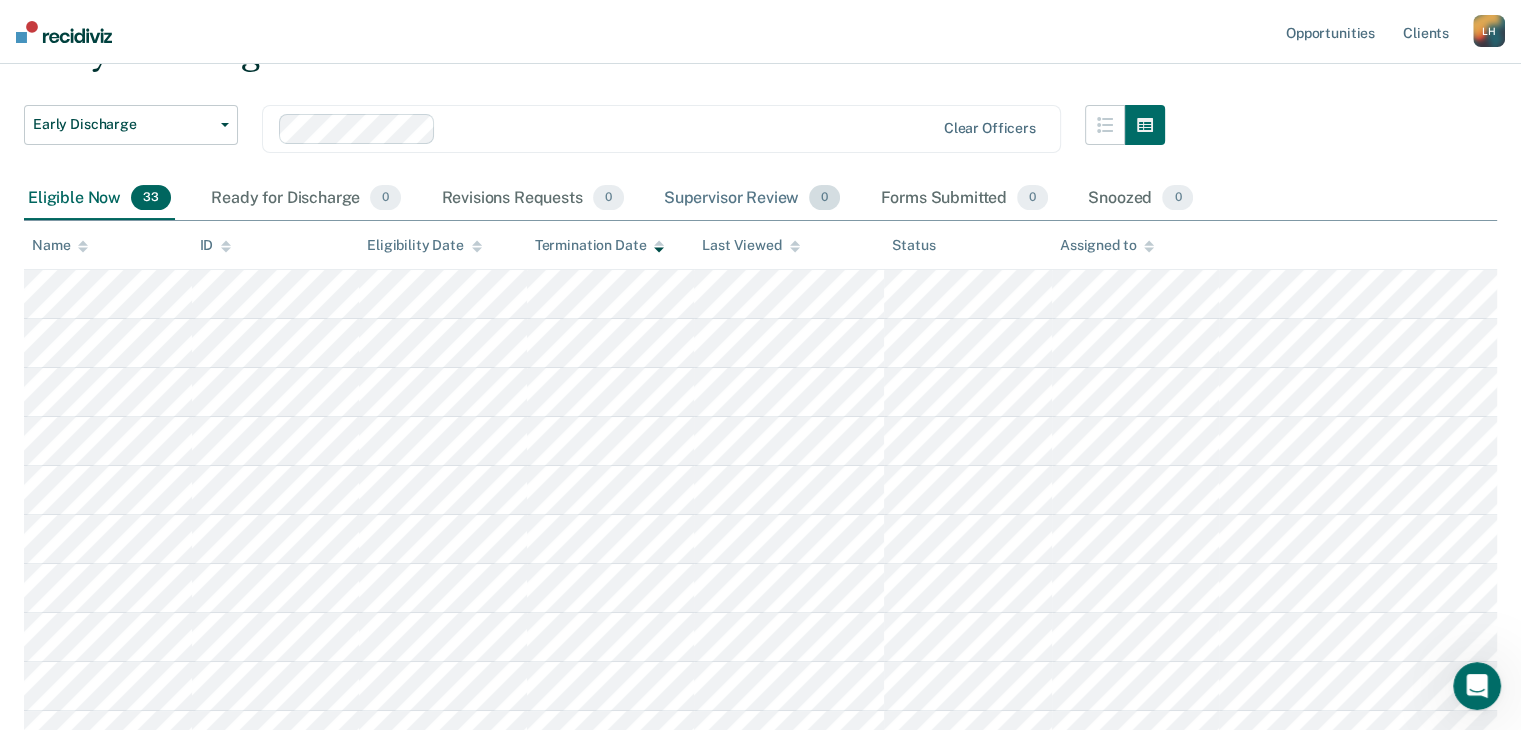 scroll, scrollTop: 0, scrollLeft: 0, axis: both 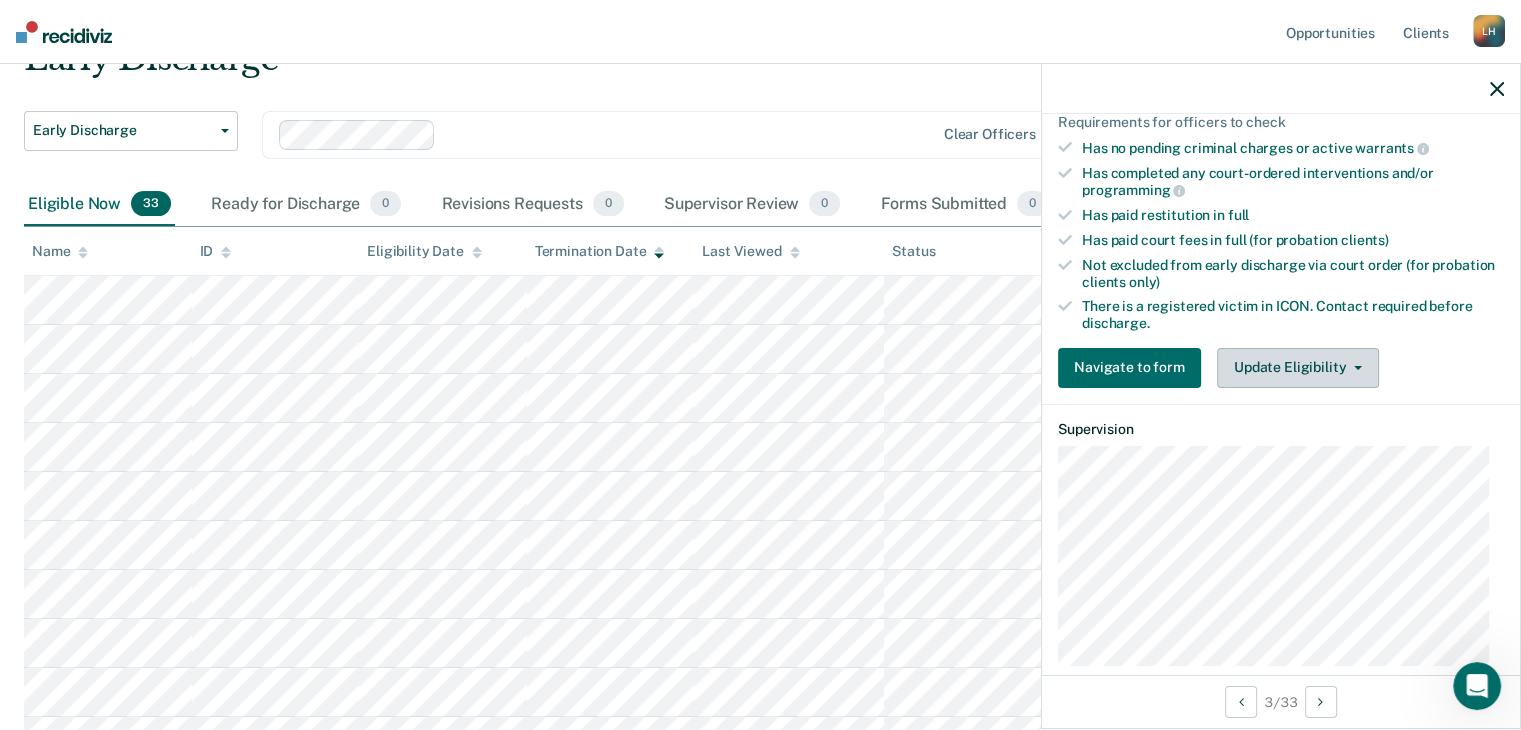 click on "Update Eligibility" at bounding box center (1298, 368) 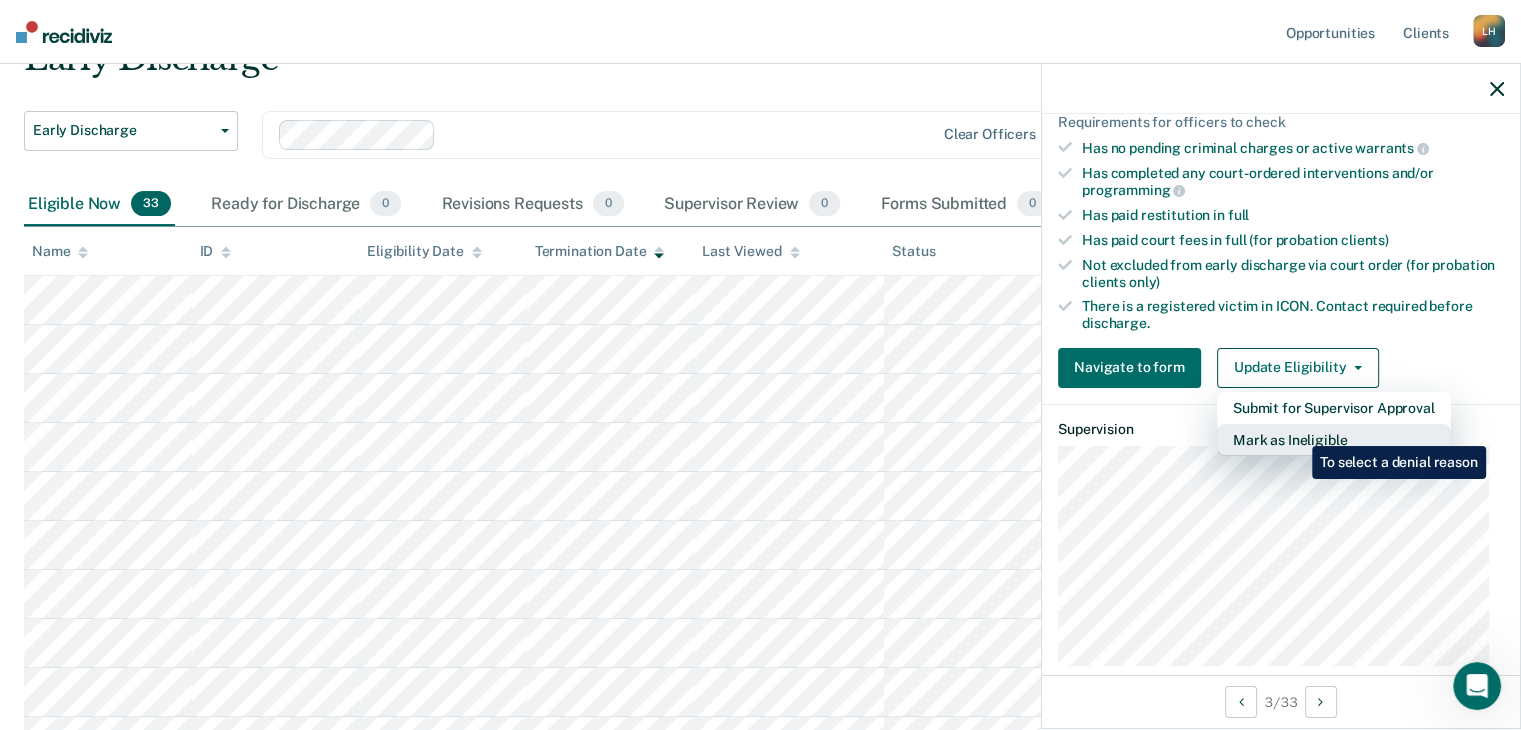 click on "Mark as Ineligible" at bounding box center [1334, 440] 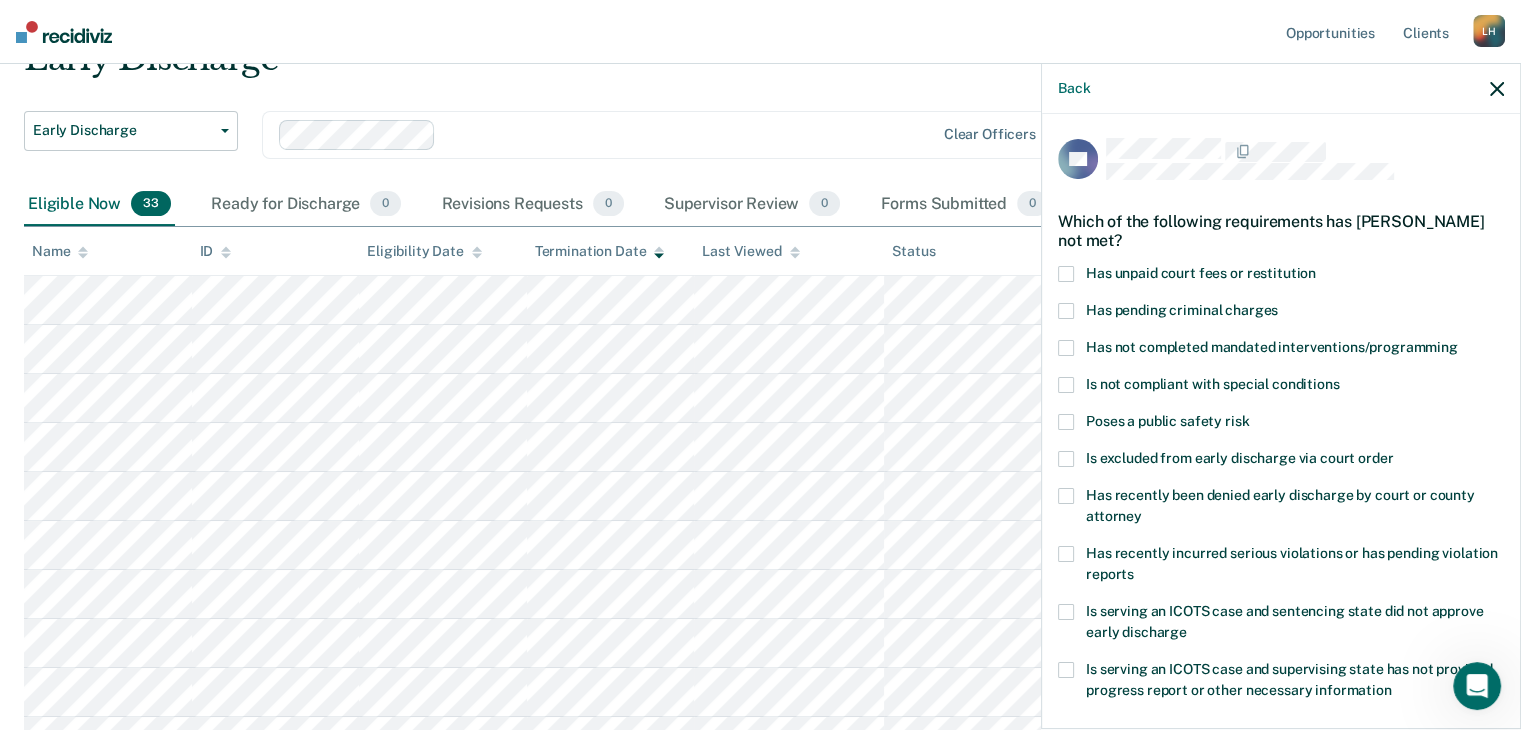scroll, scrollTop: 100, scrollLeft: 0, axis: vertical 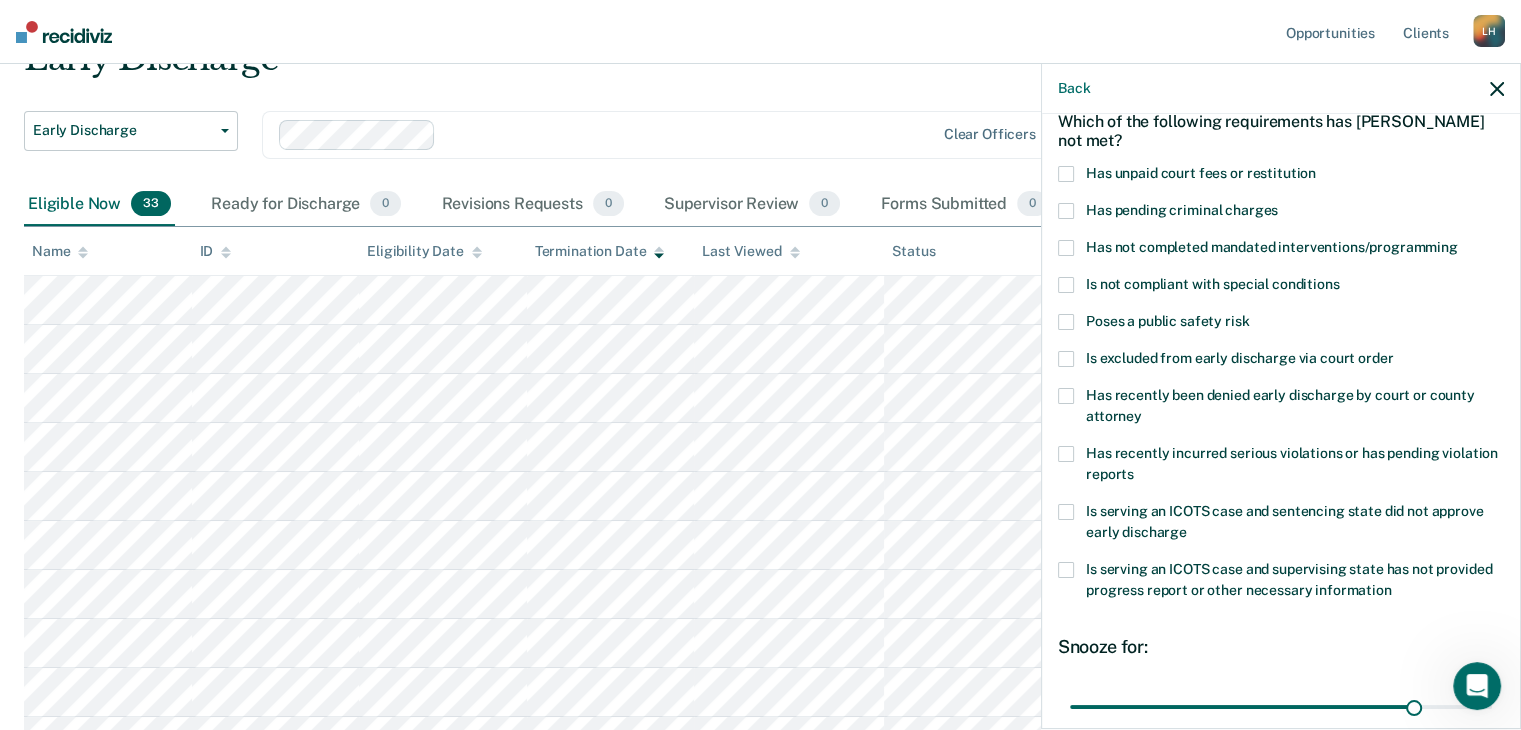 click on "Is excluded from early discharge via court order" at bounding box center (1239, 358) 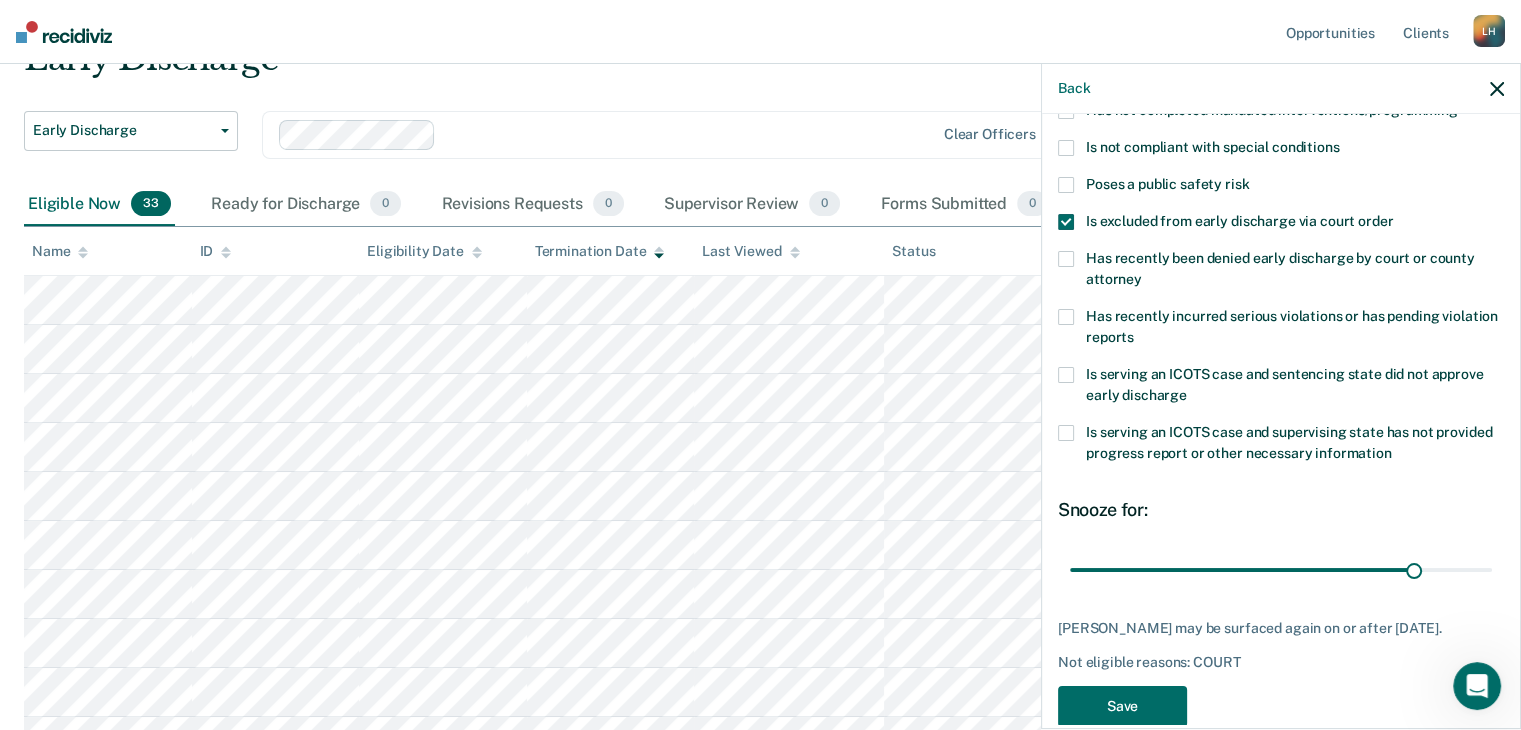 scroll, scrollTop: 272, scrollLeft: 0, axis: vertical 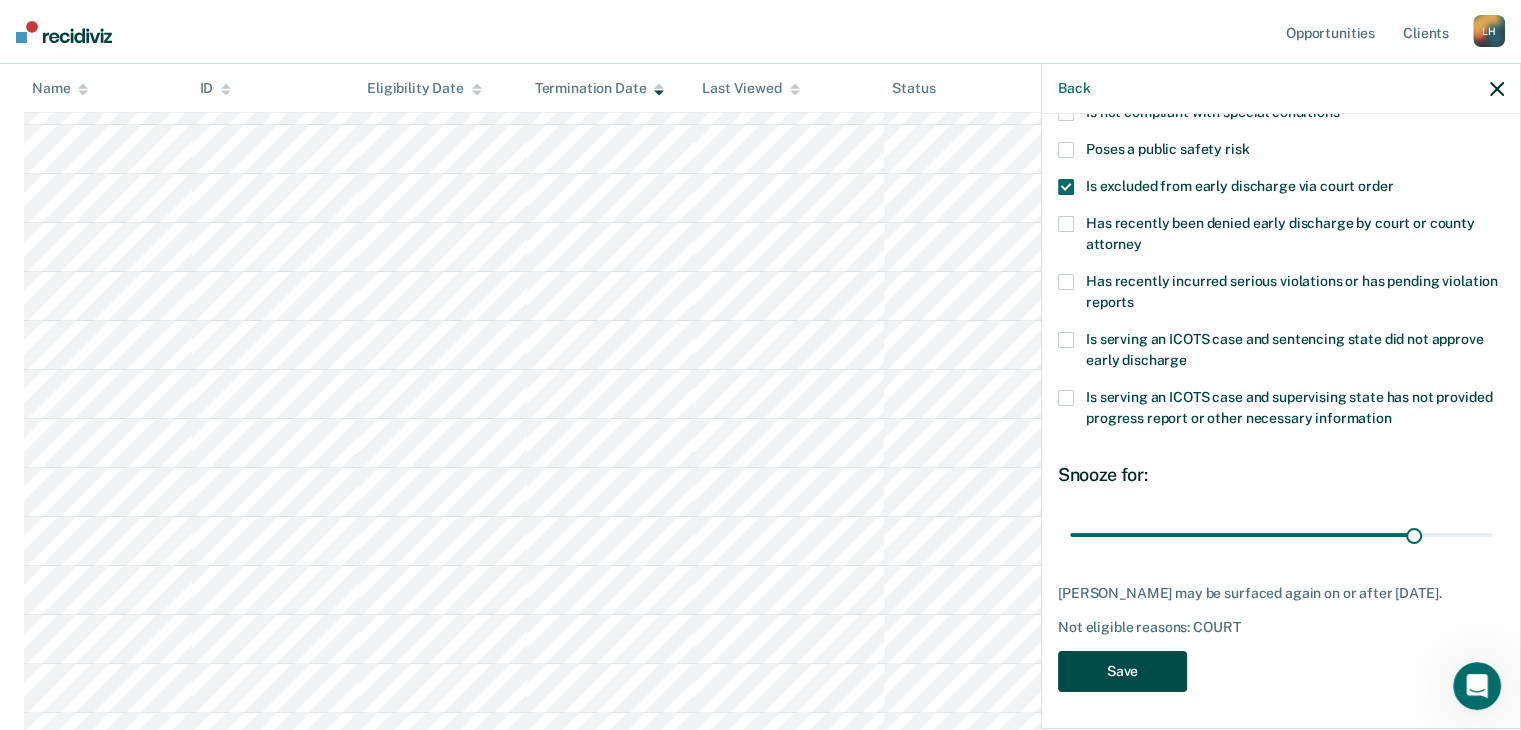 click on "Save" at bounding box center (1122, 671) 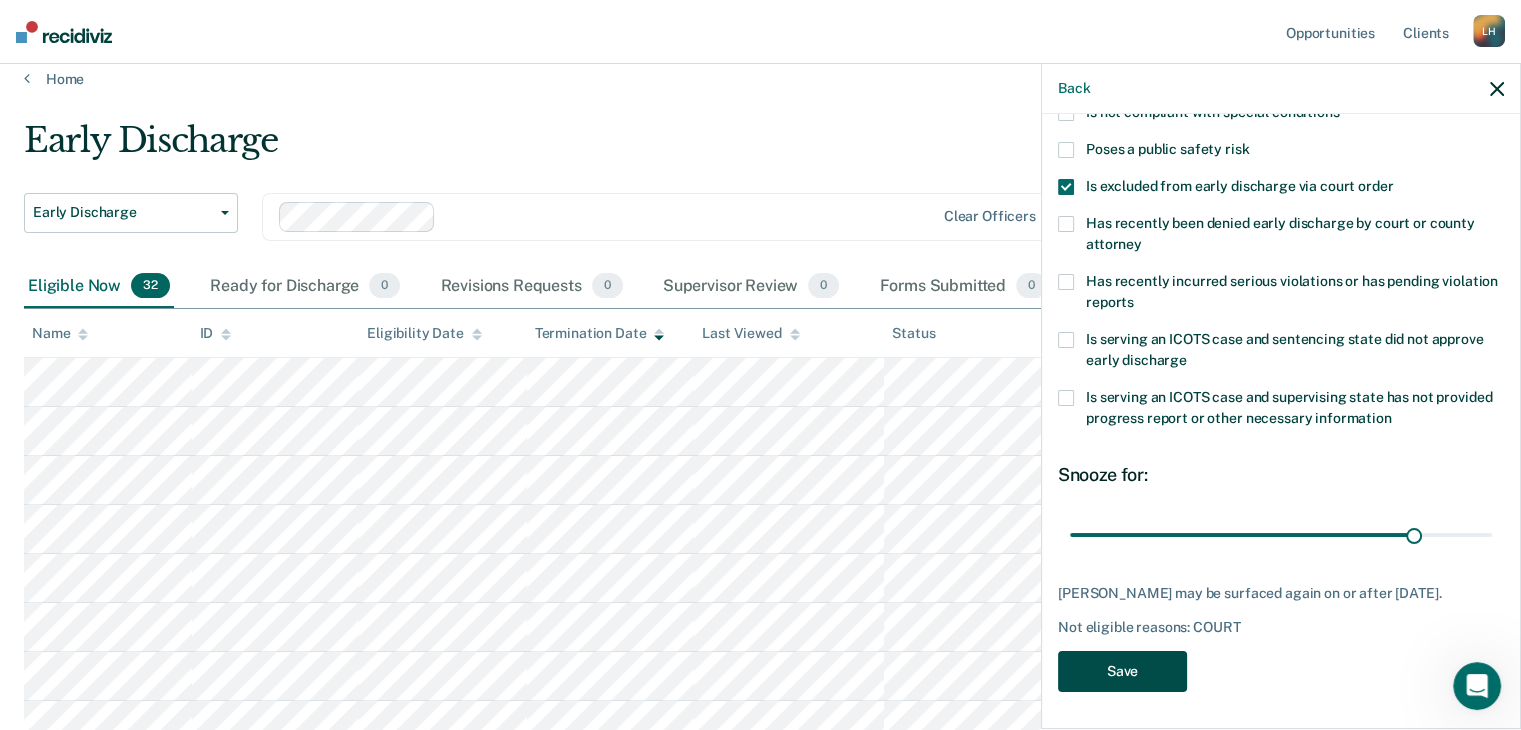 scroll, scrollTop: 0, scrollLeft: 0, axis: both 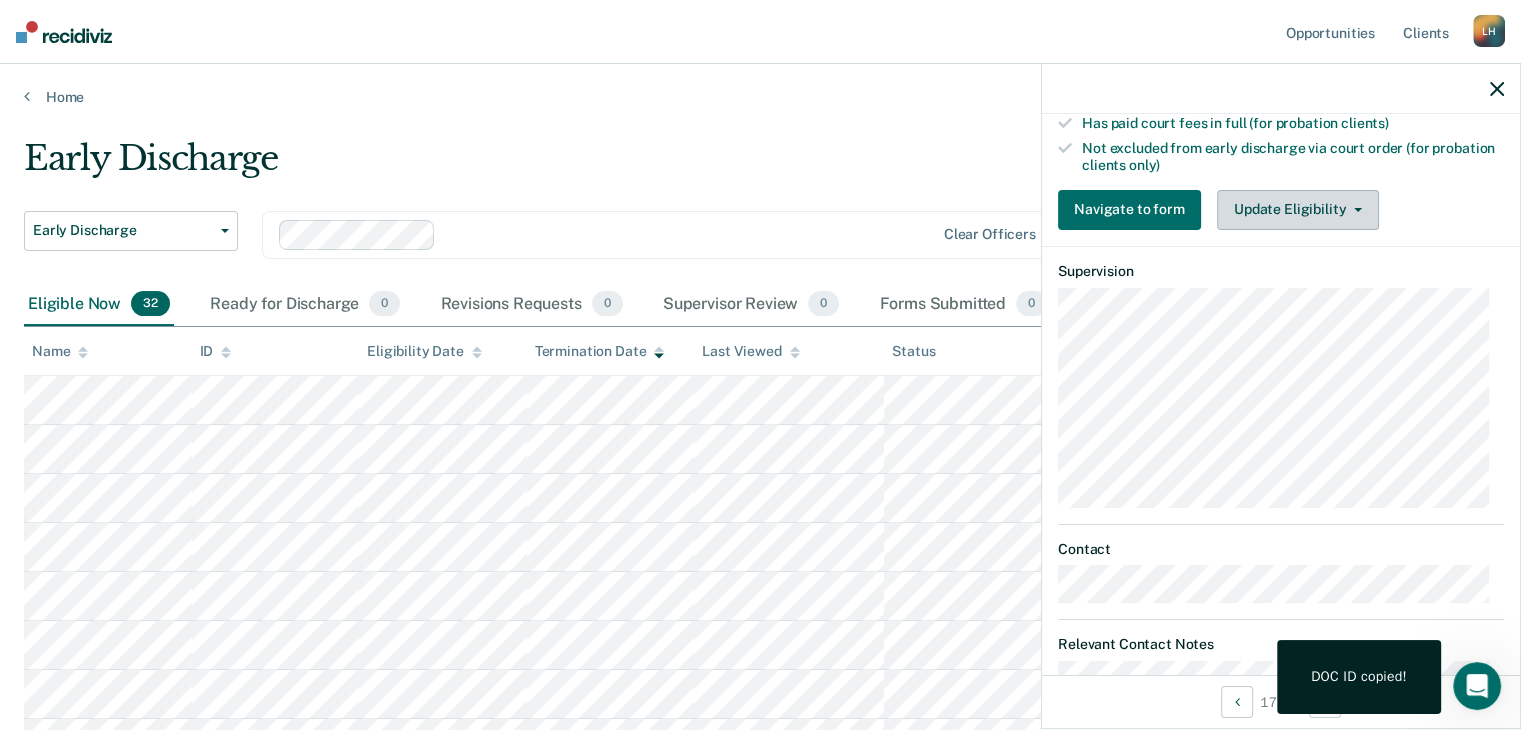 click on "Update Eligibility" at bounding box center (1298, 210) 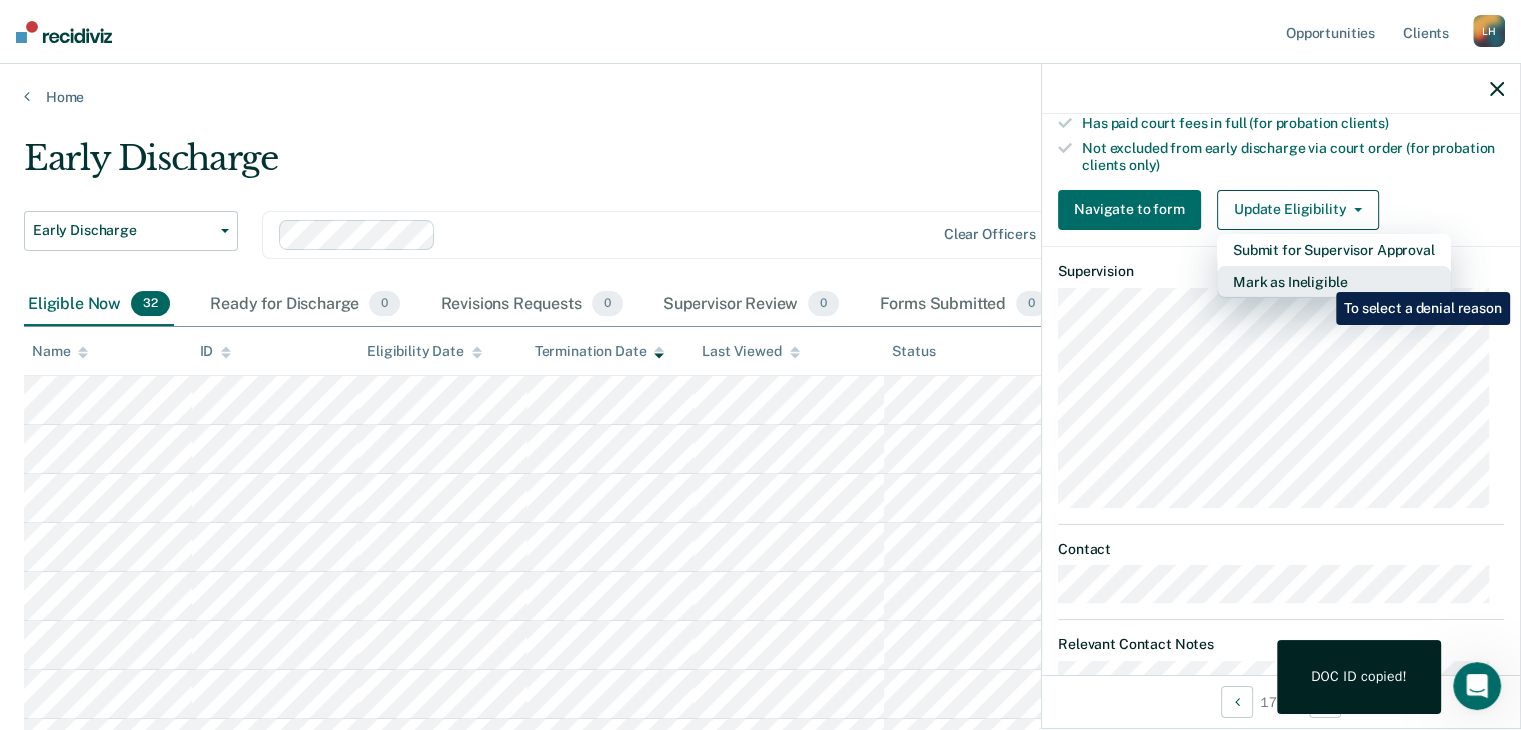 click on "Mark as Ineligible" at bounding box center [1334, 282] 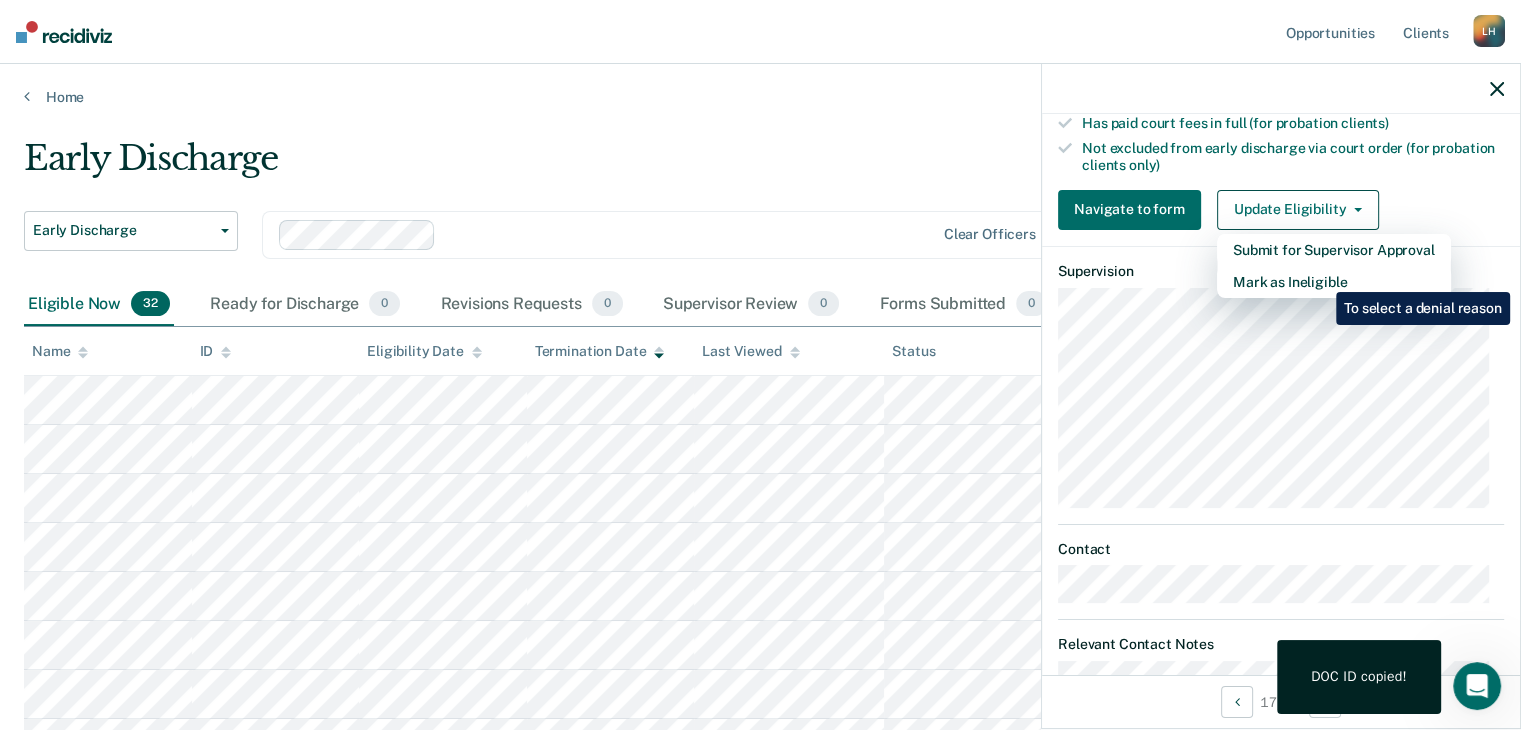 scroll, scrollTop: 289, scrollLeft: 0, axis: vertical 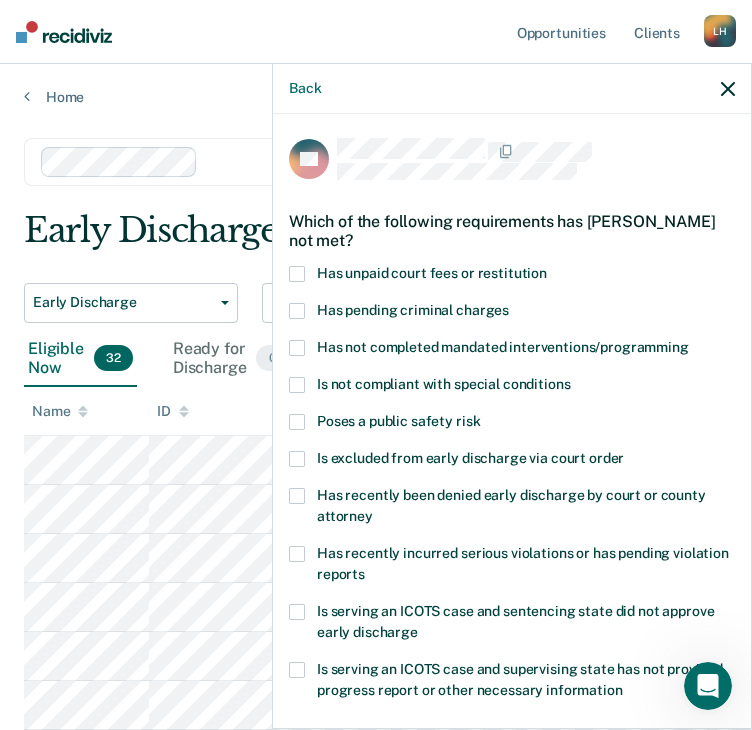 click on "Is excluded from early discharge via court order" at bounding box center [470, 458] 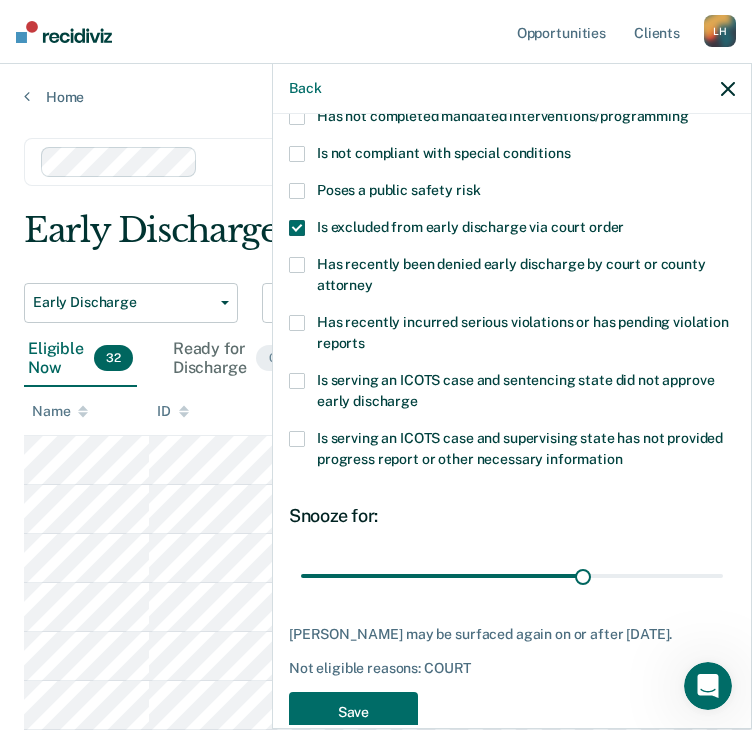 scroll, scrollTop: 289, scrollLeft: 0, axis: vertical 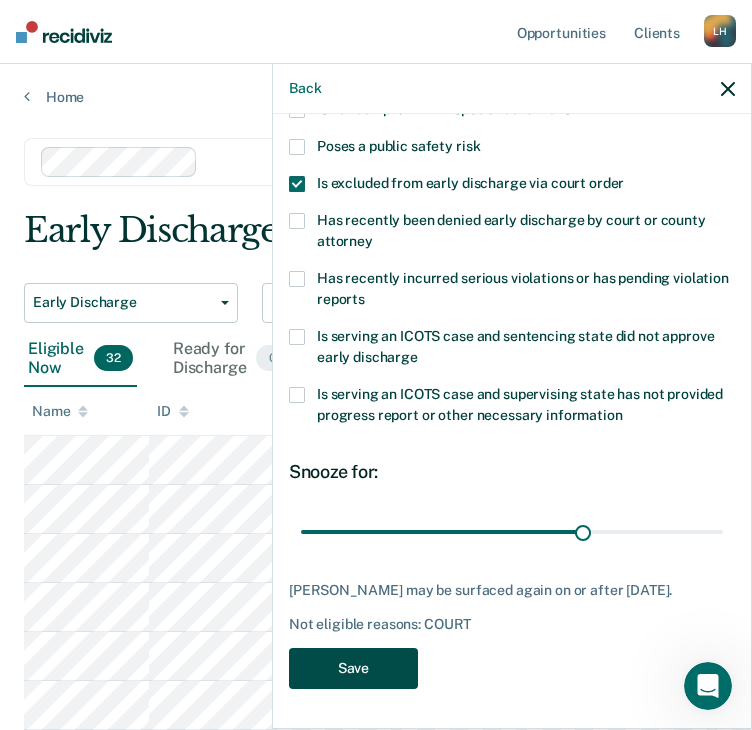 click on "Save" at bounding box center (353, 668) 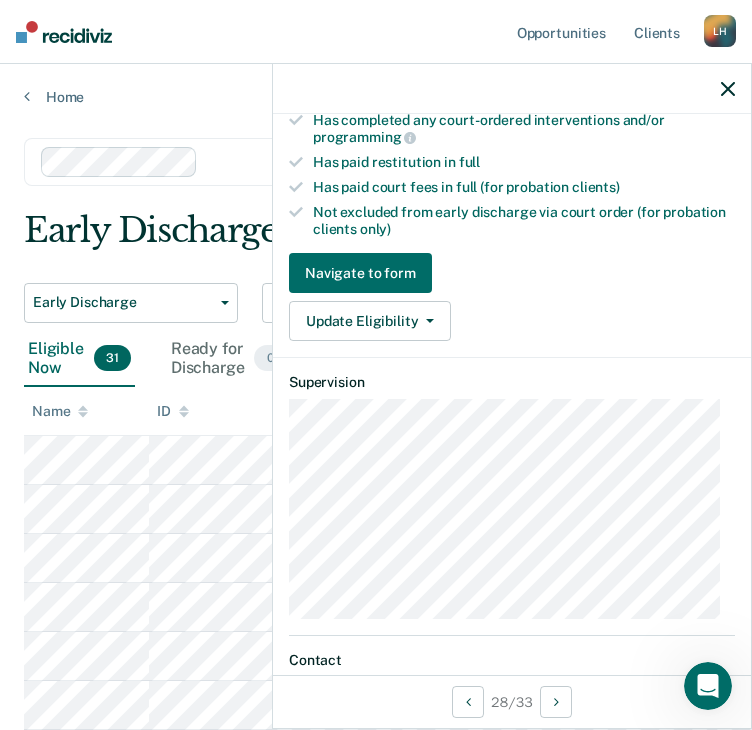 scroll, scrollTop: 600, scrollLeft: 0, axis: vertical 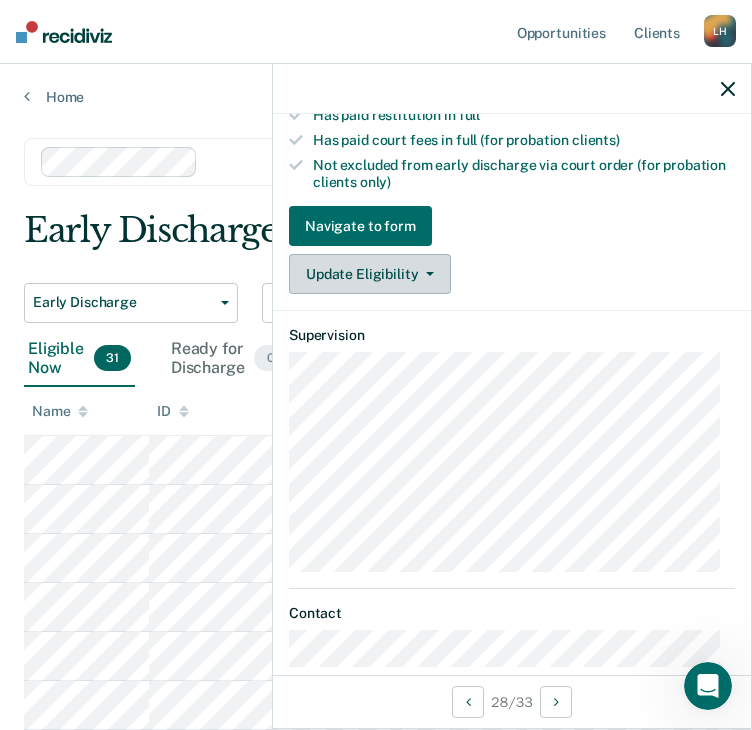 click on "Update Eligibility" at bounding box center (370, 274) 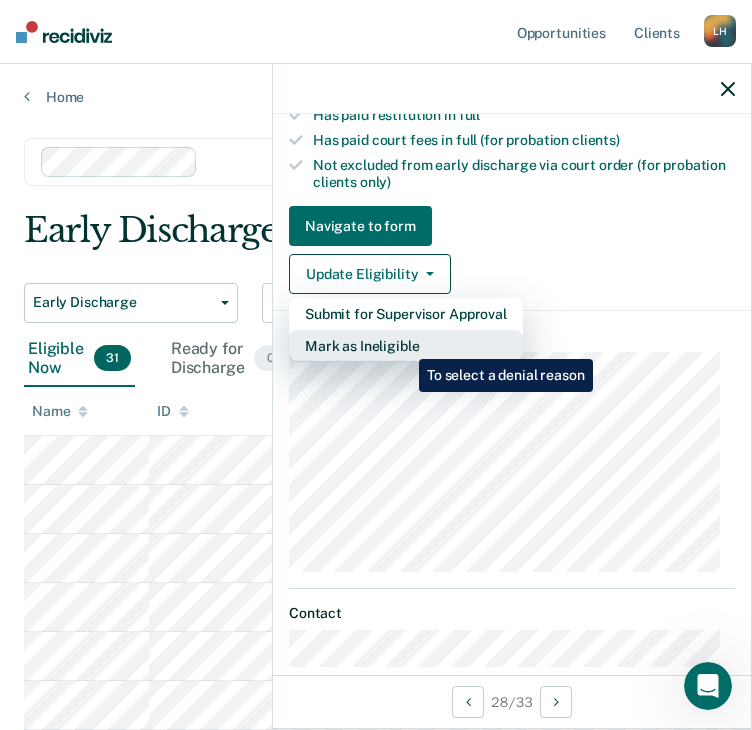click on "Mark as Ineligible" at bounding box center [406, 346] 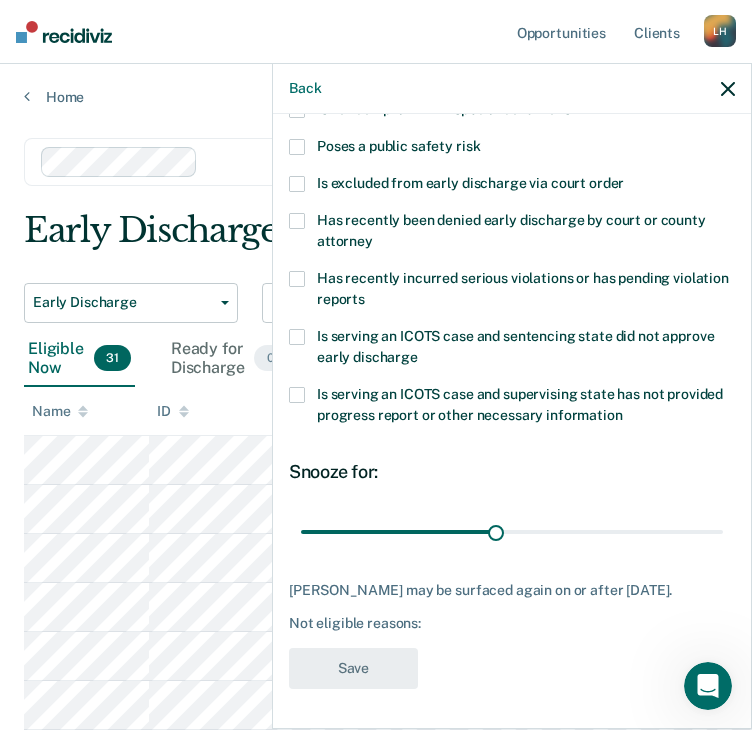 scroll, scrollTop: 272, scrollLeft: 0, axis: vertical 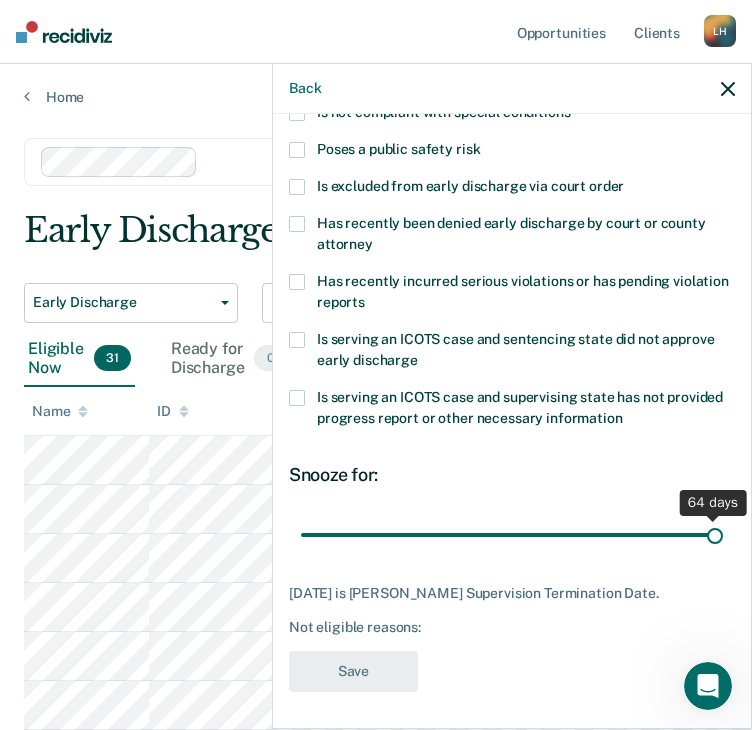 drag, startPoint x: 488, startPoint y: 532, endPoint x: 692, endPoint y: 531, distance: 204.00246 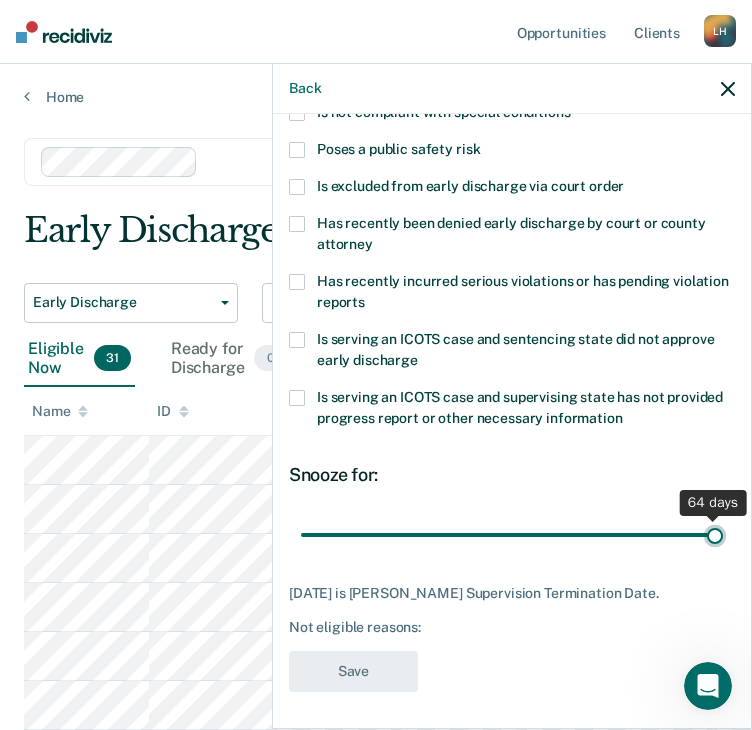 type on "64" 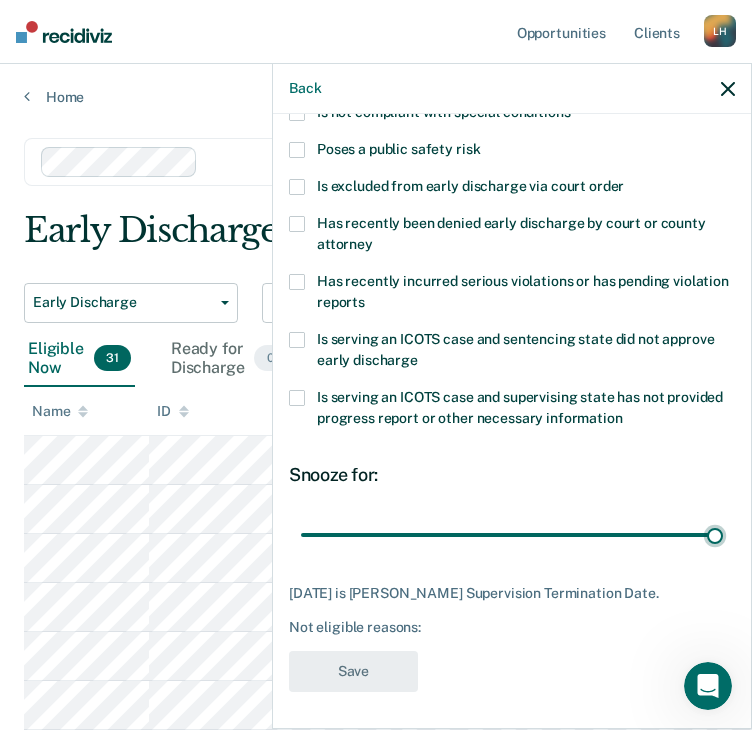 scroll, scrollTop: 0, scrollLeft: 0, axis: both 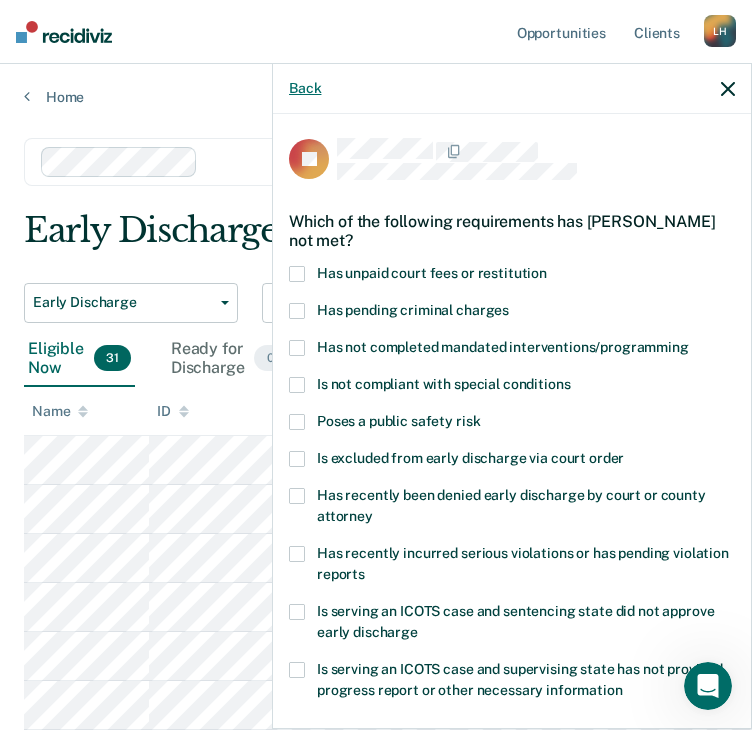 click on "Back" at bounding box center [305, 88] 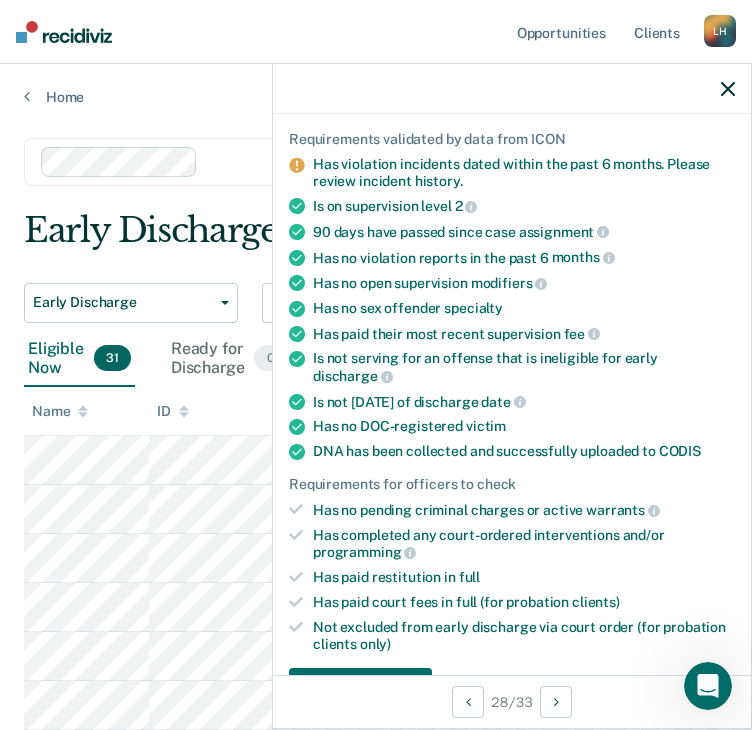 scroll, scrollTop: 400, scrollLeft: 0, axis: vertical 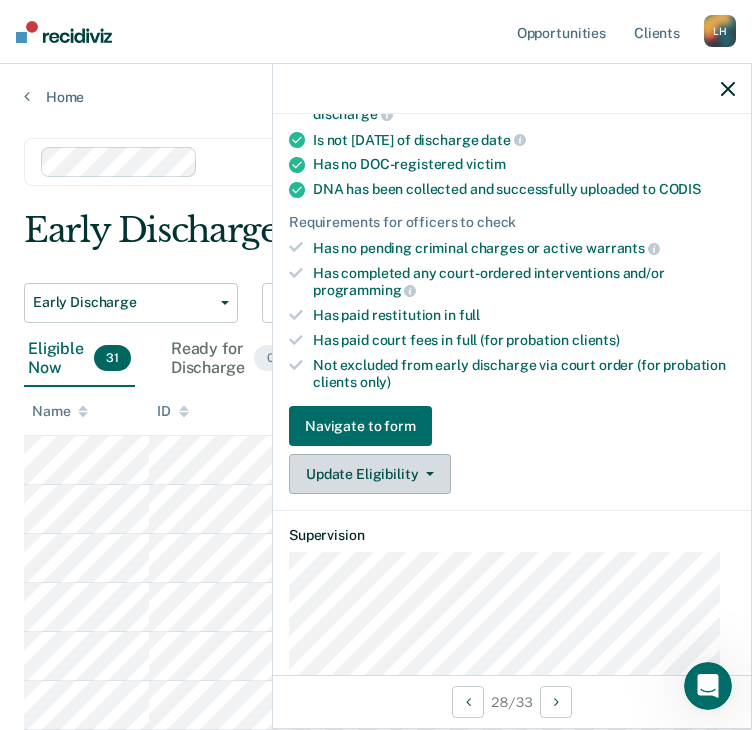 click on "Update Eligibility" at bounding box center (370, 474) 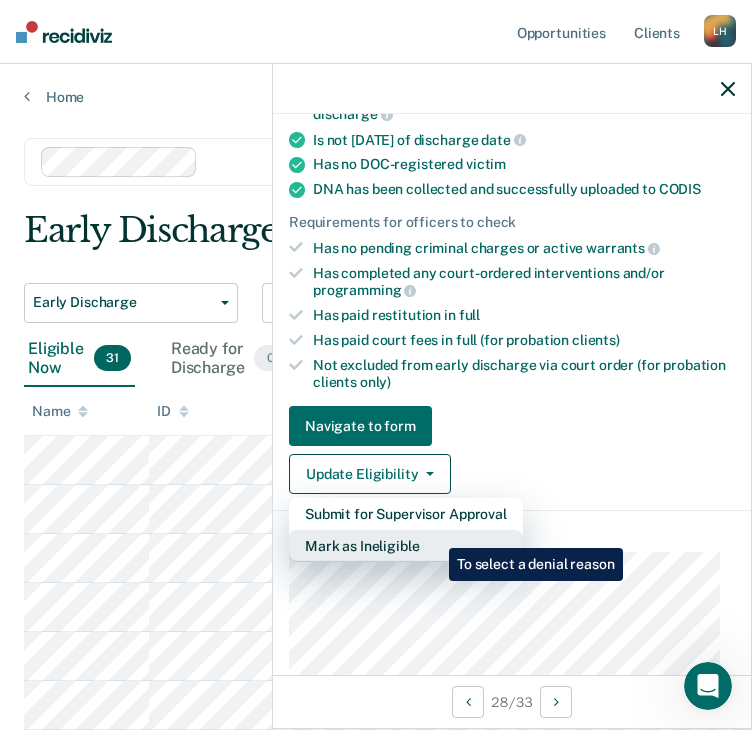 click on "Mark as Ineligible" at bounding box center [406, 546] 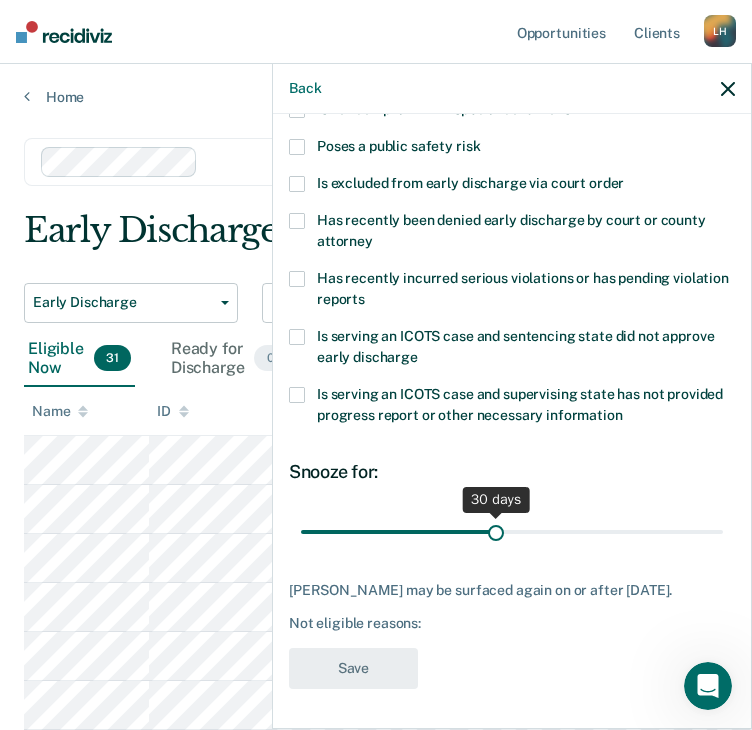 scroll, scrollTop: 272, scrollLeft: 0, axis: vertical 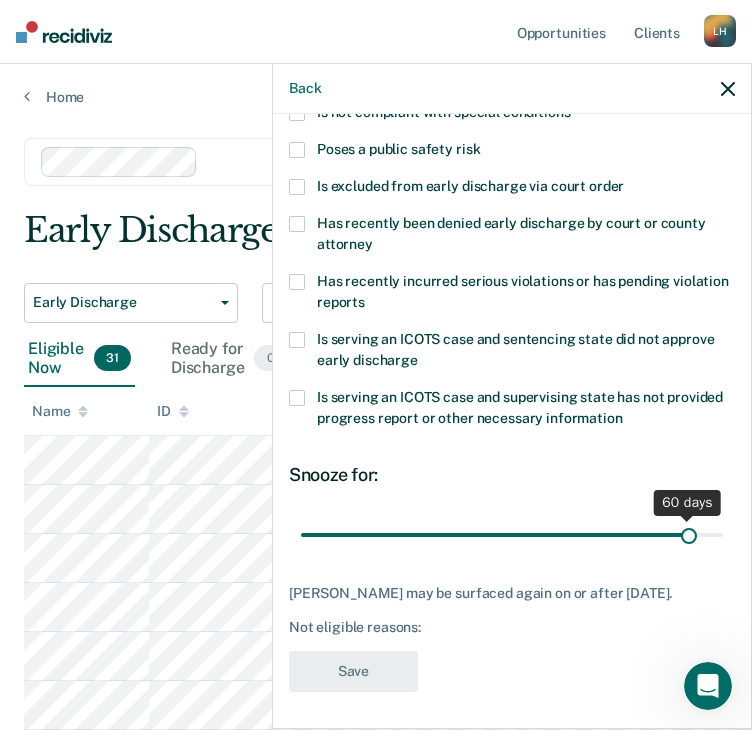 drag, startPoint x: 488, startPoint y: 530, endPoint x: 677, endPoint y: 557, distance: 190.91884 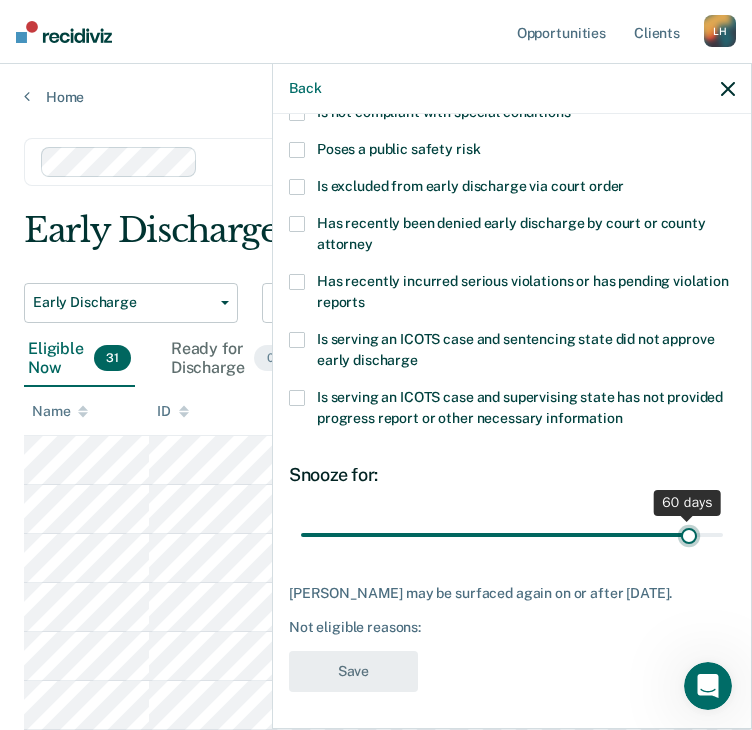 click at bounding box center [512, 535] 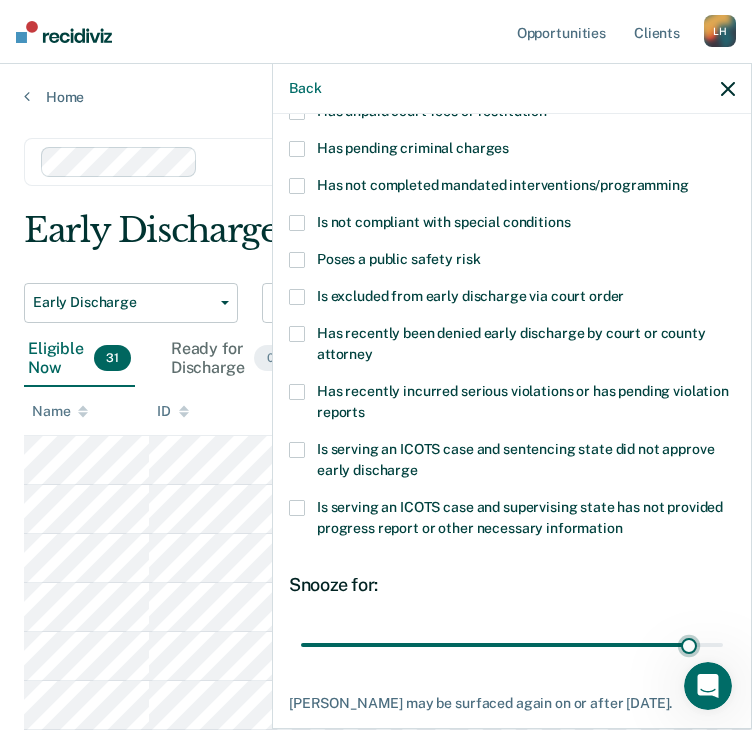 scroll, scrollTop: 272, scrollLeft: 0, axis: vertical 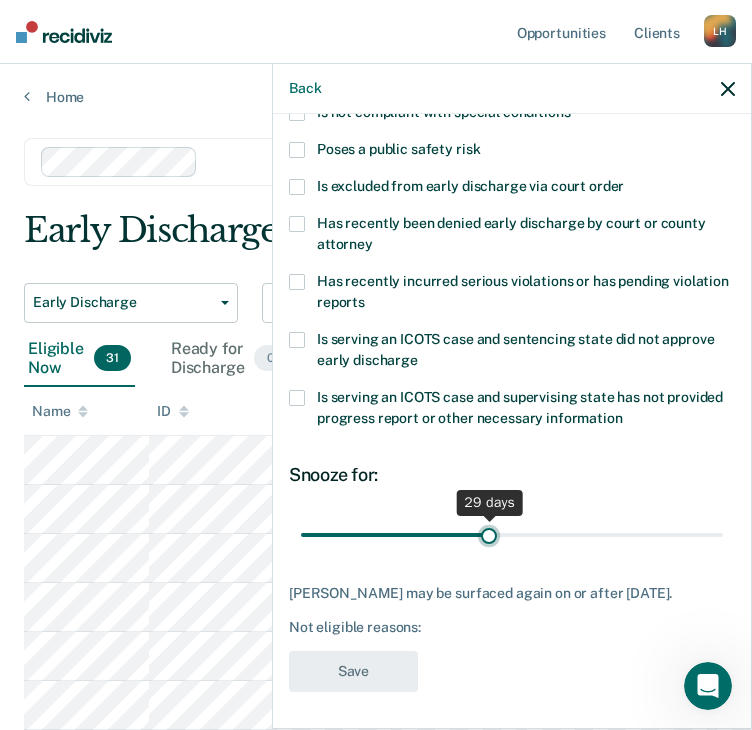 drag, startPoint x: 673, startPoint y: 532, endPoint x: 480, endPoint y: 545, distance: 193.43733 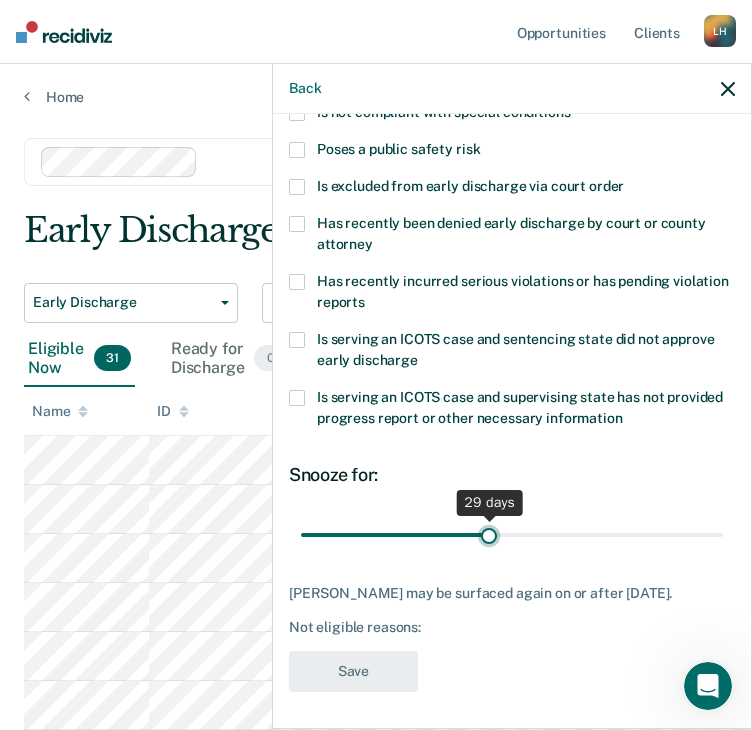click at bounding box center [512, 535] 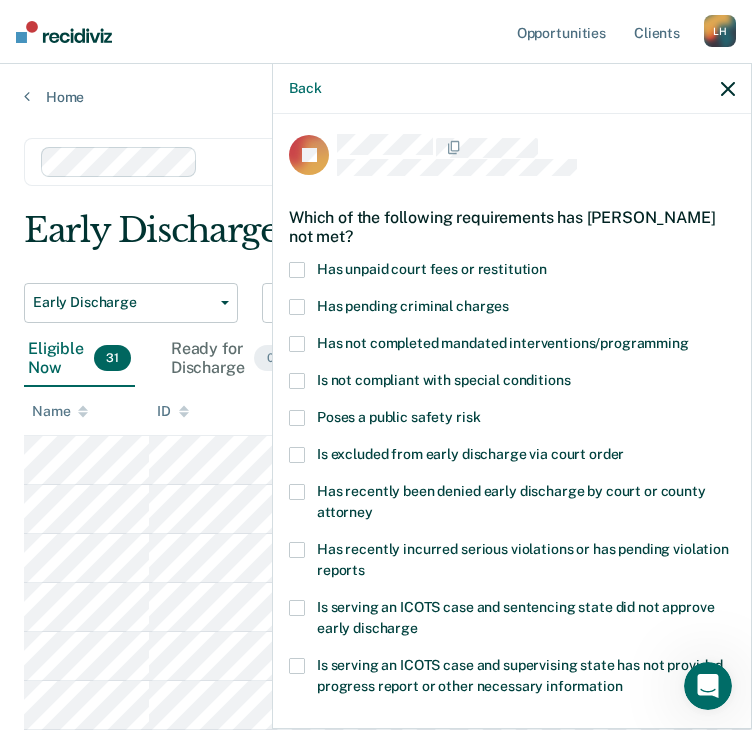 scroll, scrollTop: 0, scrollLeft: 0, axis: both 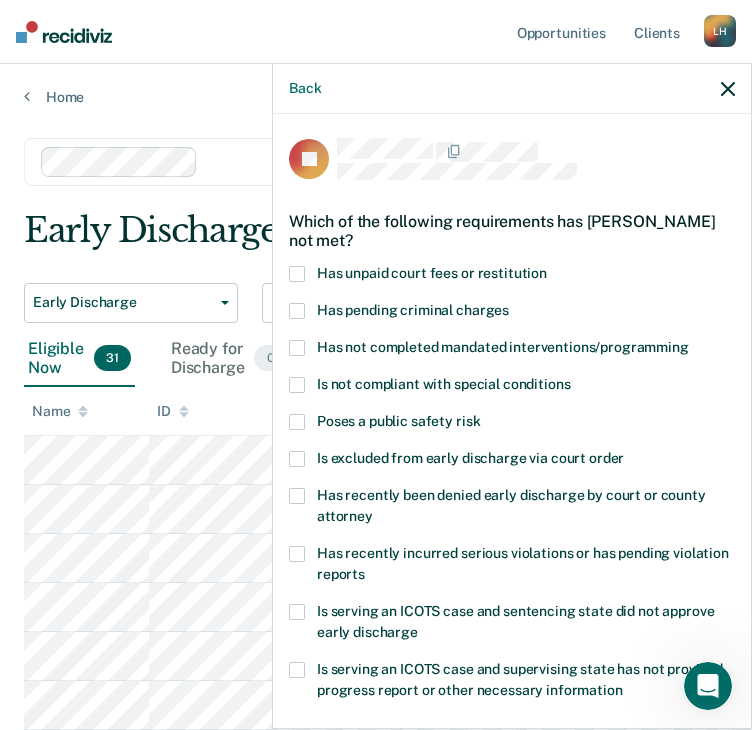 click at bounding box center (297, 385) 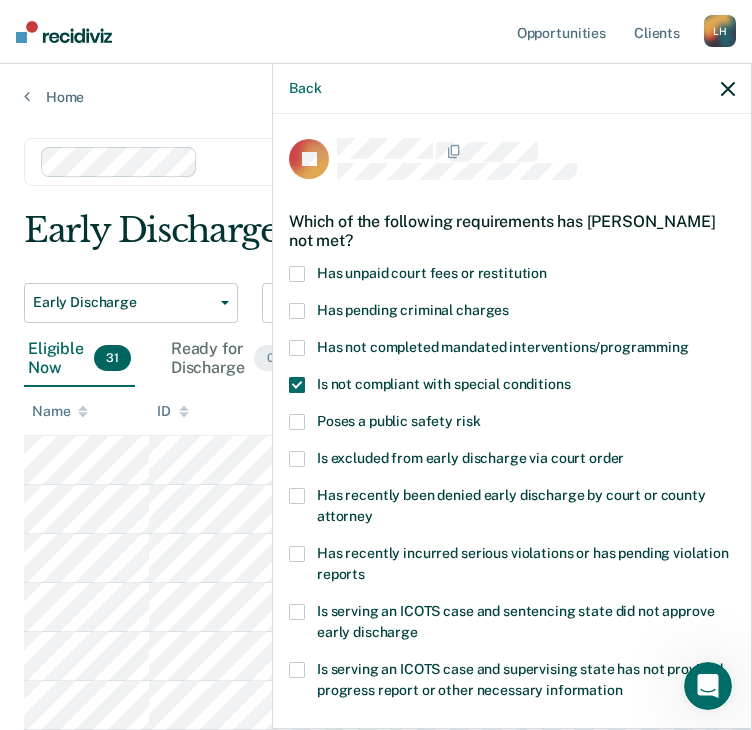 click at bounding box center (297, 348) 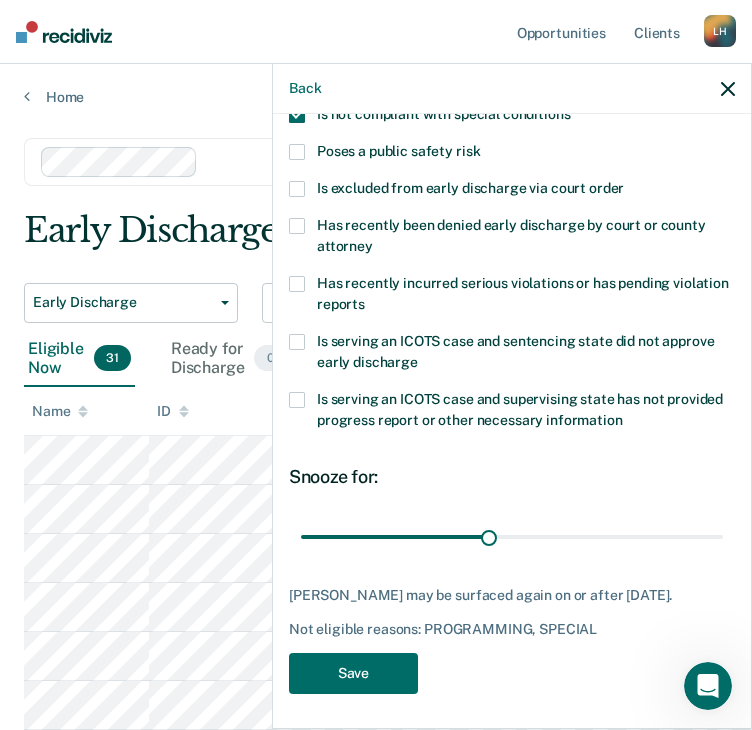 scroll, scrollTop: 272, scrollLeft: 0, axis: vertical 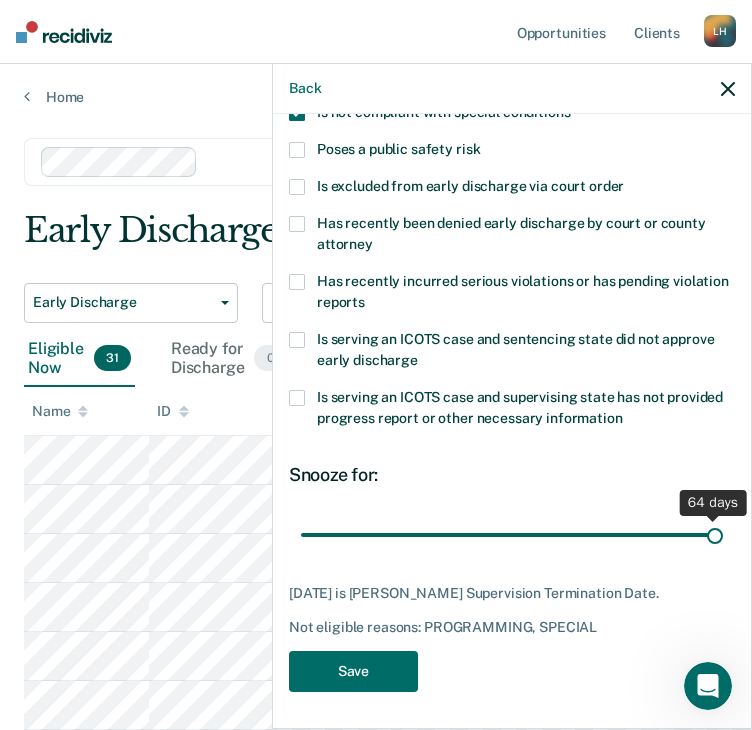 drag, startPoint x: 485, startPoint y: 537, endPoint x: 765, endPoint y: 536, distance: 280.0018 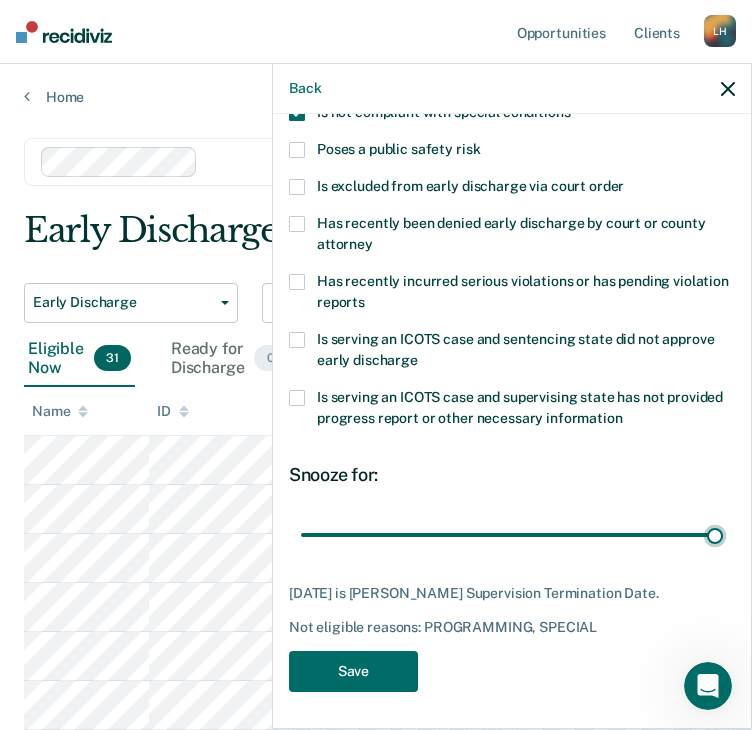 type on "64" 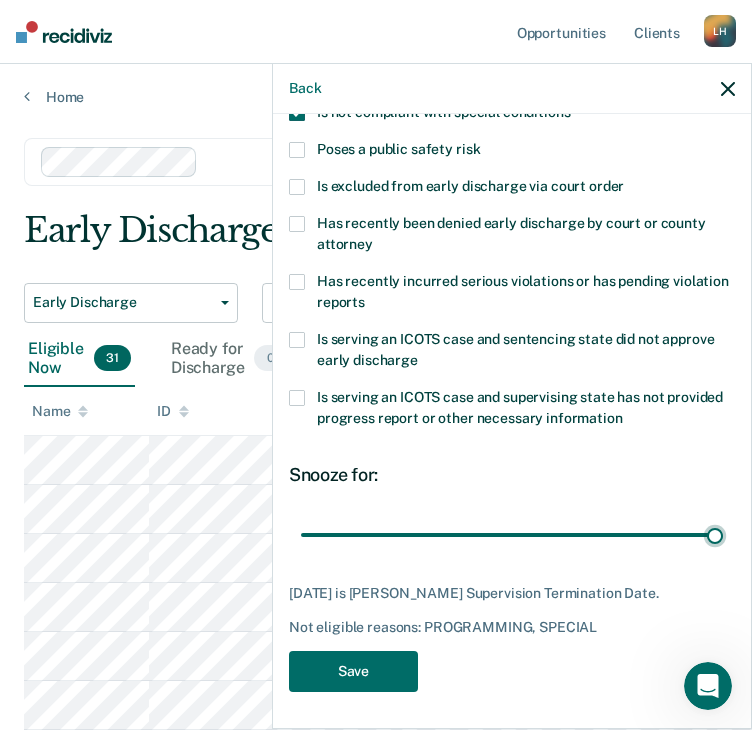 click at bounding box center (512, 535) 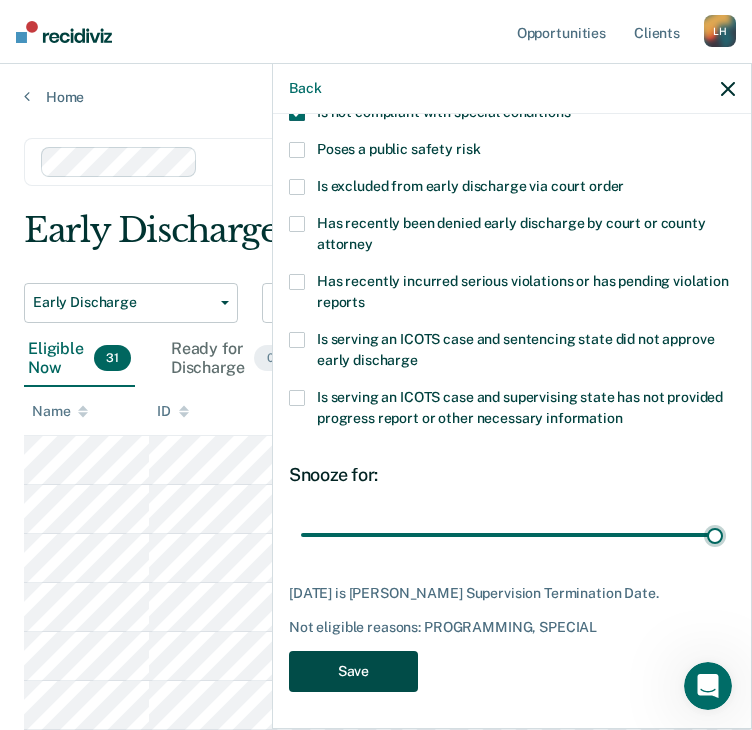 drag, startPoint x: 340, startPoint y: 662, endPoint x: 484, endPoint y: 630, distance: 147.51271 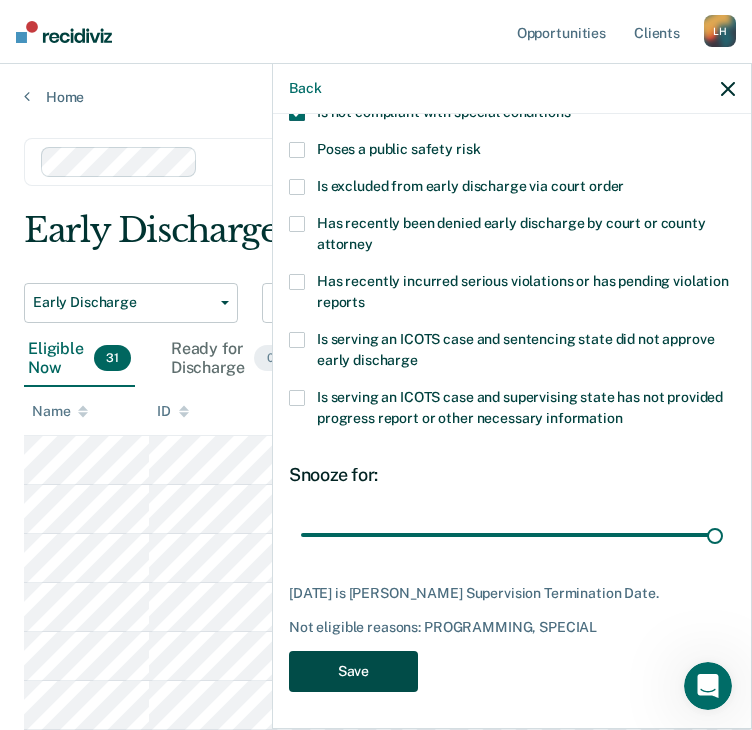 click on "Save" at bounding box center [353, 671] 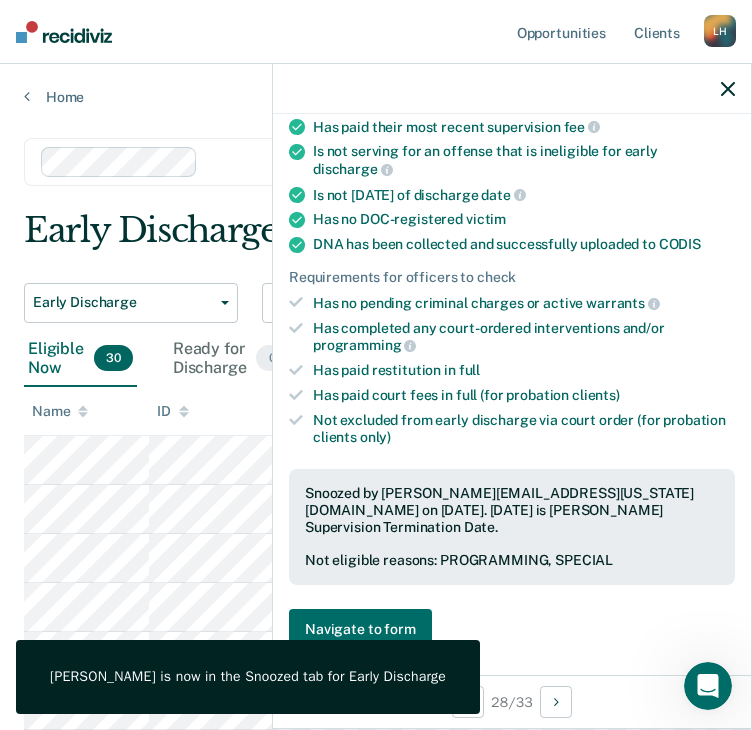 scroll, scrollTop: 272, scrollLeft: 0, axis: vertical 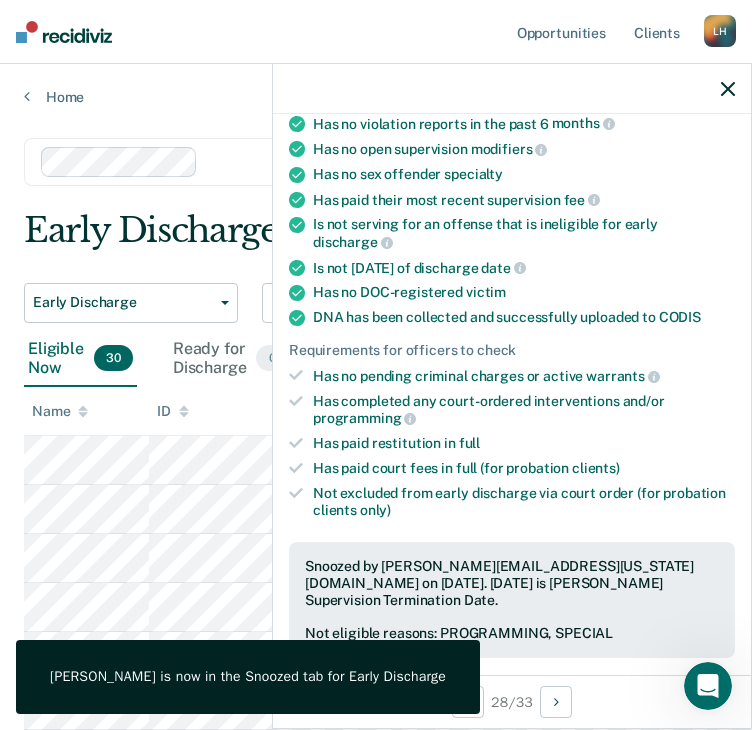 click 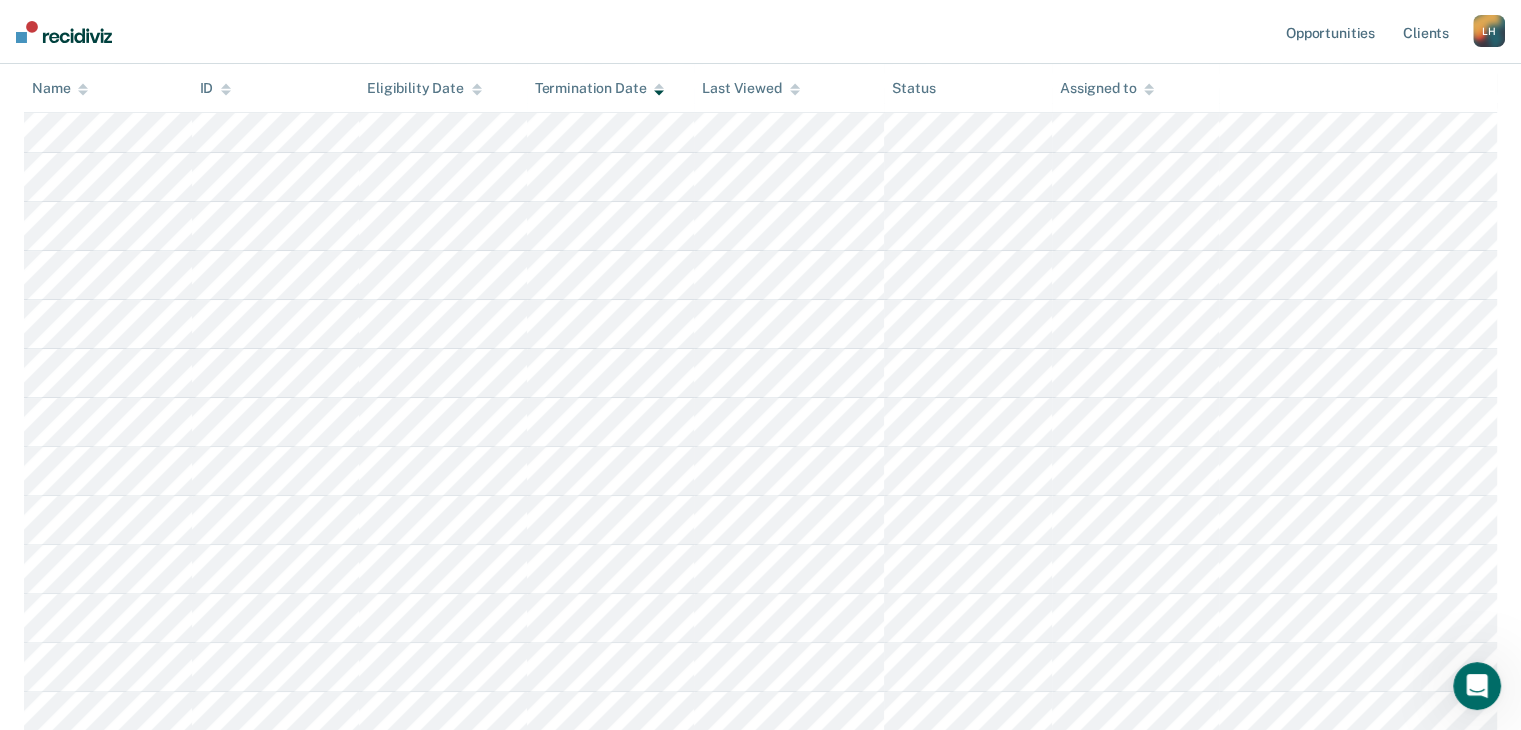 scroll, scrollTop: 0, scrollLeft: 0, axis: both 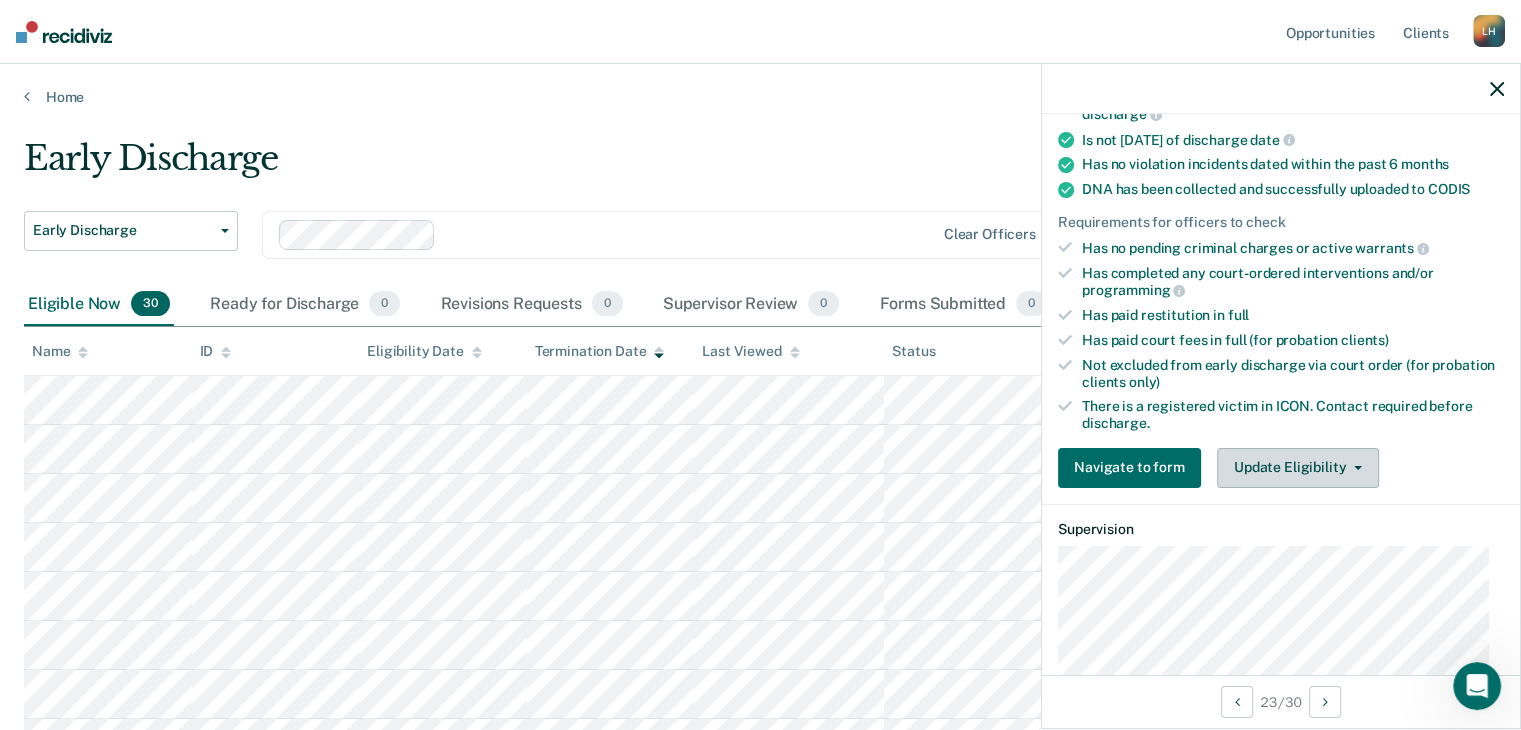 click on "Update Eligibility" at bounding box center (1298, 468) 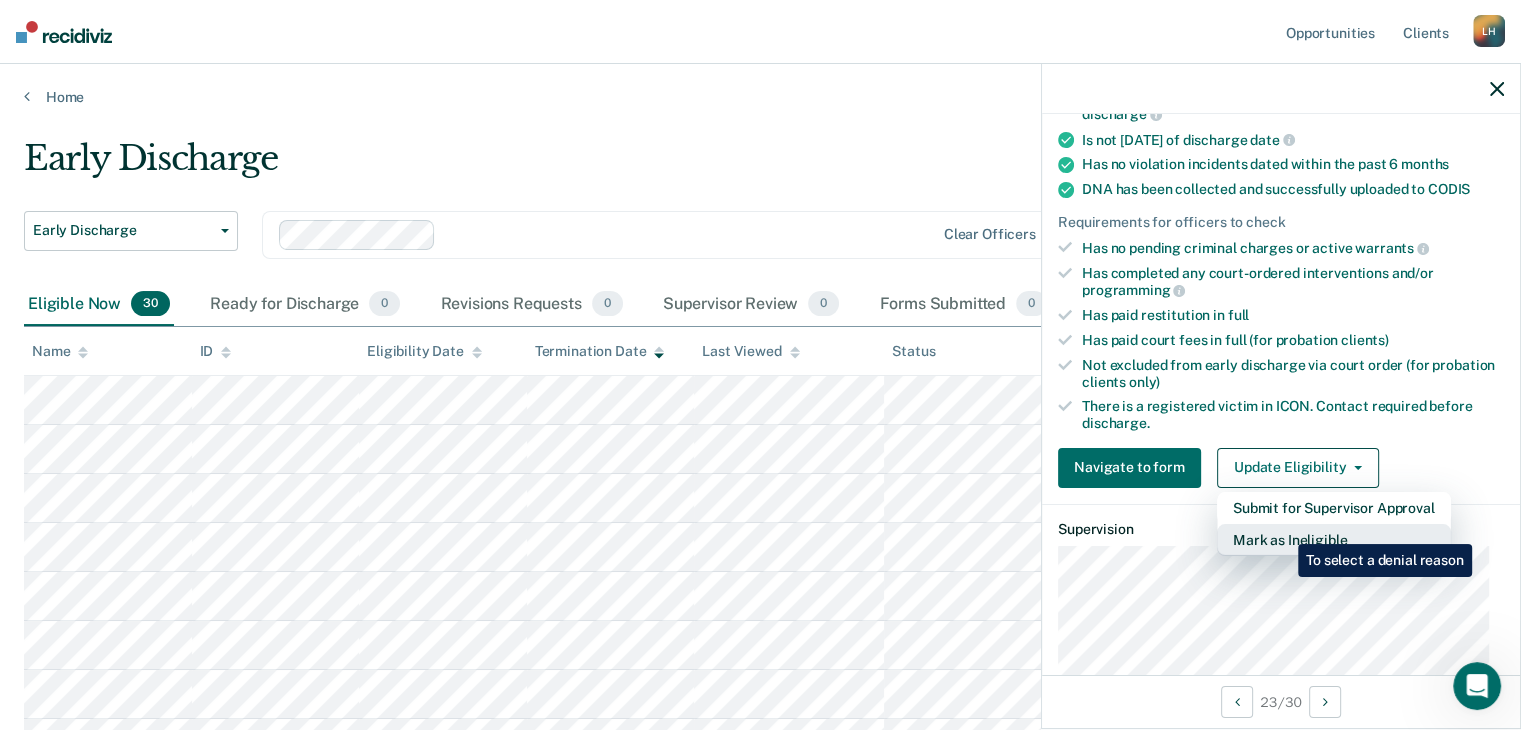 click on "Mark as Ineligible" at bounding box center (1334, 540) 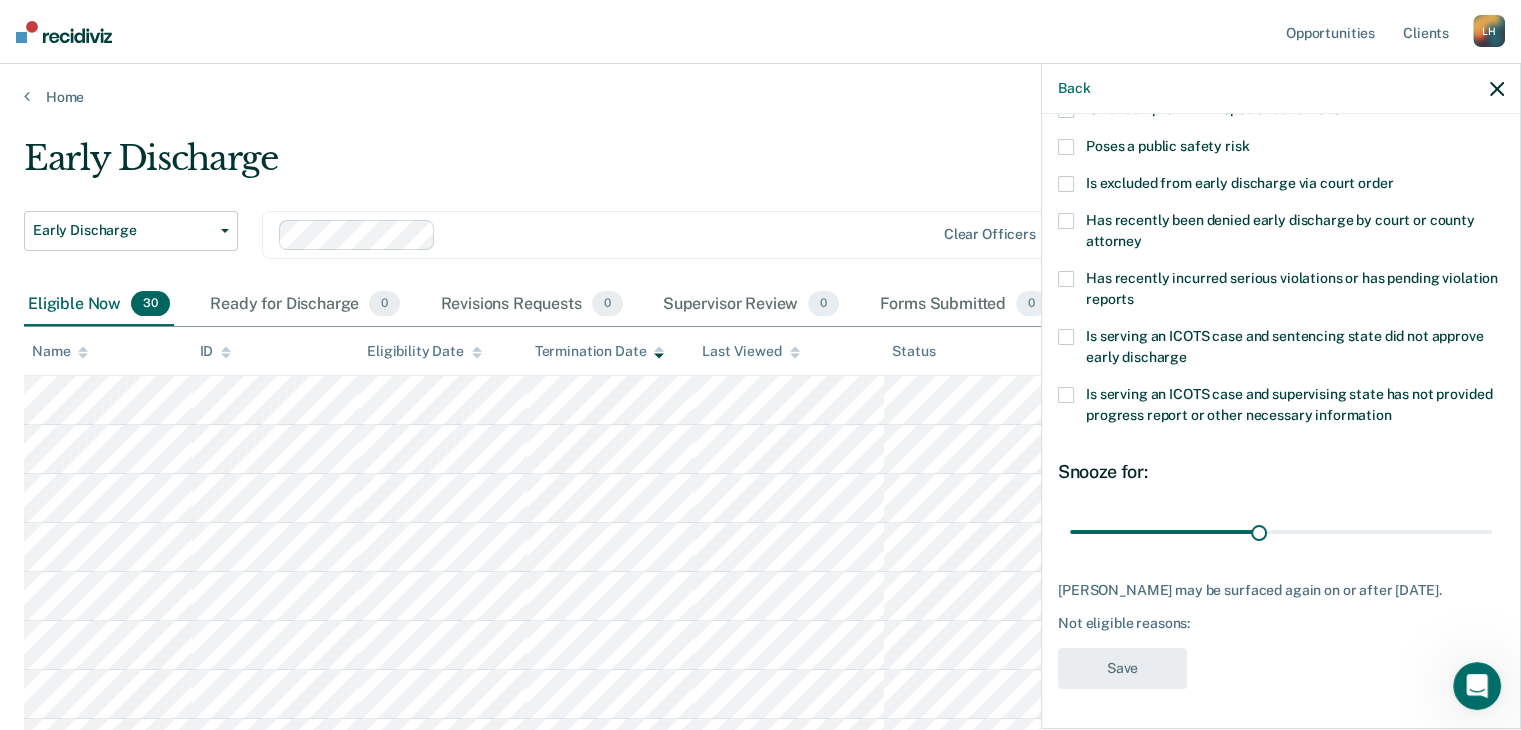 scroll, scrollTop: 272, scrollLeft: 0, axis: vertical 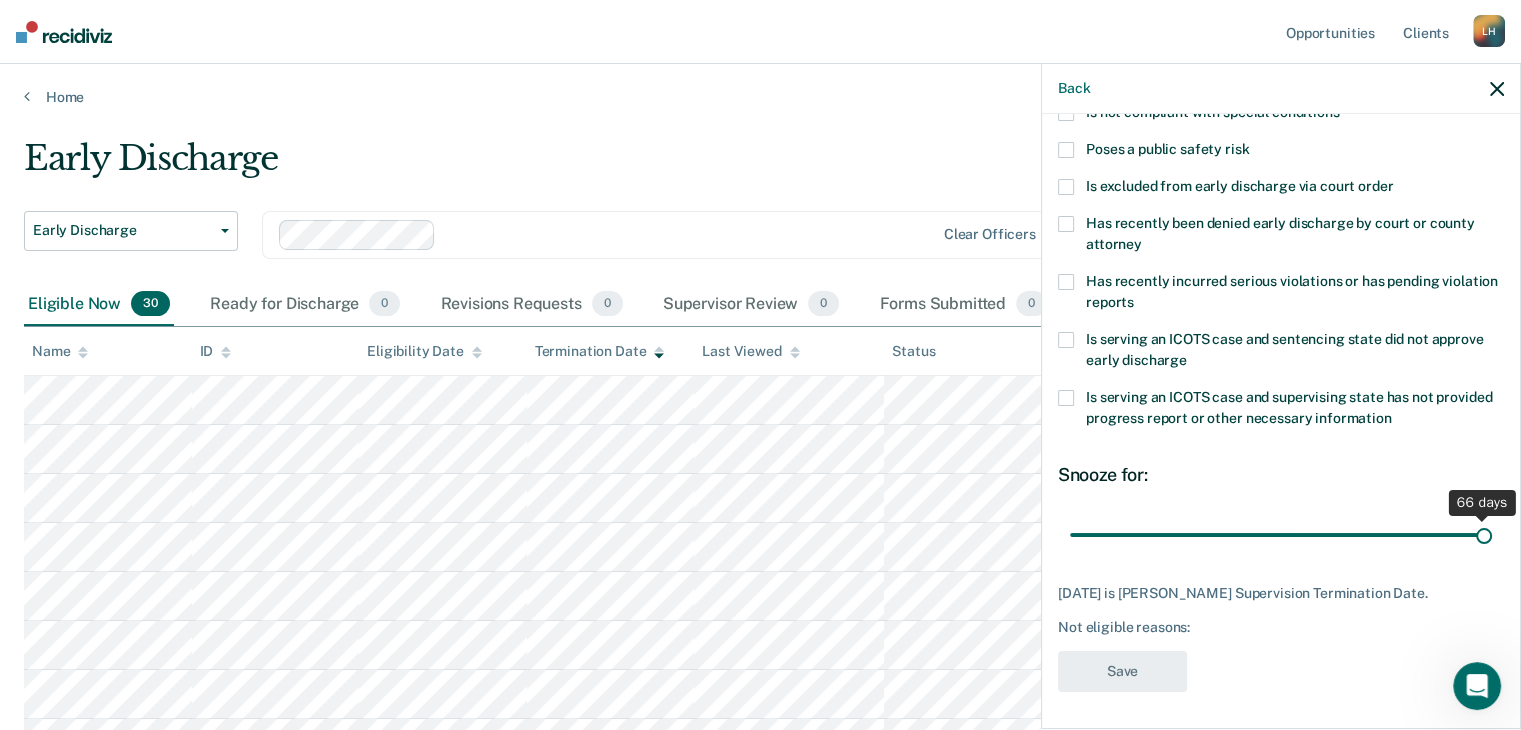 drag, startPoint x: 1249, startPoint y: 541, endPoint x: 1535, endPoint y: 545, distance: 286.02798 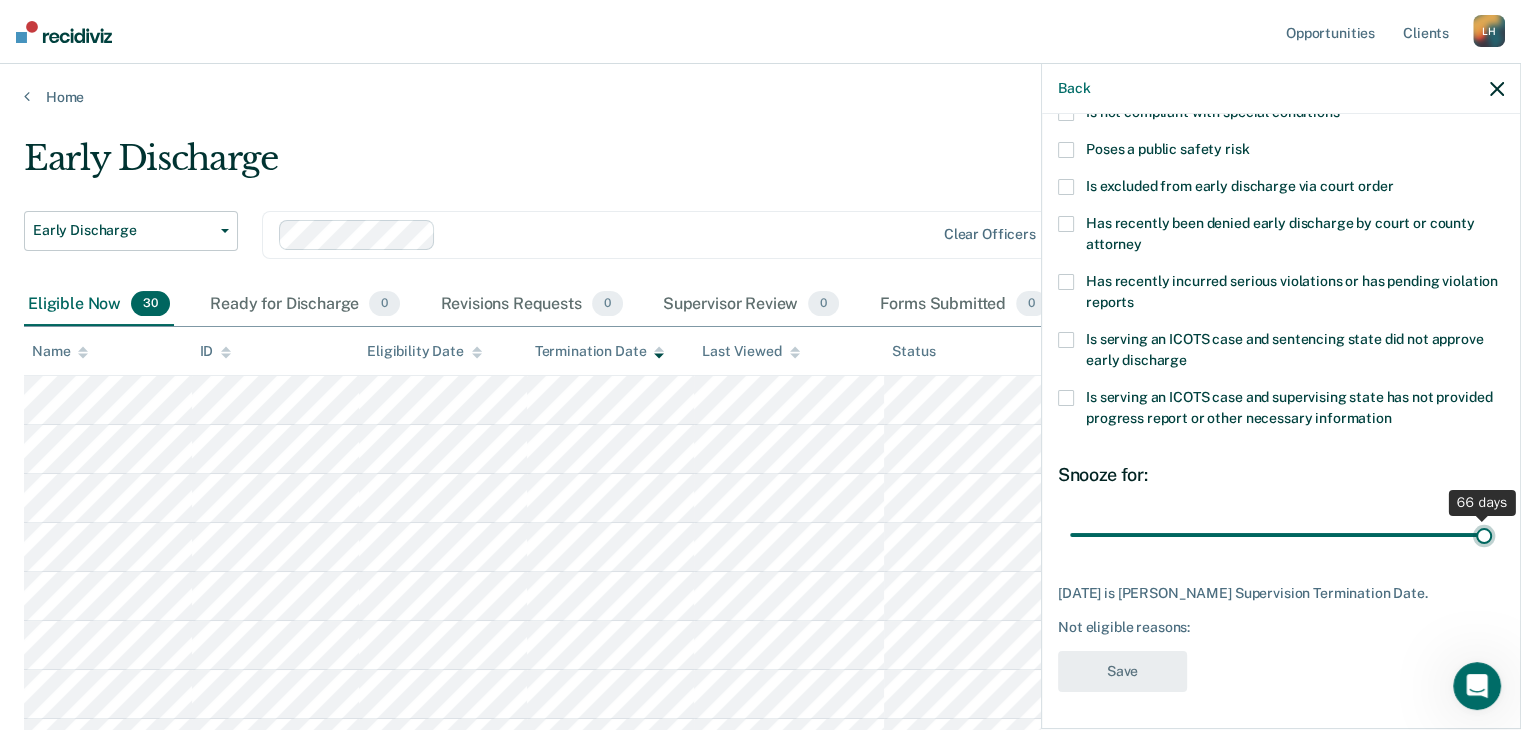 type on "66" 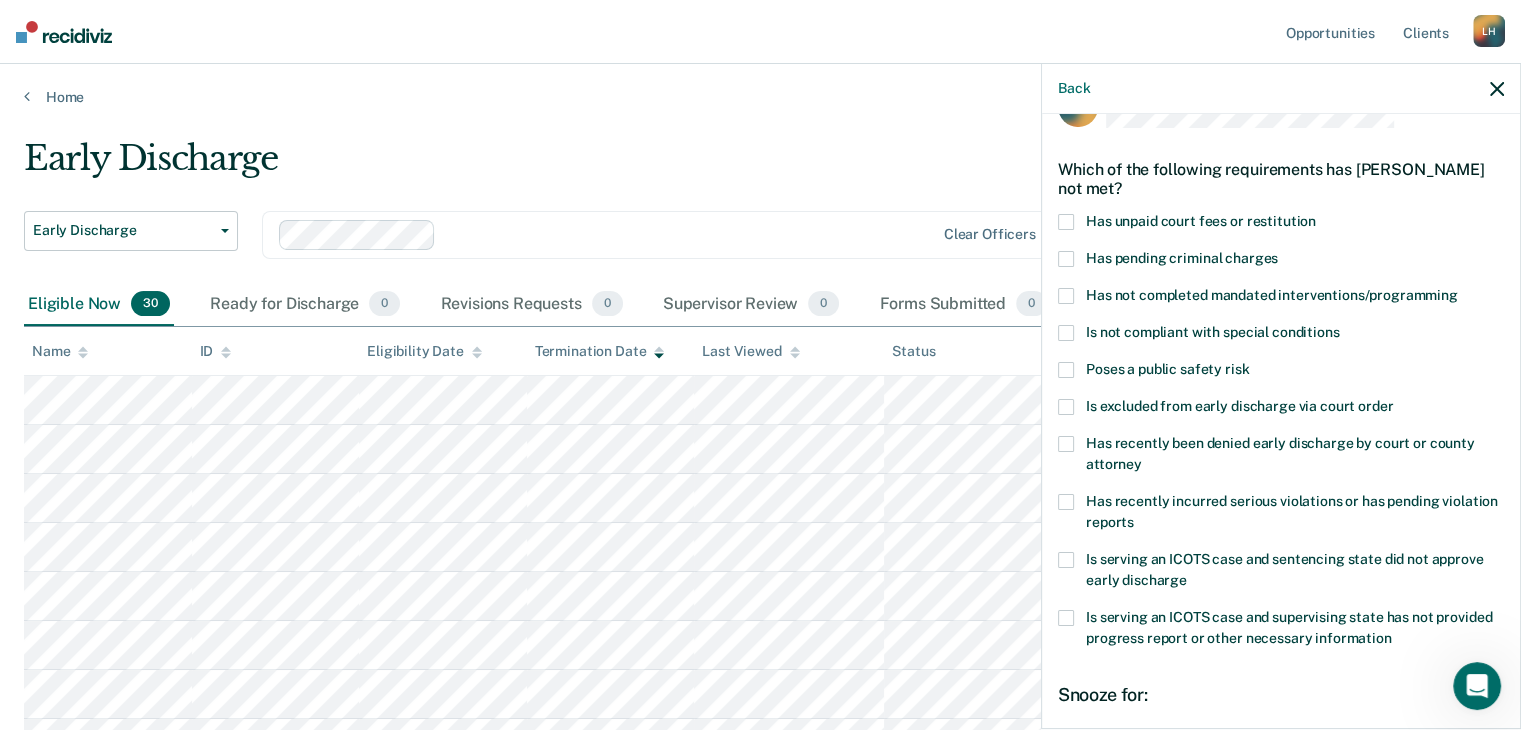scroll, scrollTop: 100, scrollLeft: 0, axis: vertical 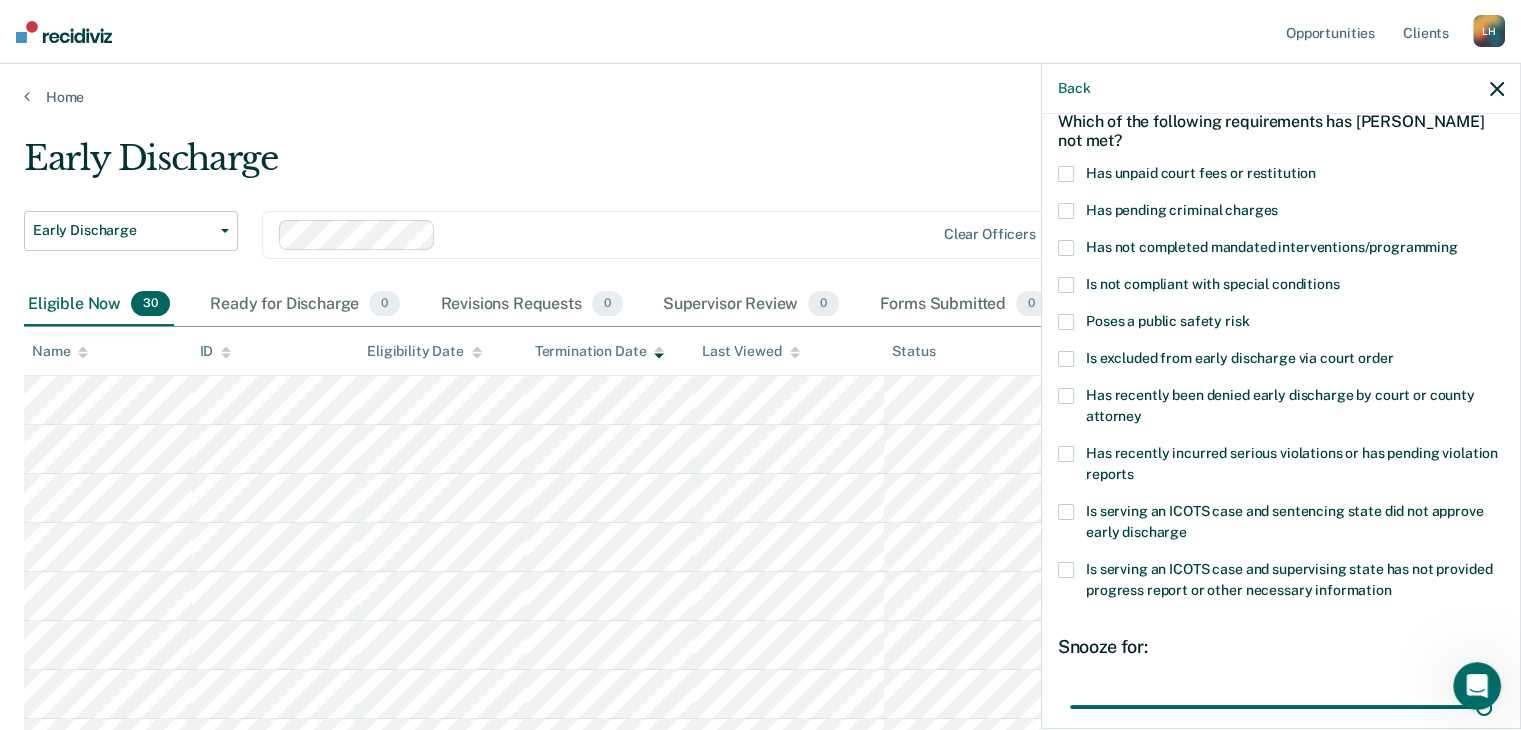 click at bounding box center [1066, 359] 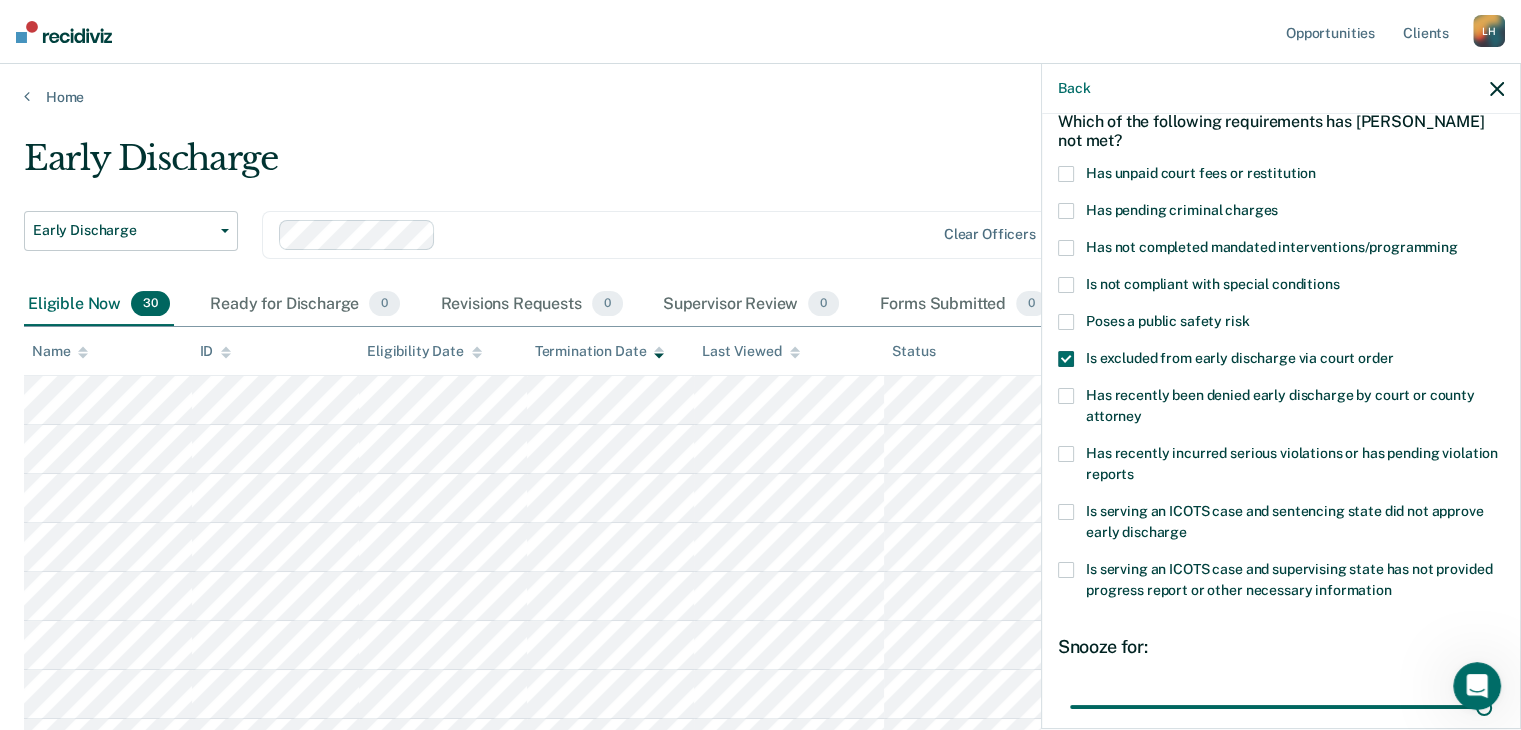 scroll, scrollTop: 289, scrollLeft: 0, axis: vertical 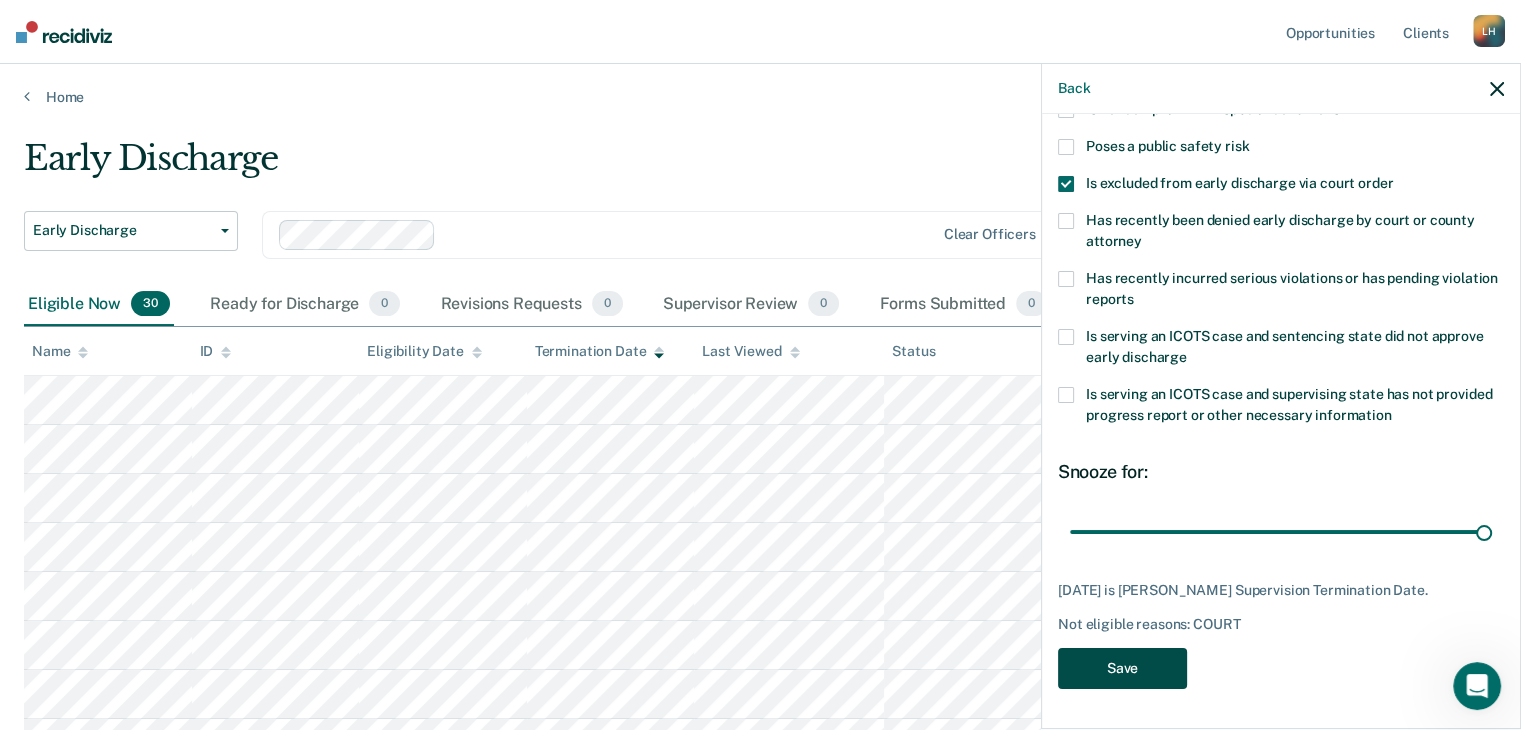 click on "Save" at bounding box center [1122, 668] 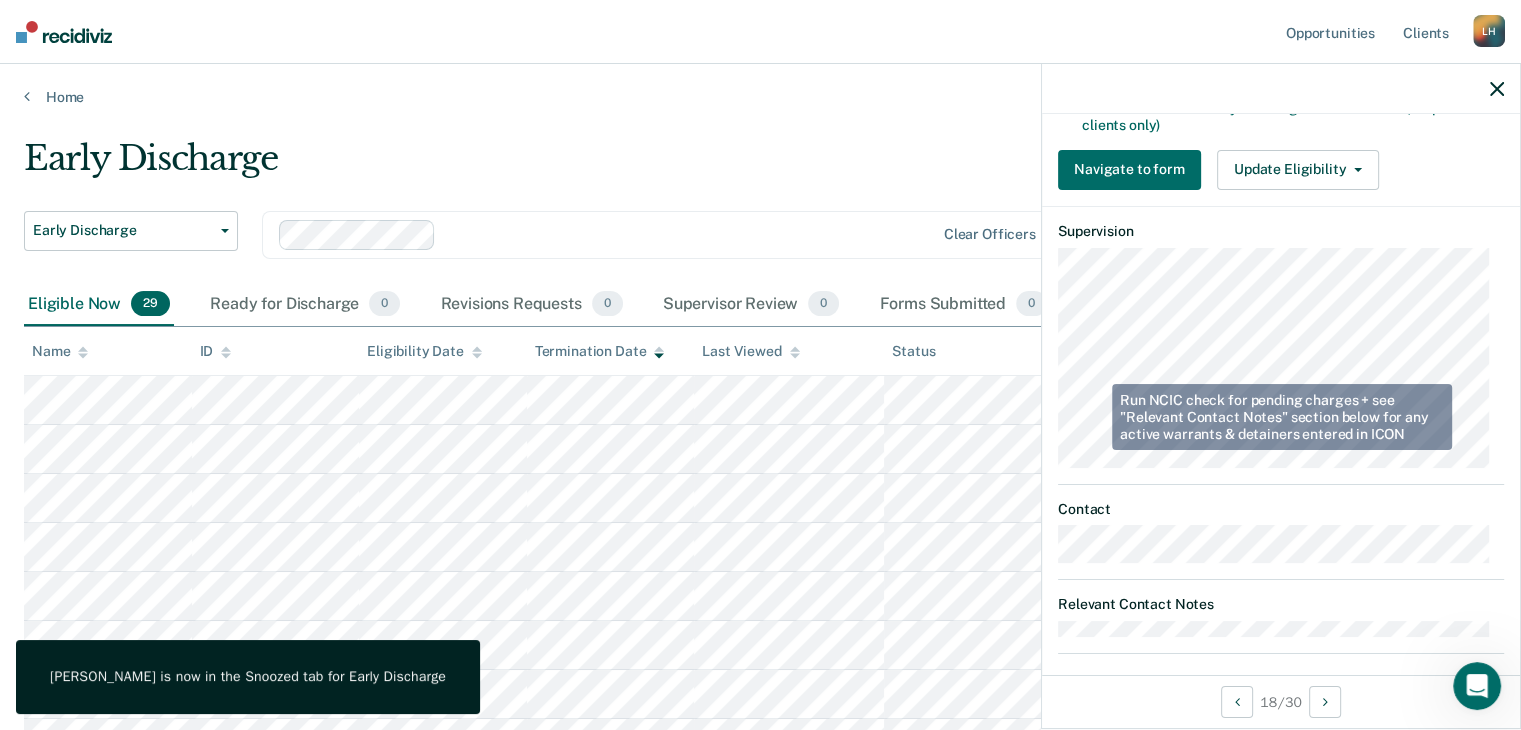 scroll, scrollTop: 649, scrollLeft: 0, axis: vertical 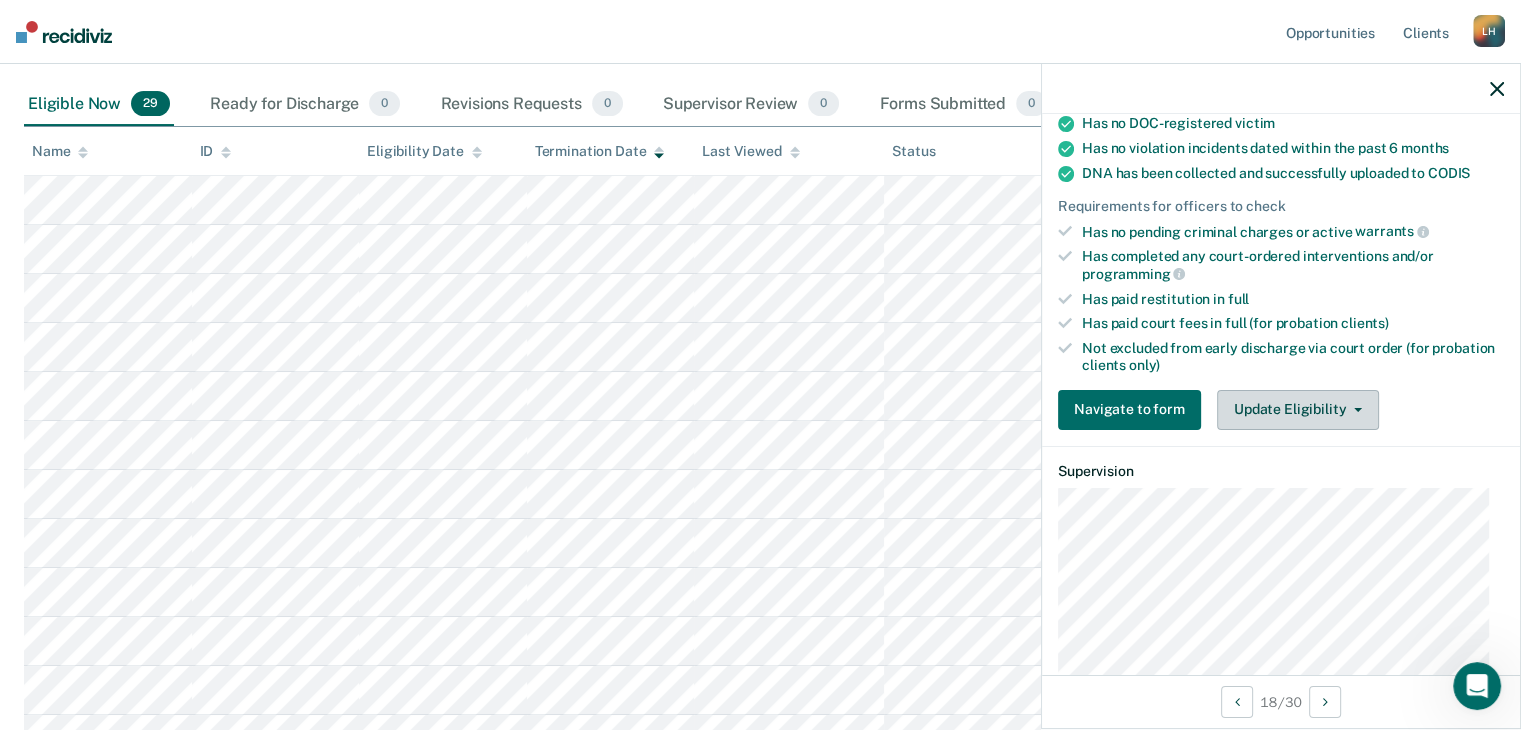 click on "Update Eligibility" at bounding box center [1298, 410] 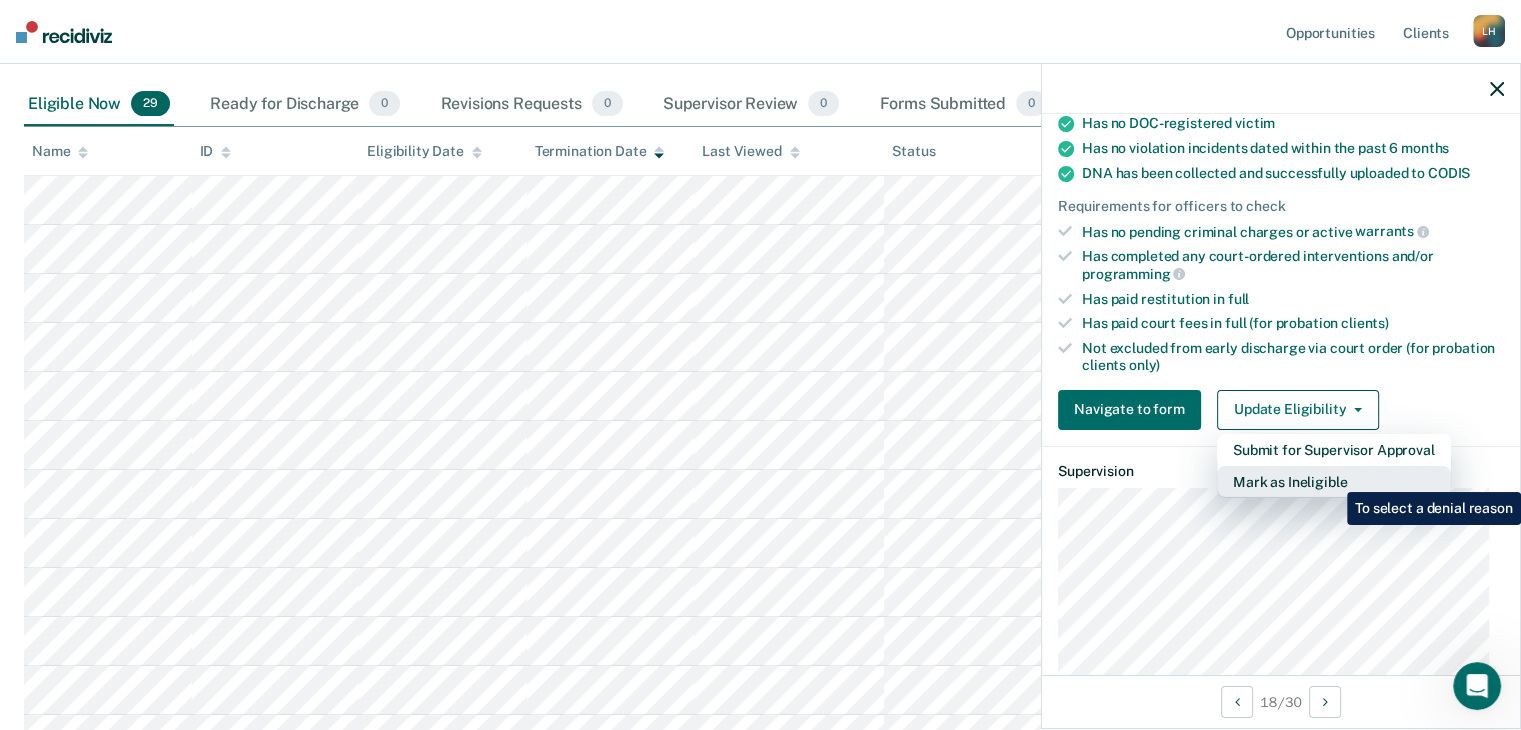click on "Mark as Ineligible" at bounding box center [1334, 482] 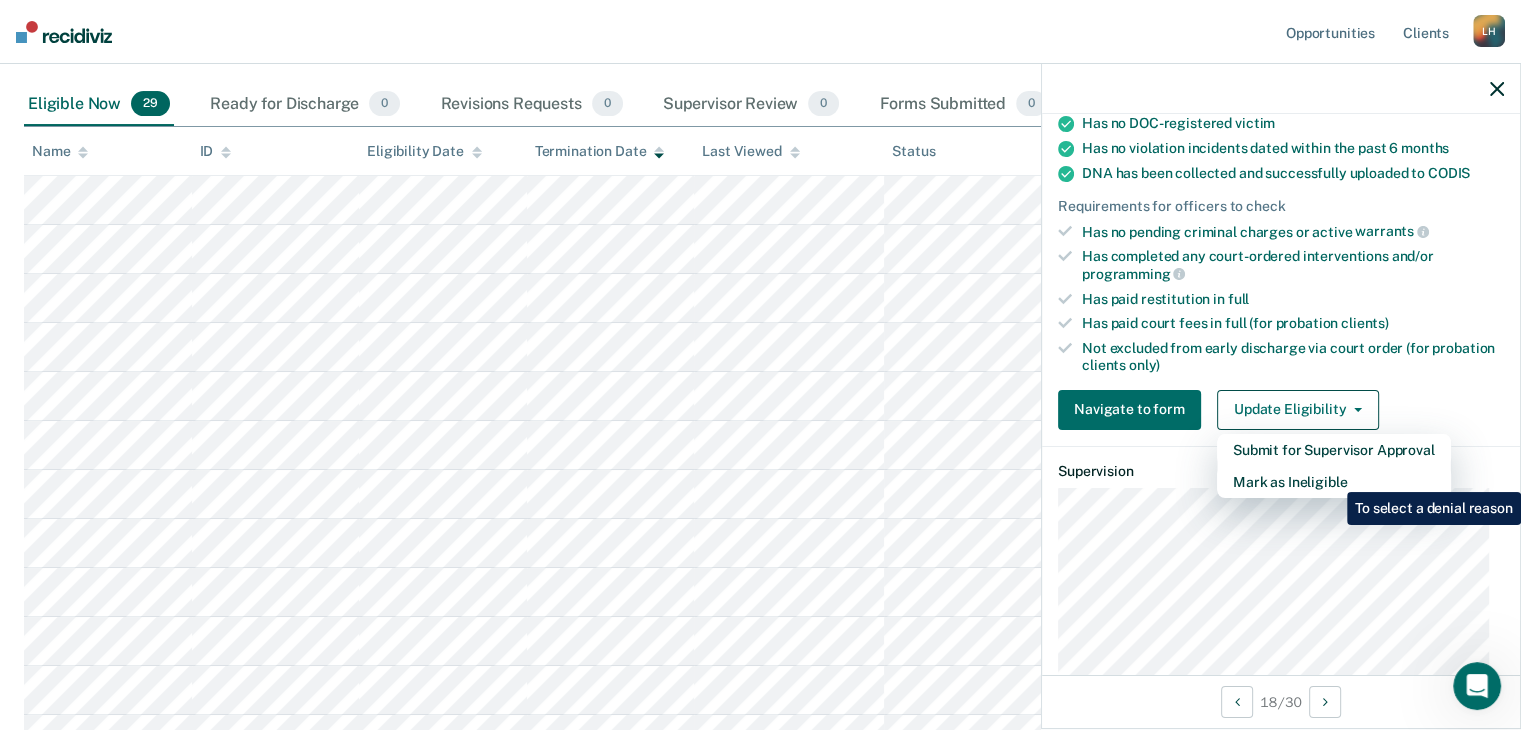 scroll, scrollTop: 289, scrollLeft: 0, axis: vertical 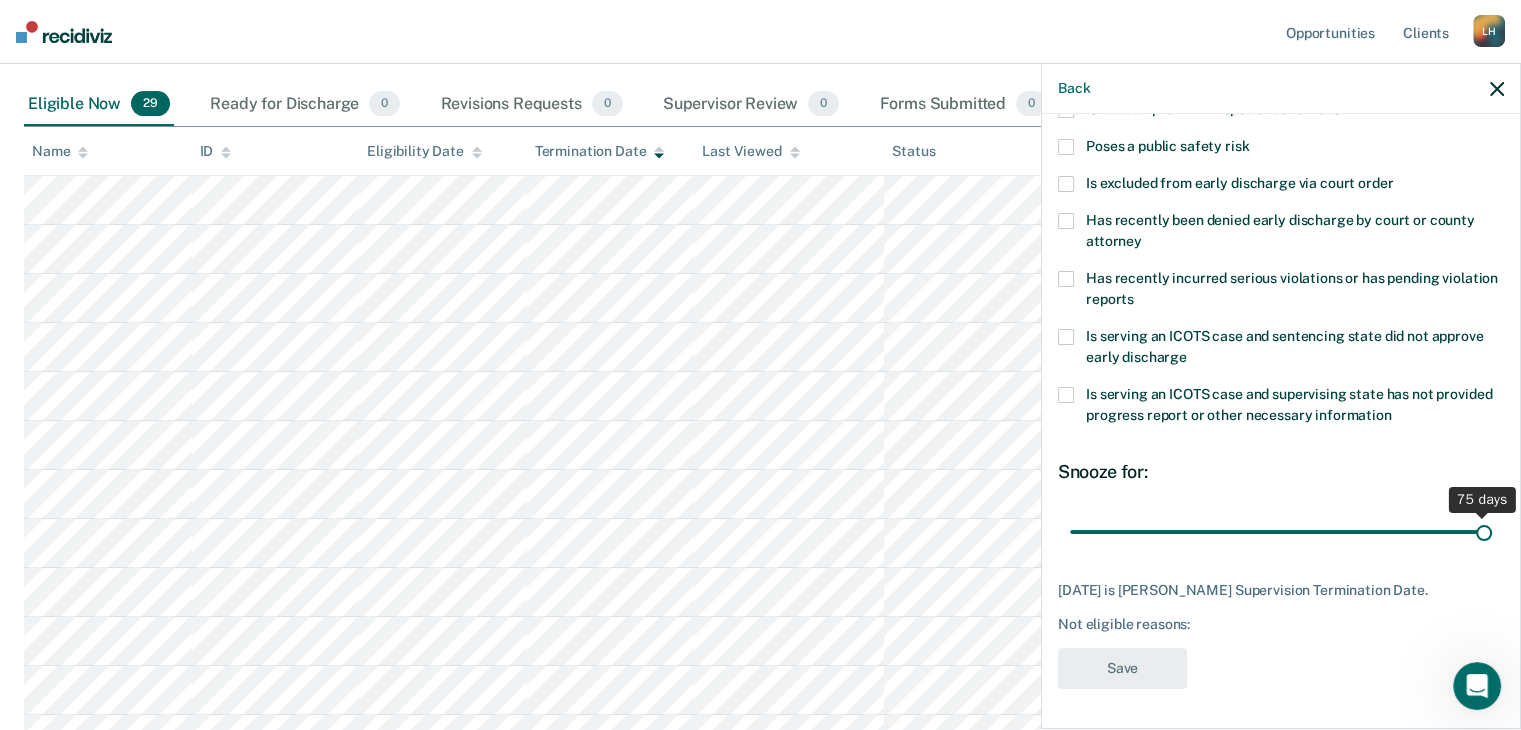 drag, startPoint x: 1225, startPoint y: 517, endPoint x: 1535, endPoint y: 524, distance: 310.079 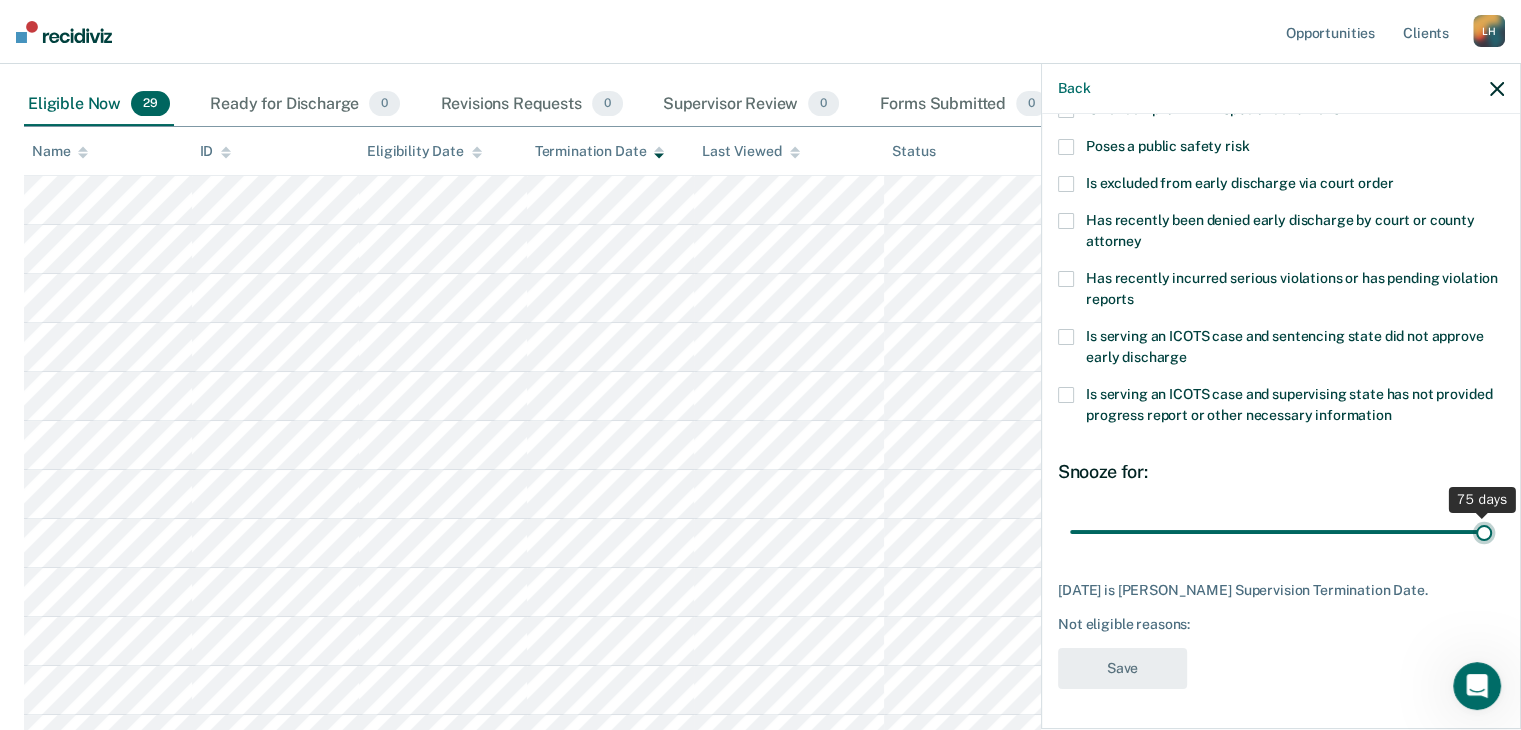 type on "75" 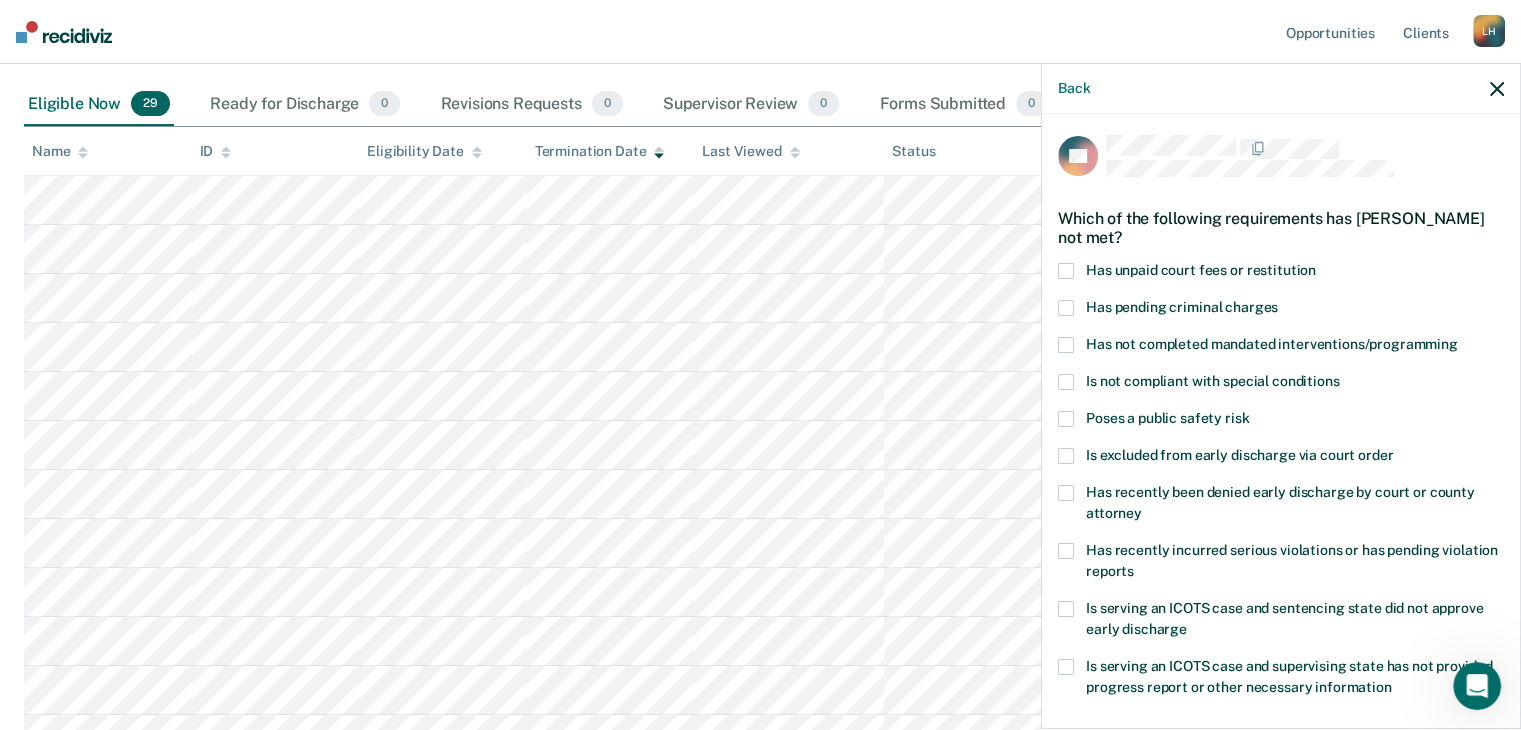 scroll, scrollTop: 0, scrollLeft: 0, axis: both 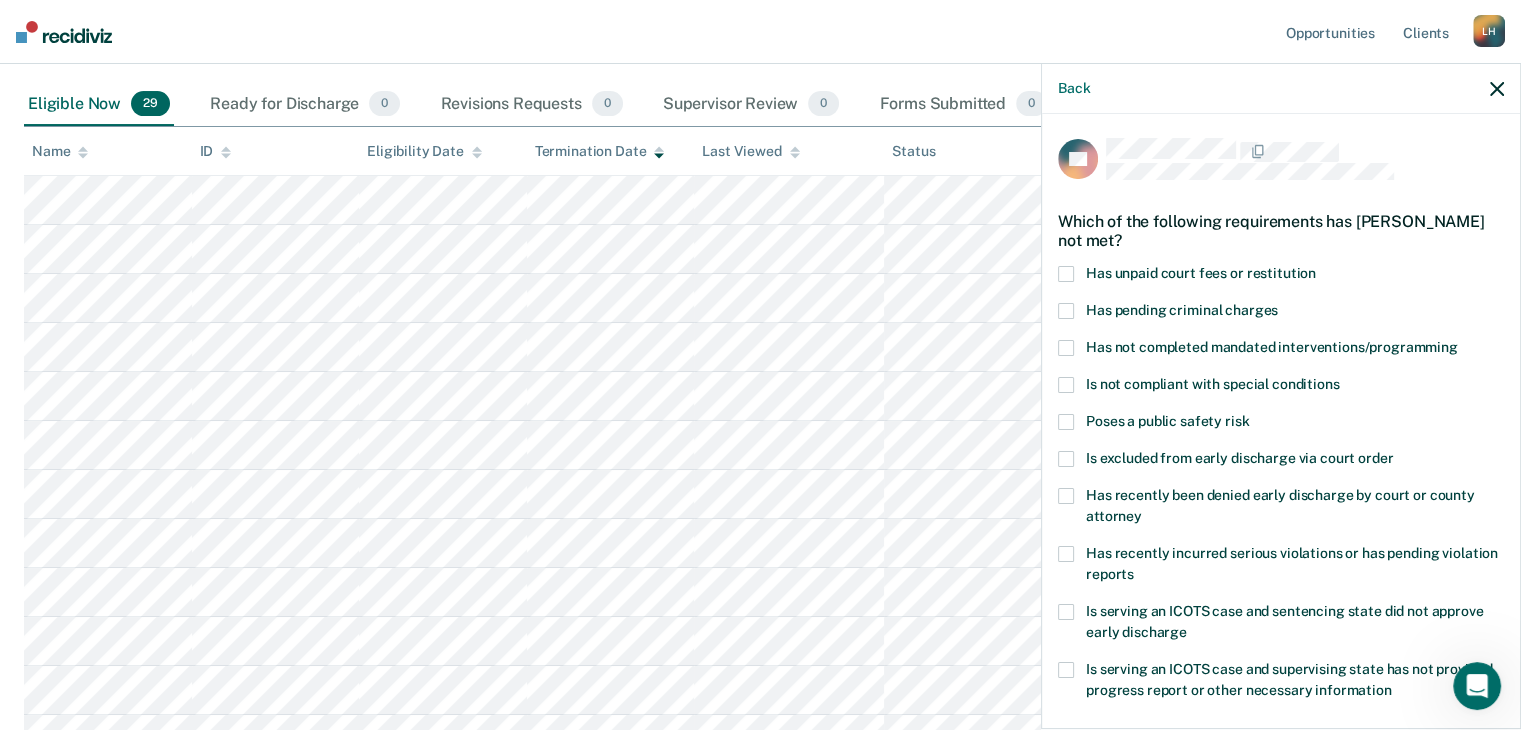 click on "Is excluded from early discharge via court order" at bounding box center [1239, 458] 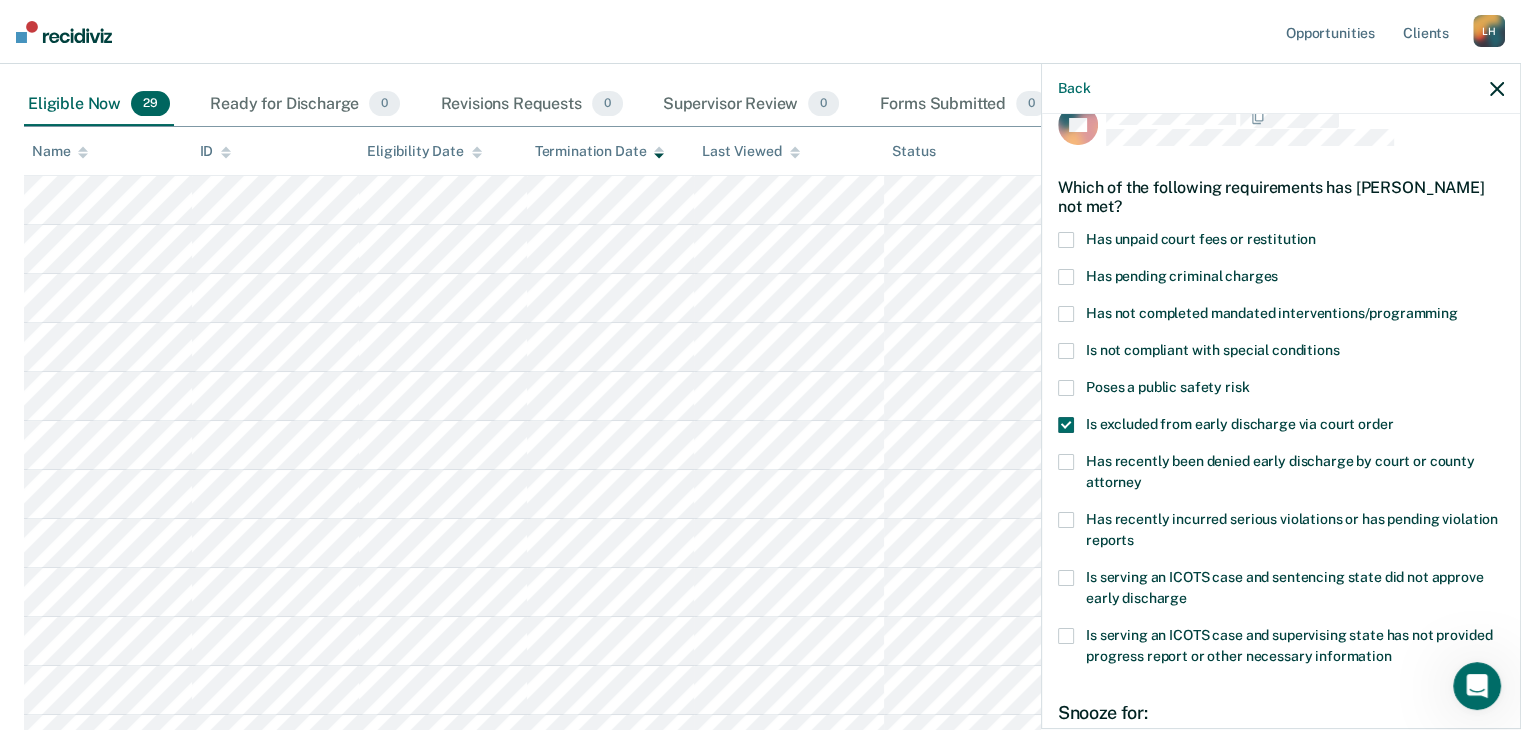 scroll, scrollTop: 0, scrollLeft: 0, axis: both 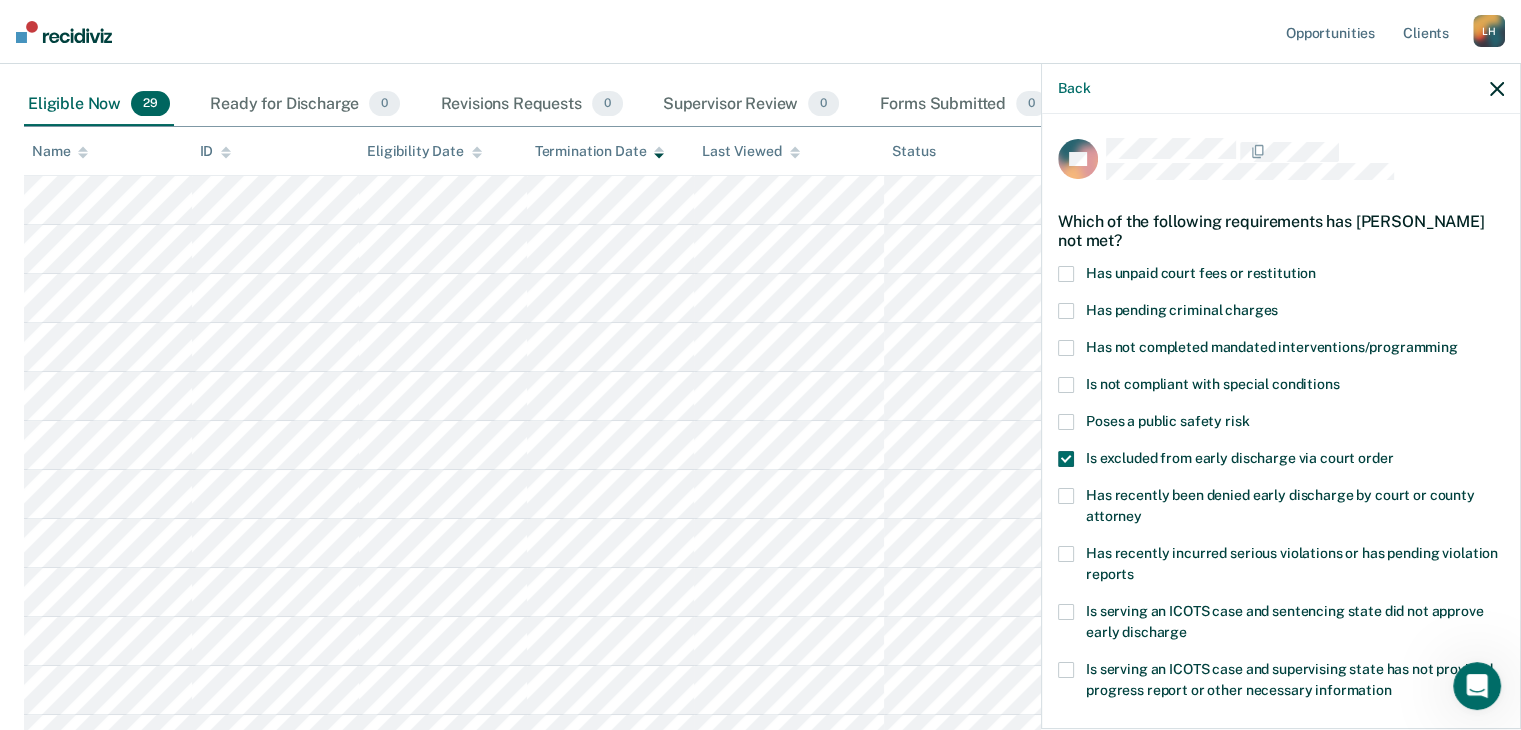 click on "Is not compliant with special conditions" at bounding box center (1212, 384) 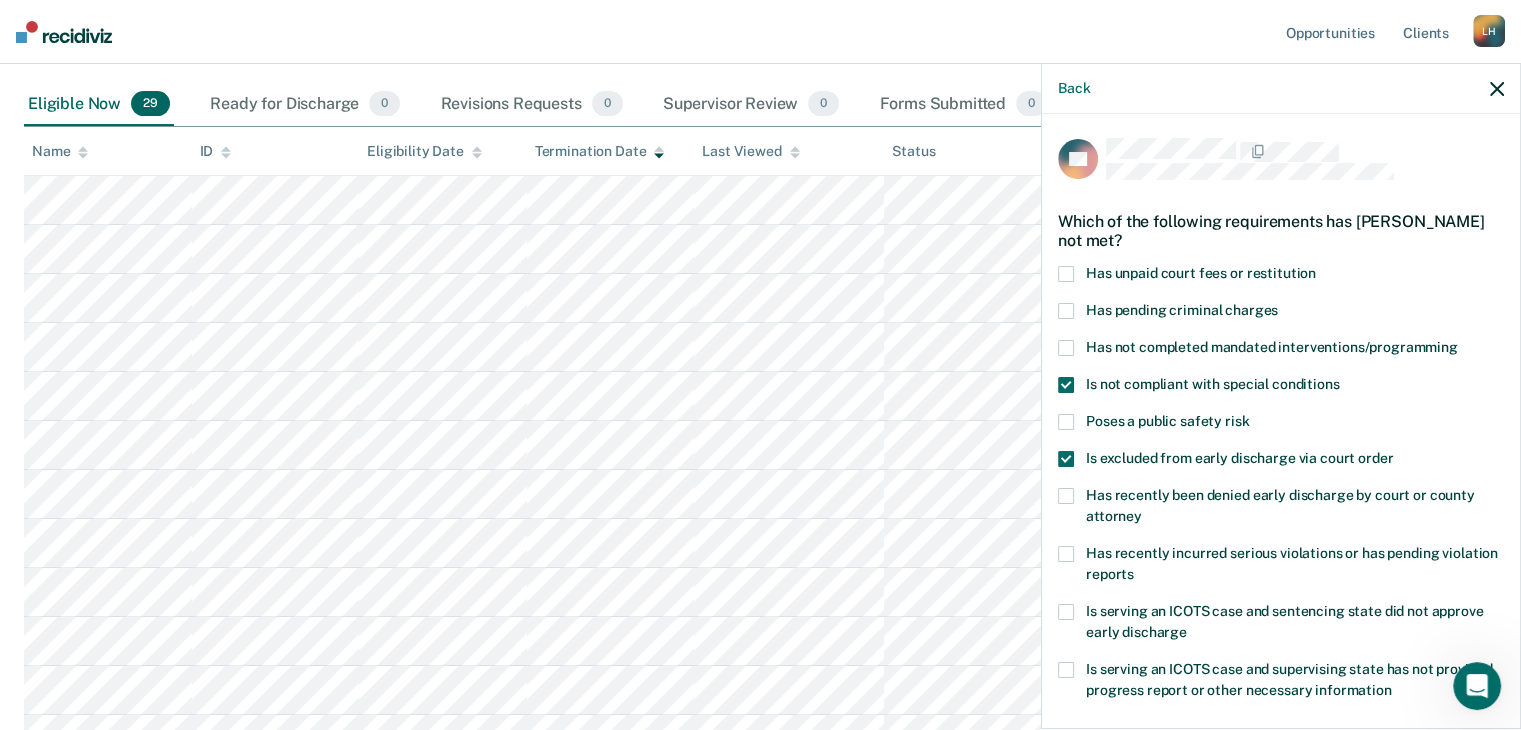 click on "Is excluded from early discharge via court order" at bounding box center (1239, 458) 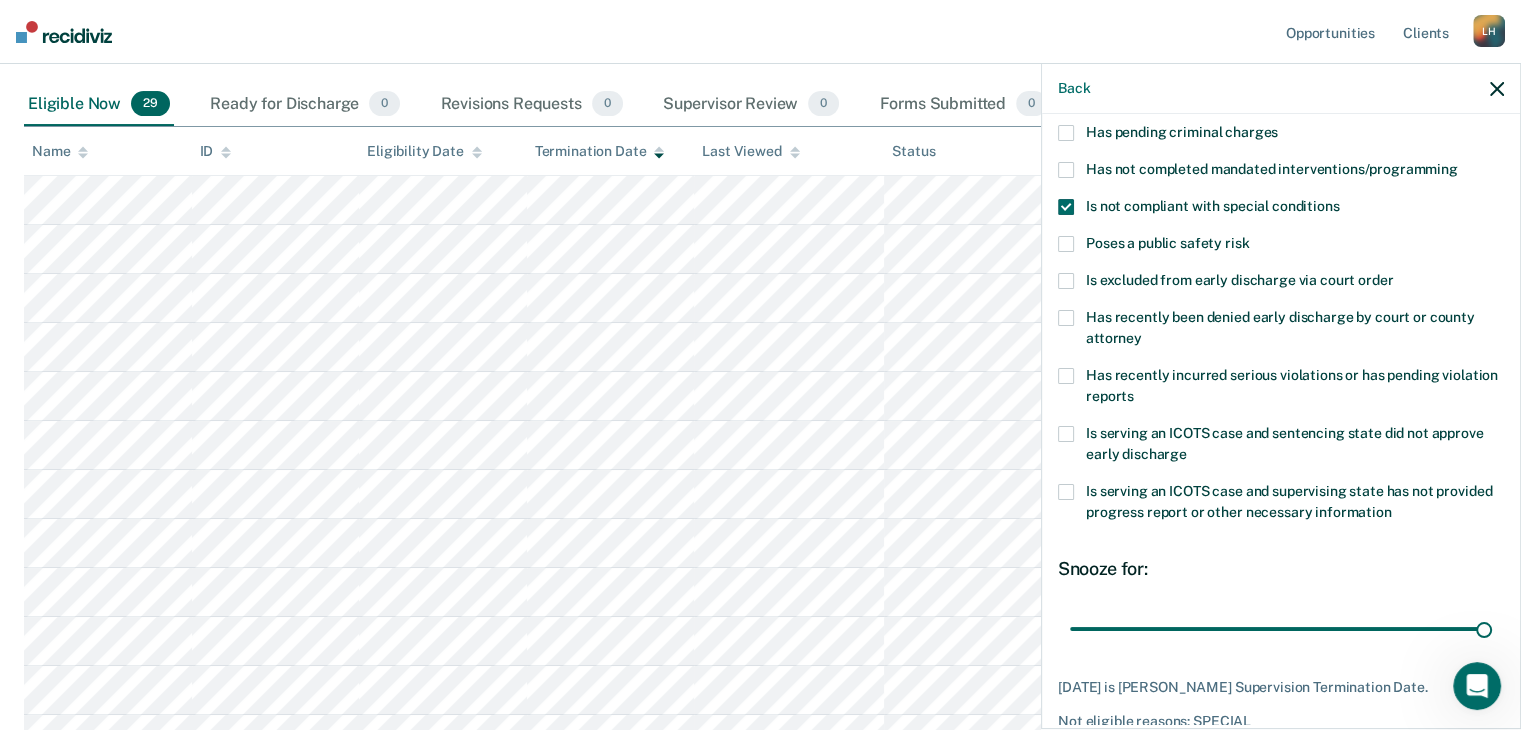 scroll, scrollTop: 289, scrollLeft: 0, axis: vertical 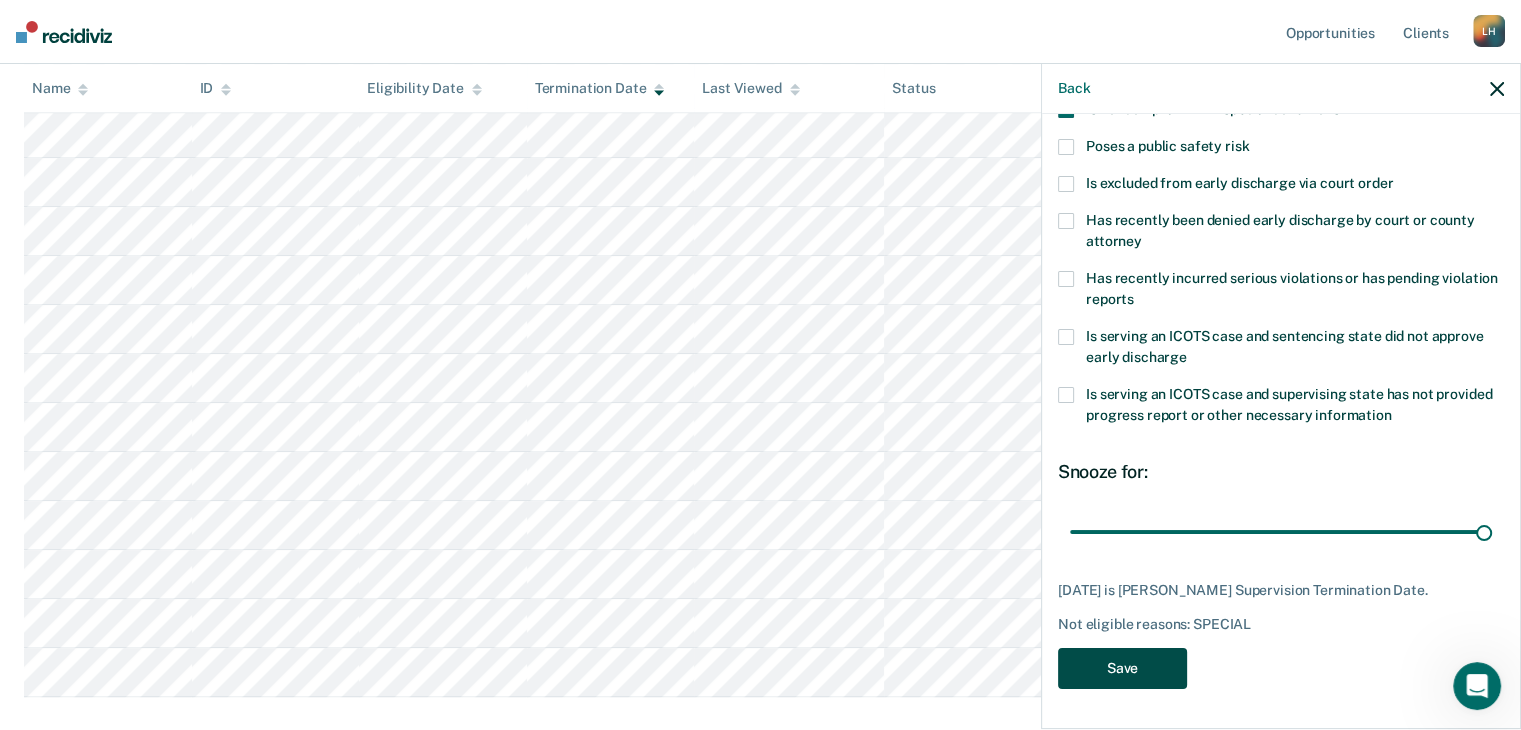 click on "Save" at bounding box center (1122, 668) 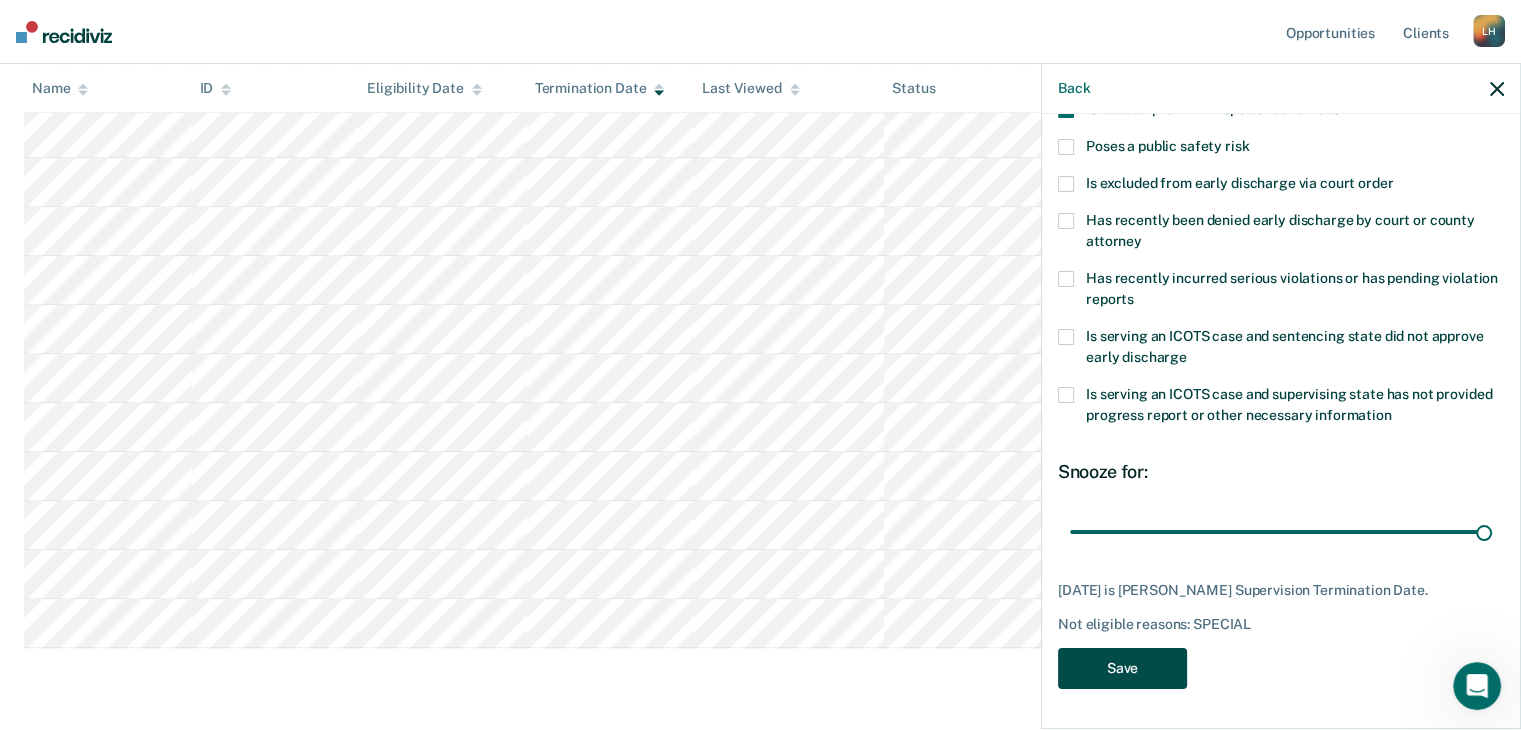 scroll, scrollTop: 0, scrollLeft: 0, axis: both 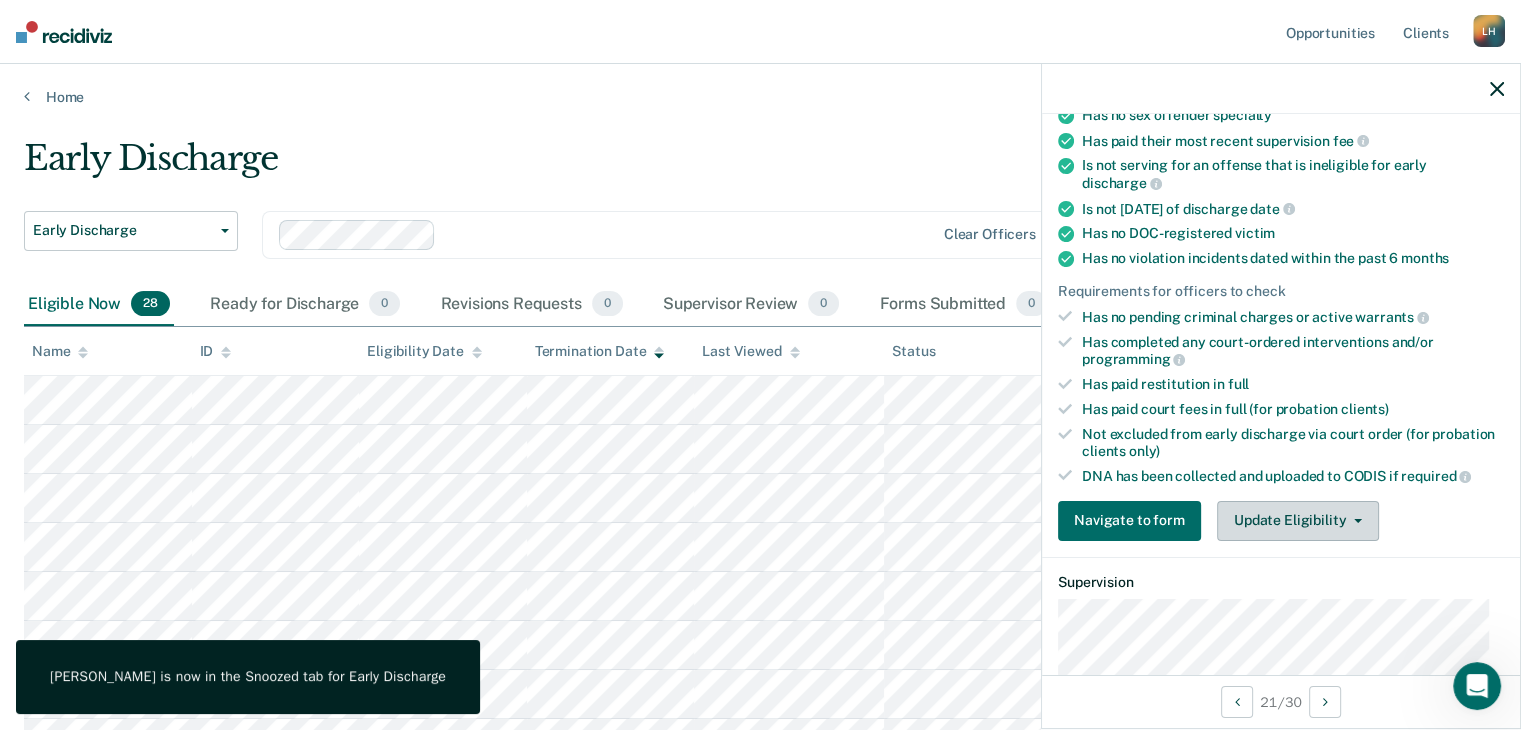 drag, startPoint x: 1260, startPoint y: 515, endPoint x: 1267, endPoint y: 507, distance: 10.630146 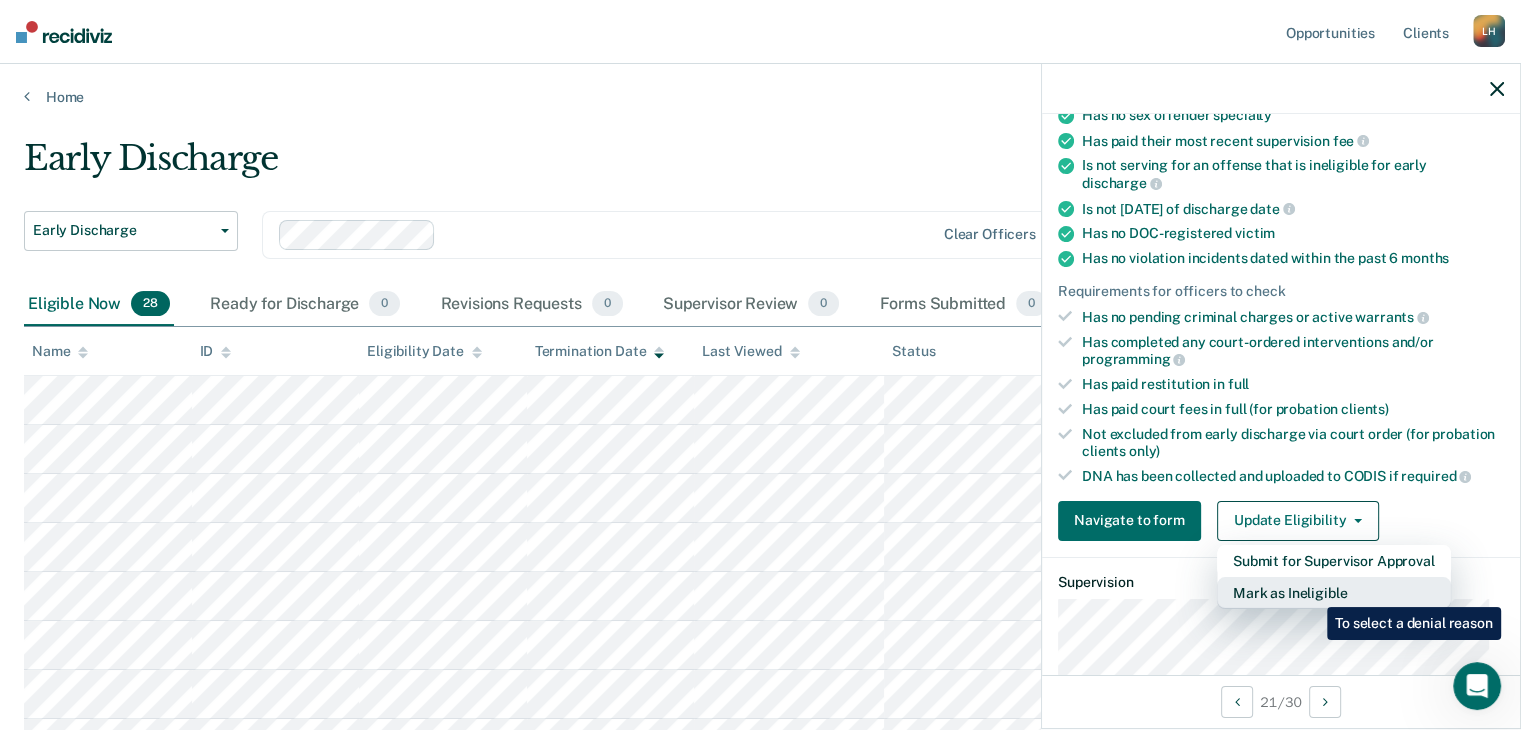 click on "Mark as Ineligible" at bounding box center [1334, 593] 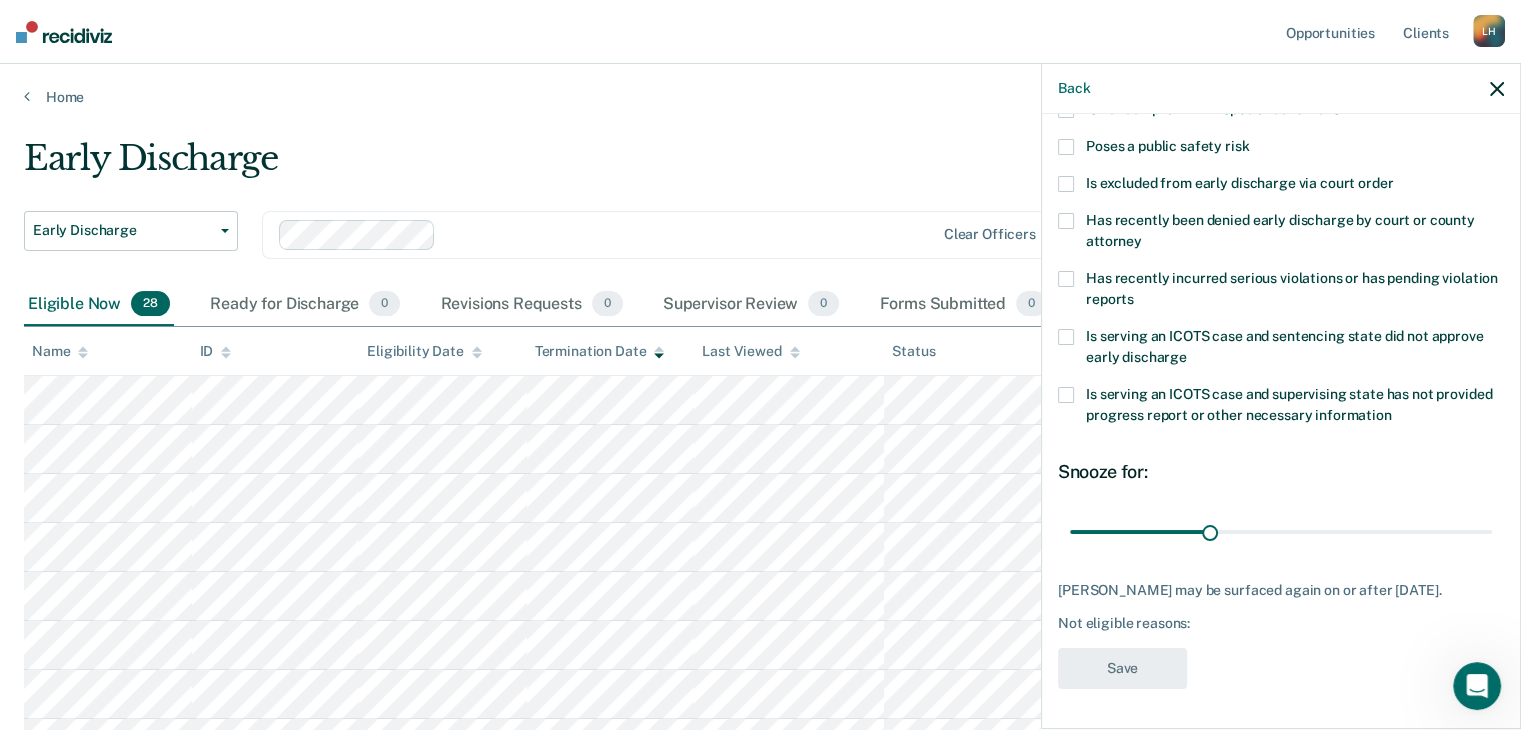 scroll, scrollTop: 289, scrollLeft: 0, axis: vertical 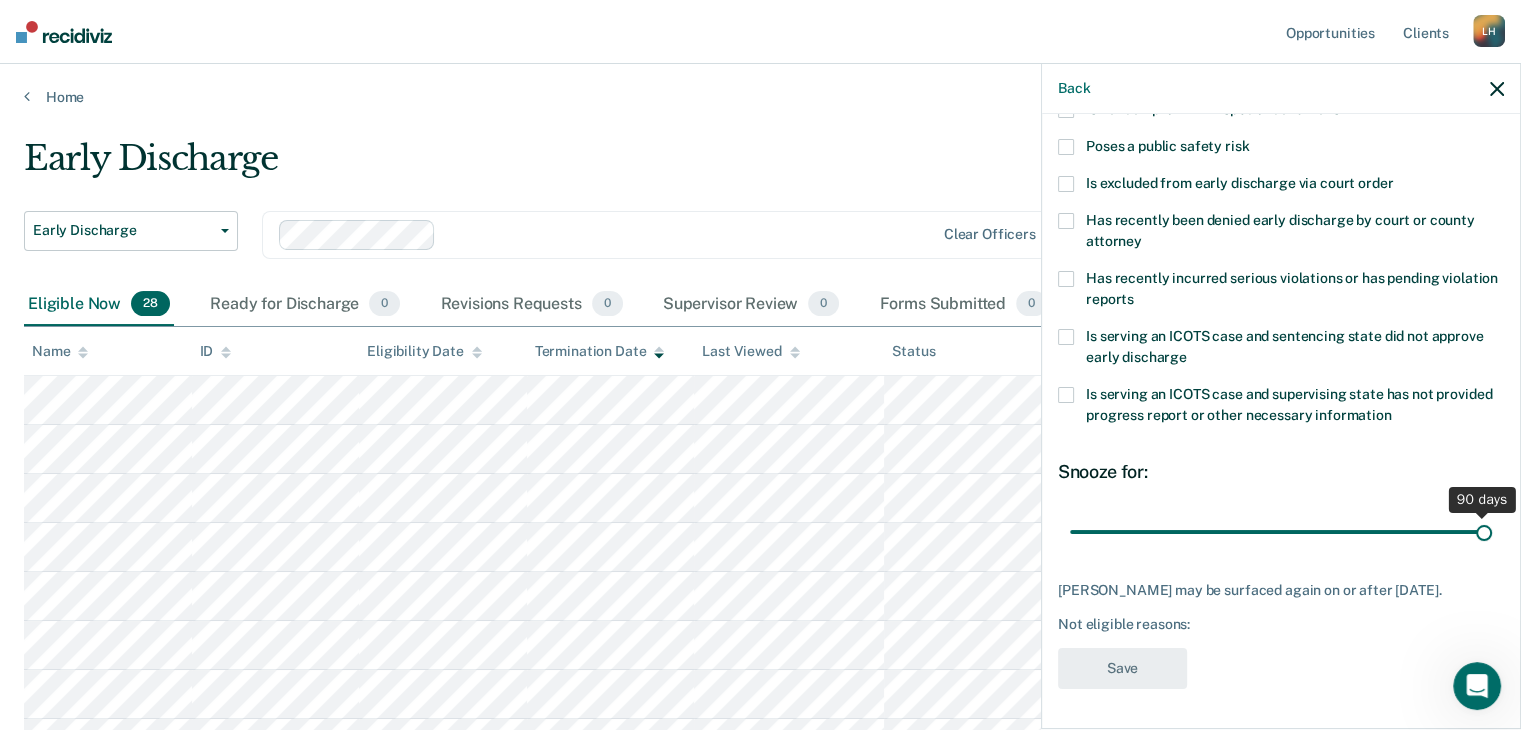 drag, startPoint x: 1208, startPoint y: 512, endPoint x: 1535, endPoint y: 494, distance: 327.49503 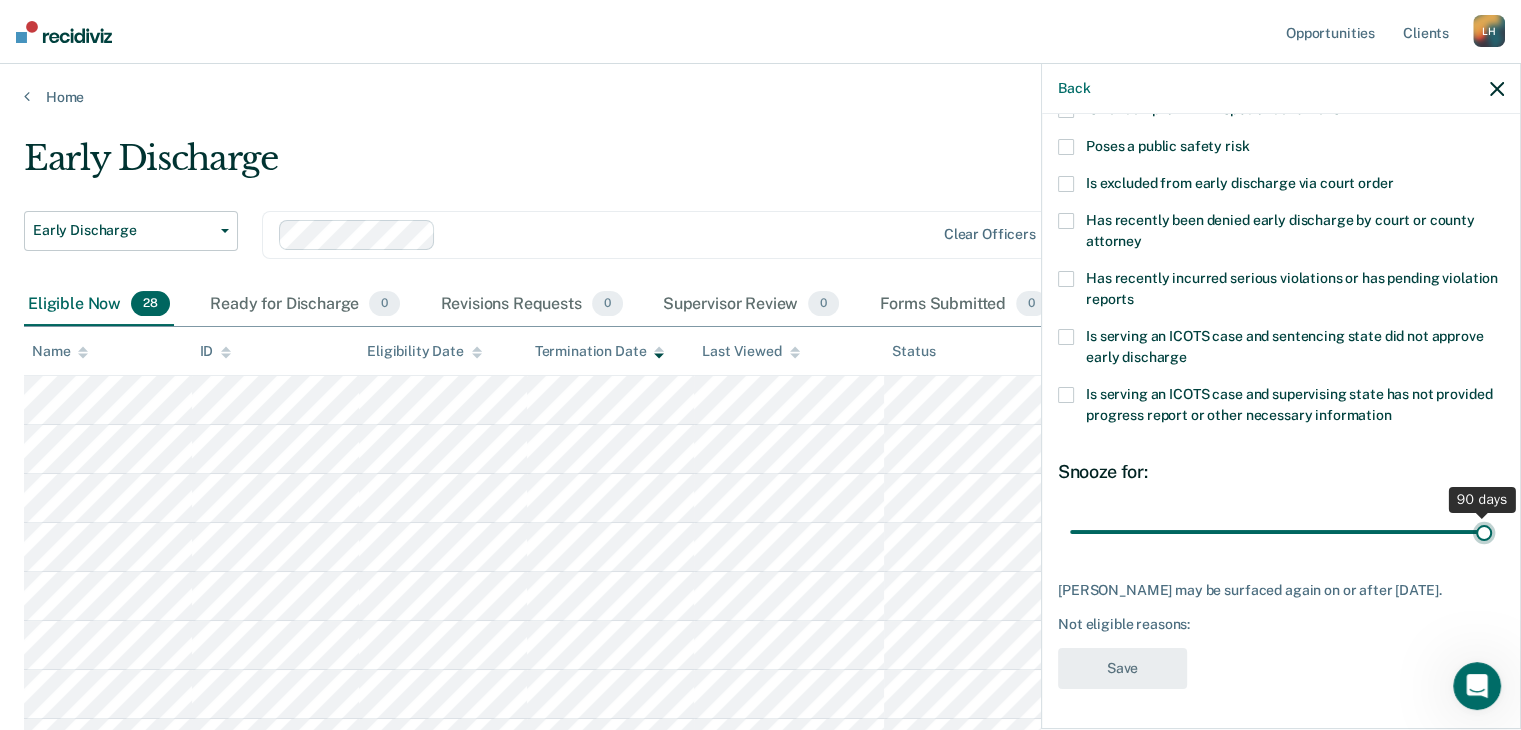 type on "90" 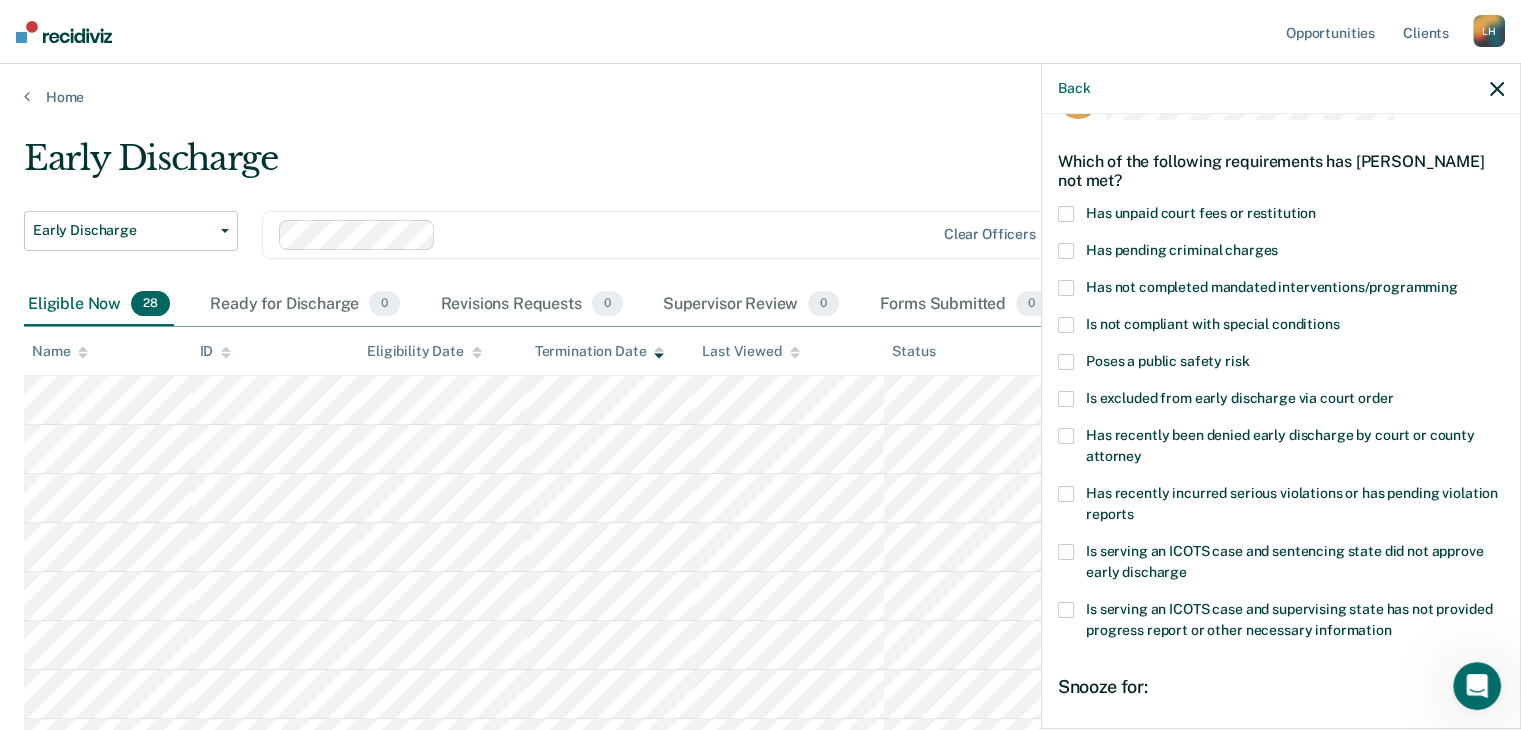scroll, scrollTop: 0, scrollLeft: 0, axis: both 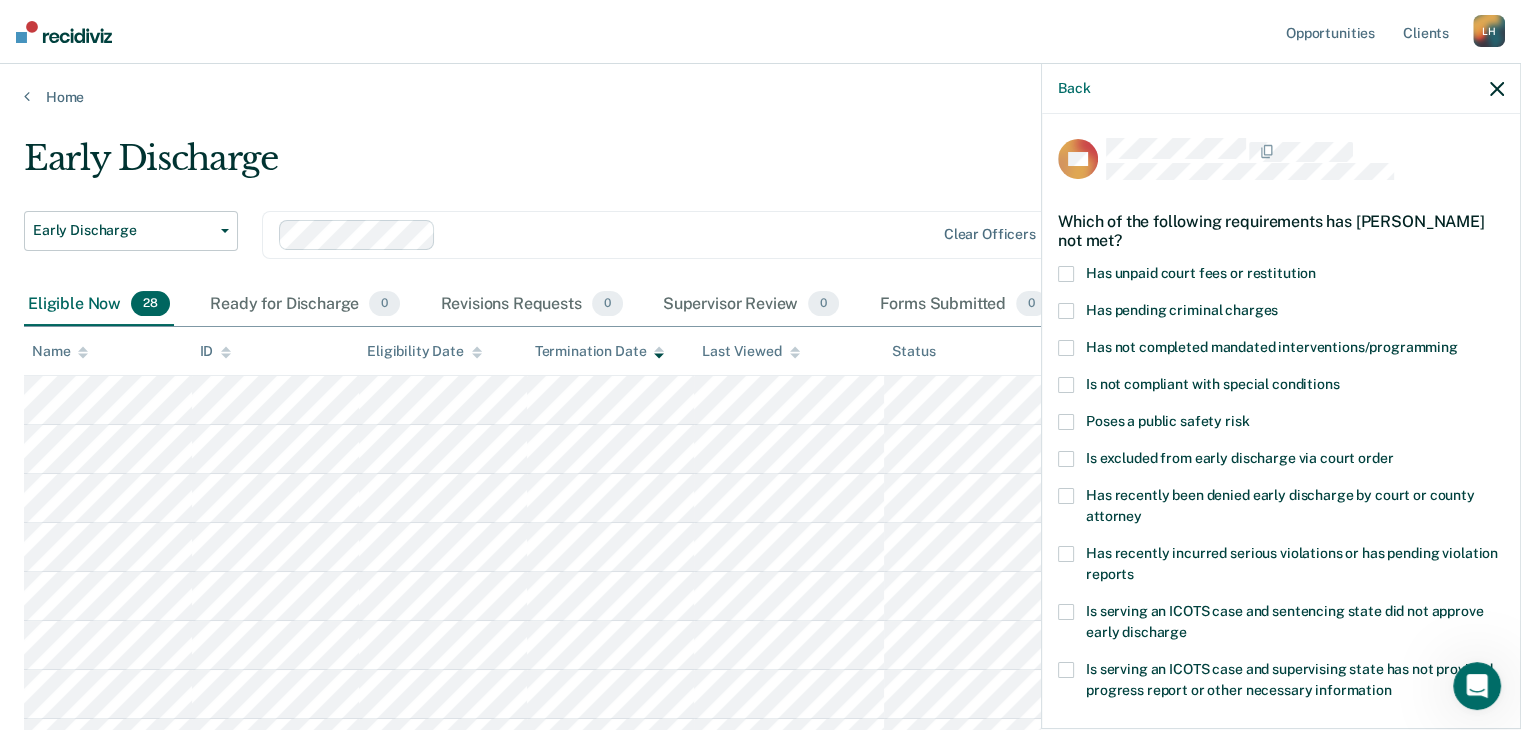 click on "Has unpaid court fees or restitution" at bounding box center (1281, 276) 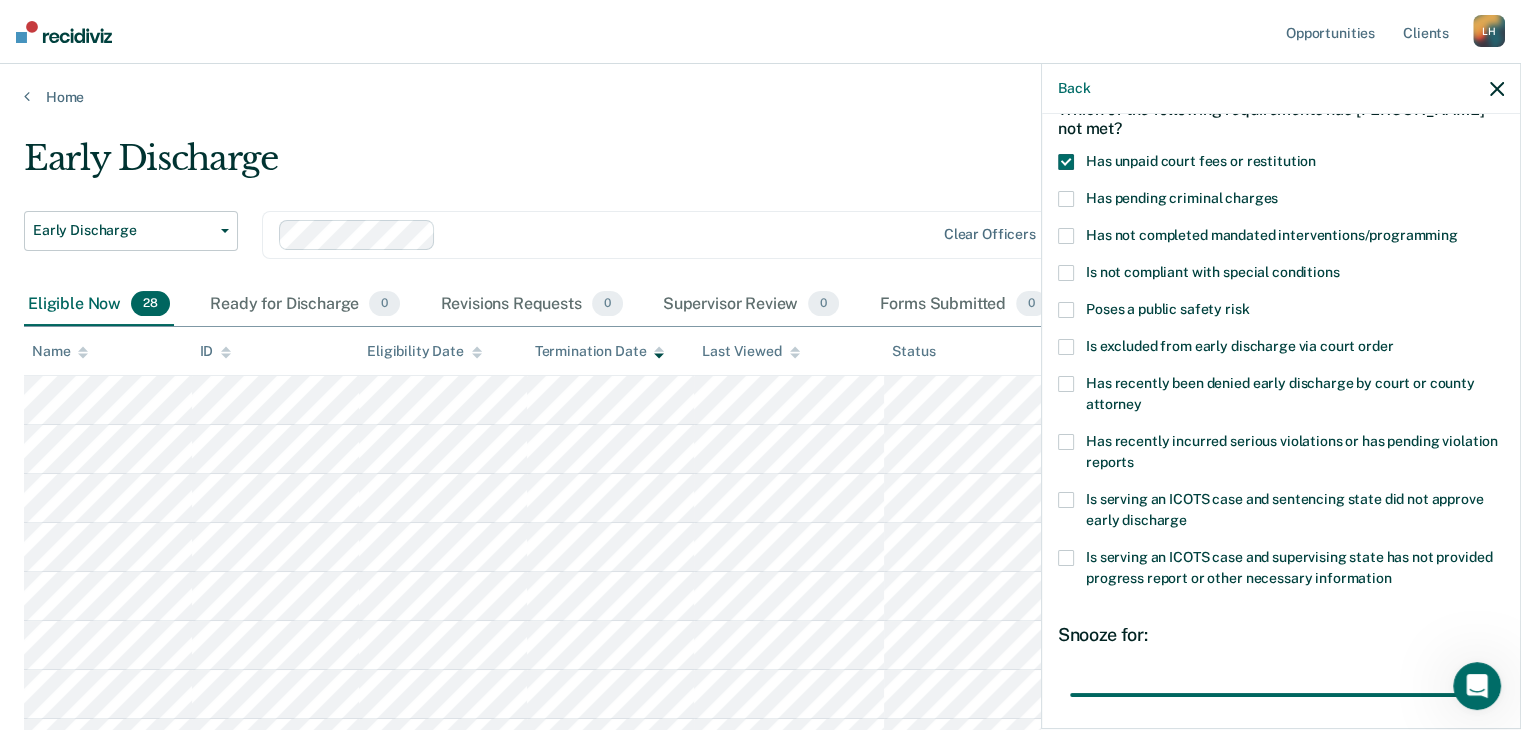 scroll, scrollTop: 289, scrollLeft: 0, axis: vertical 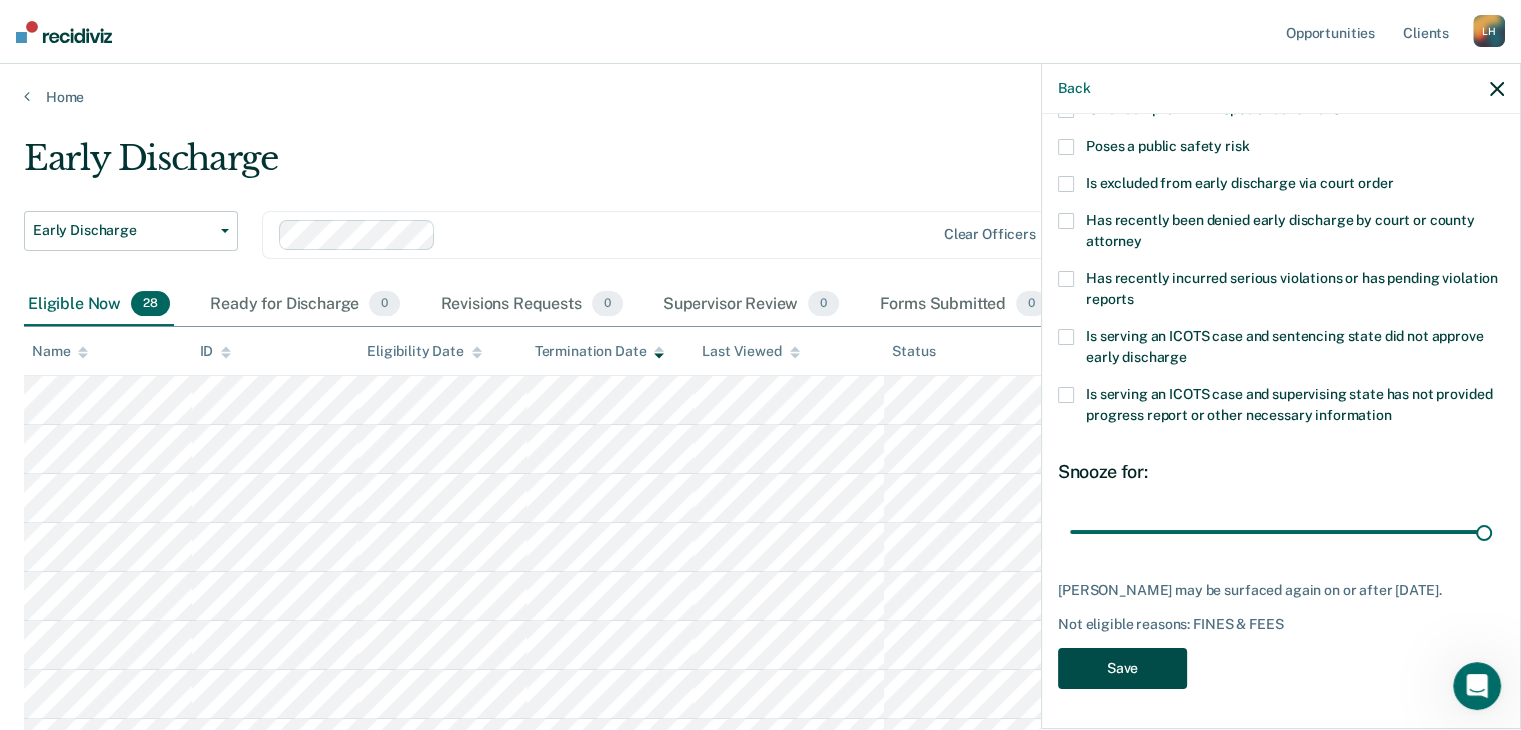 click on "Save" at bounding box center [1122, 668] 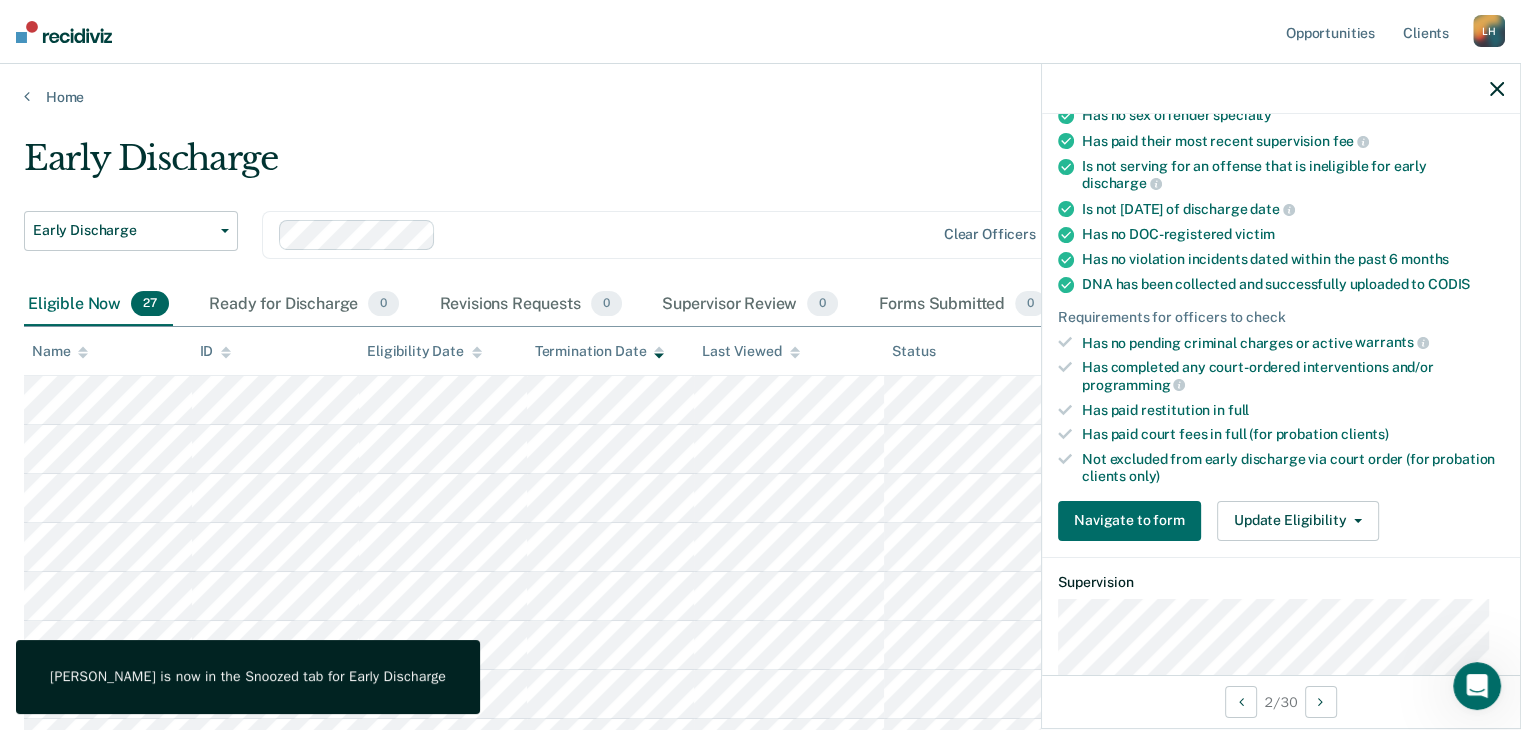 scroll, scrollTop: 248, scrollLeft: 0, axis: vertical 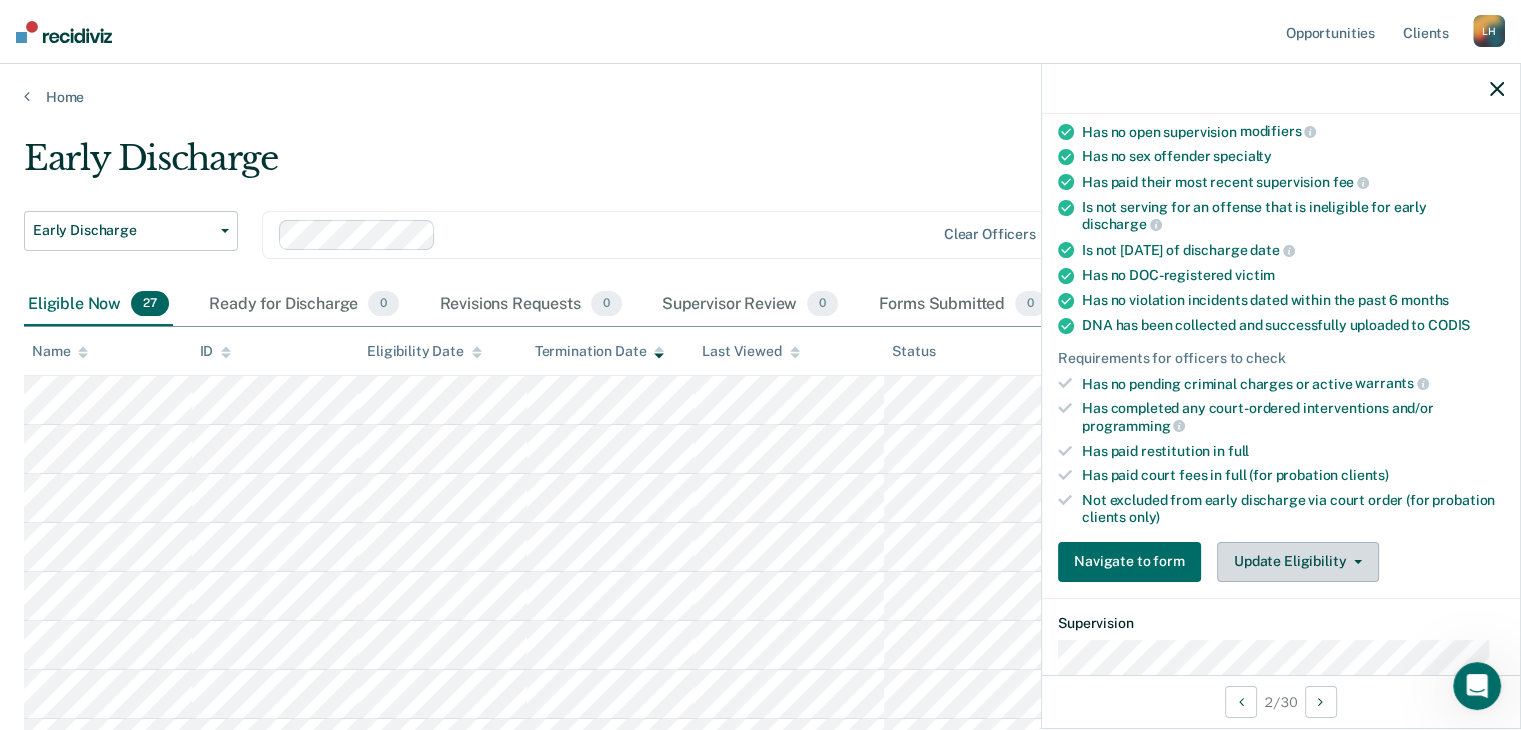 click on "Update Eligibility" at bounding box center [1298, 562] 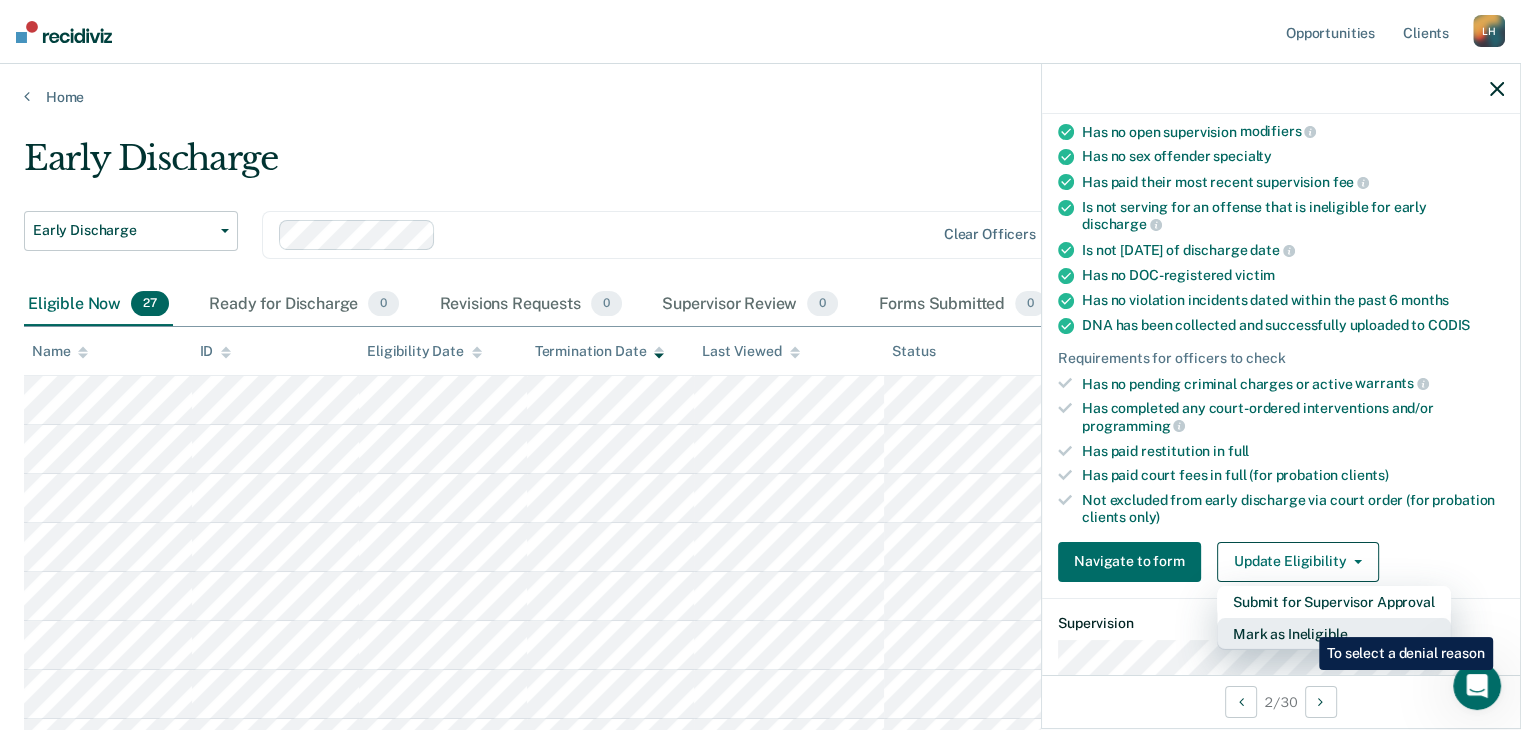 click on "Mark as Ineligible" at bounding box center [1334, 634] 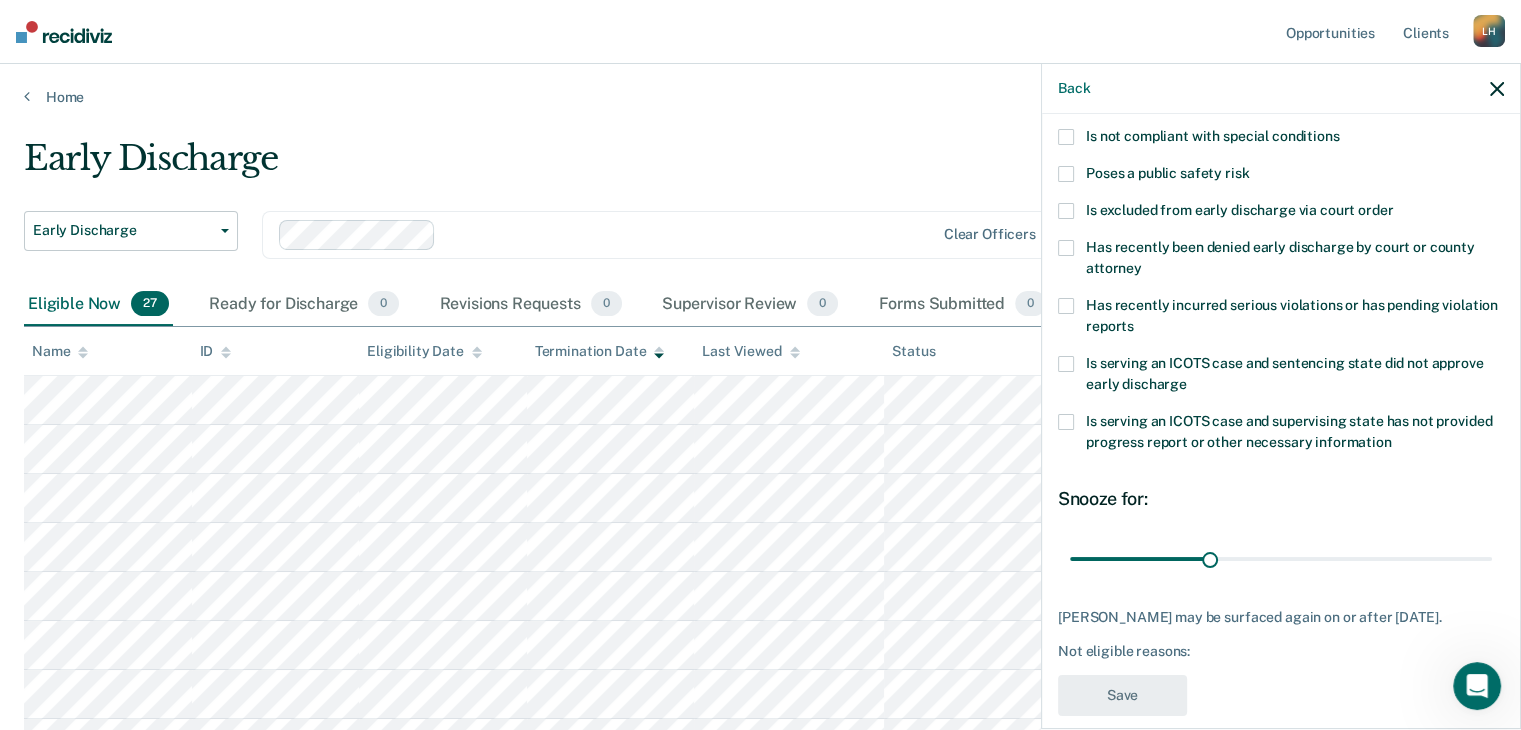 scroll, scrollTop: 0, scrollLeft: 0, axis: both 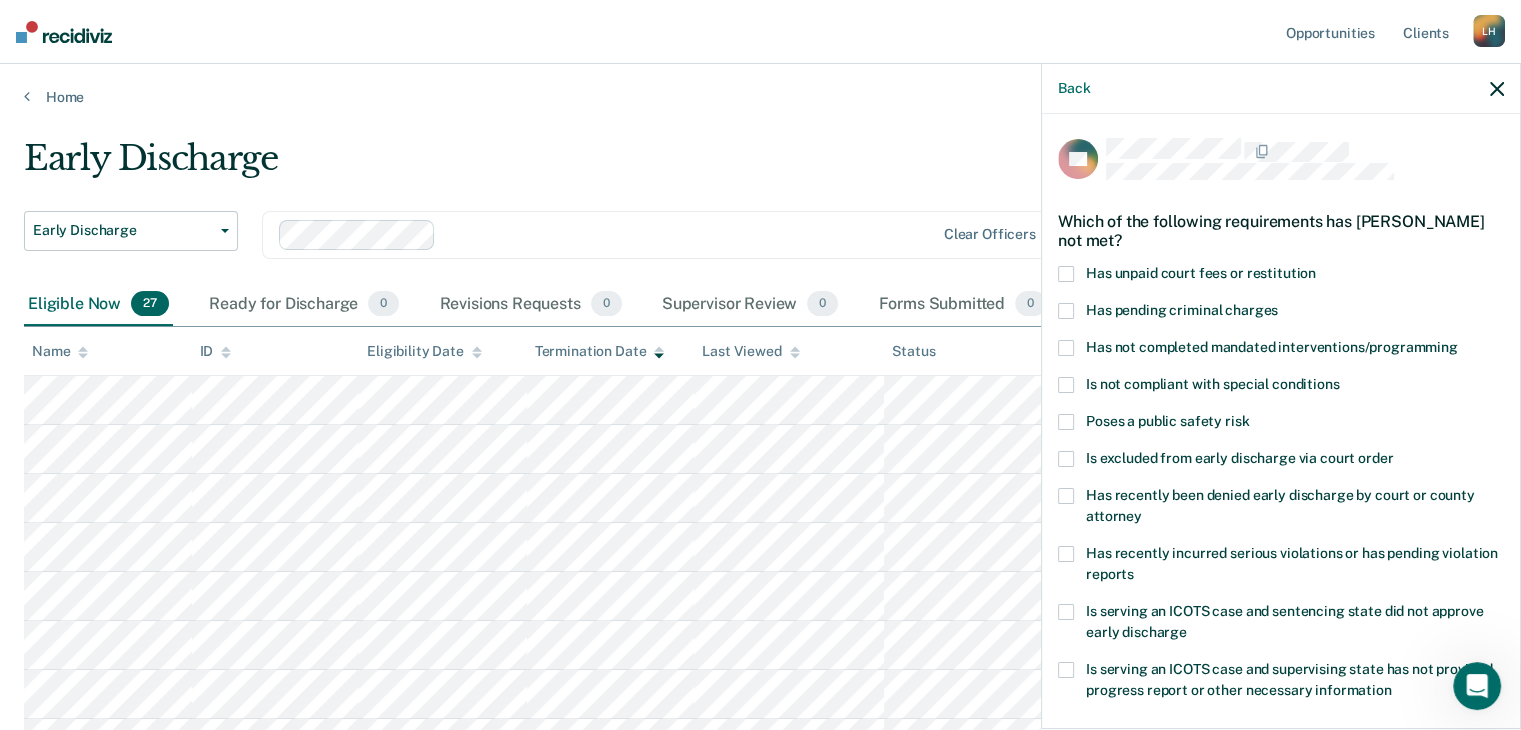 click on "Has unpaid court fees or restitution" at bounding box center (1201, 273) 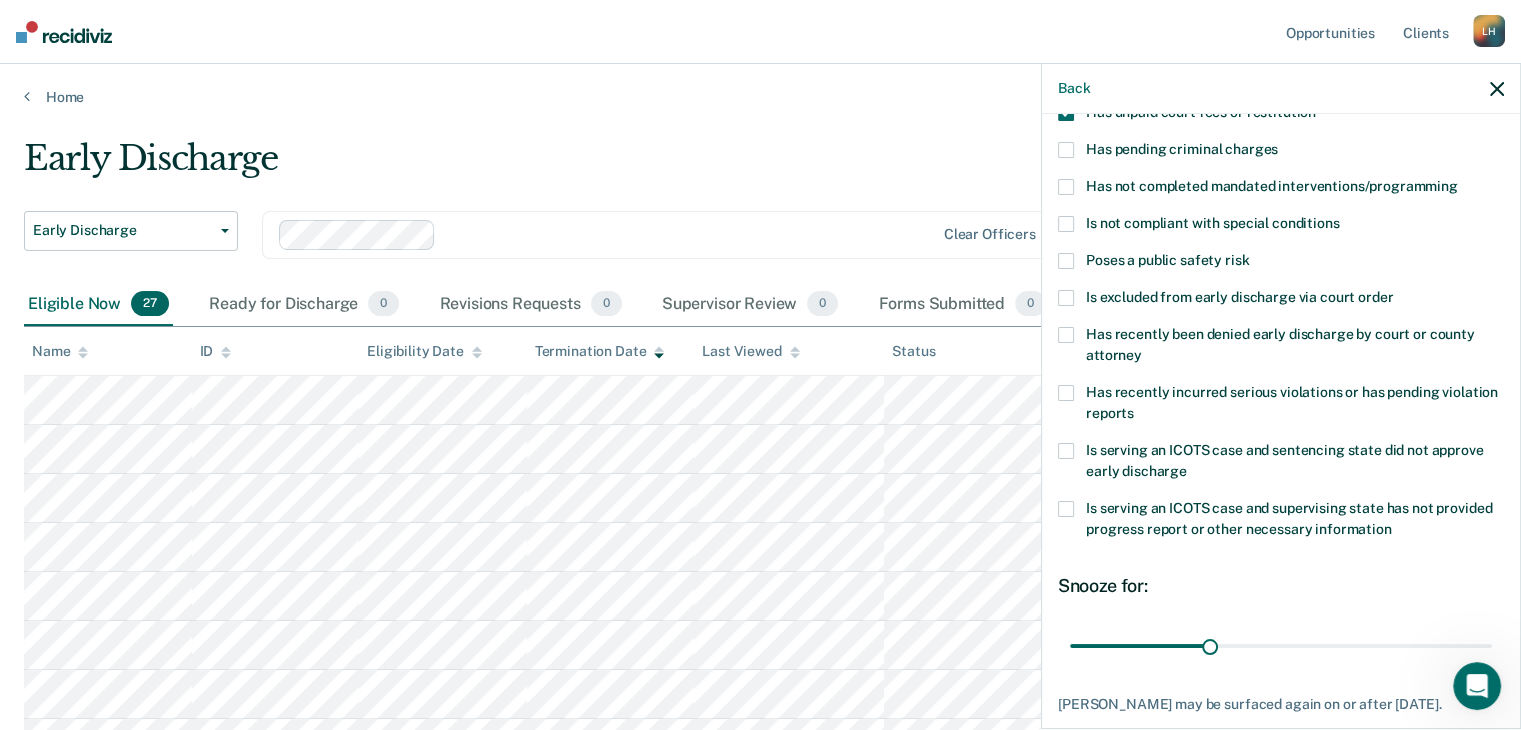 scroll, scrollTop: 289, scrollLeft: 0, axis: vertical 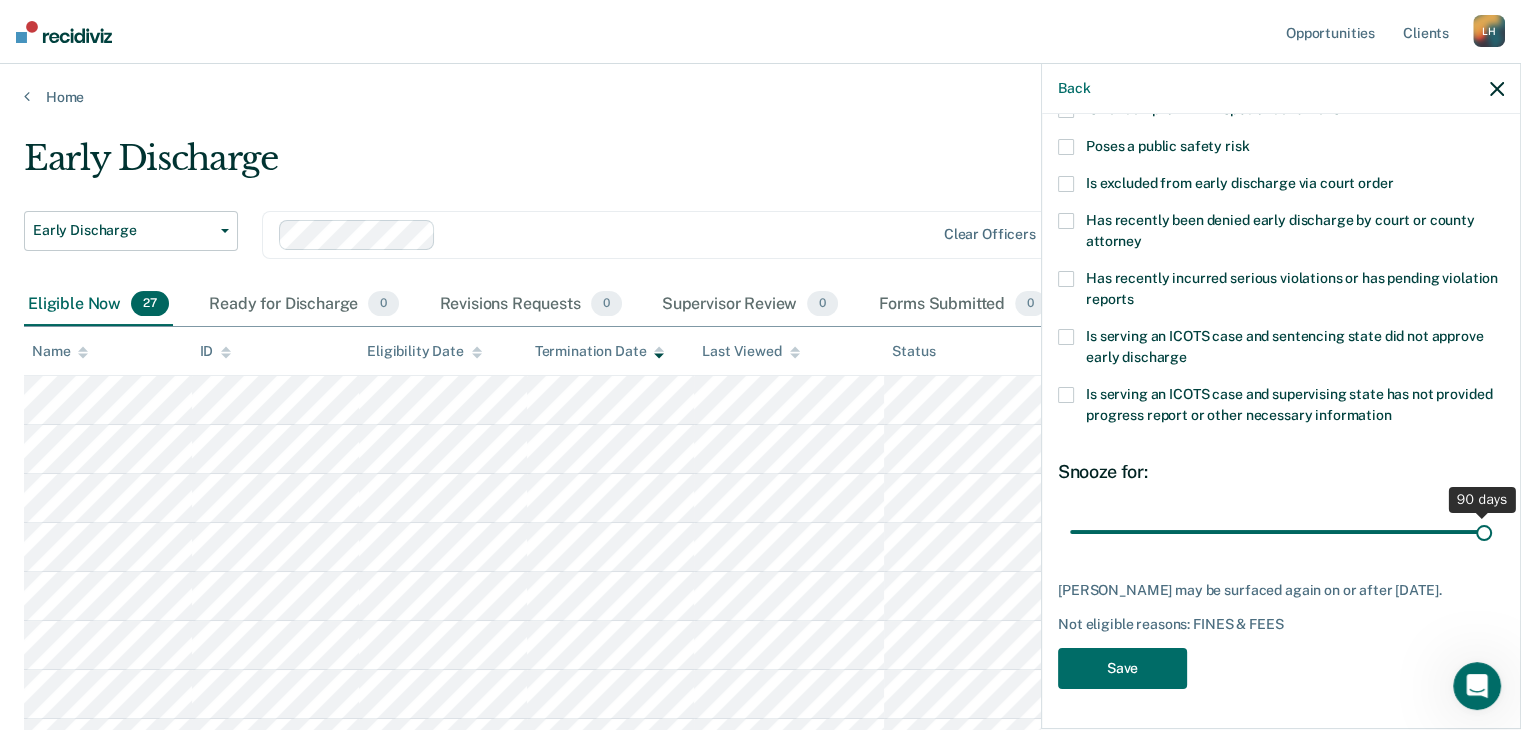 drag, startPoint x: 1210, startPoint y: 514, endPoint x: 1535, endPoint y: 525, distance: 325.1861 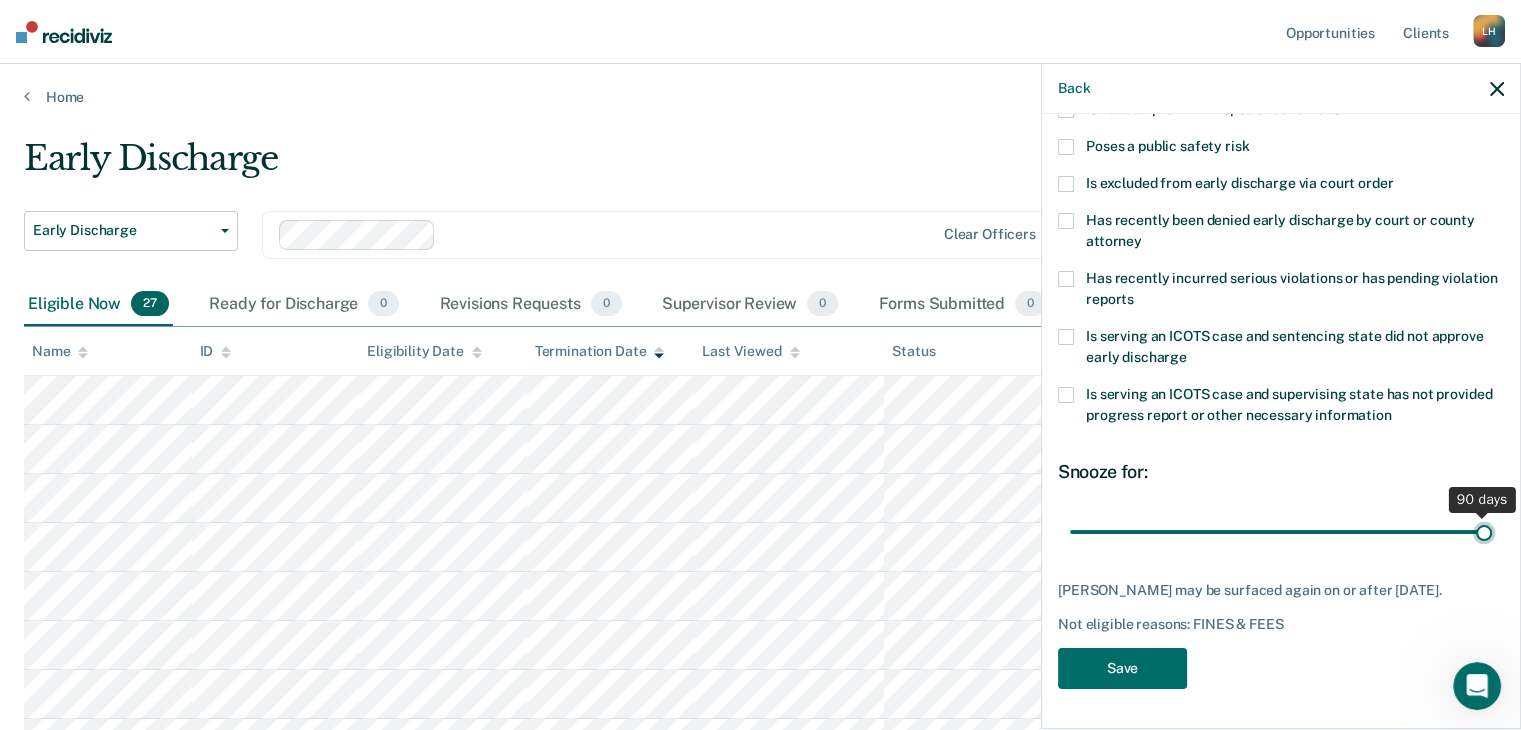type on "90" 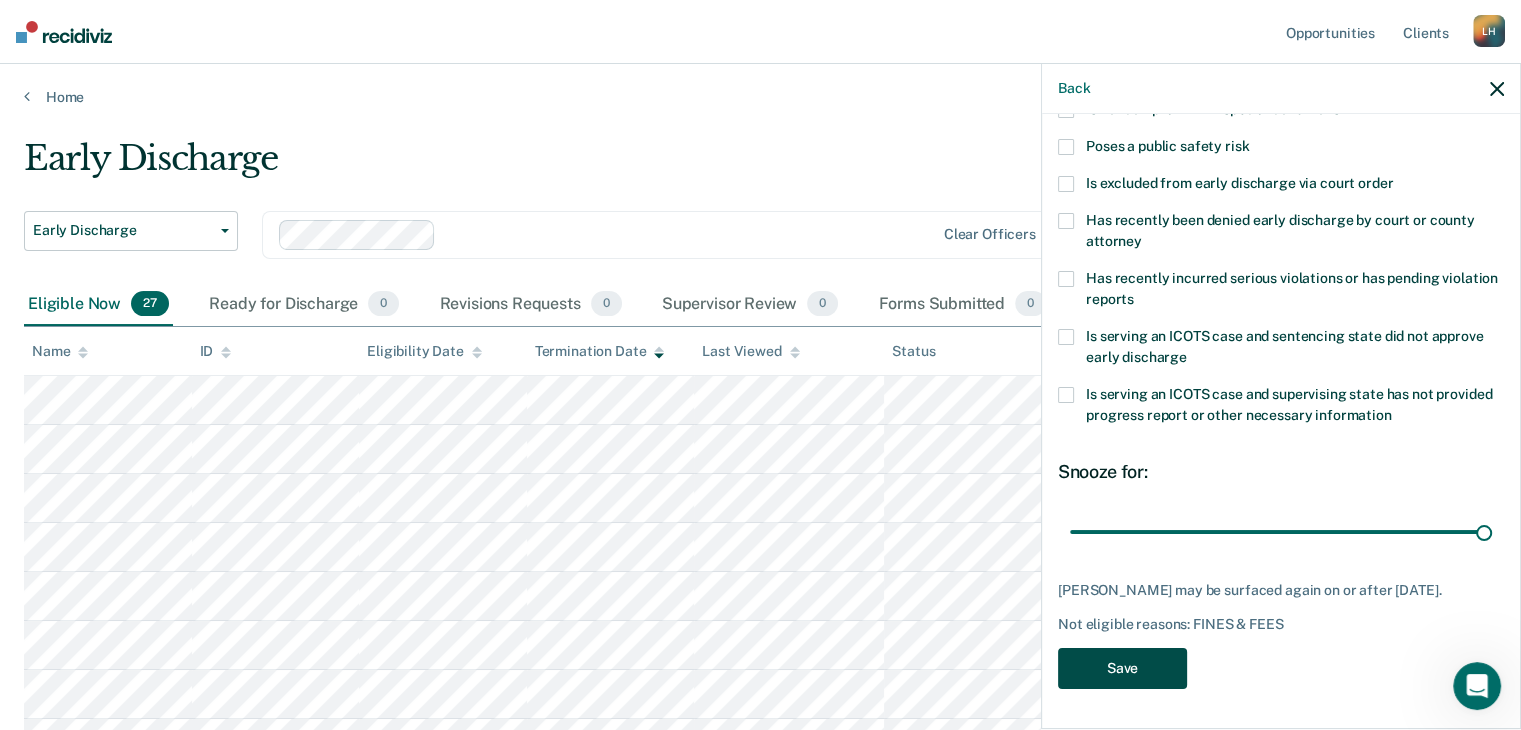 click on "Save" at bounding box center (1122, 668) 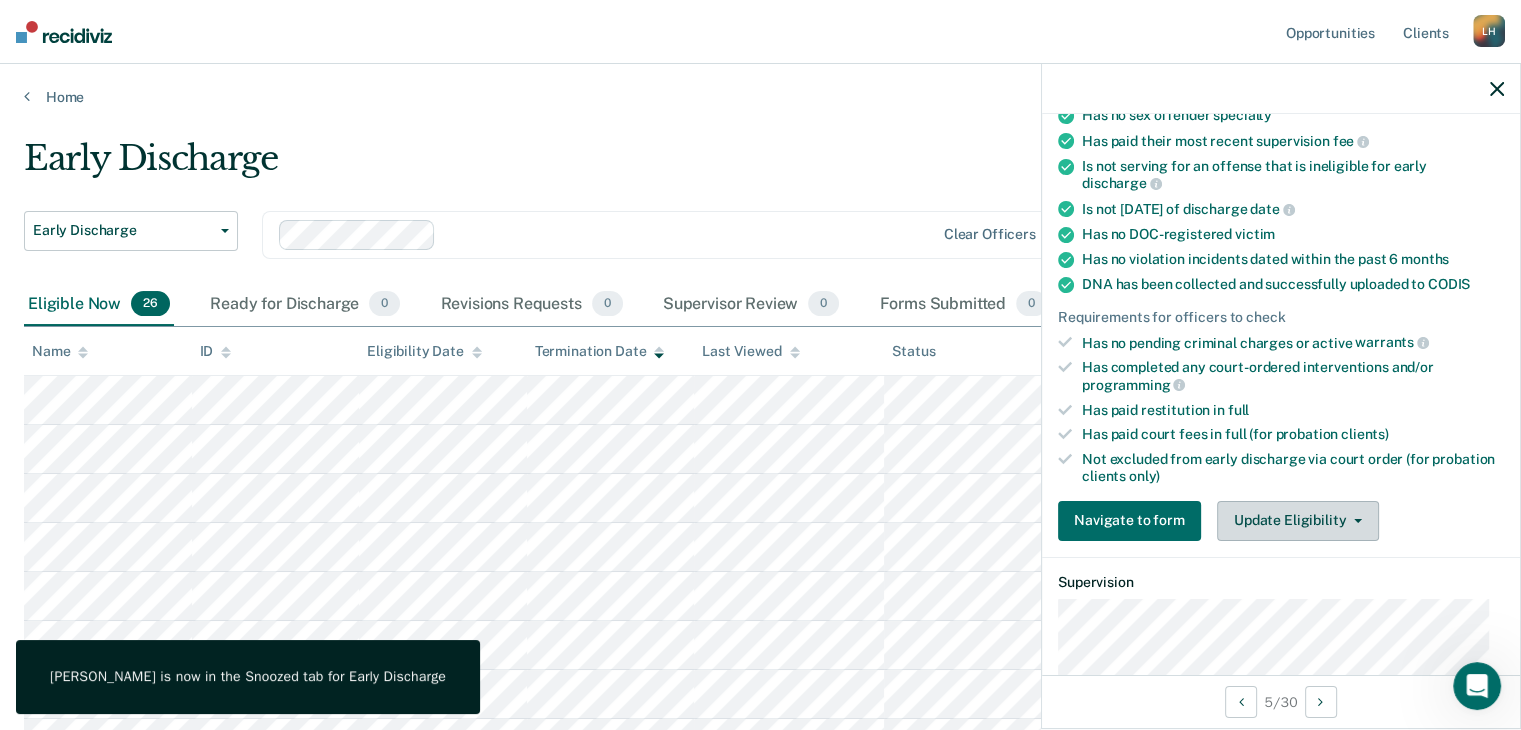 click on "Update Eligibility" at bounding box center (1298, 521) 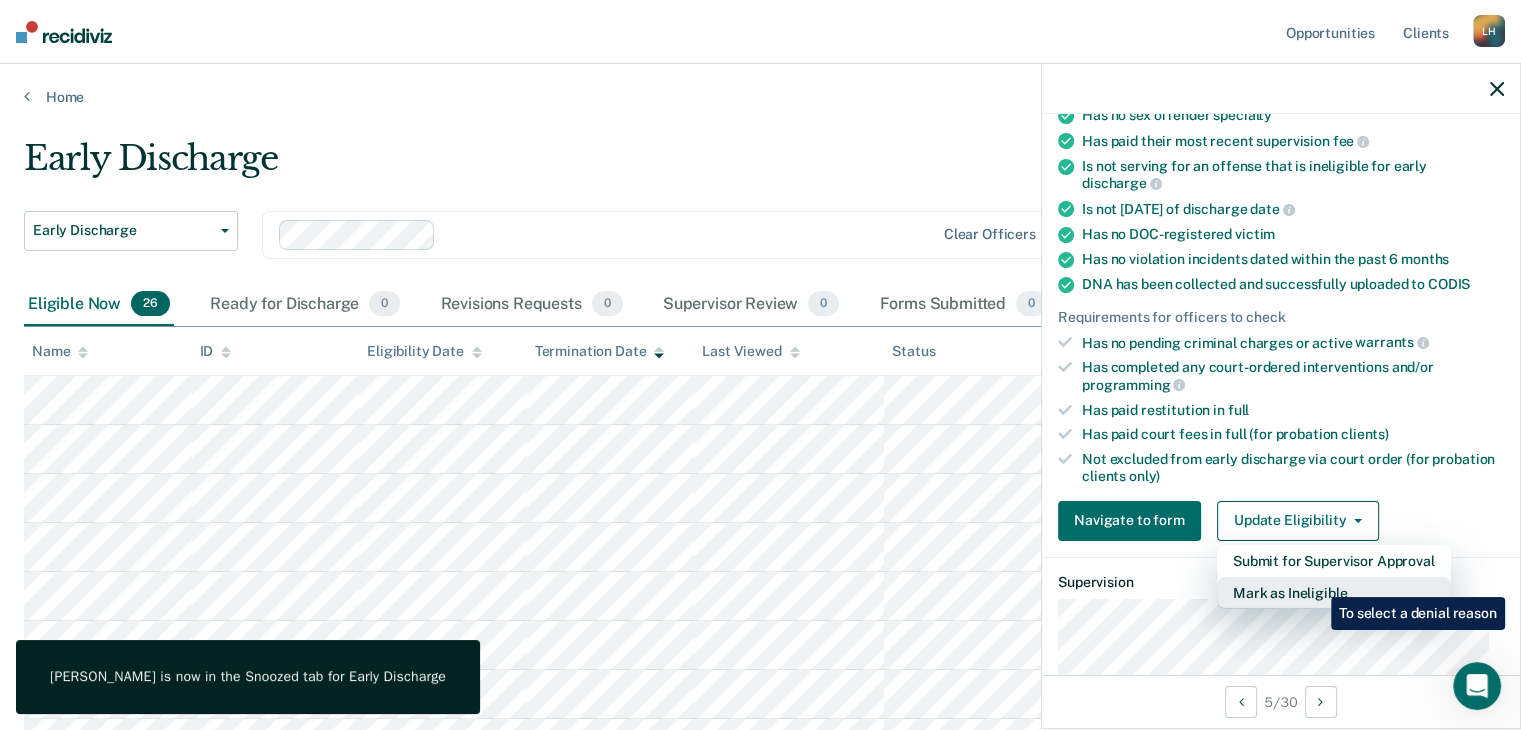click on "Mark as Ineligible" at bounding box center (1334, 593) 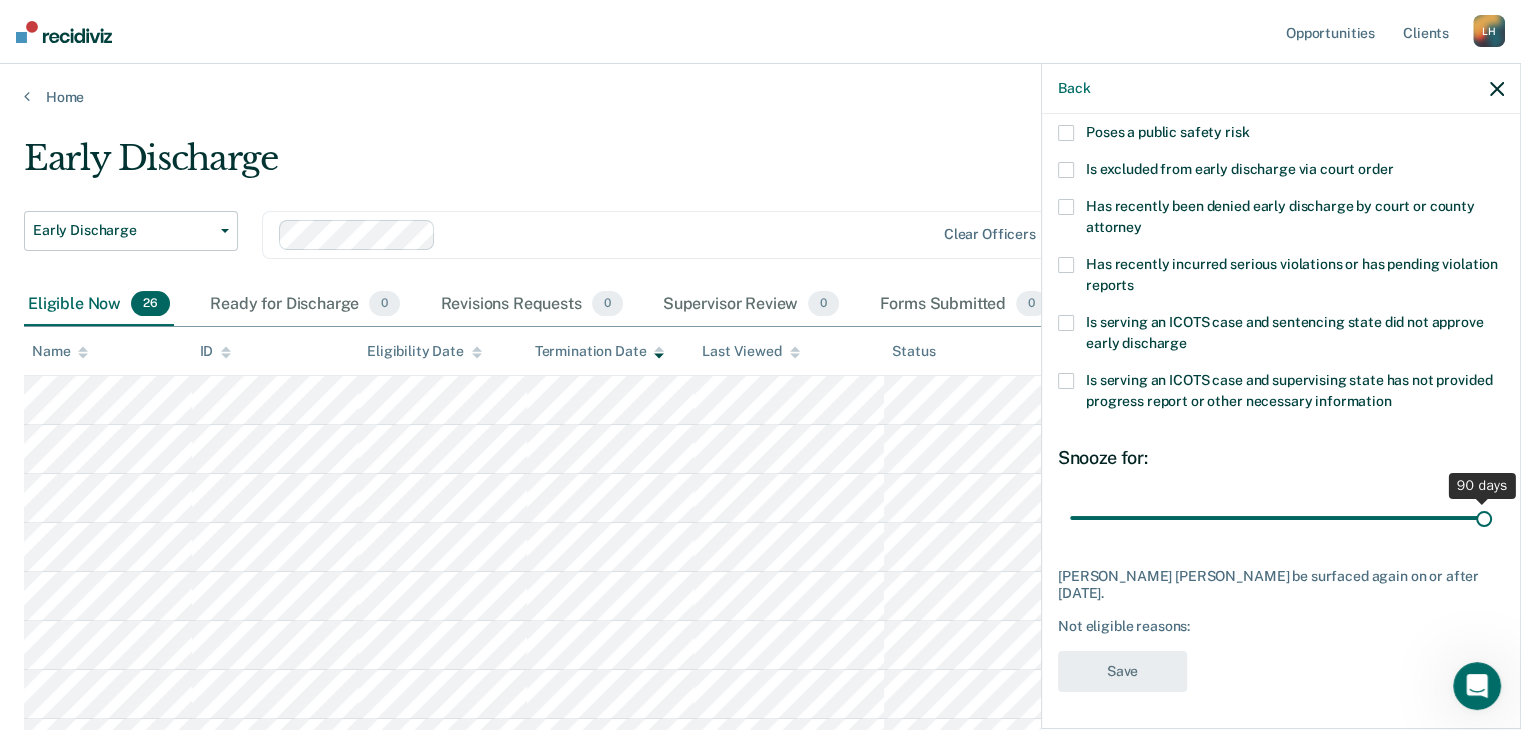 drag, startPoint x: 1208, startPoint y: 518, endPoint x: 1506, endPoint y: 521, distance: 298.0151 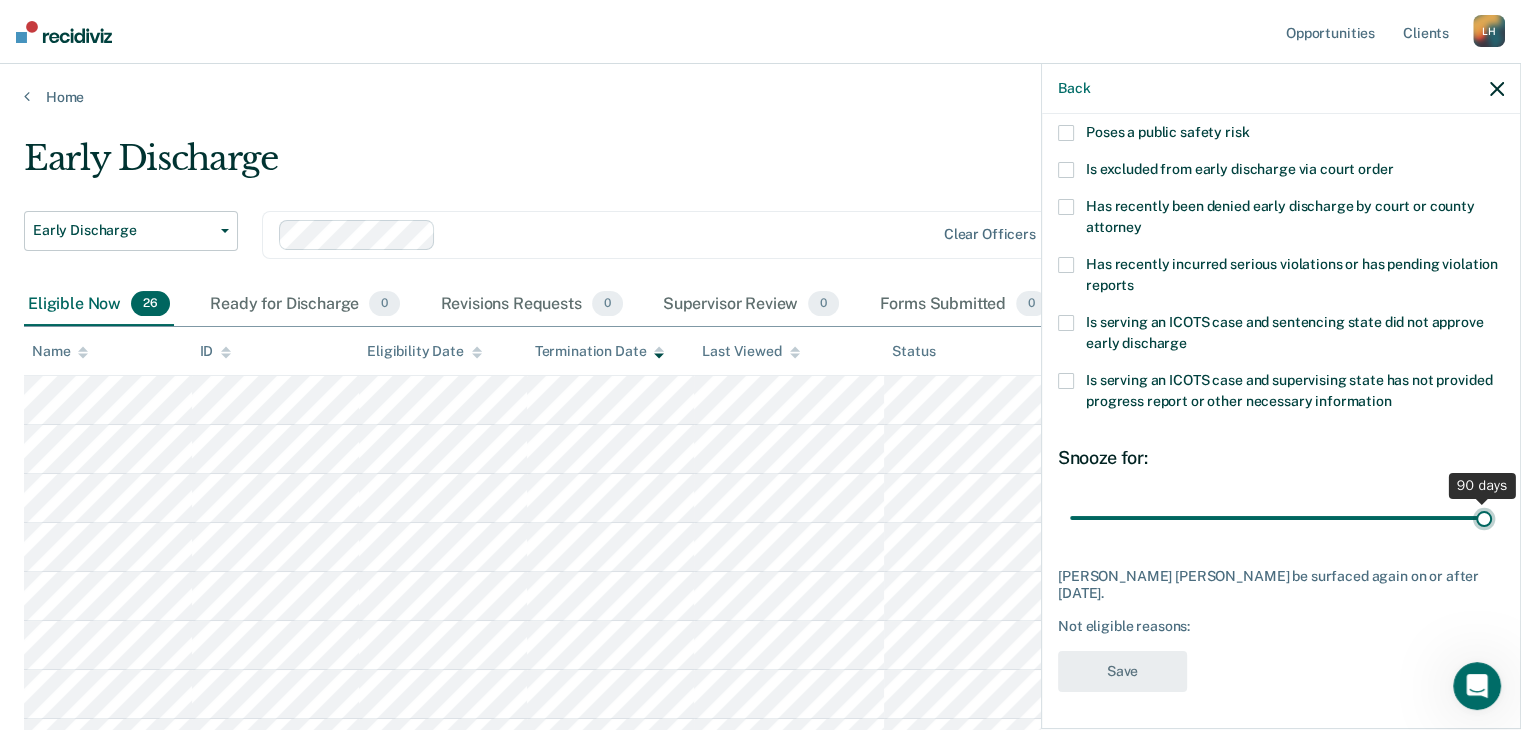 type on "90" 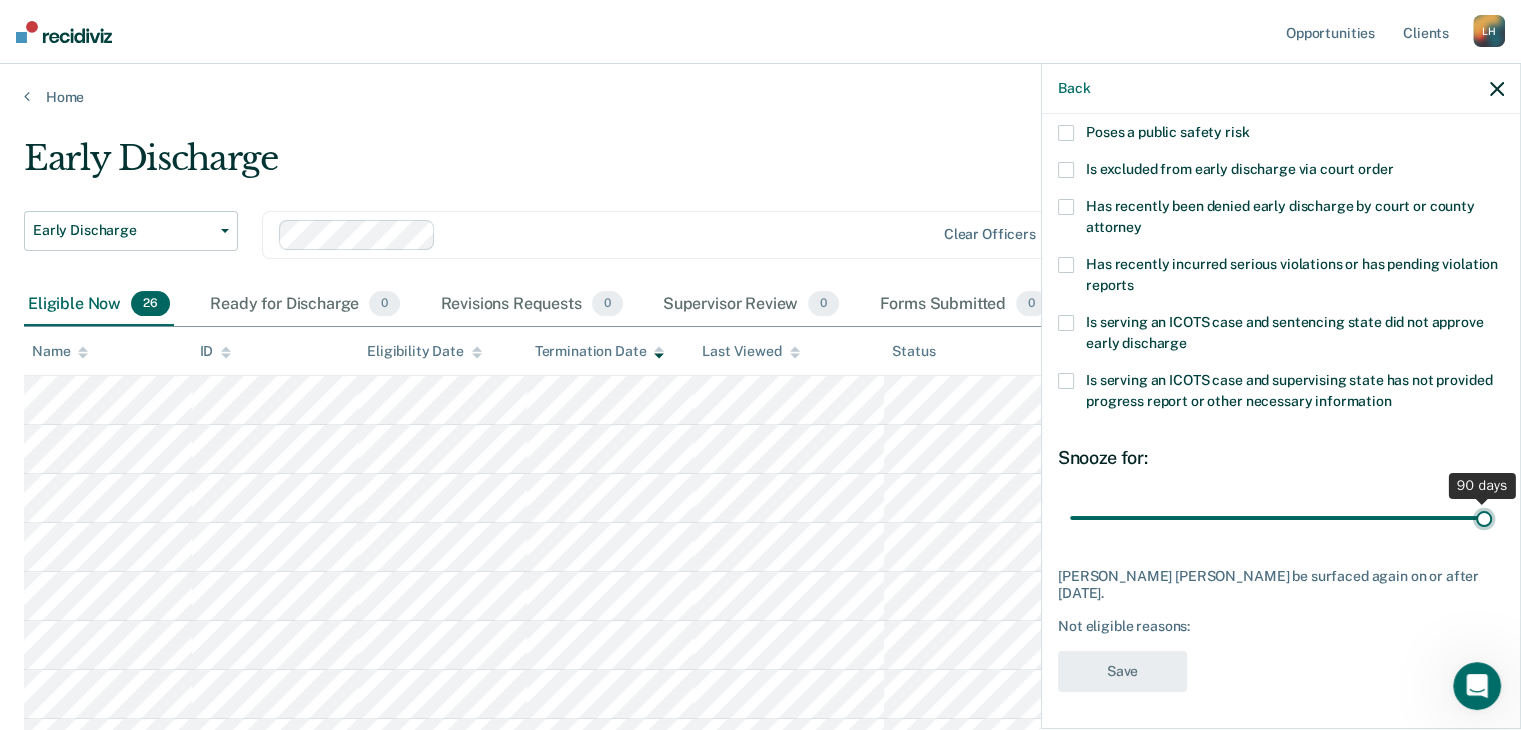 click at bounding box center [1281, 518] 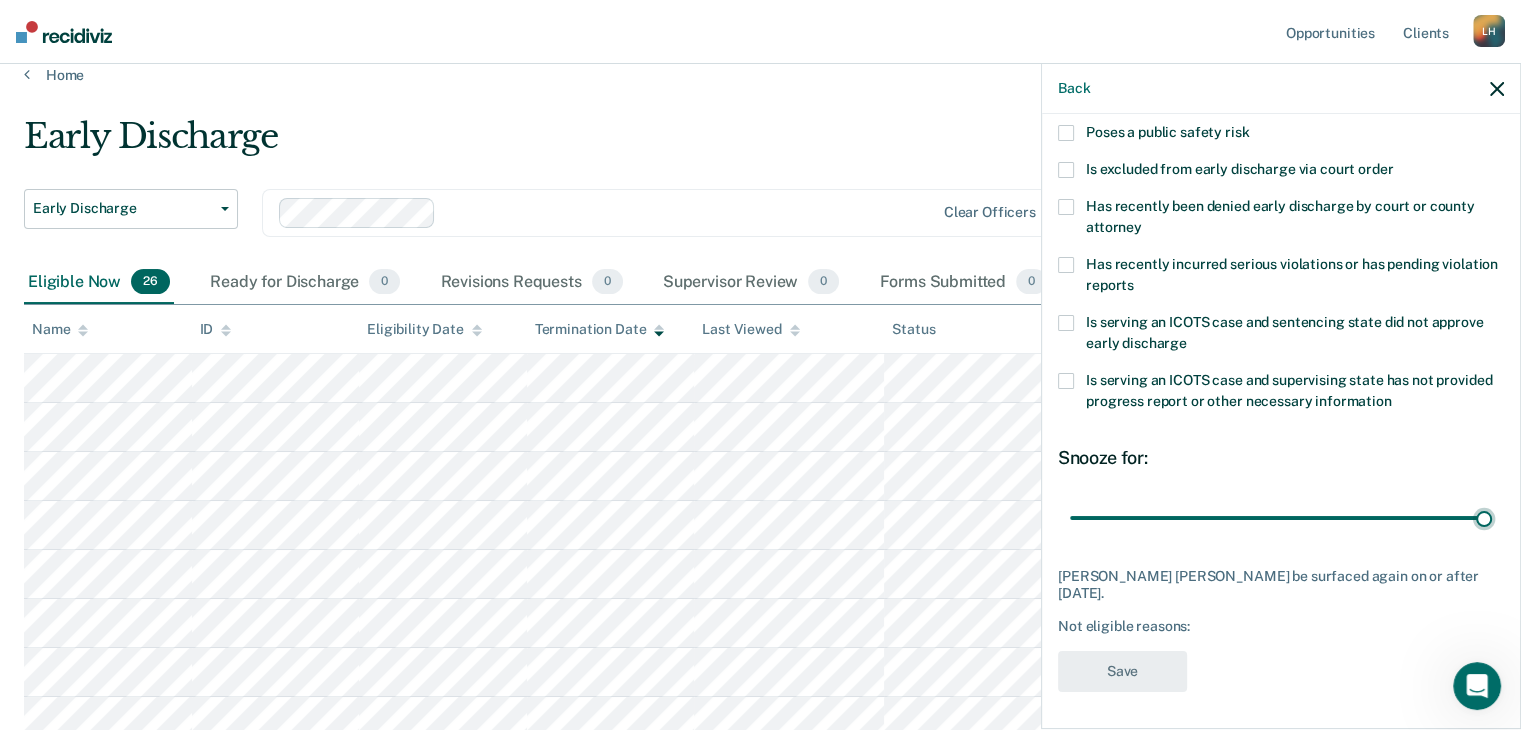 scroll, scrollTop: 0, scrollLeft: 0, axis: both 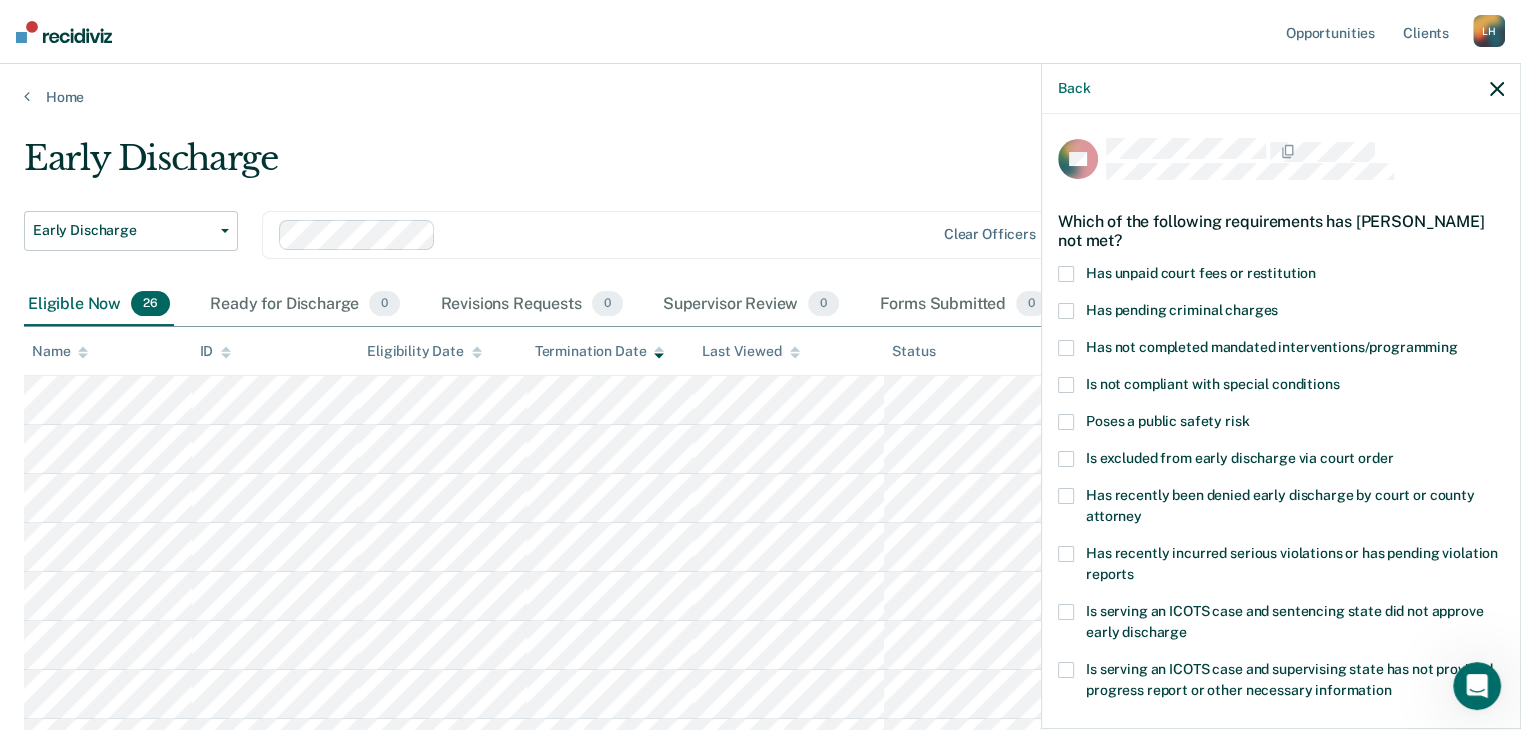 click on "Has unpaid court fees or restitution" at bounding box center [1201, 273] 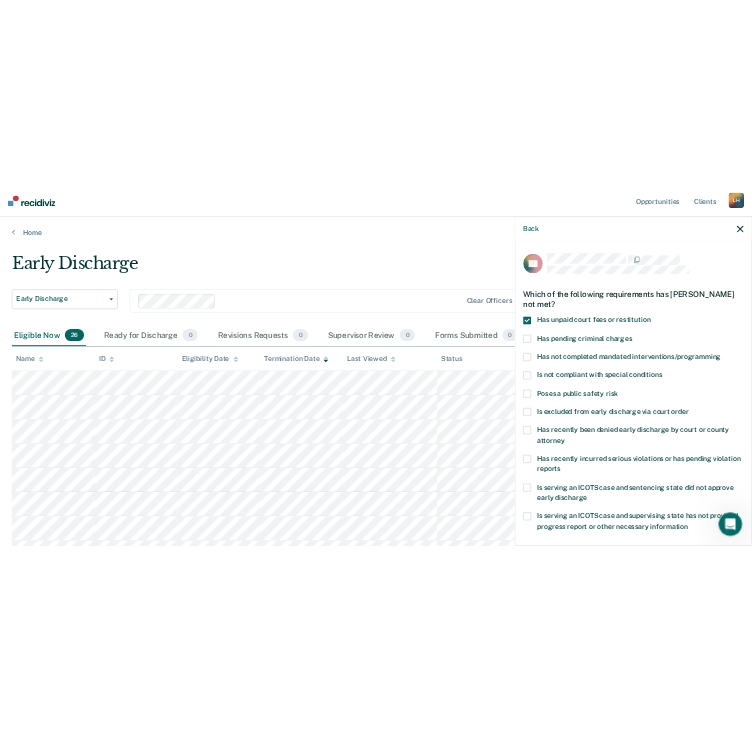 scroll, scrollTop: 289, scrollLeft: 0, axis: vertical 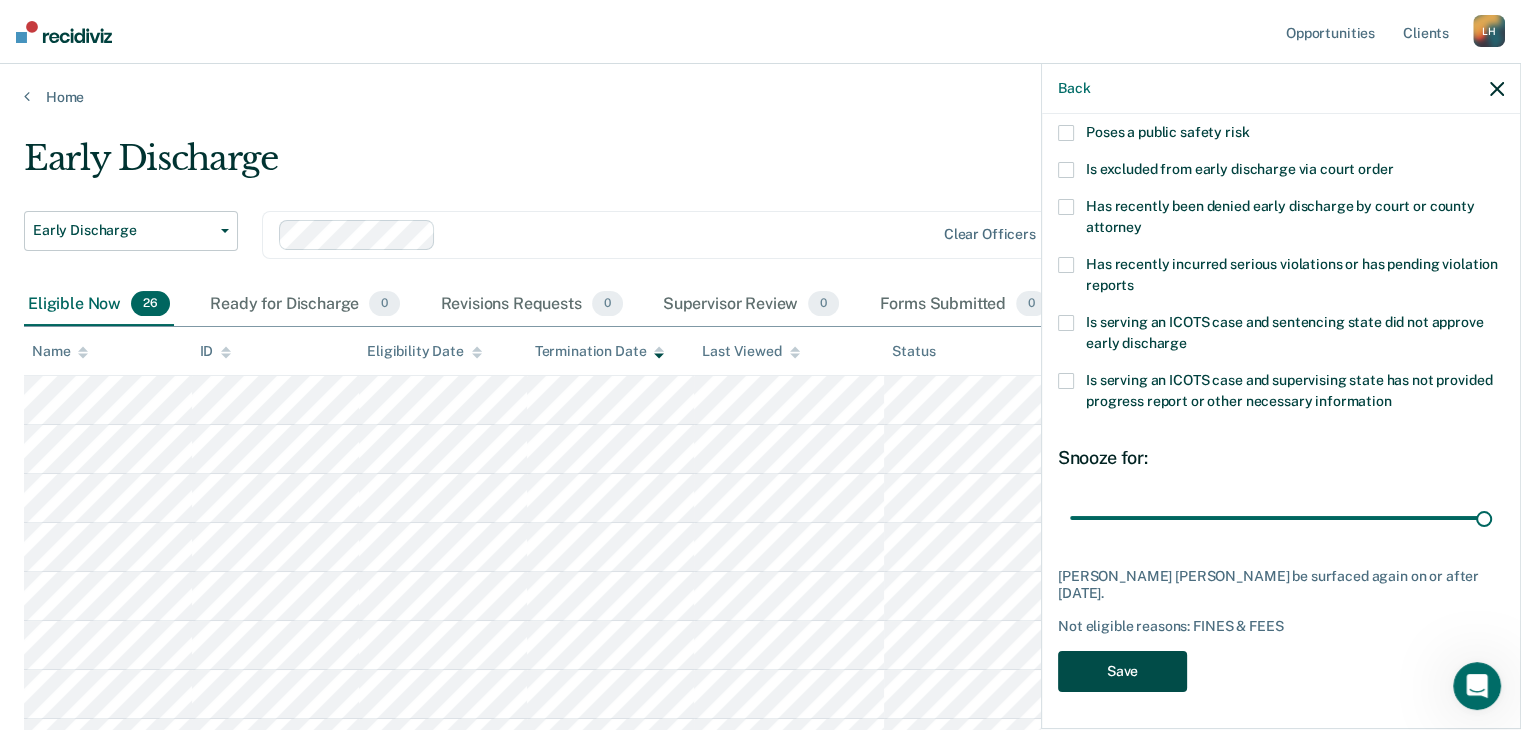 click on "Save" at bounding box center [1122, 671] 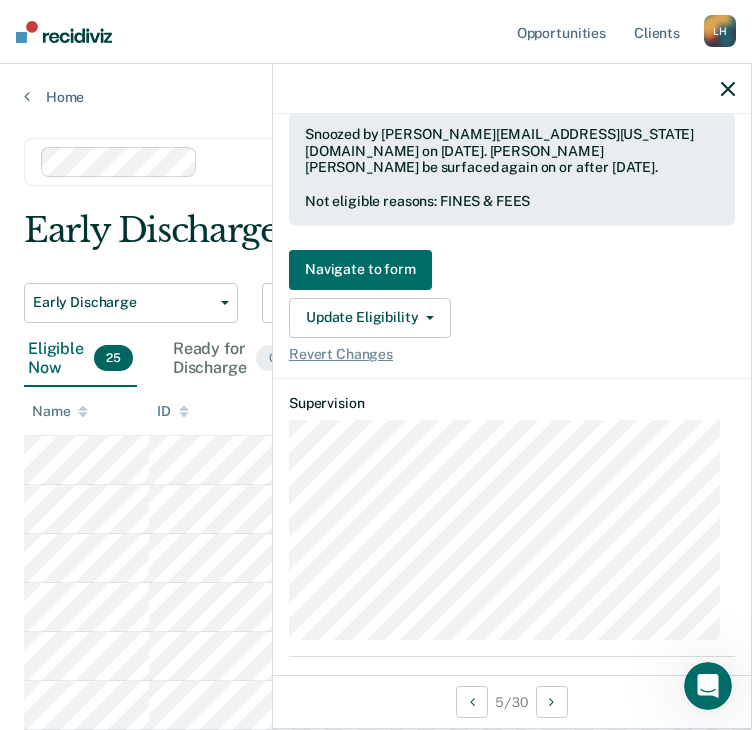 scroll, scrollTop: 570, scrollLeft: 0, axis: vertical 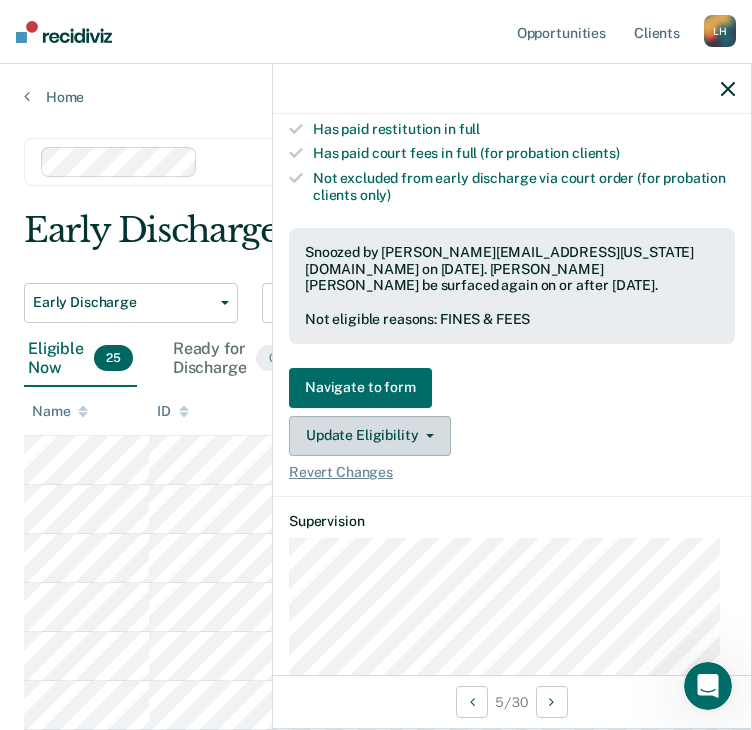 click on "Update Eligibility" at bounding box center (370, 436) 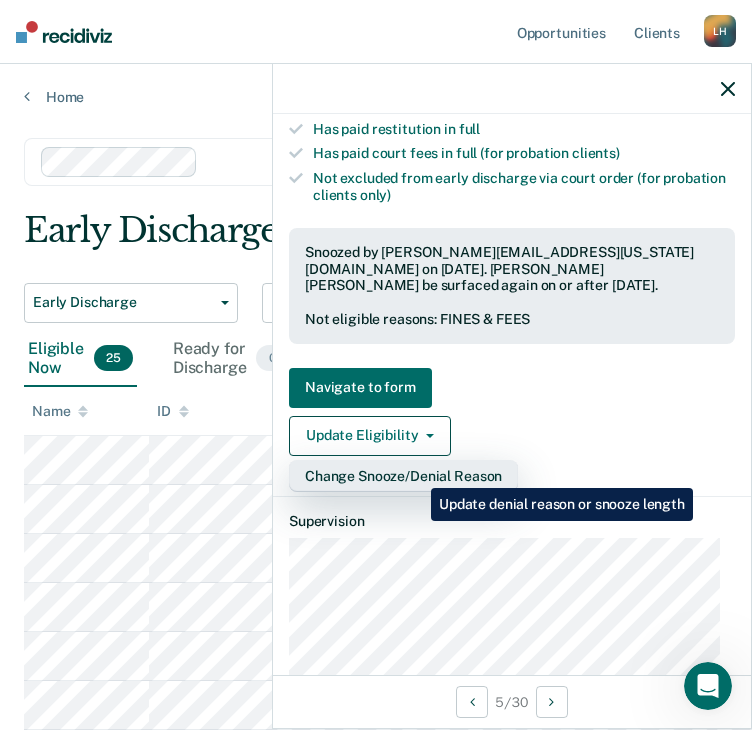 click on "Change Snooze/Denial Reason" at bounding box center (403, 476) 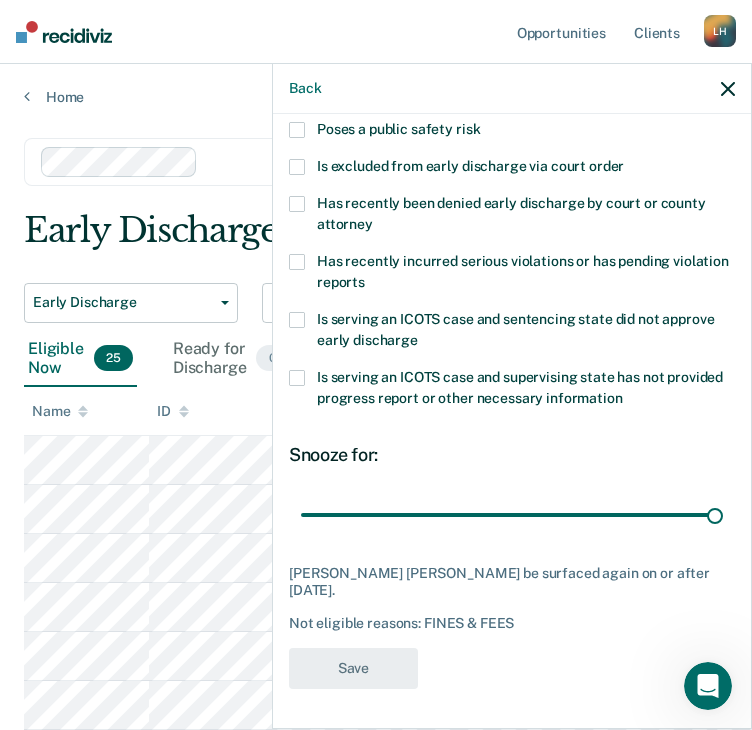 scroll, scrollTop: 289, scrollLeft: 0, axis: vertical 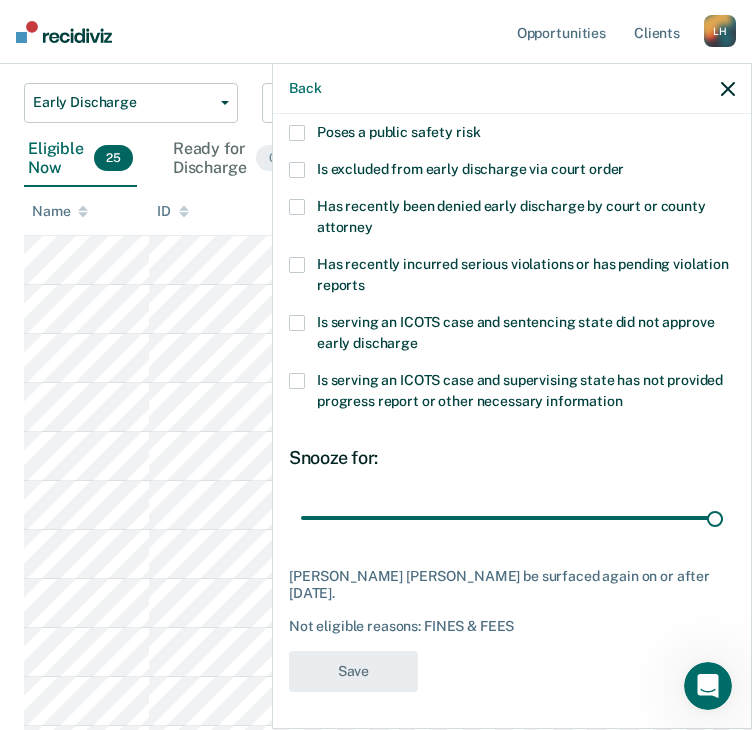 click on "Back" at bounding box center (512, 89) 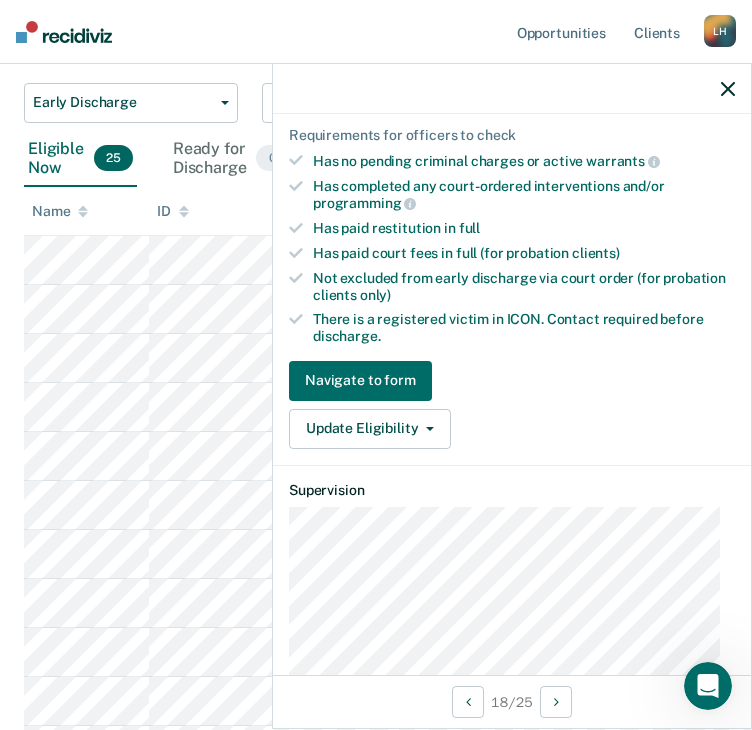 scroll, scrollTop: 500, scrollLeft: 0, axis: vertical 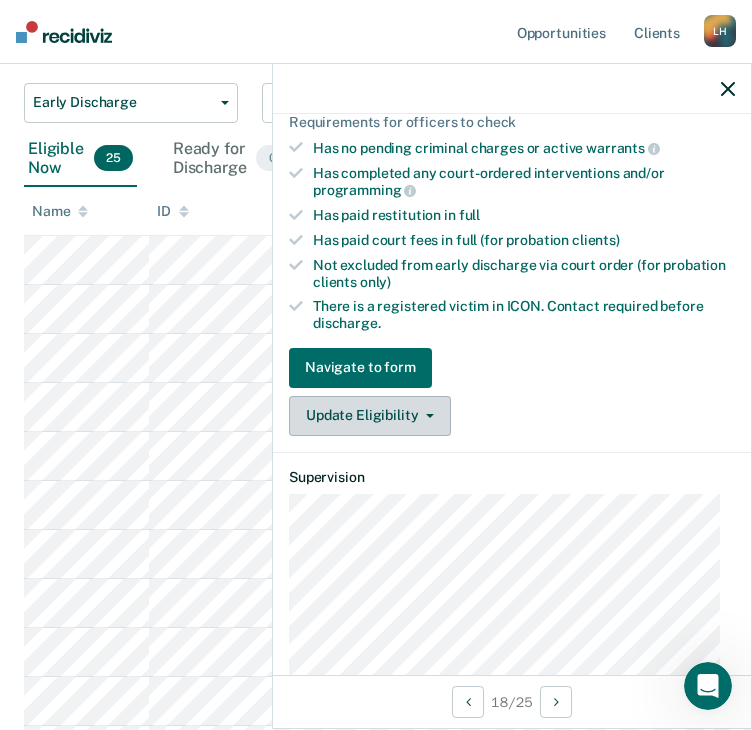 click on "Update Eligibility" at bounding box center (370, 416) 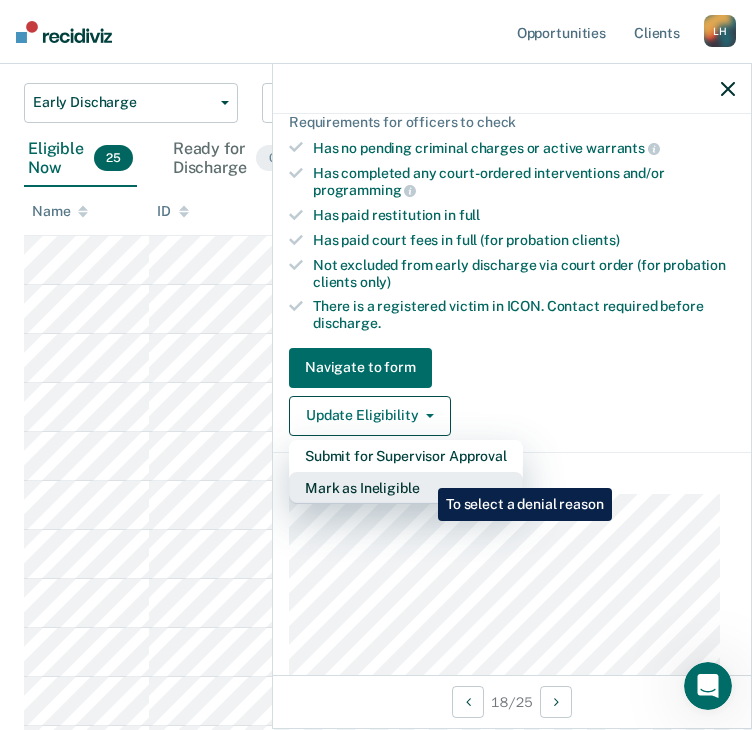 click on "Mark as Ineligible" at bounding box center (406, 488) 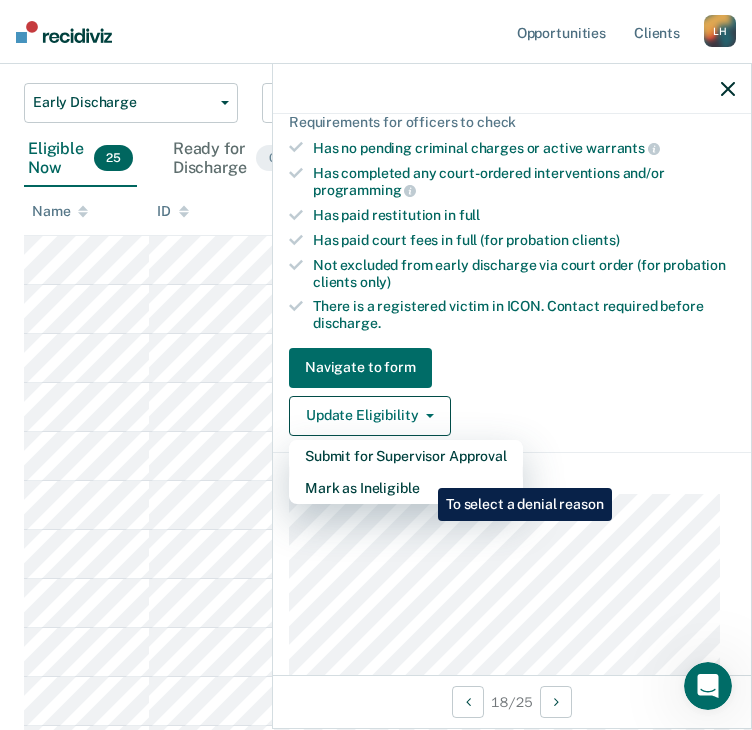 scroll, scrollTop: 272, scrollLeft: 0, axis: vertical 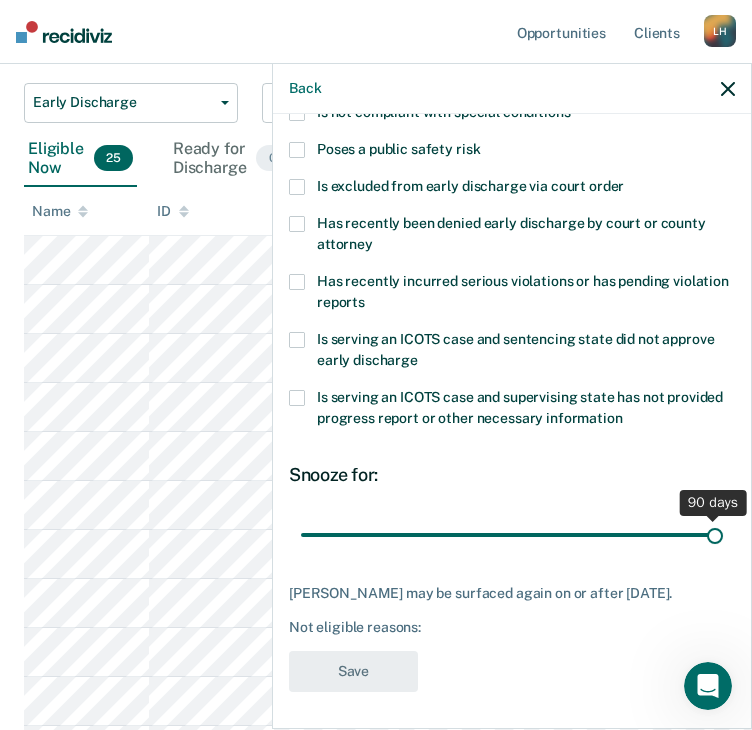drag, startPoint x: 437, startPoint y: 530, endPoint x: 684, endPoint y: 548, distance: 247.655 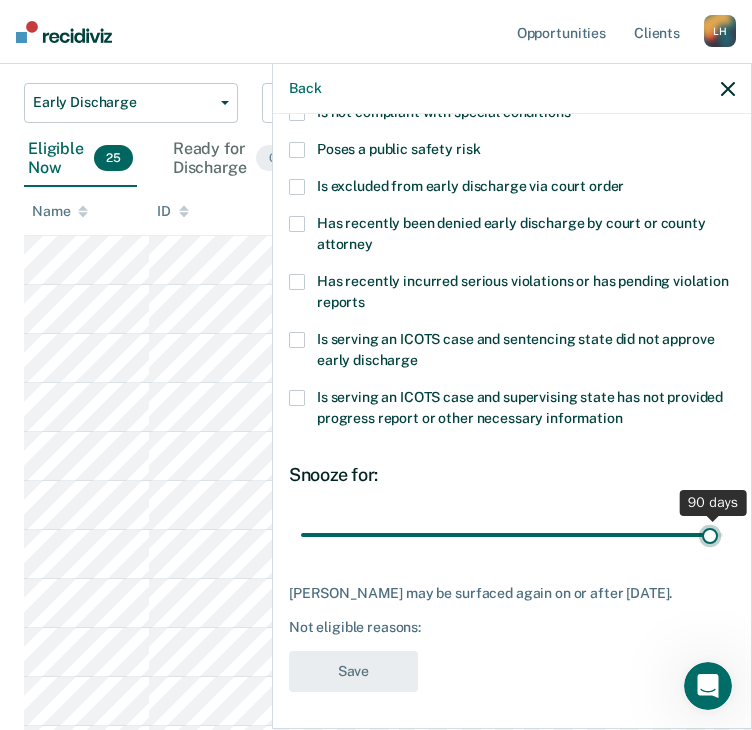 click at bounding box center (512, 535) 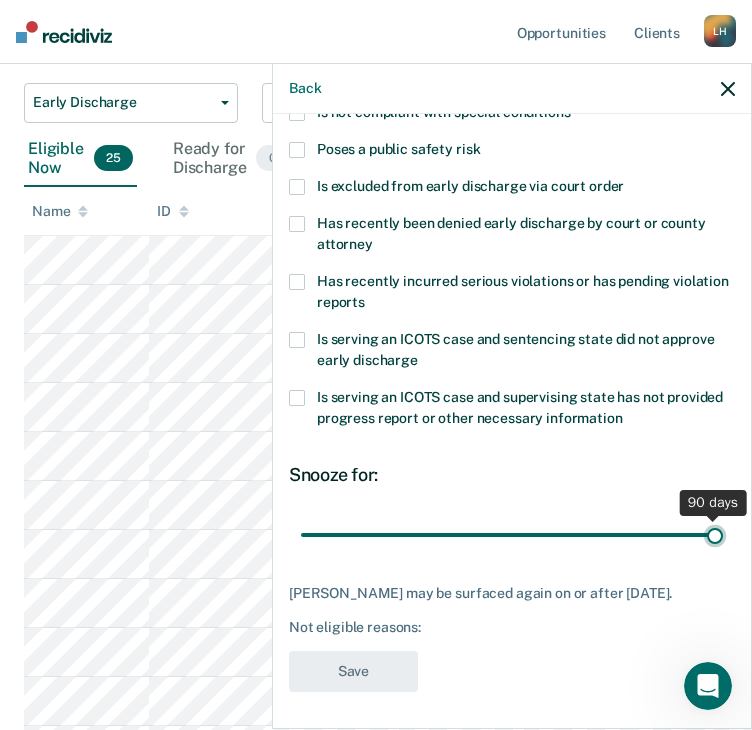drag, startPoint x: 696, startPoint y: 535, endPoint x: 732, endPoint y: 529, distance: 36.496574 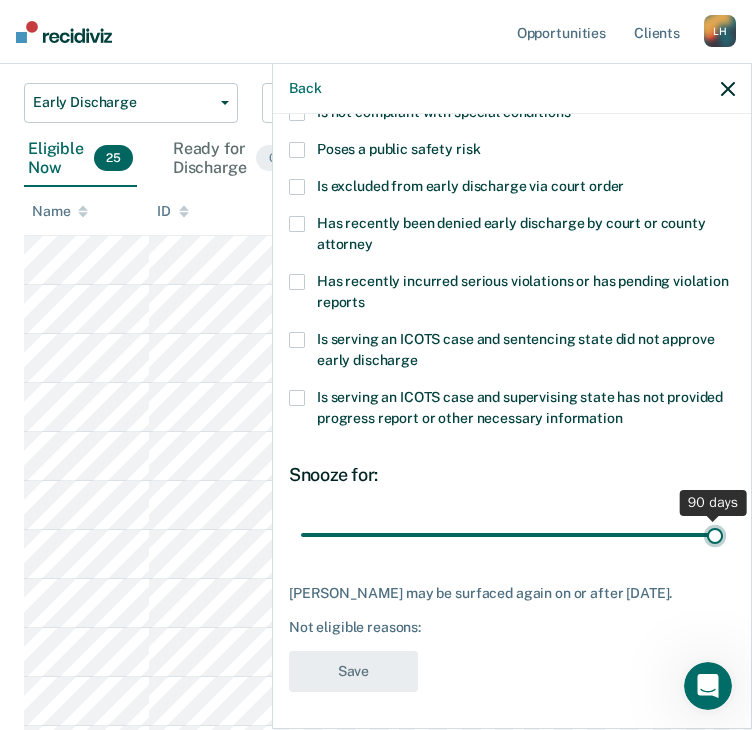 type on "90" 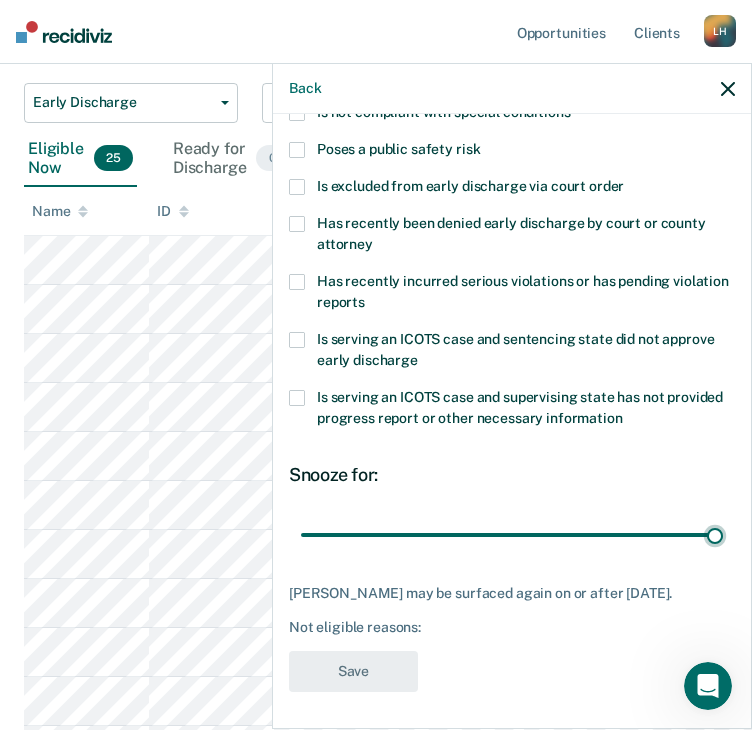 click at bounding box center [512, 535] 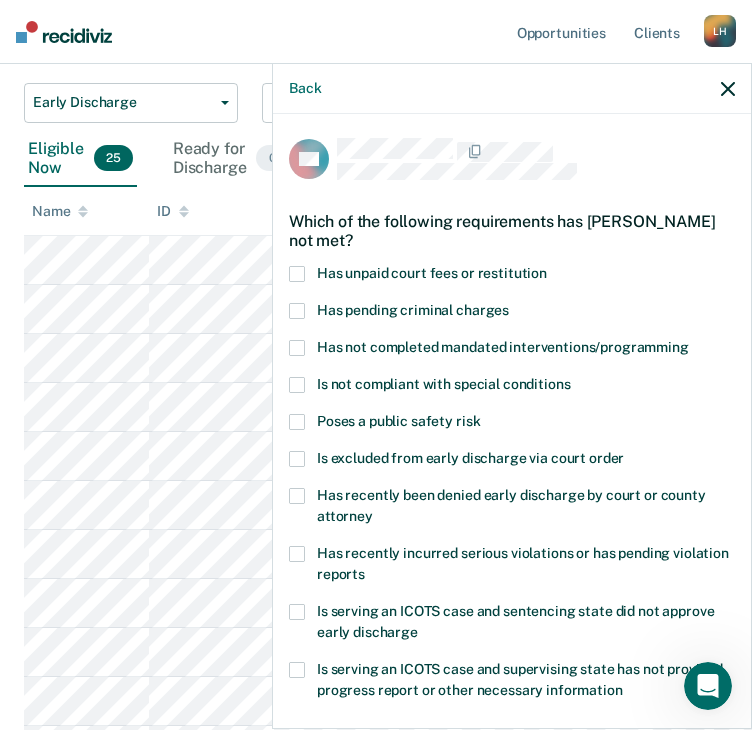 scroll, scrollTop: 100, scrollLeft: 0, axis: vertical 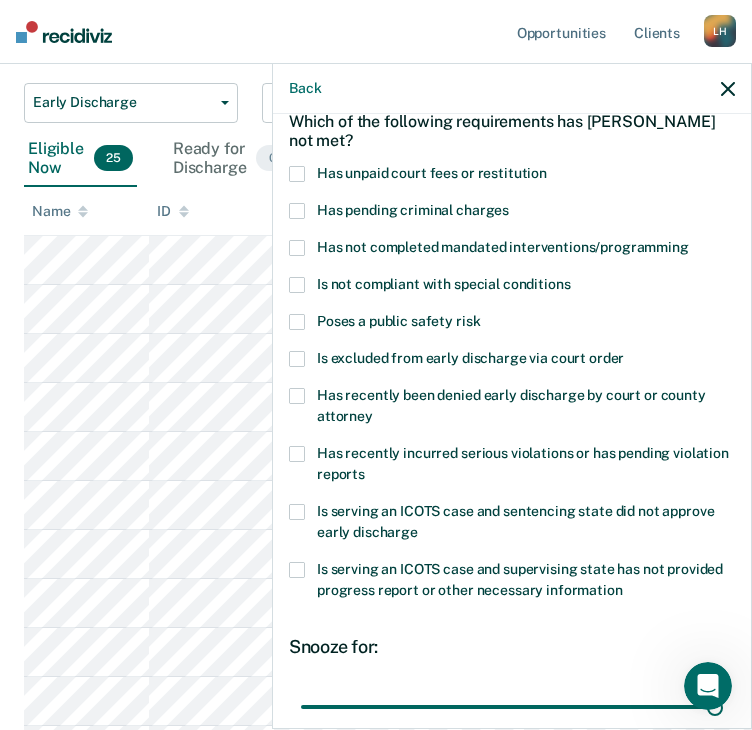 click on "Is not compliant with special conditions" at bounding box center (443, 284) 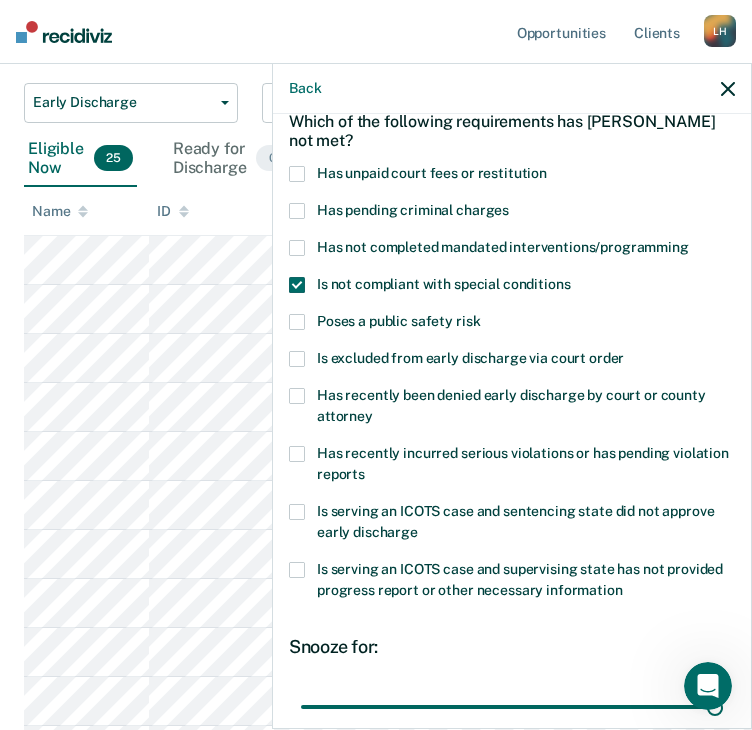 click on "Is not compliant with special conditions" at bounding box center (443, 284) 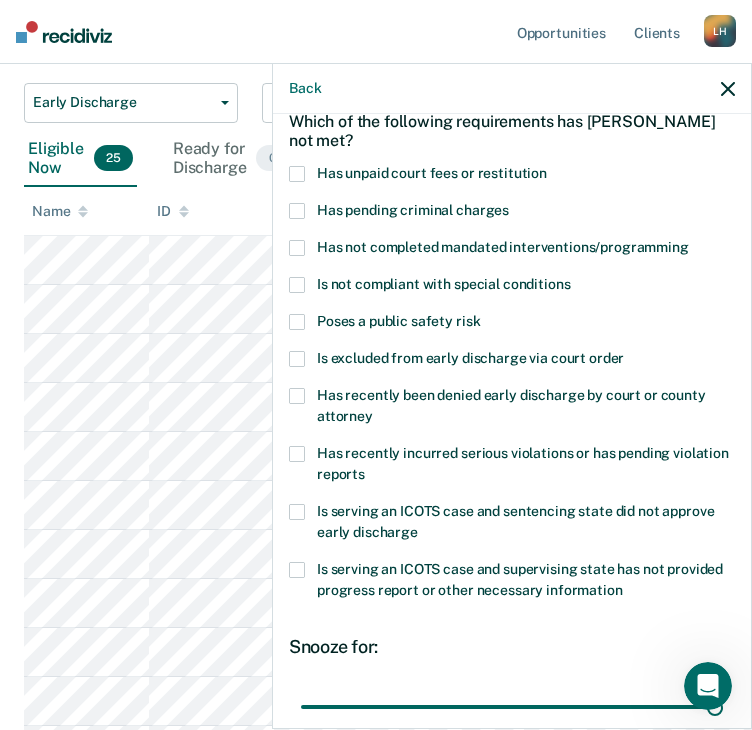 click on "Is excluded from early discharge via court order" at bounding box center [470, 358] 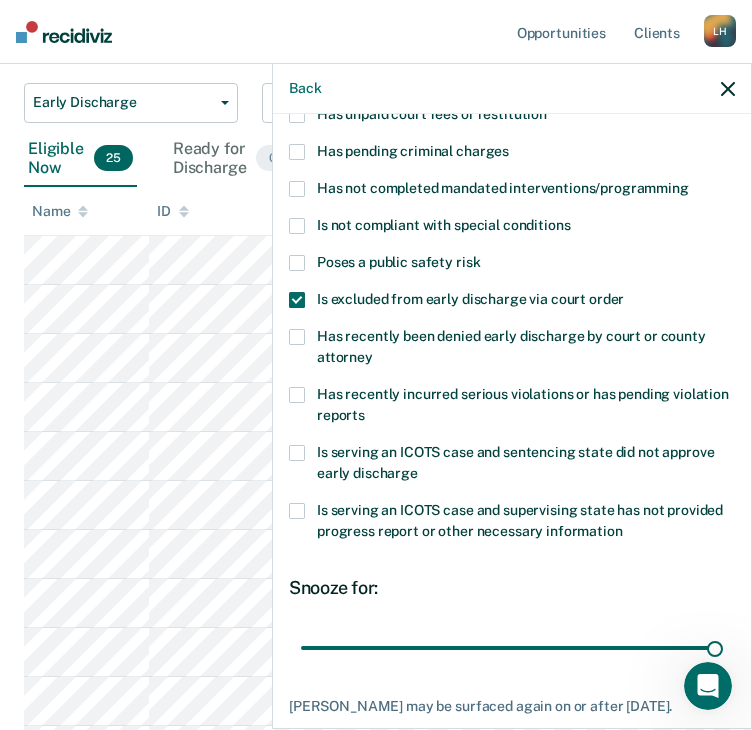 scroll, scrollTop: 272, scrollLeft: 0, axis: vertical 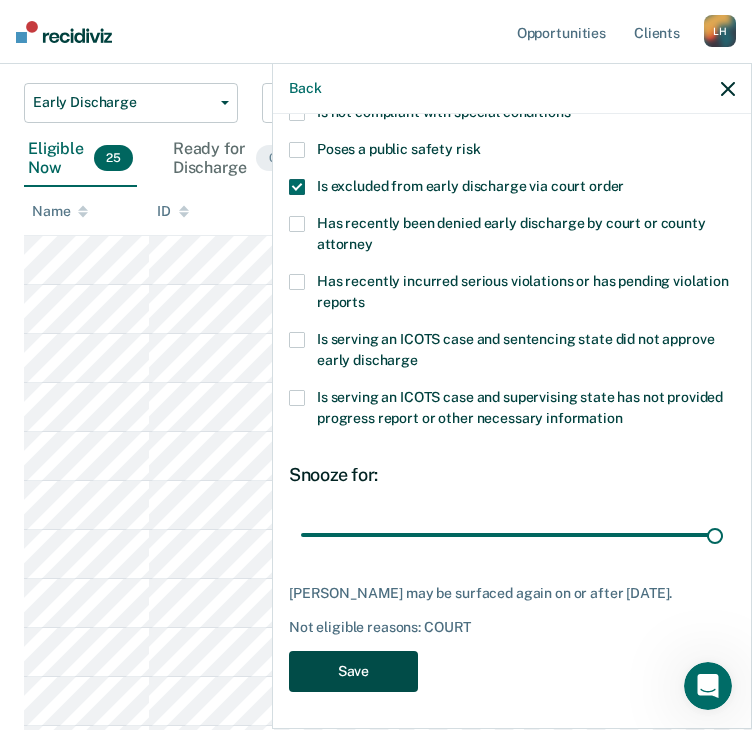 click on "Save" at bounding box center [353, 671] 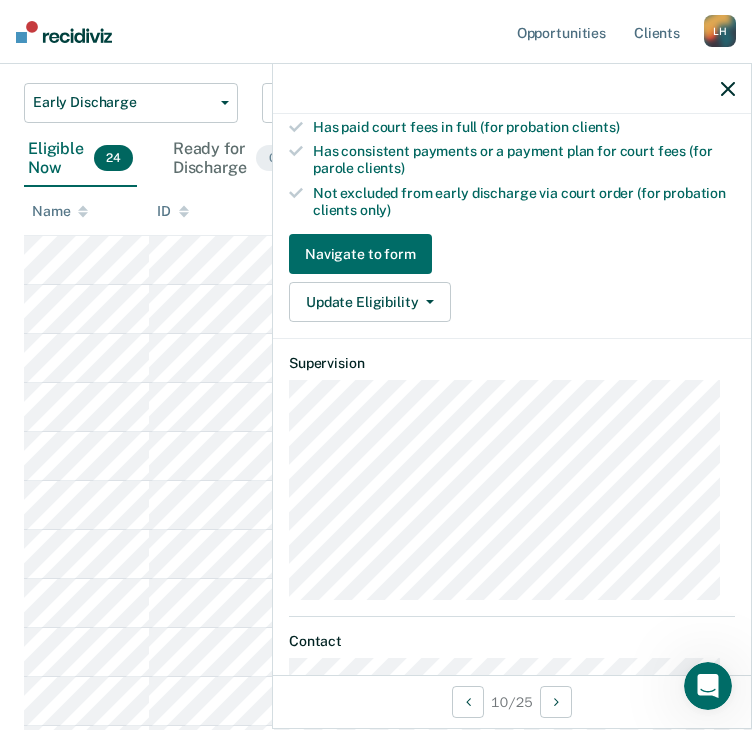 scroll, scrollTop: 700, scrollLeft: 0, axis: vertical 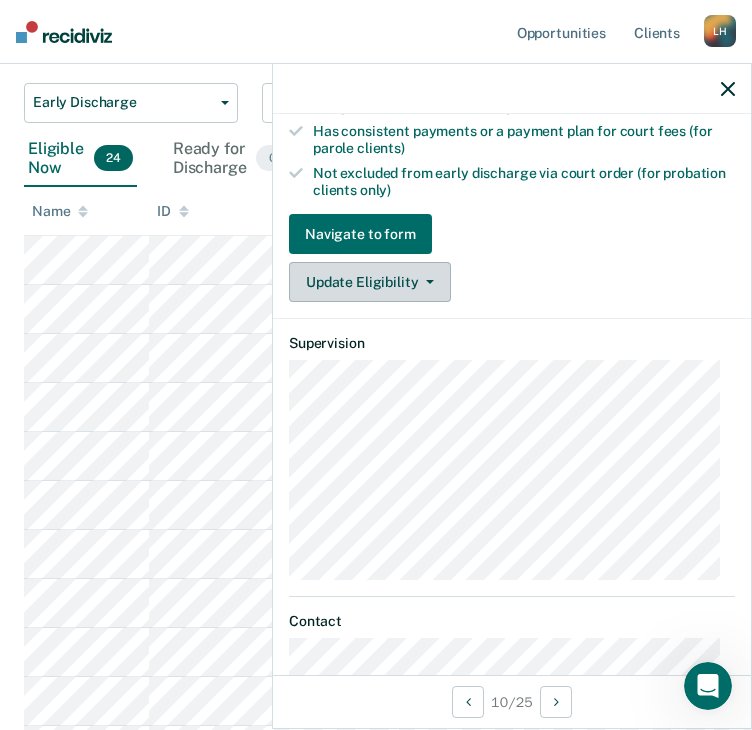 click on "Update Eligibility" at bounding box center (370, 282) 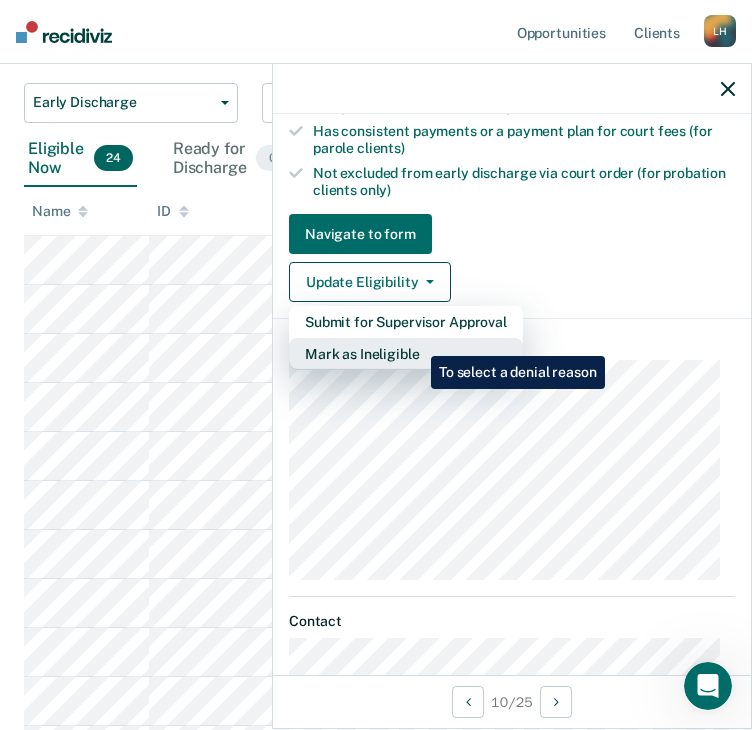 click on "Mark as Ineligible" at bounding box center [406, 354] 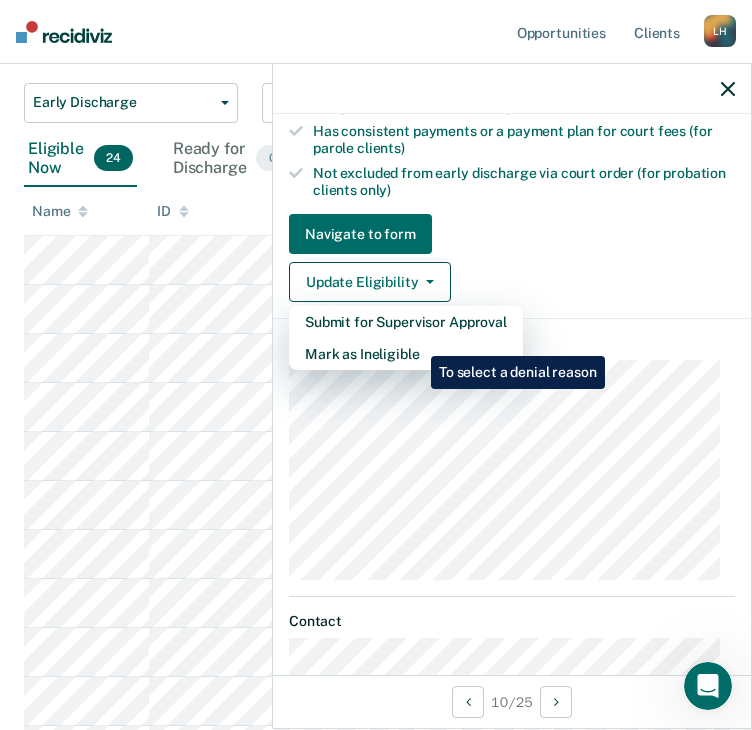 scroll, scrollTop: 272, scrollLeft: 0, axis: vertical 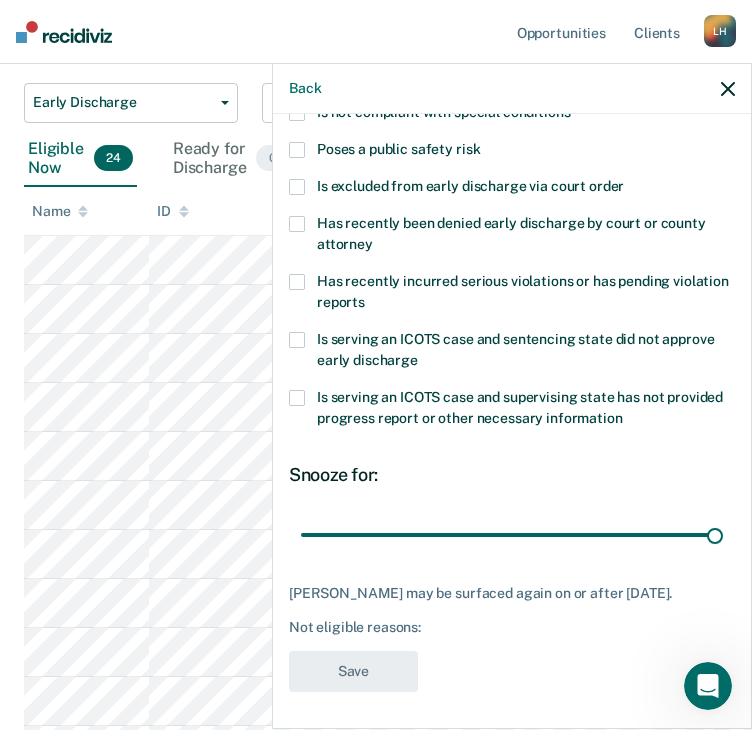 drag, startPoint x: 438, startPoint y: 533, endPoint x: 742, endPoint y: 532, distance: 304.00165 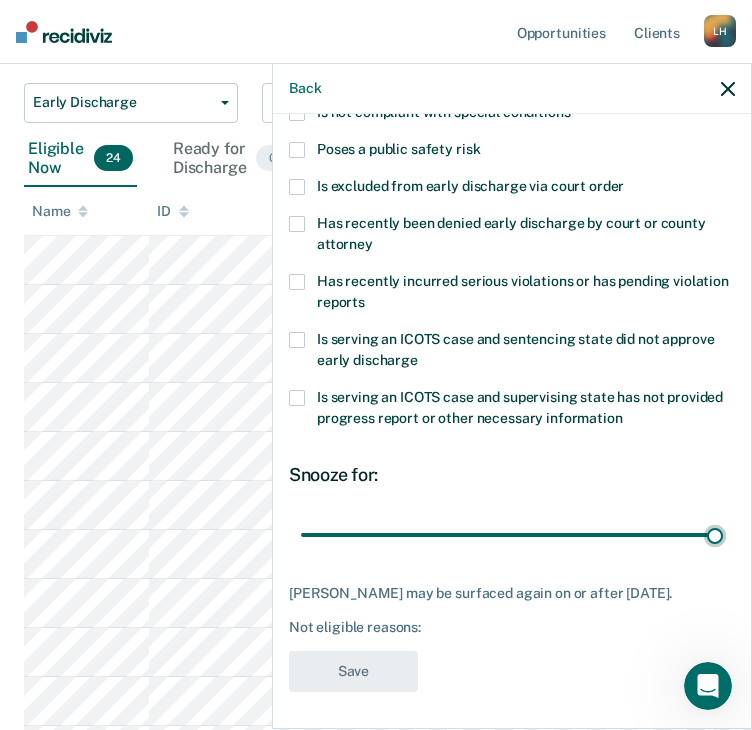 type on "90" 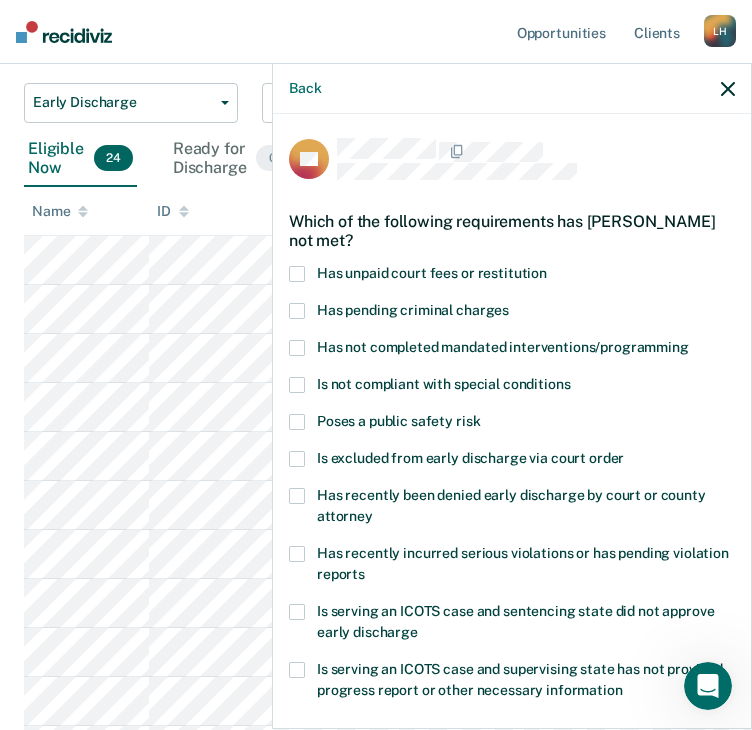 click on "Has not completed mandated interventions/programming" at bounding box center [503, 347] 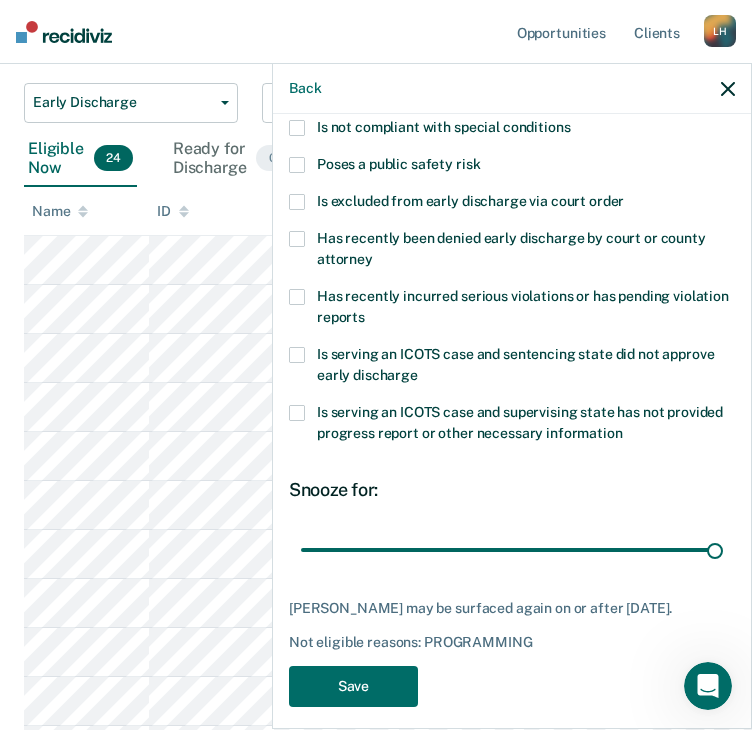 scroll, scrollTop: 272, scrollLeft: 0, axis: vertical 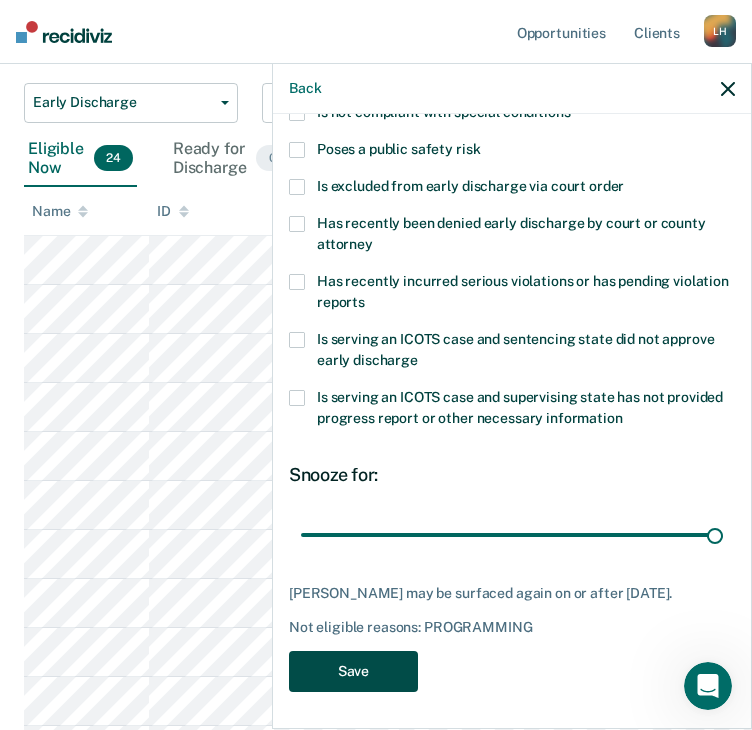 drag, startPoint x: 320, startPoint y: 680, endPoint x: 325, endPoint y: 667, distance: 13.928389 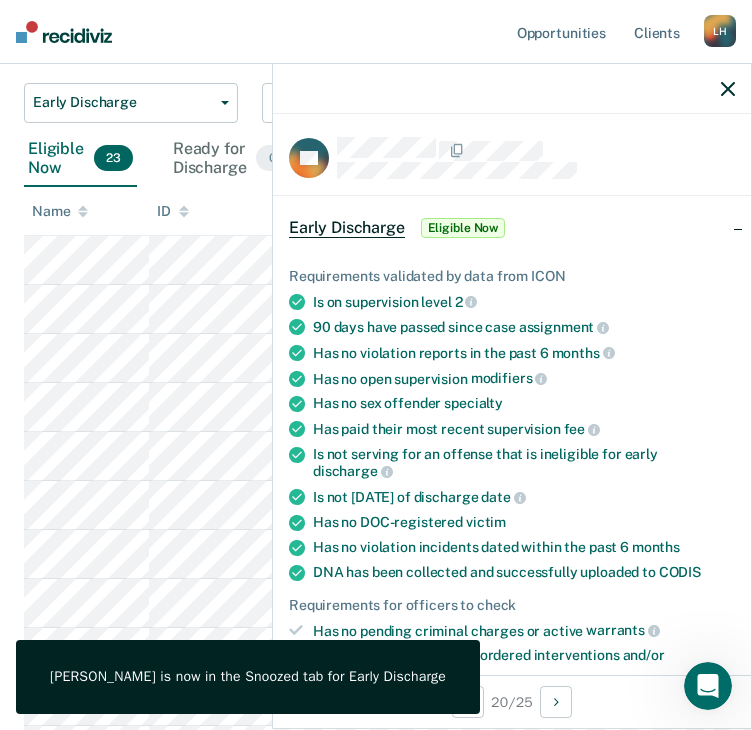 scroll, scrollTop: 0, scrollLeft: 0, axis: both 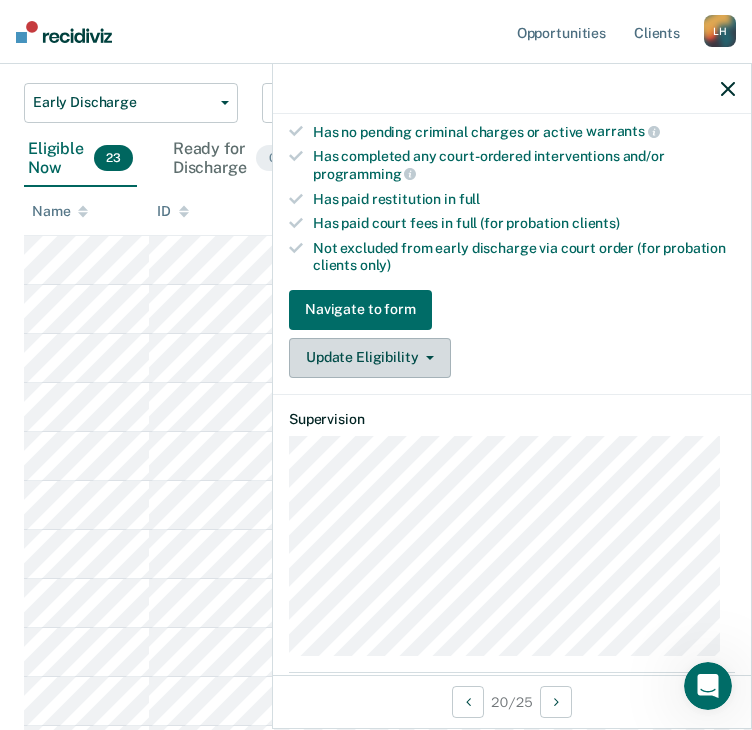 click on "Update Eligibility" at bounding box center [370, 358] 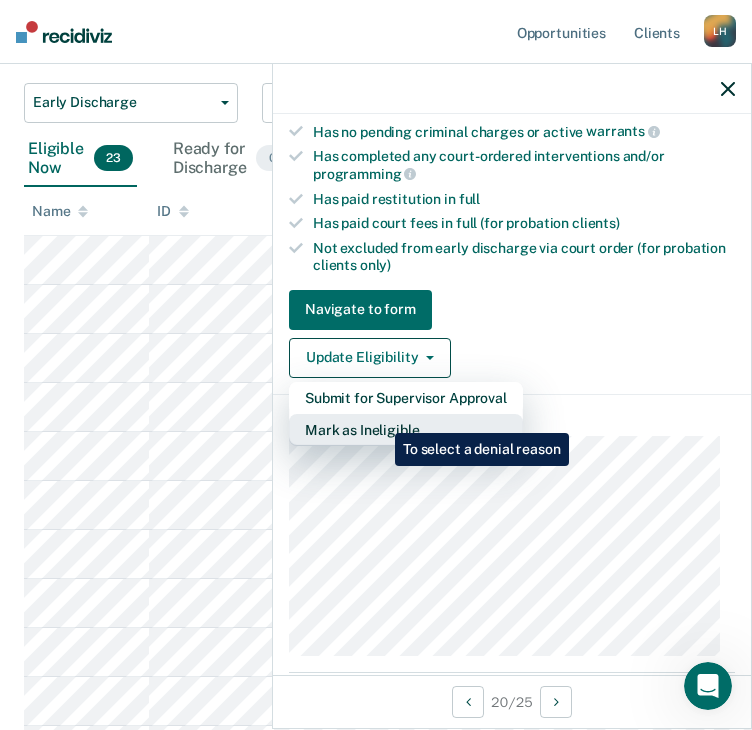 click on "Mark as Ineligible" at bounding box center (406, 430) 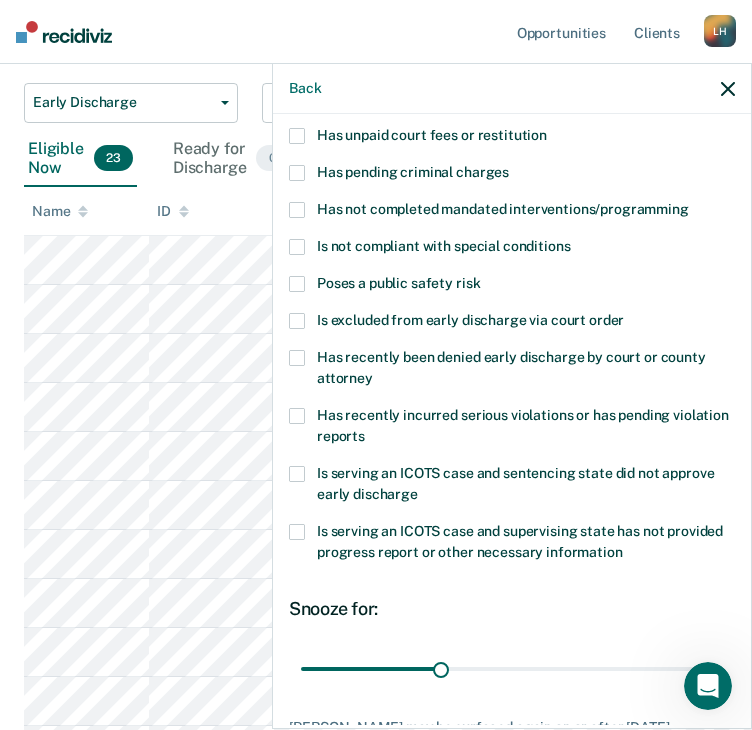 scroll, scrollTop: 0, scrollLeft: 0, axis: both 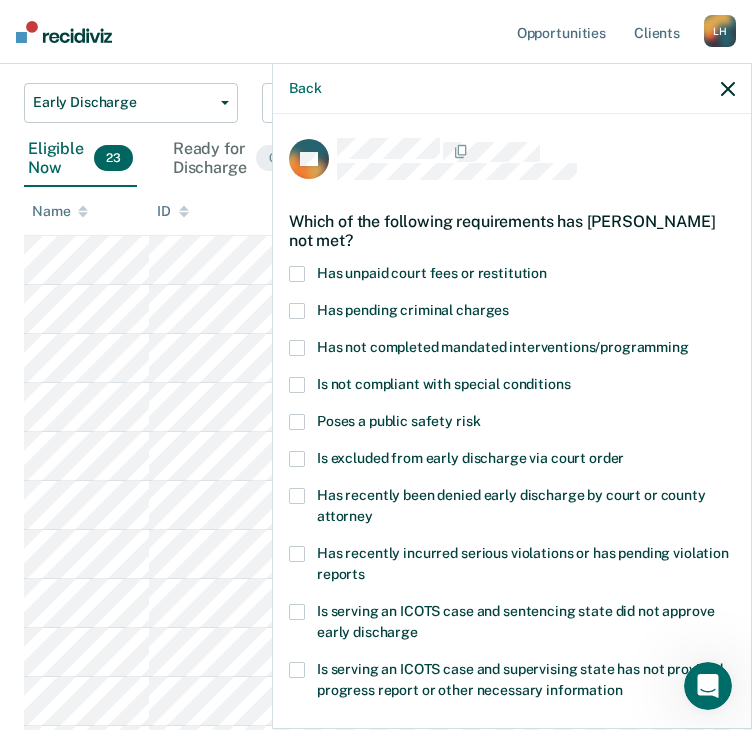 click on "Is excluded from early discharge via court order" at bounding box center [470, 458] 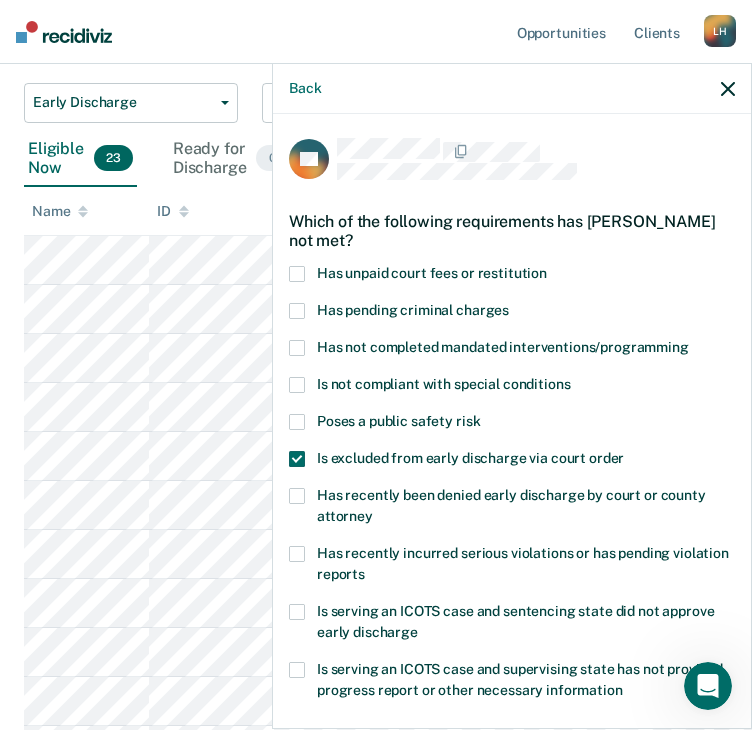 scroll, scrollTop: 100, scrollLeft: 0, axis: vertical 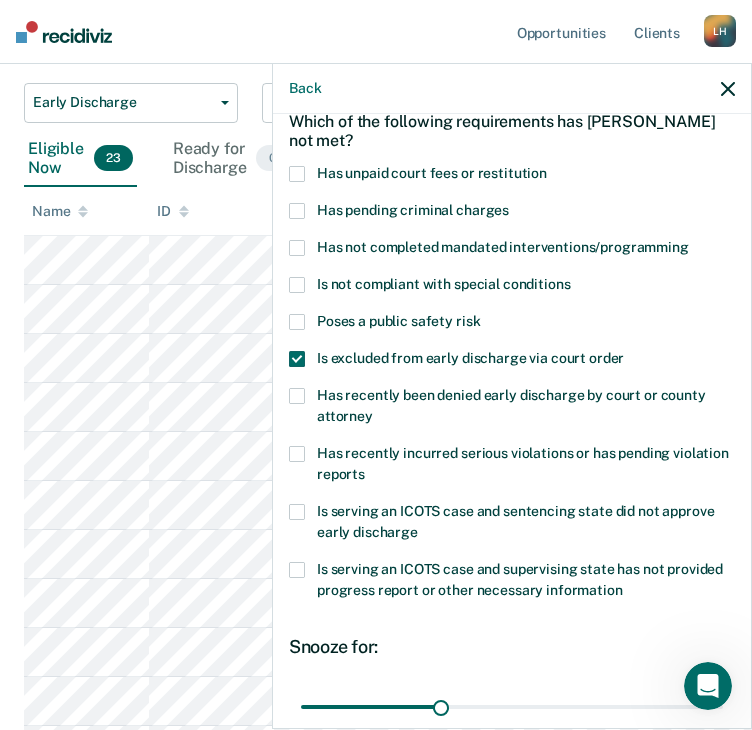 click on "Has unpaid court fees or restitution" at bounding box center [432, 173] 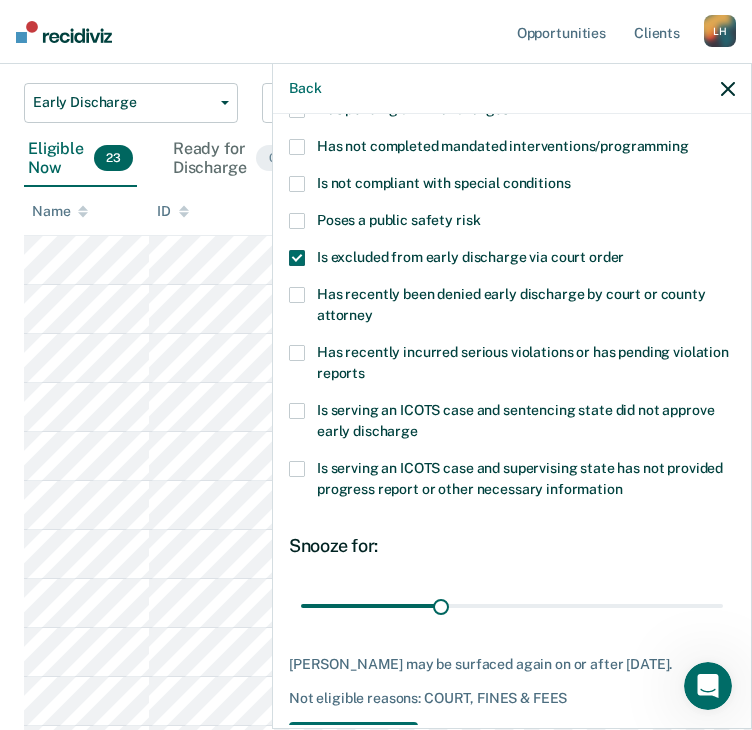 scroll, scrollTop: 272, scrollLeft: 0, axis: vertical 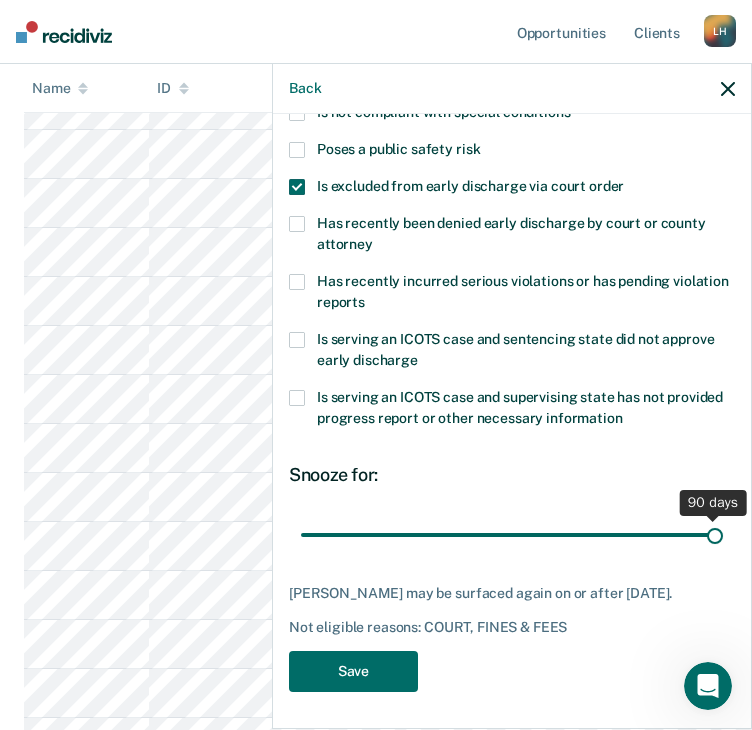 drag, startPoint x: 433, startPoint y: 537, endPoint x: 723, endPoint y: 569, distance: 291.76016 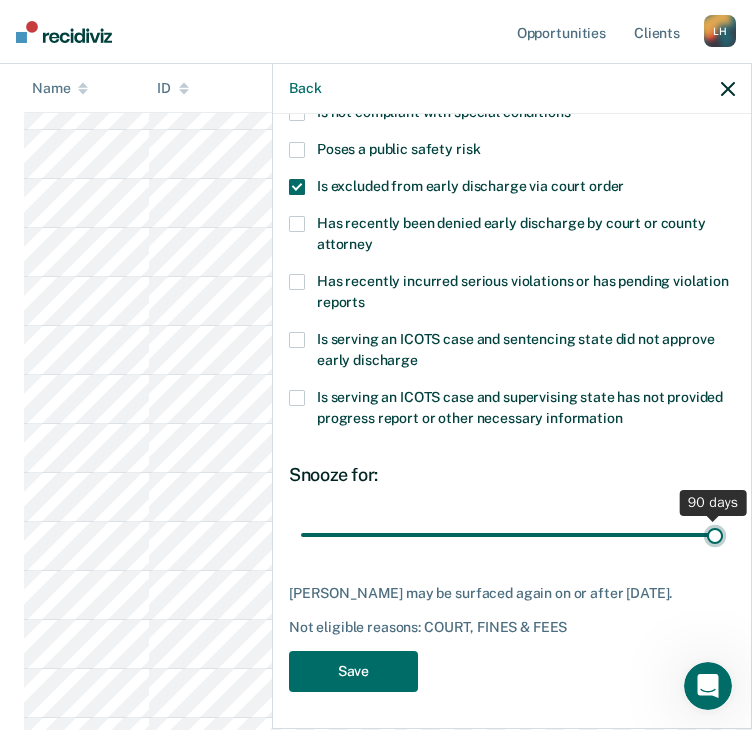type on "90" 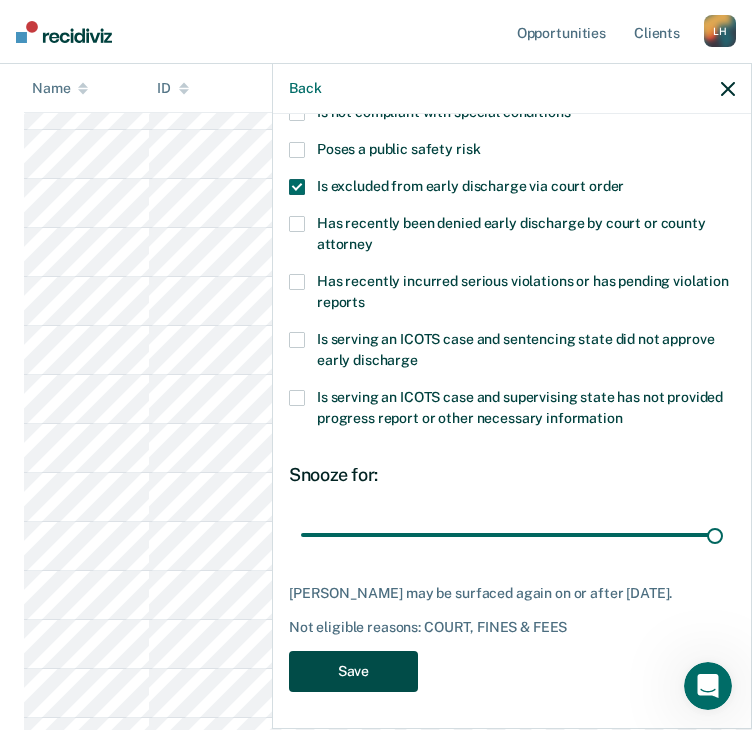 click on "Save" at bounding box center [353, 671] 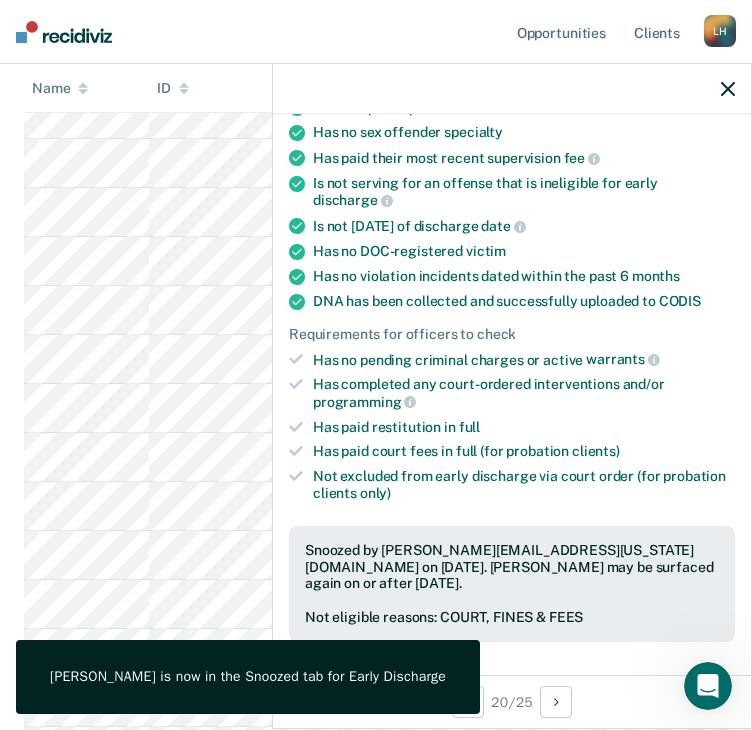 scroll, scrollTop: 0, scrollLeft: 0, axis: both 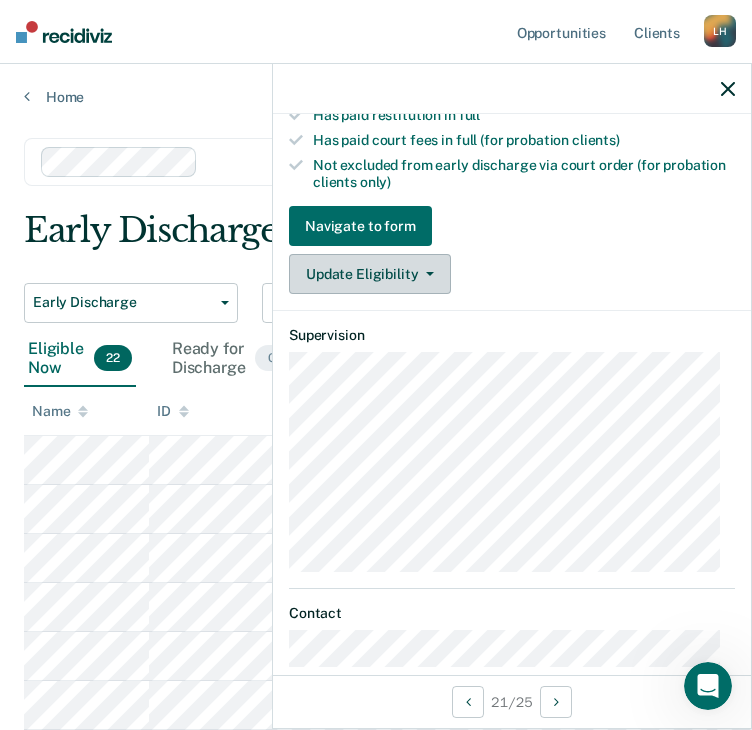 click on "Update Eligibility" at bounding box center [370, 274] 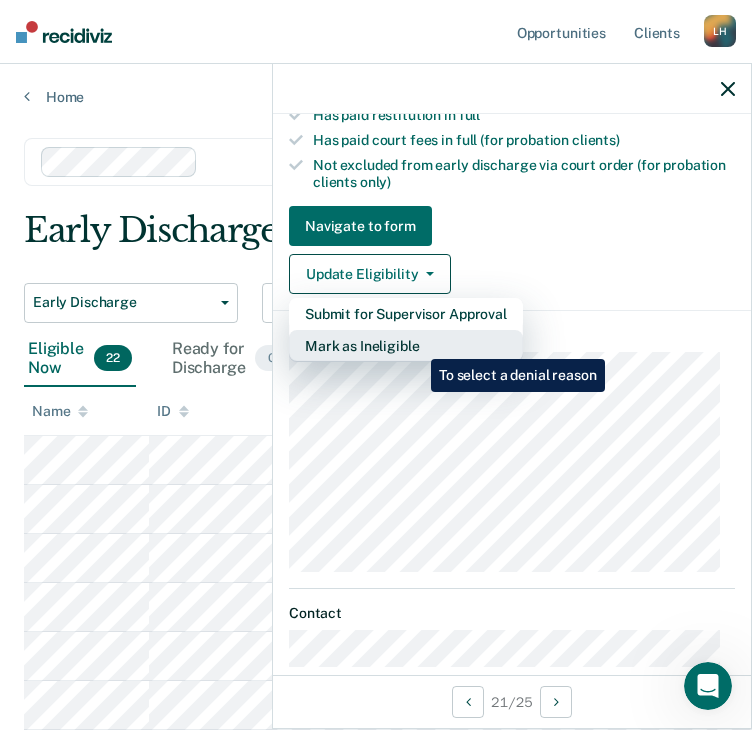 click on "Mark as Ineligible" at bounding box center (406, 346) 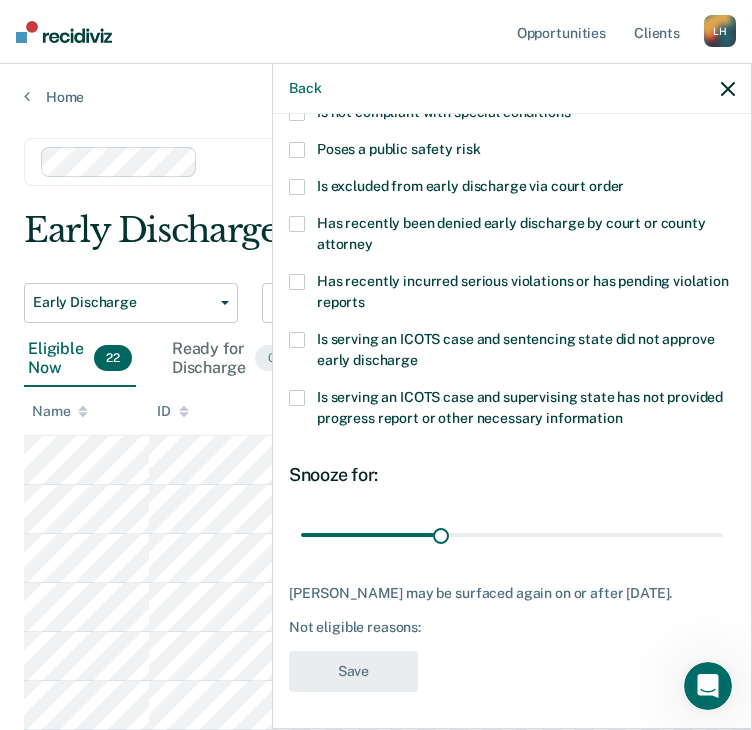 scroll, scrollTop: 0, scrollLeft: 0, axis: both 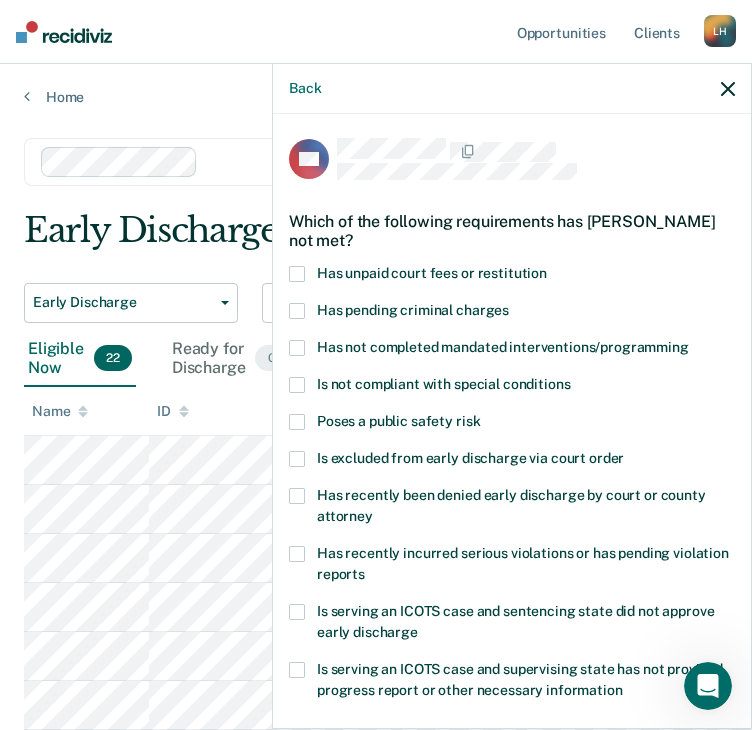 click on "Has recently incurred serious violations or has pending violation reports" at bounding box center [523, 563] 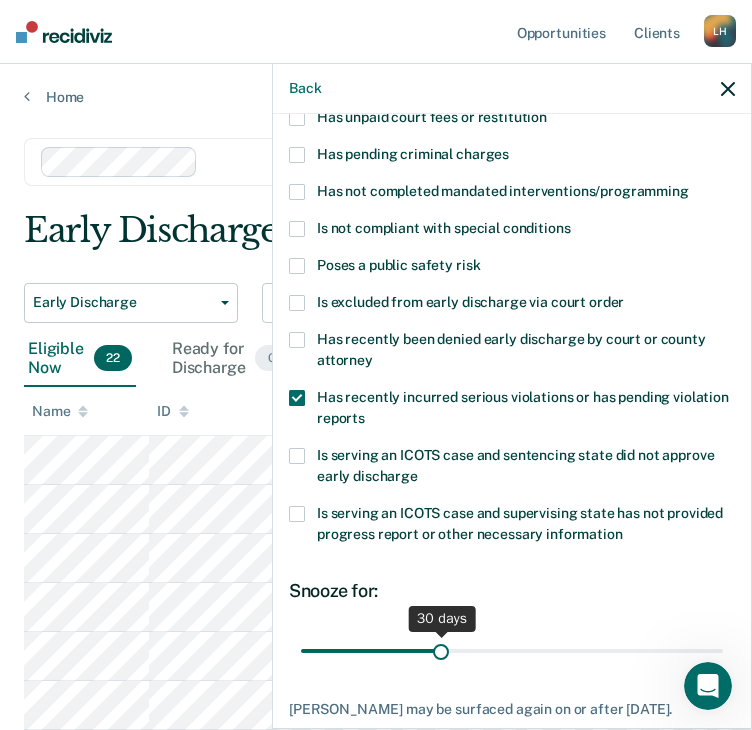 scroll, scrollTop: 272, scrollLeft: 0, axis: vertical 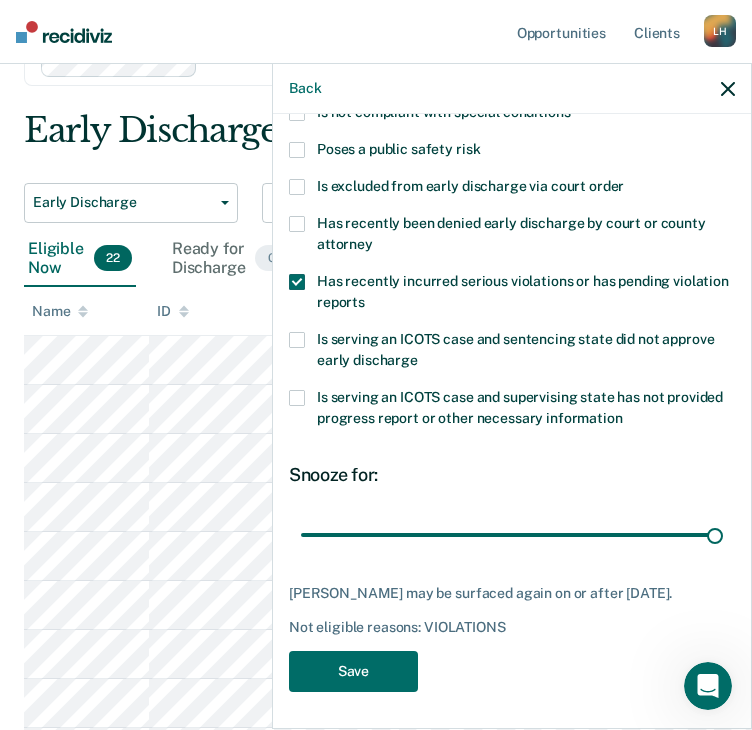 drag, startPoint x: 443, startPoint y: 538, endPoint x: 730, endPoint y: 556, distance: 287.5639 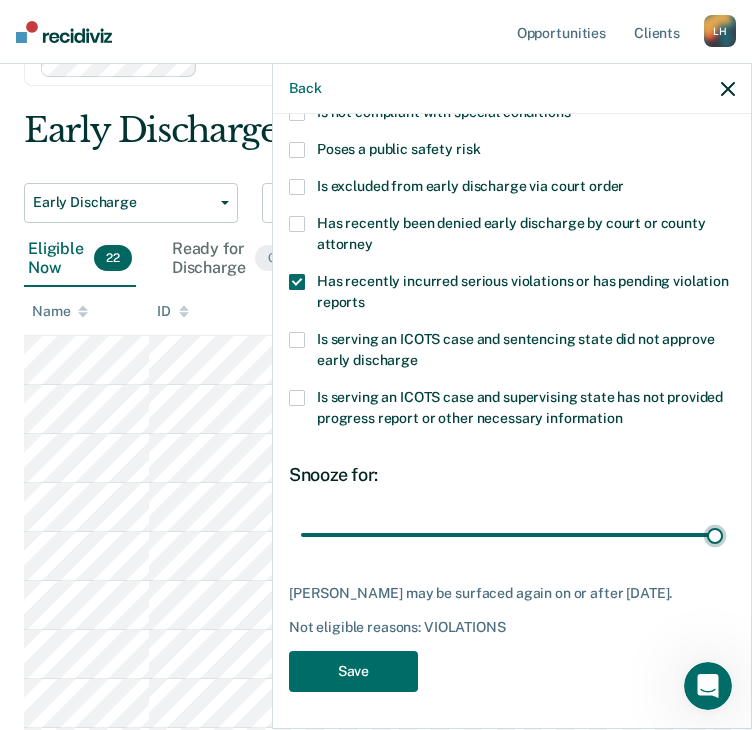 type on "90" 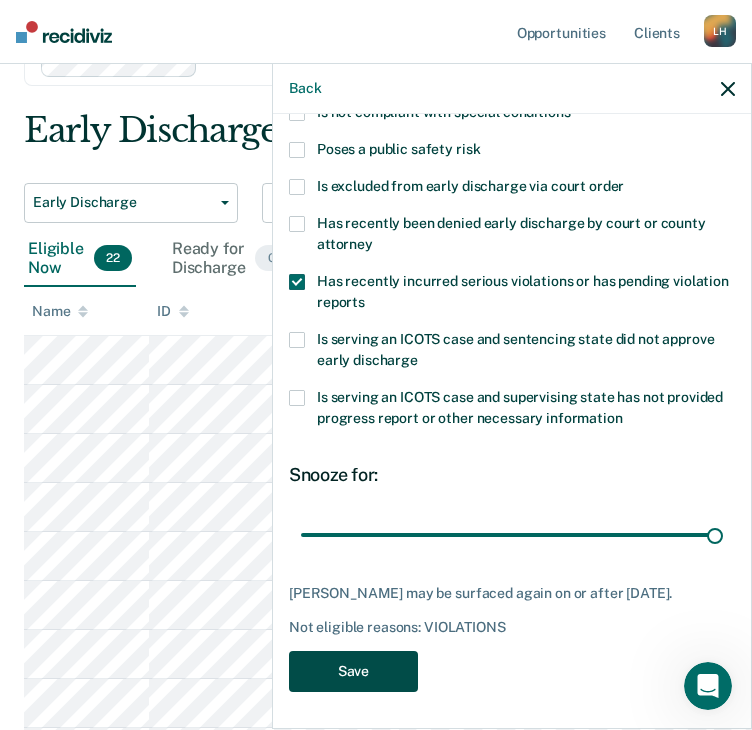 click on "Save" at bounding box center [353, 671] 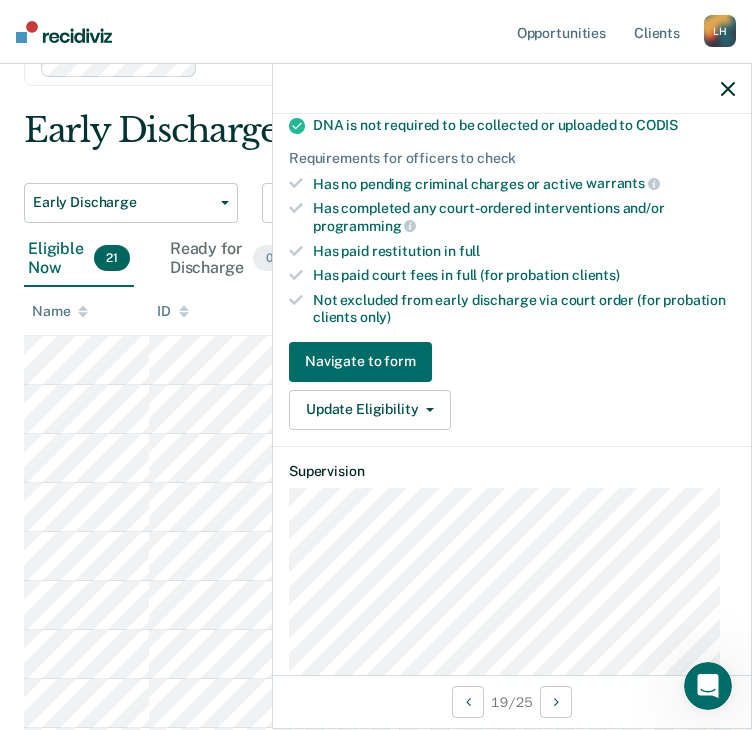 scroll, scrollTop: 500, scrollLeft: 0, axis: vertical 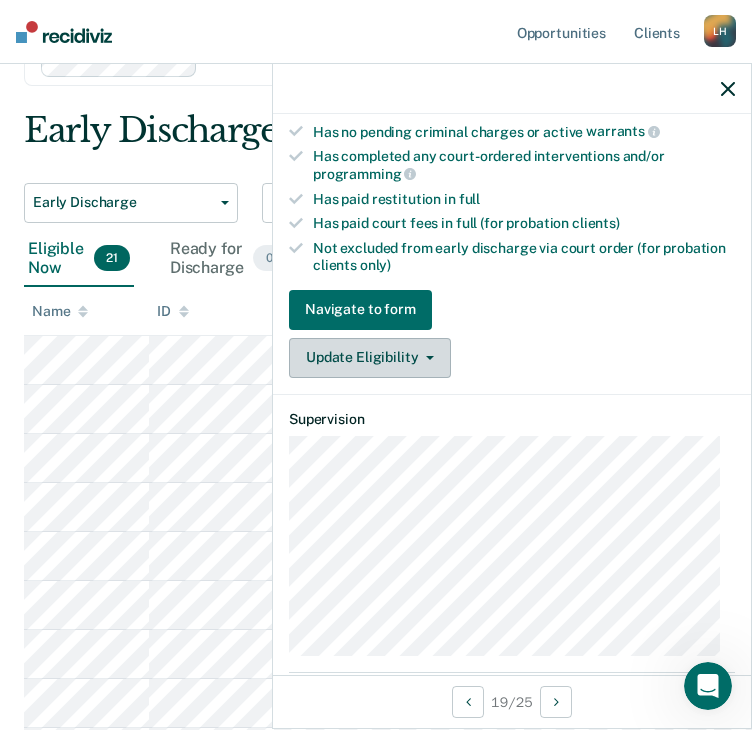 click on "Update Eligibility" at bounding box center [370, 358] 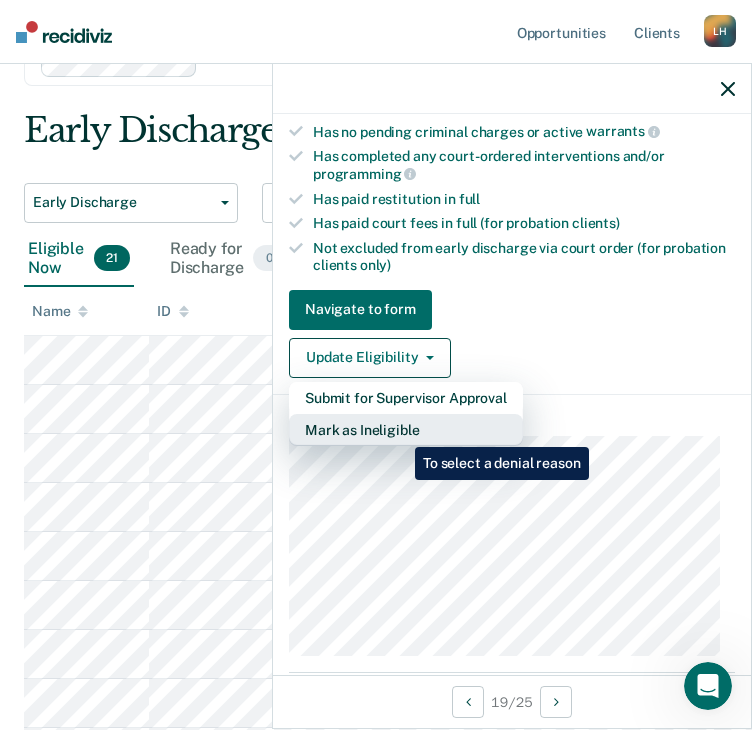click on "Mark as Ineligible" at bounding box center [406, 430] 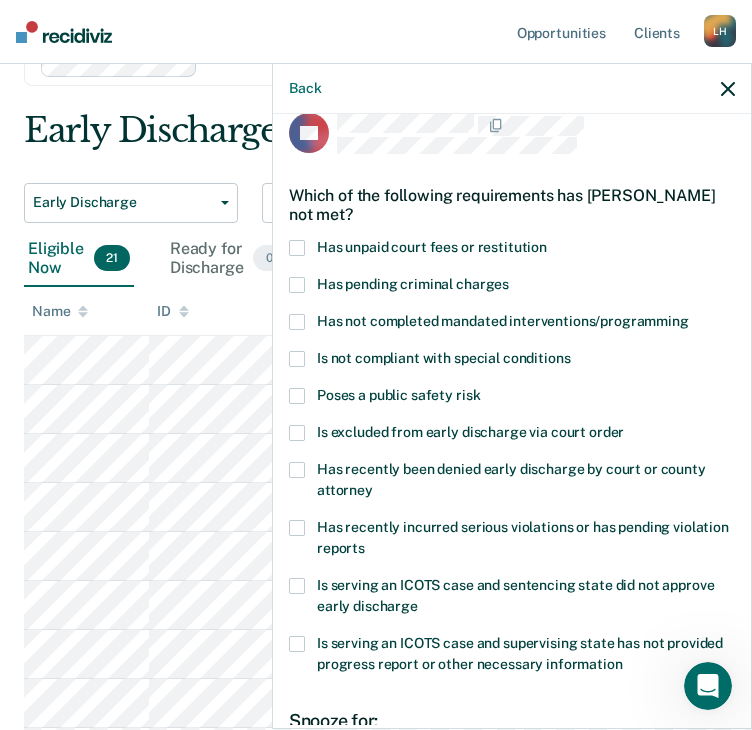 scroll, scrollTop: 0, scrollLeft: 0, axis: both 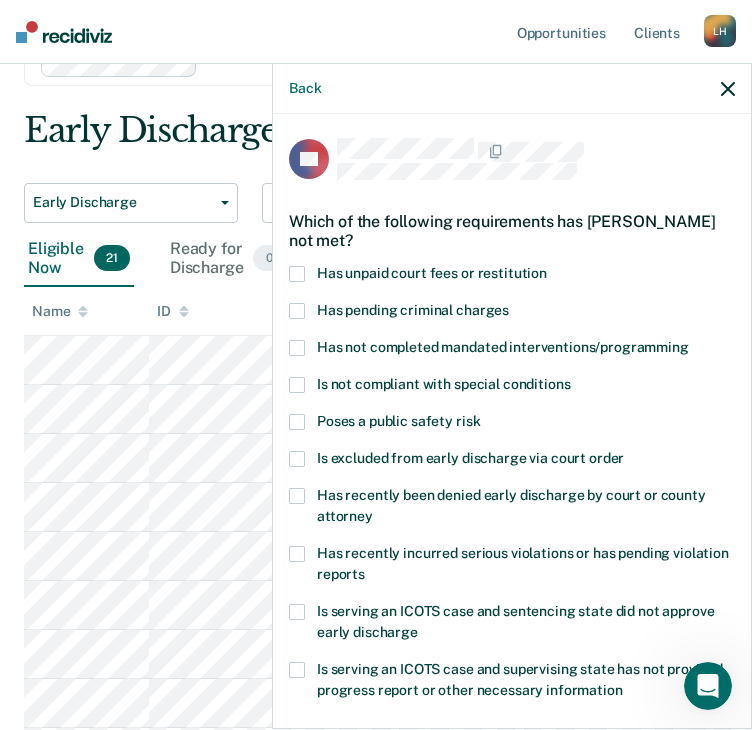 click on "Is excluded from early discharge via court order" at bounding box center (470, 458) 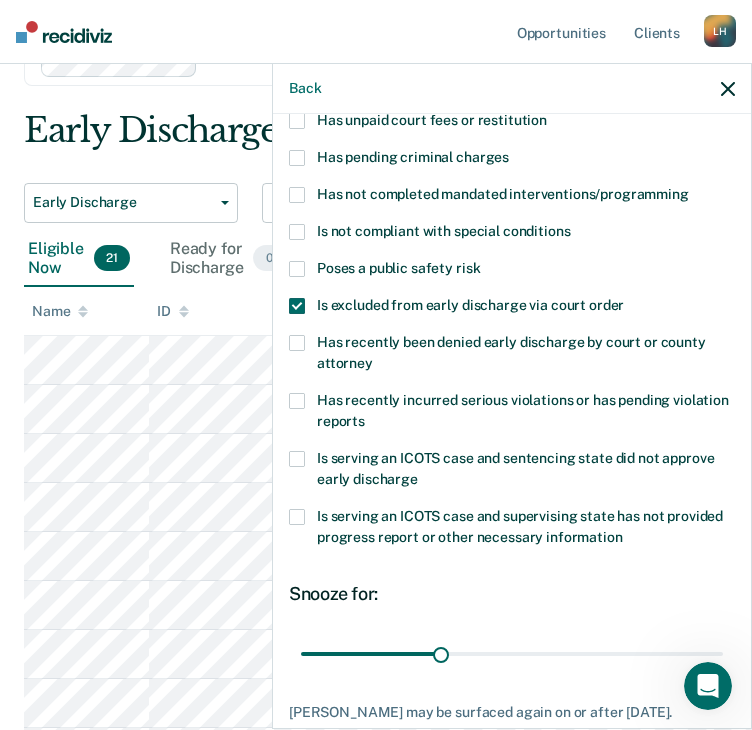 scroll, scrollTop: 289, scrollLeft: 0, axis: vertical 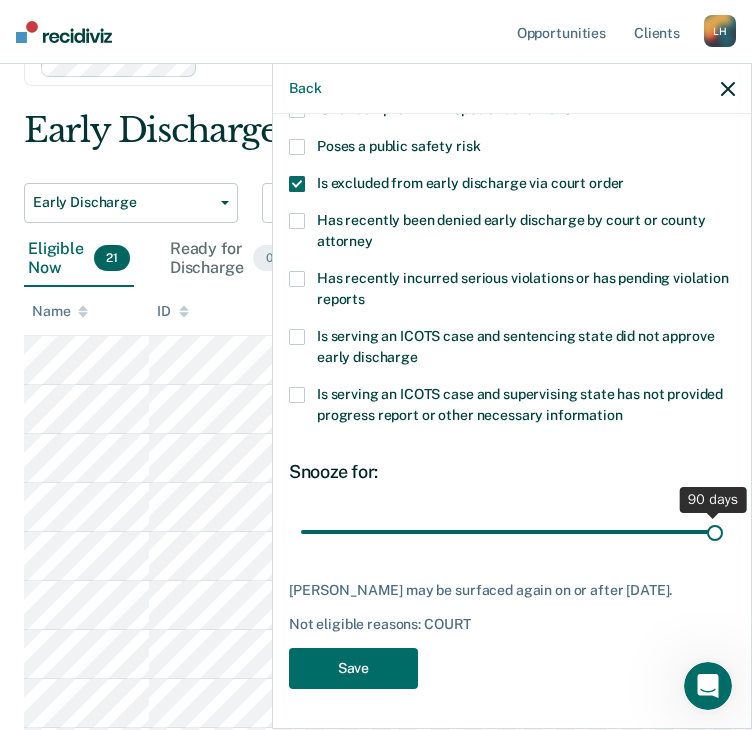 drag, startPoint x: 432, startPoint y: 521, endPoint x: 764, endPoint y: 544, distance: 332.79575 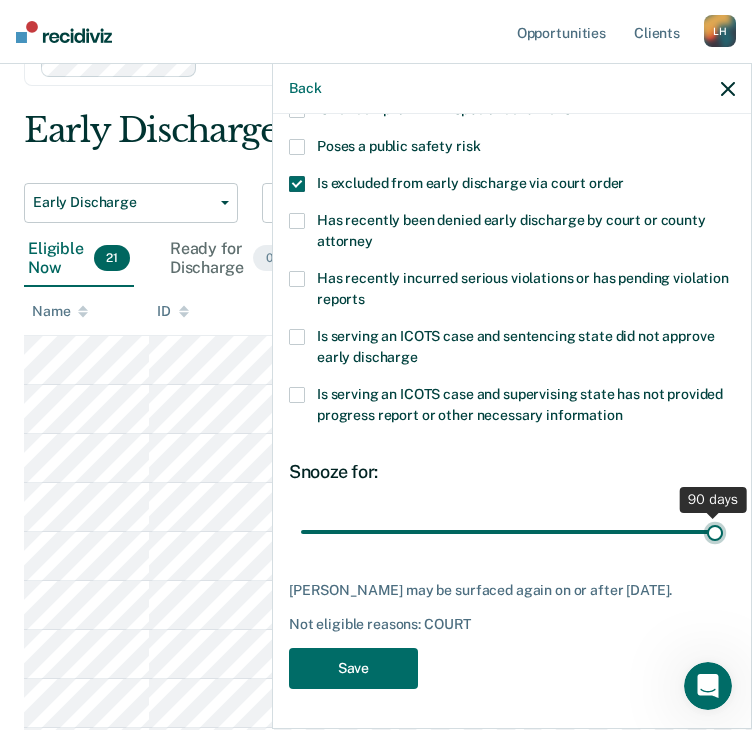 type on "90" 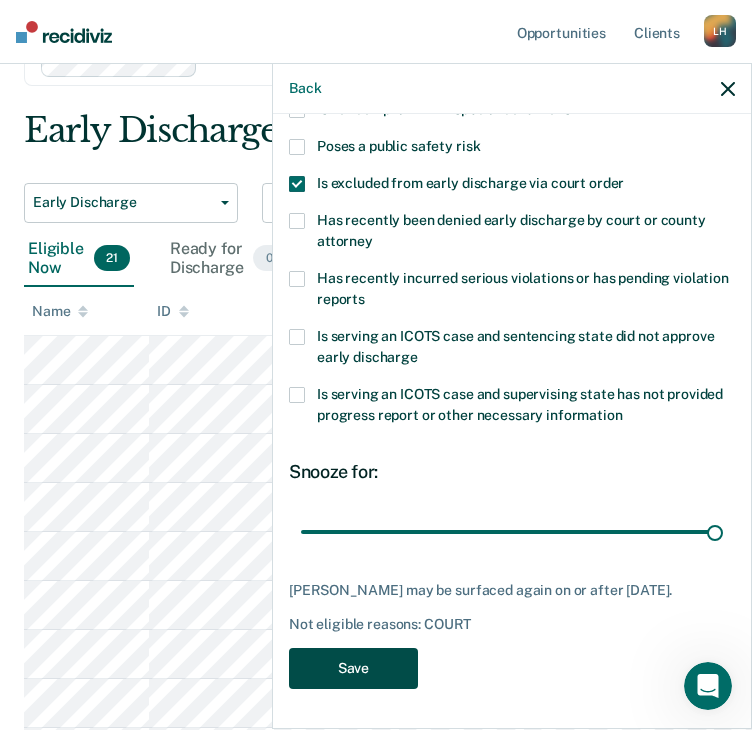 drag, startPoint x: 310, startPoint y: 666, endPoint x: 339, endPoint y: 663, distance: 29.15476 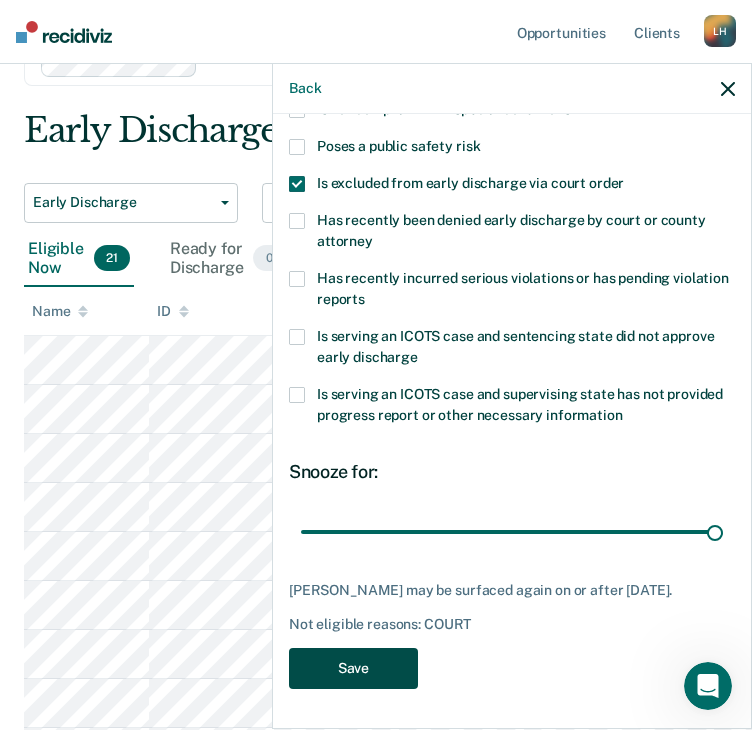 click on "Save" at bounding box center (353, 668) 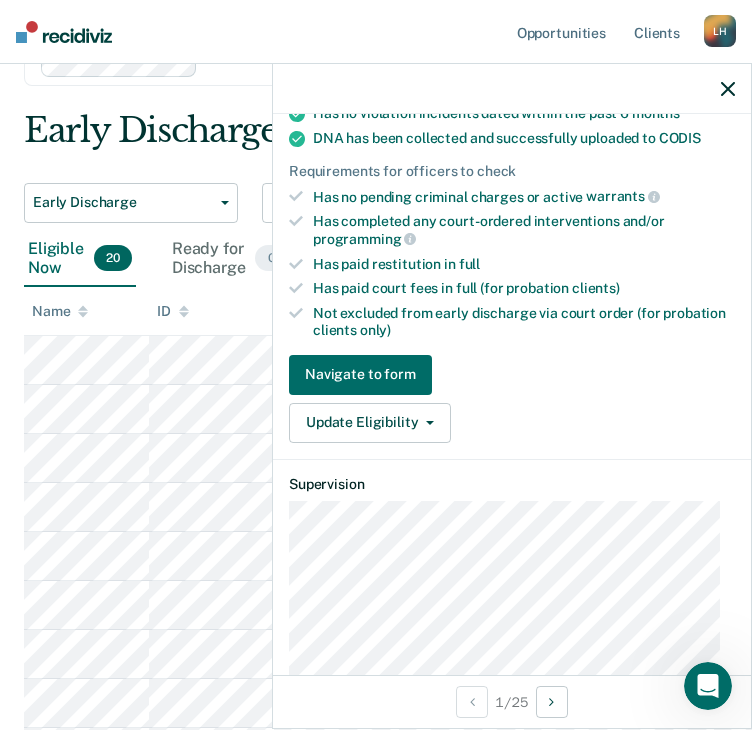 scroll, scrollTop: 600, scrollLeft: 0, axis: vertical 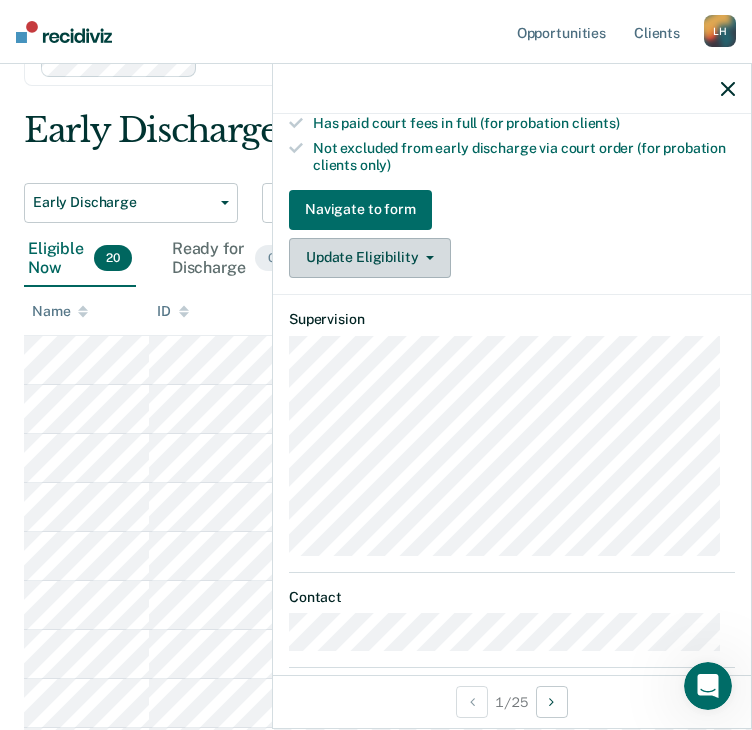 click on "Update Eligibility" at bounding box center [370, 258] 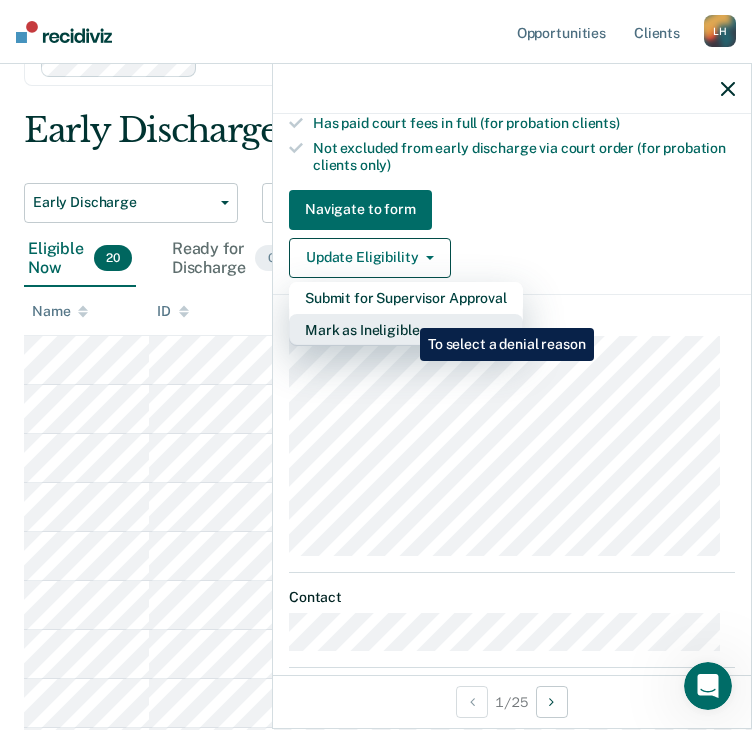 click on "Mark as Ineligible" at bounding box center (406, 330) 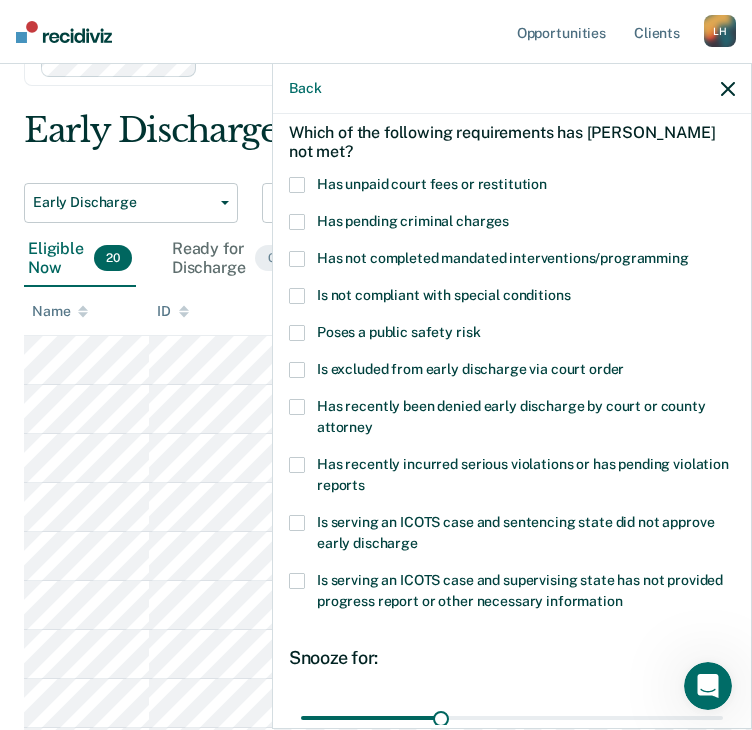 scroll, scrollTop: 0, scrollLeft: 0, axis: both 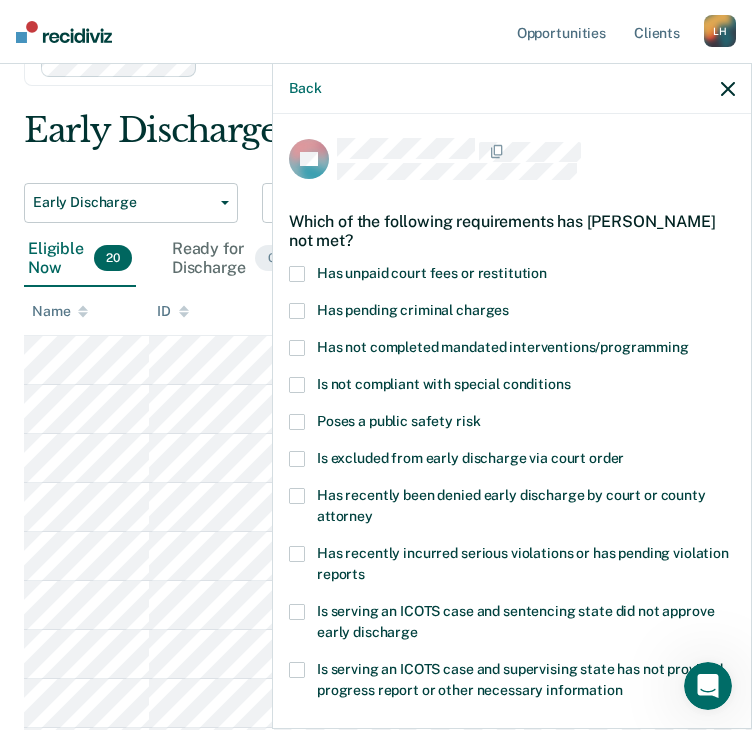 click on "Is not compliant with special conditions" at bounding box center (443, 384) 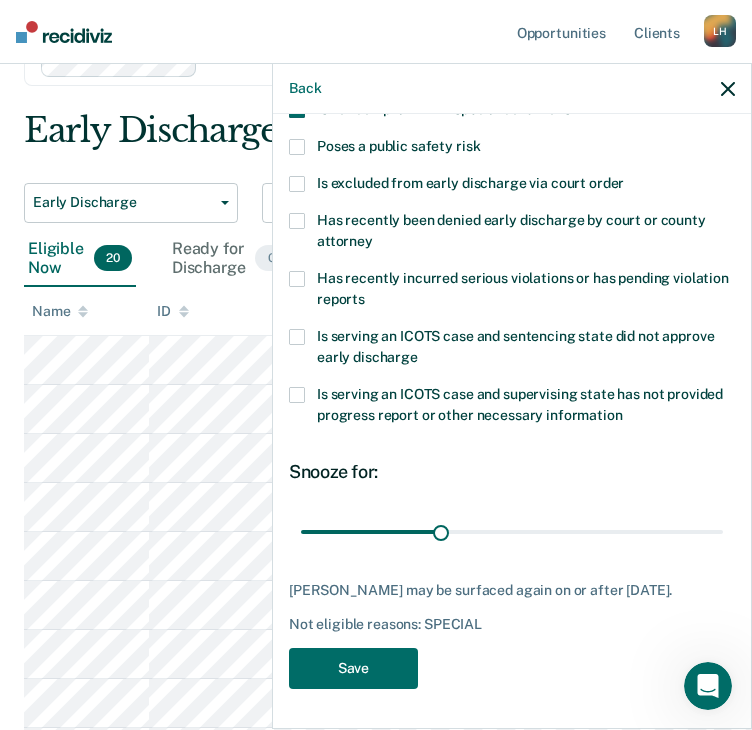 scroll, scrollTop: 289, scrollLeft: 0, axis: vertical 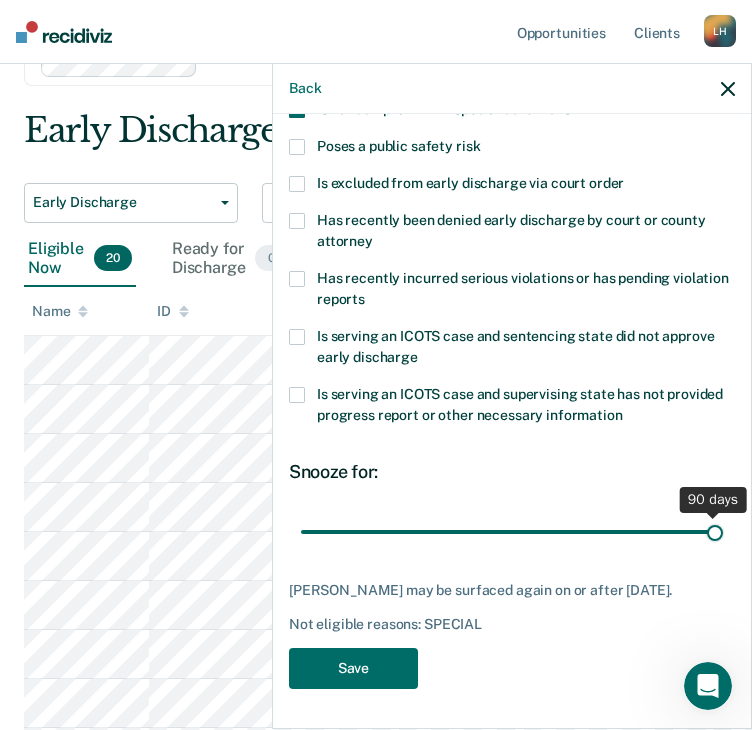 drag, startPoint x: 432, startPoint y: 513, endPoint x: 727, endPoint y: 525, distance: 295.24396 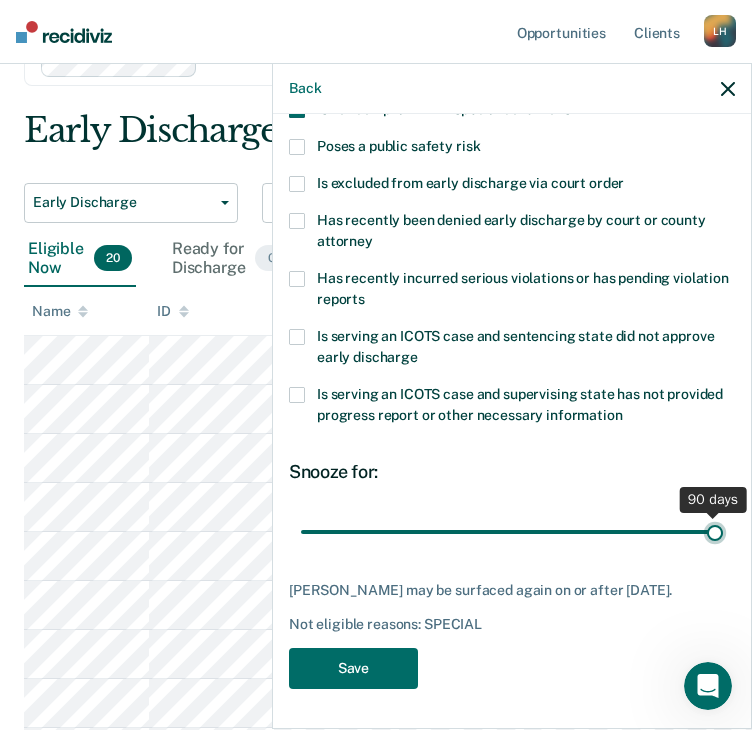 type on "90" 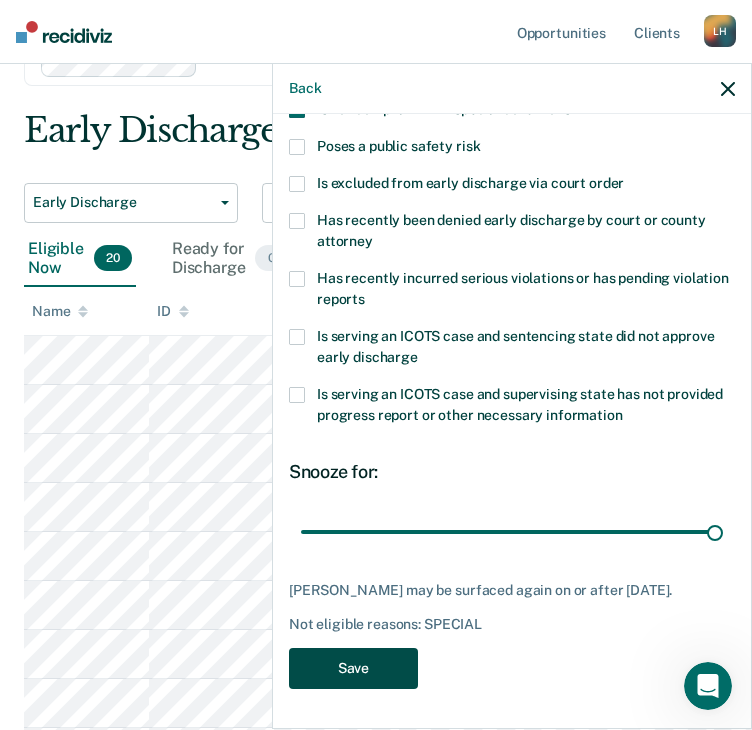 click on "Save" at bounding box center (353, 668) 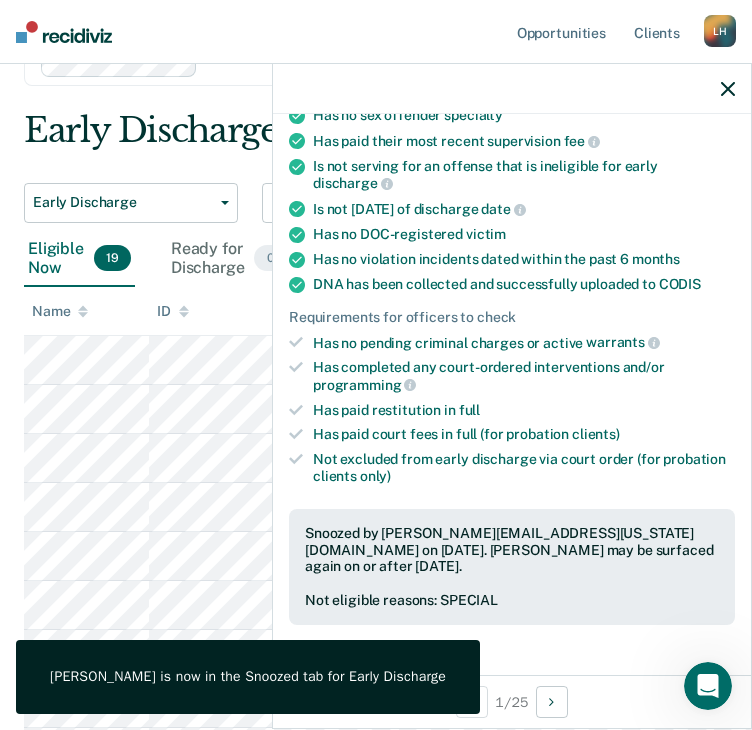 scroll, scrollTop: 331, scrollLeft: 0, axis: vertical 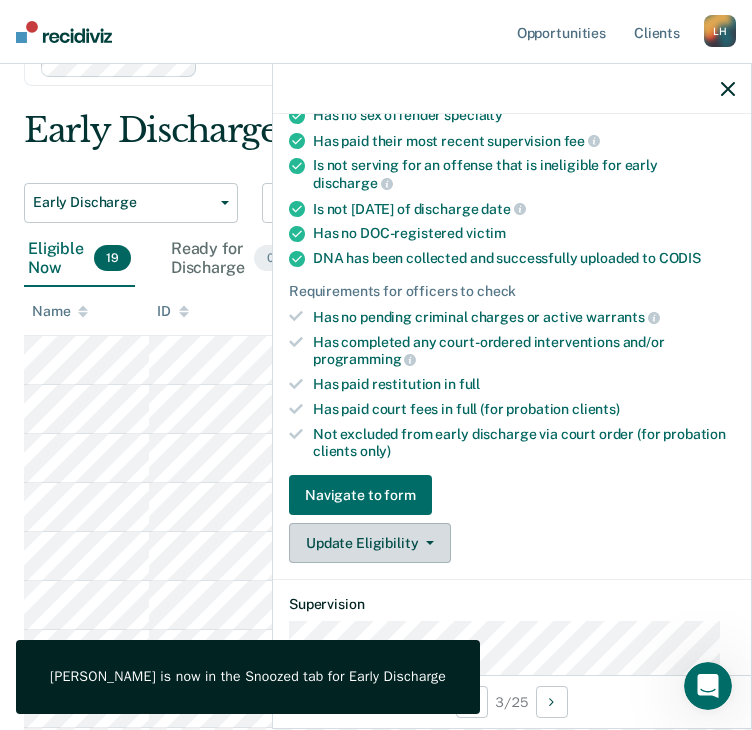 click on "Update Eligibility" at bounding box center (370, 543) 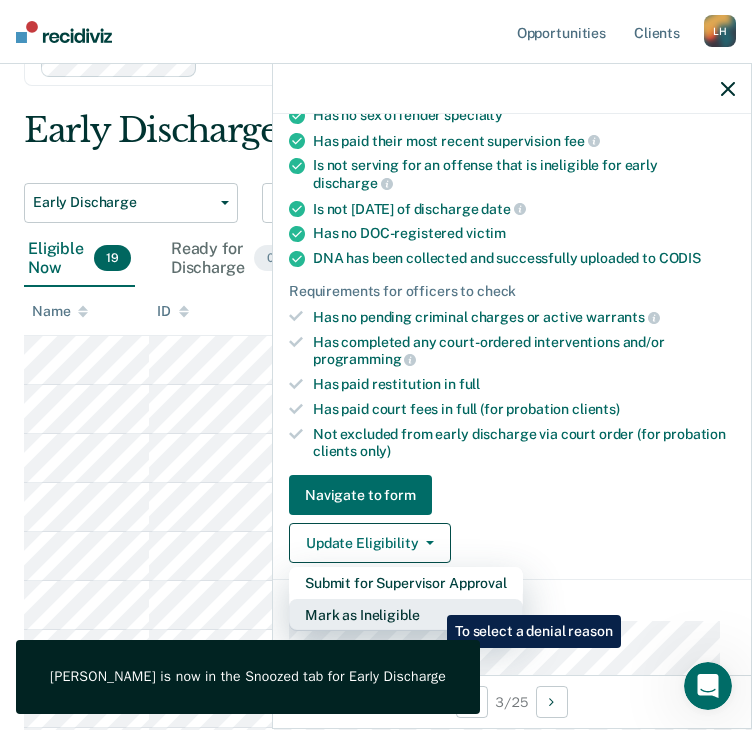 click on "Mark as Ineligible" at bounding box center [406, 615] 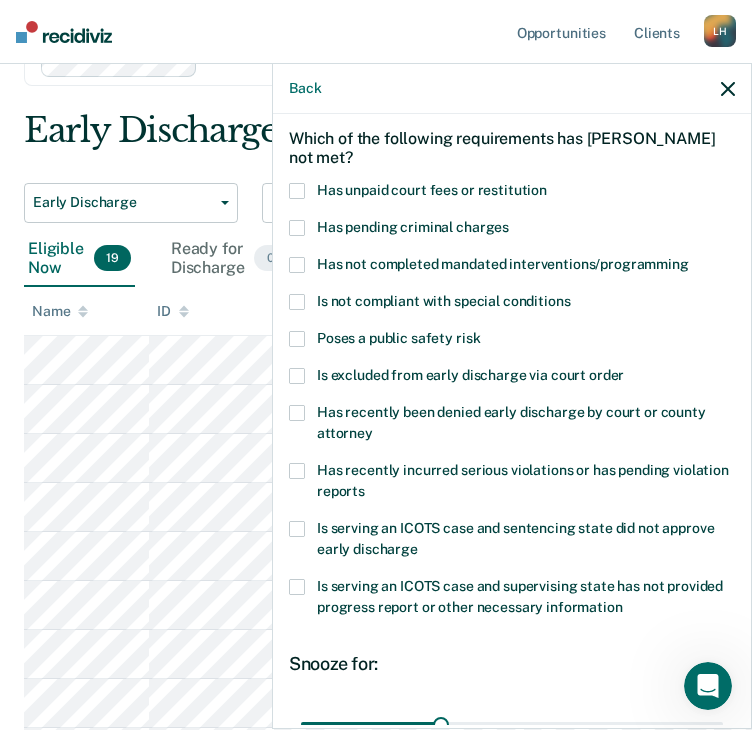scroll, scrollTop: 72, scrollLeft: 0, axis: vertical 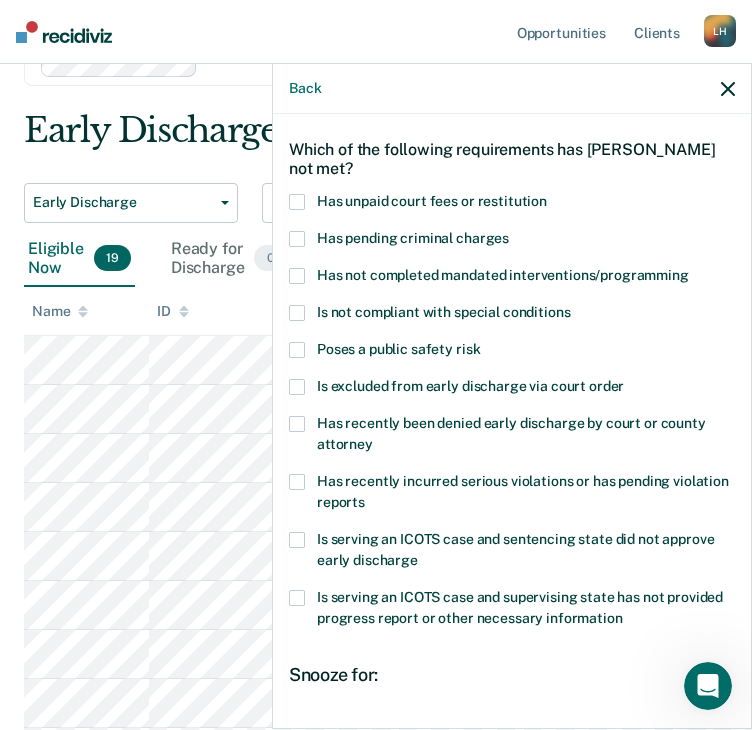 drag, startPoint x: 482, startPoint y: 280, endPoint x: 493, endPoint y: 276, distance: 11.7046995 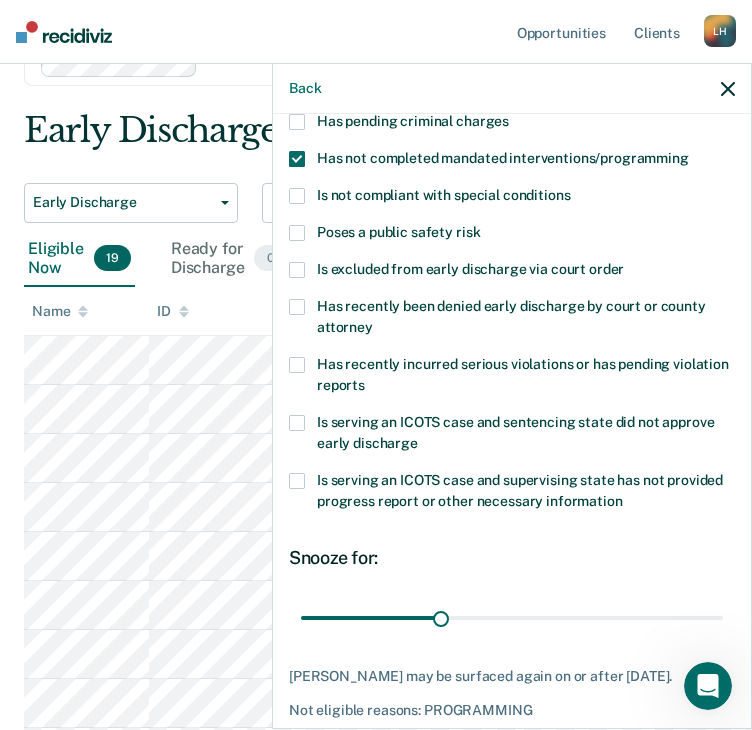 scroll, scrollTop: 272, scrollLeft: 0, axis: vertical 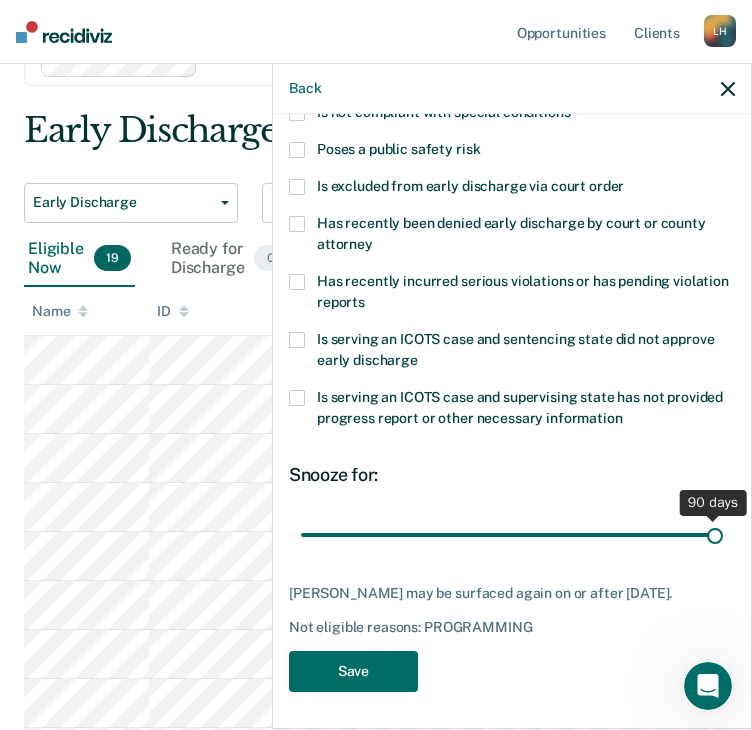 drag, startPoint x: 431, startPoint y: 533, endPoint x: 854, endPoint y: 572, distance: 424.79407 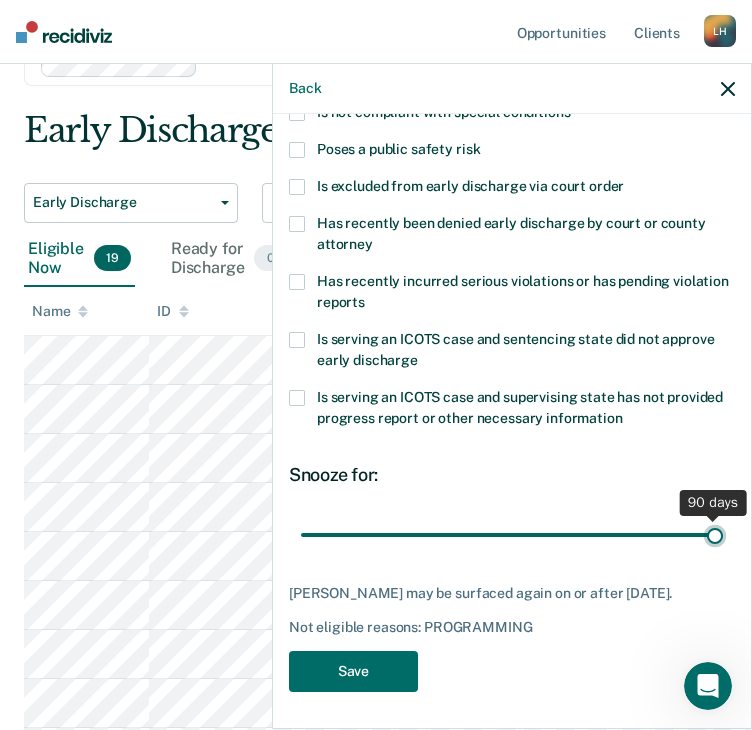 type on "90" 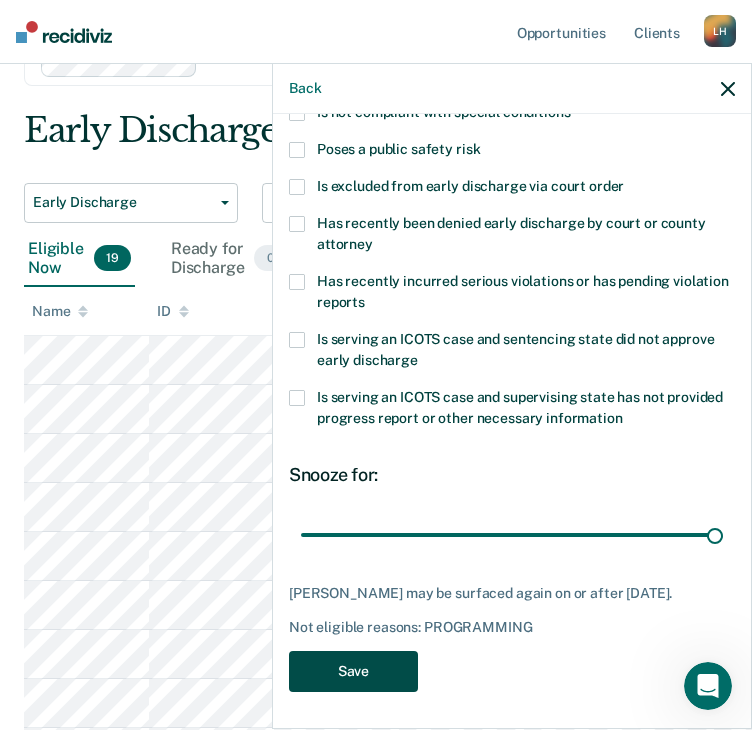 click on "Save" at bounding box center [353, 671] 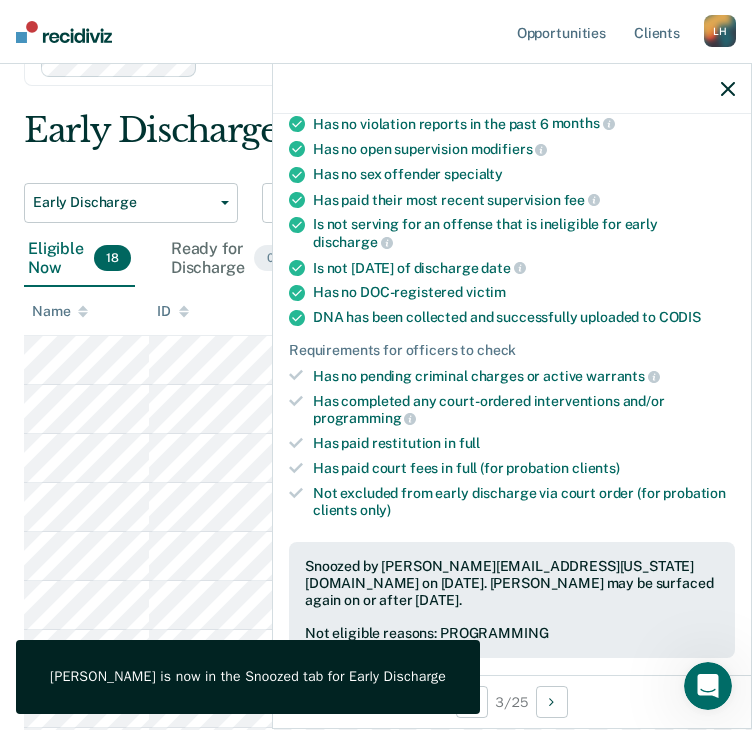 scroll, scrollTop: 231, scrollLeft: 0, axis: vertical 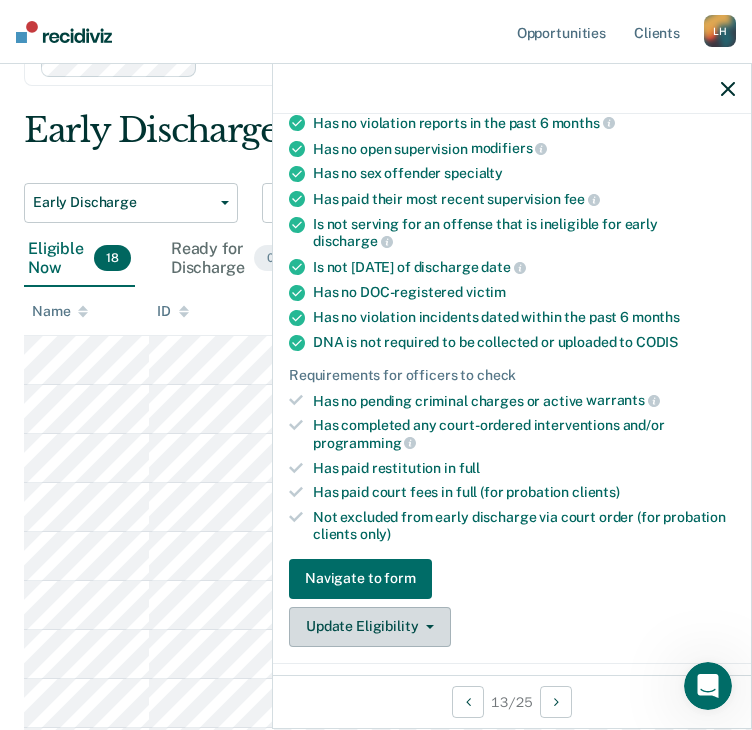 click on "Update Eligibility" at bounding box center [370, 627] 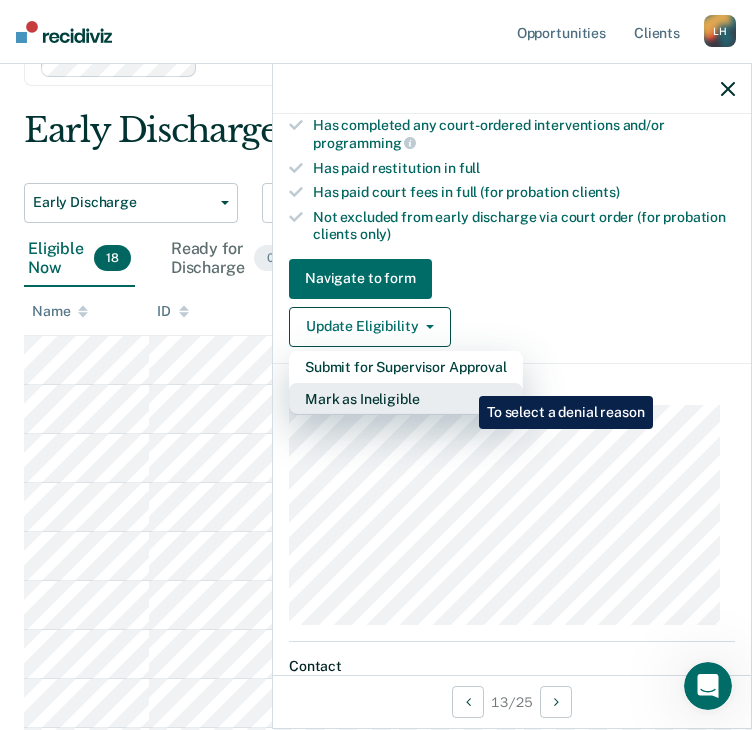 click on "Mark as Ineligible" at bounding box center [406, 399] 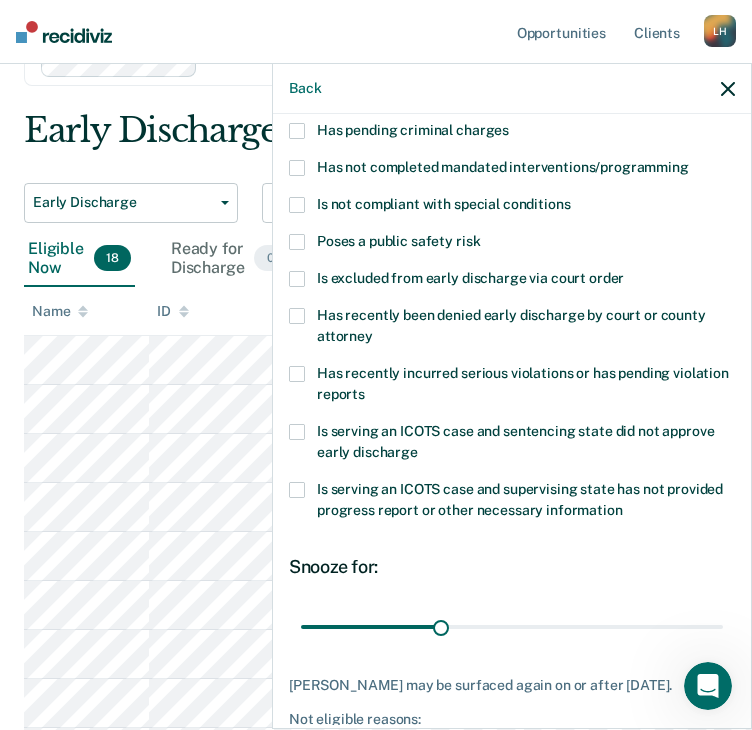 scroll, scrollTop: 72, scrollLeft: 0, axis: vertical 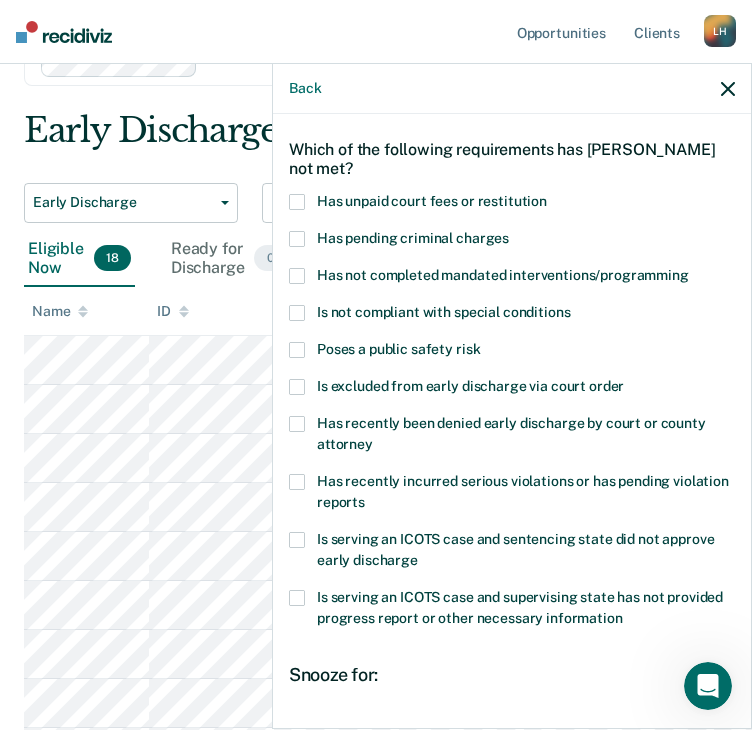 click on "Is excluded from early discharge via court order" at bounding box center (470, 386) 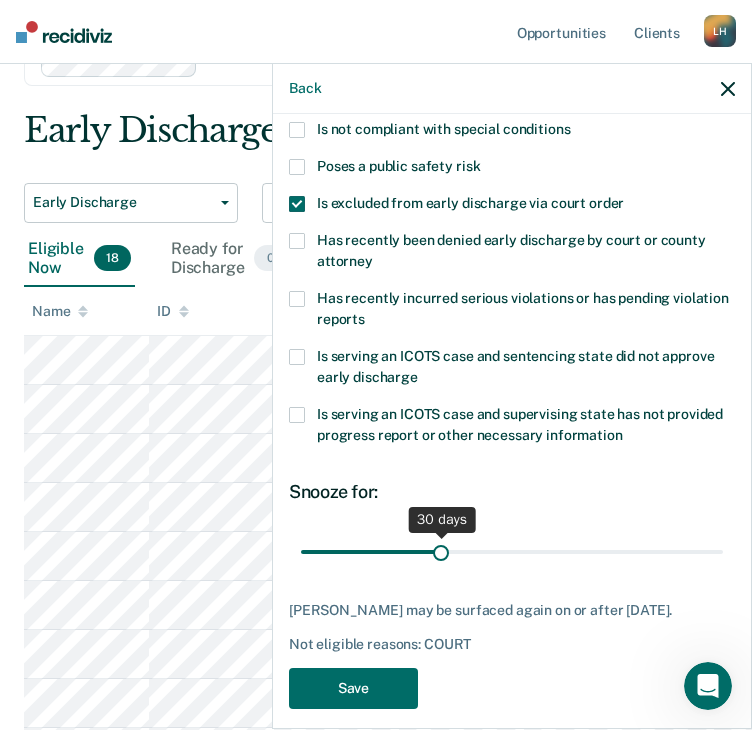scroll, scrollTop: 272, scrollLeft: 0, axis: vertical 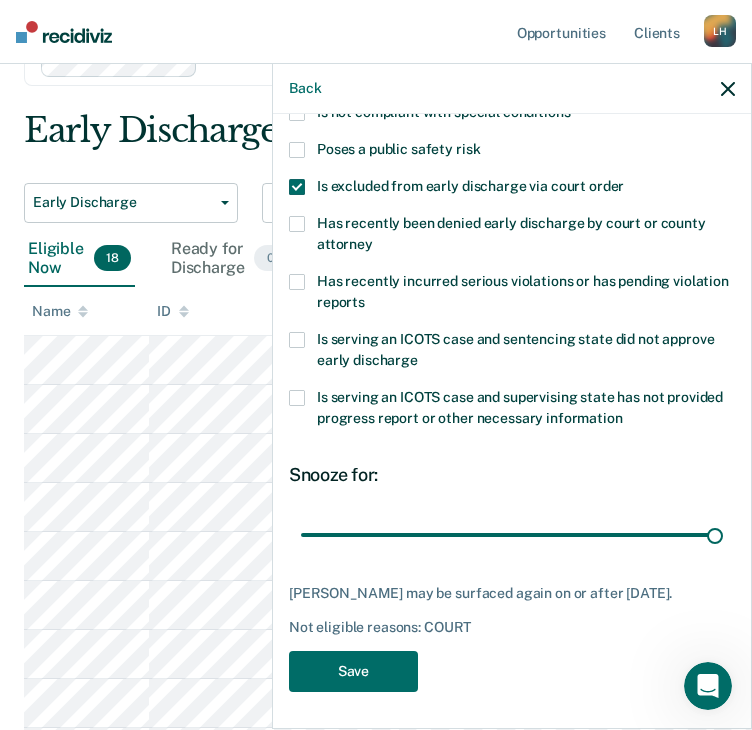 drag, startPoint x: 443, startPoint y: 536, endPoint x: 741, endPoint y: 549, distance: 298.28342 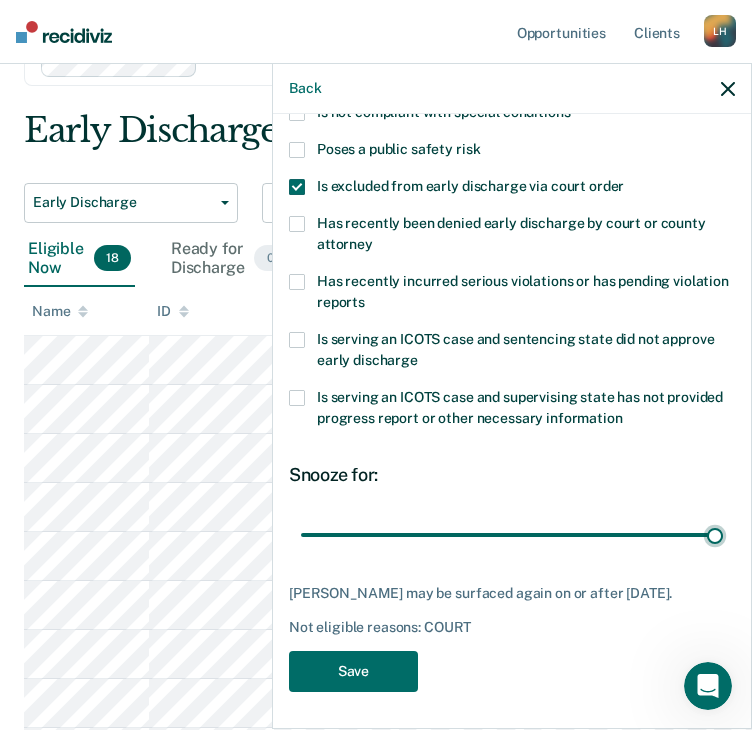 type on "90" 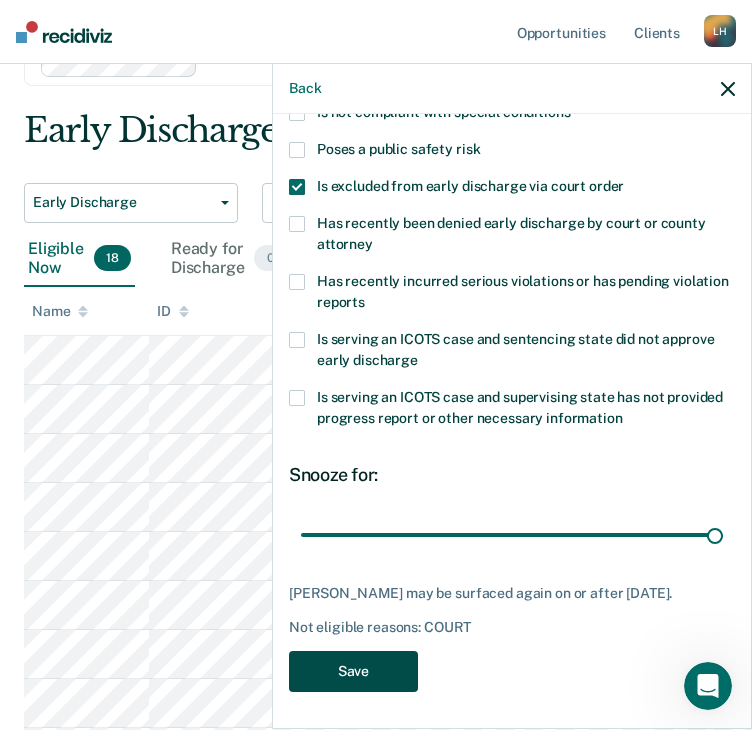 click on "Save" at bounding box center [353, 671] 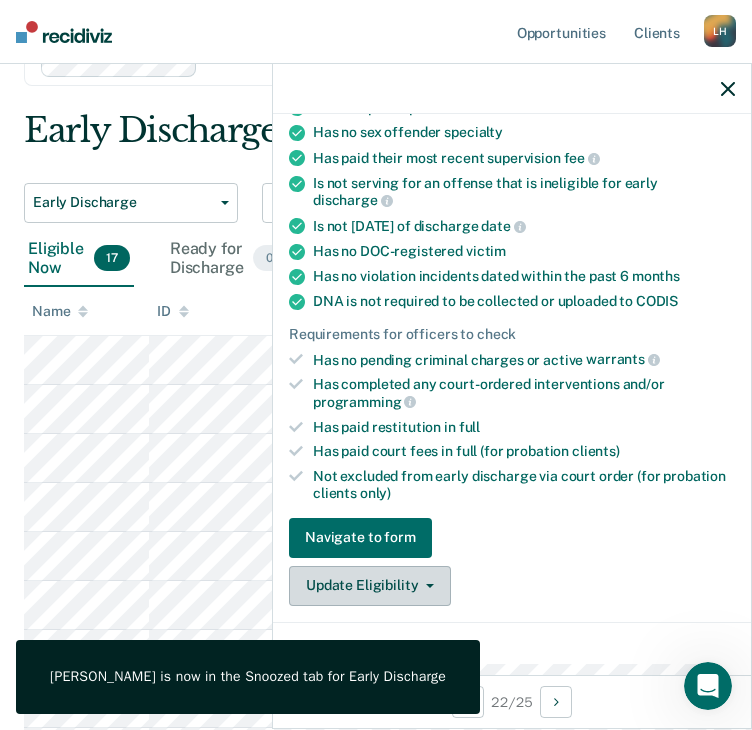 click on "Update Eligibility" at bounding box center (370, 586) 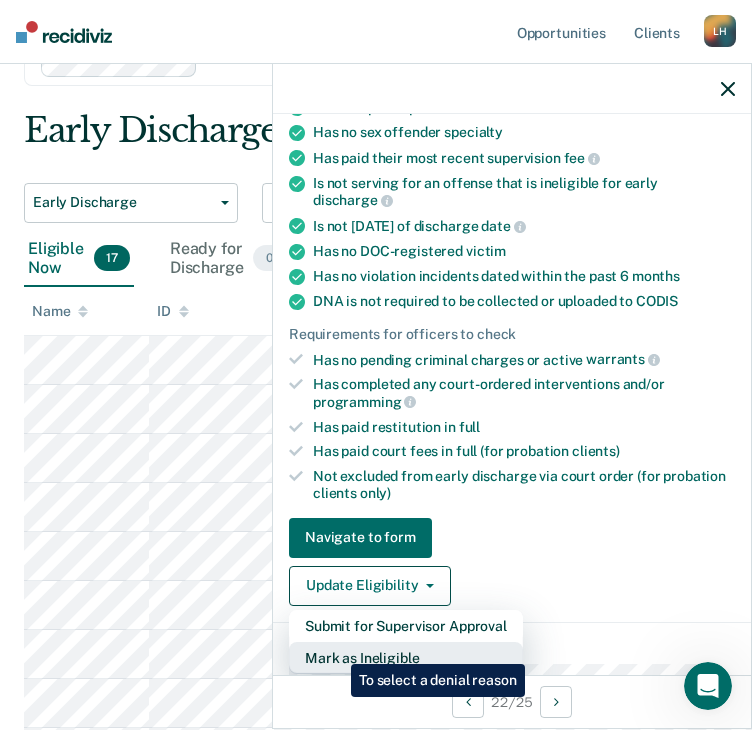 click on "Mark as Ineligible" at bounding box center [406, 658] 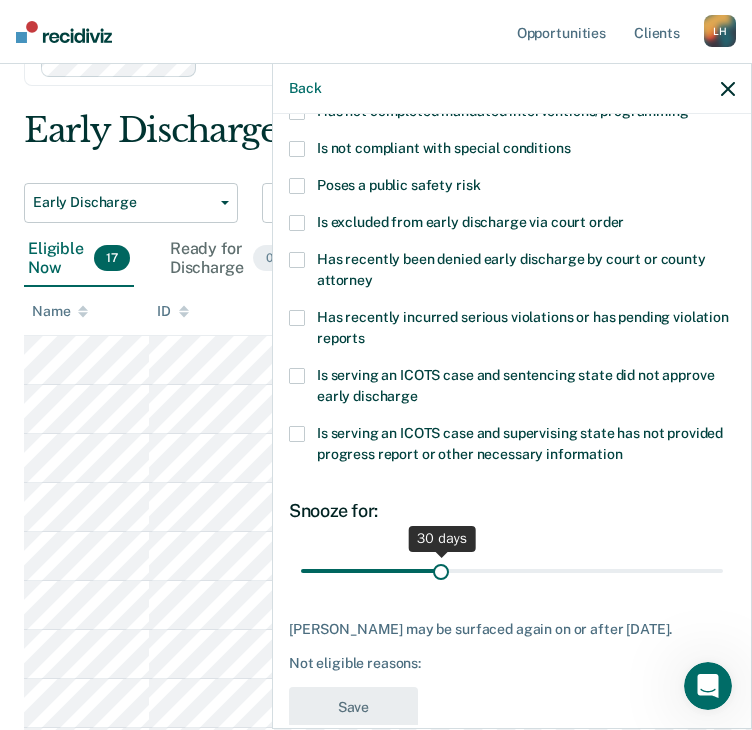 scroll, scrollTop: 289, scrollLeft: 0, axis: vertical 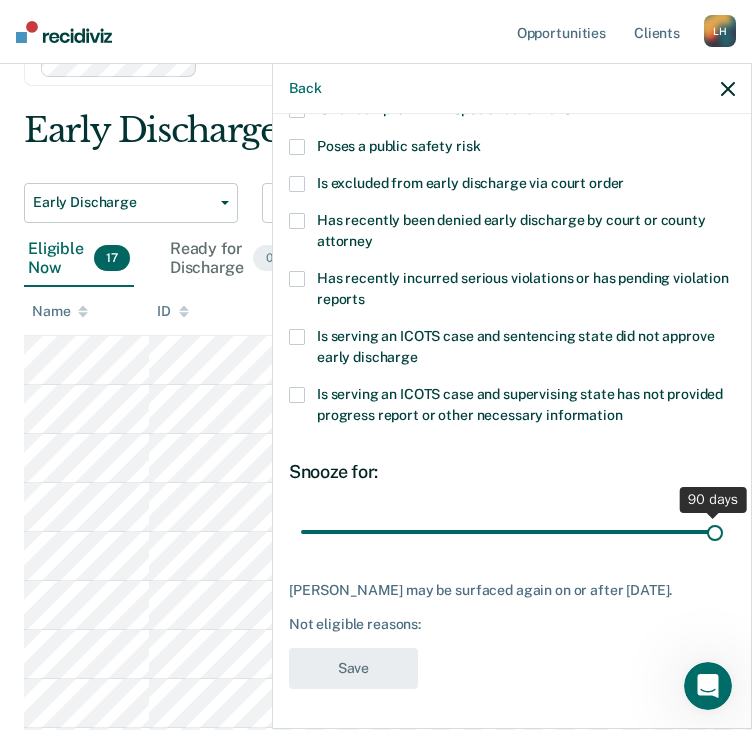 drag, startPoint x: 442, startPoint y: 518, endPoint x: 732, endPoint y: 509, distance: 290.13962 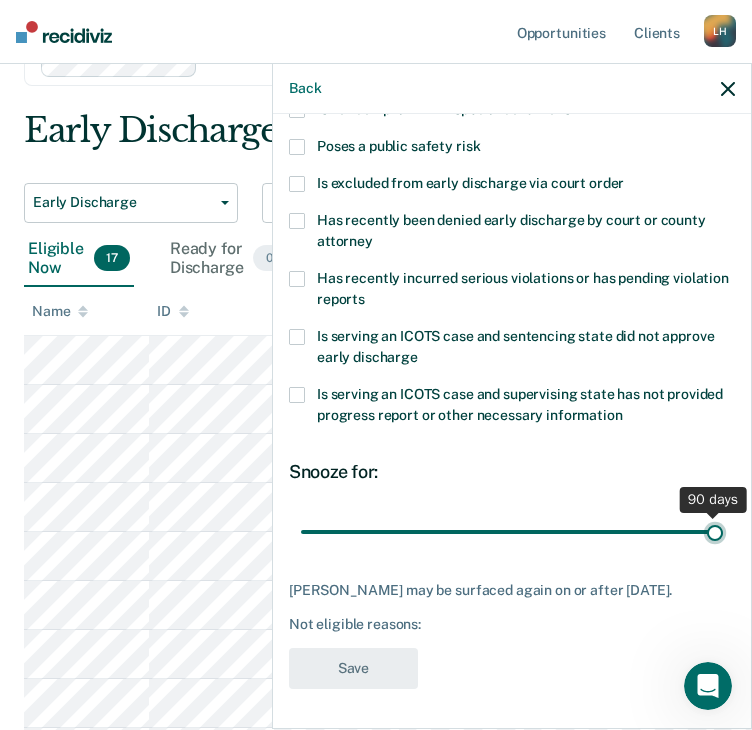 type on "90" 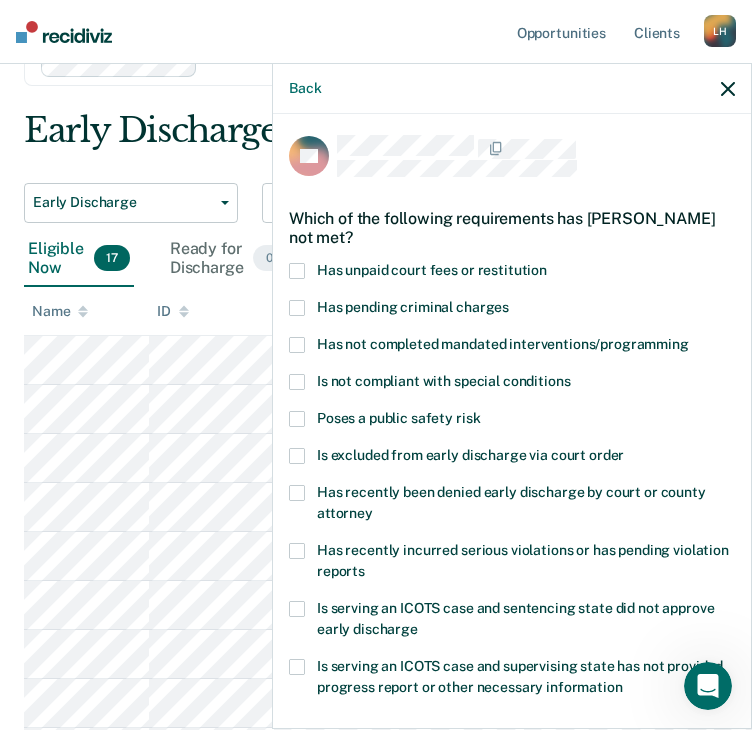 scroll, scrollTop: 0, scrollLeft: 0, axis: both 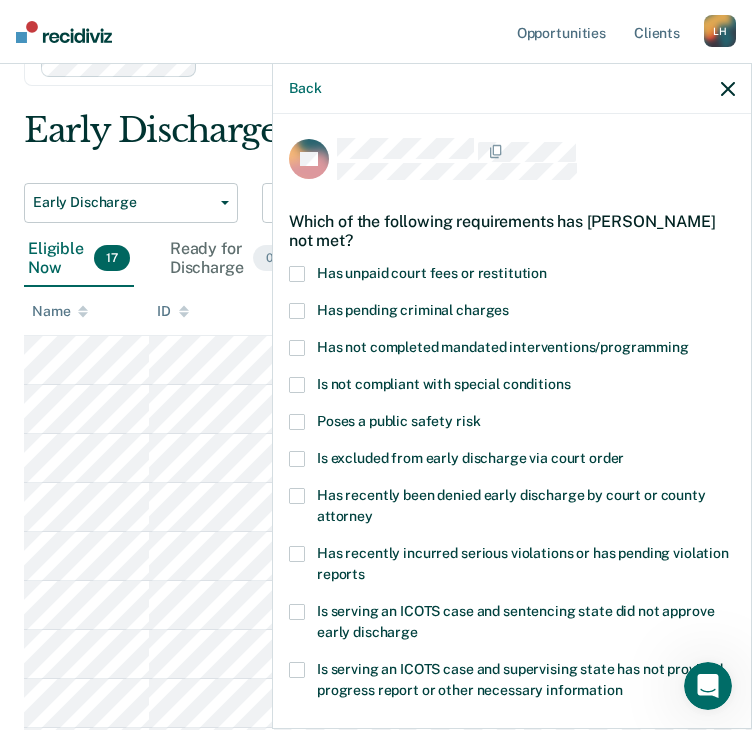 drag, startPoint x: 436, startPoint y: 374, endPoint x: 600, endPoint y: 405, distance: 166.90416 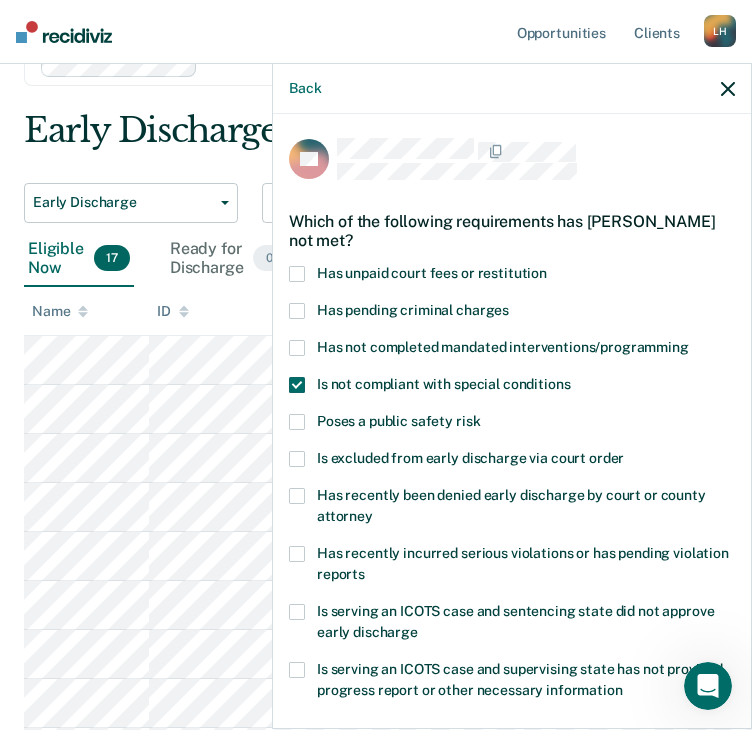 click on "Is not compliant with special conditions" at bounding box center (512, 395) 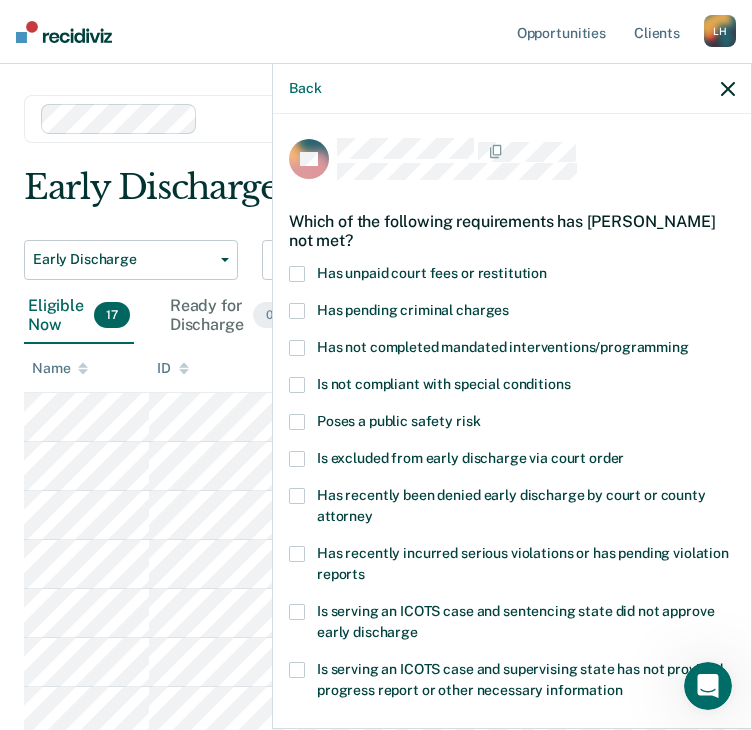 scroll, scrollTop: 0, scrollLeft: 0, axis: both 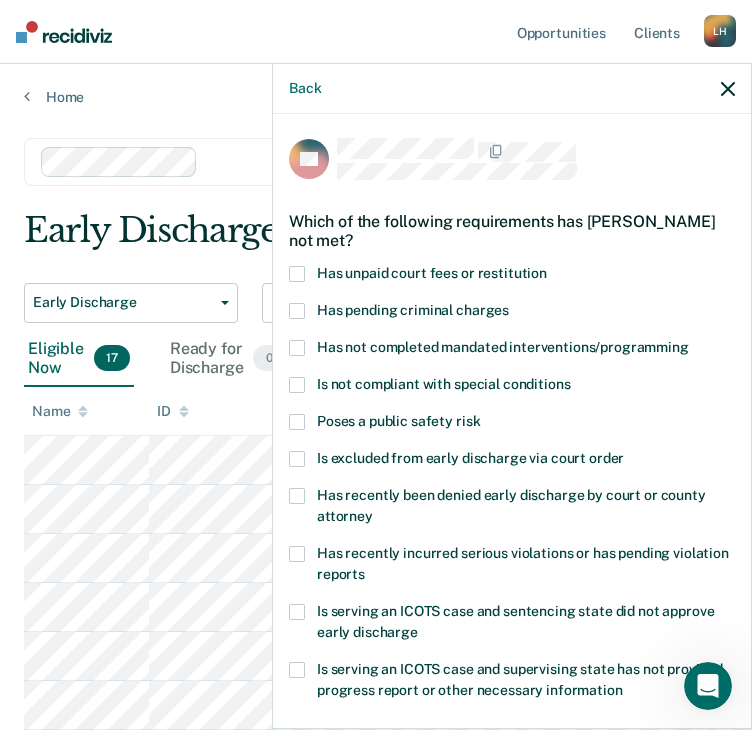 click on "Has not completed mandated interventions/programming" at bounding box center (503, 347) 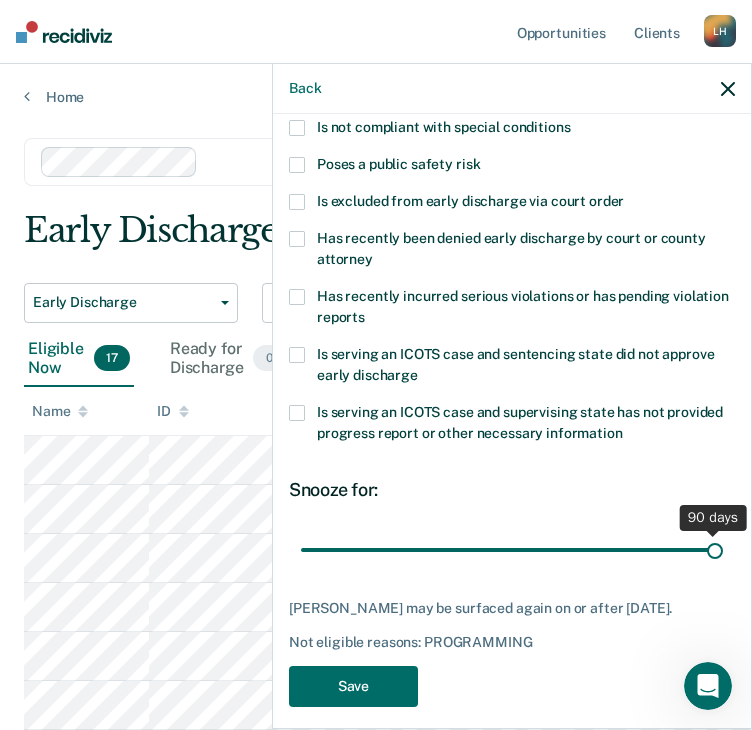 scroll, scrollTop: 289, scrollLeft: 0, axis: vertical 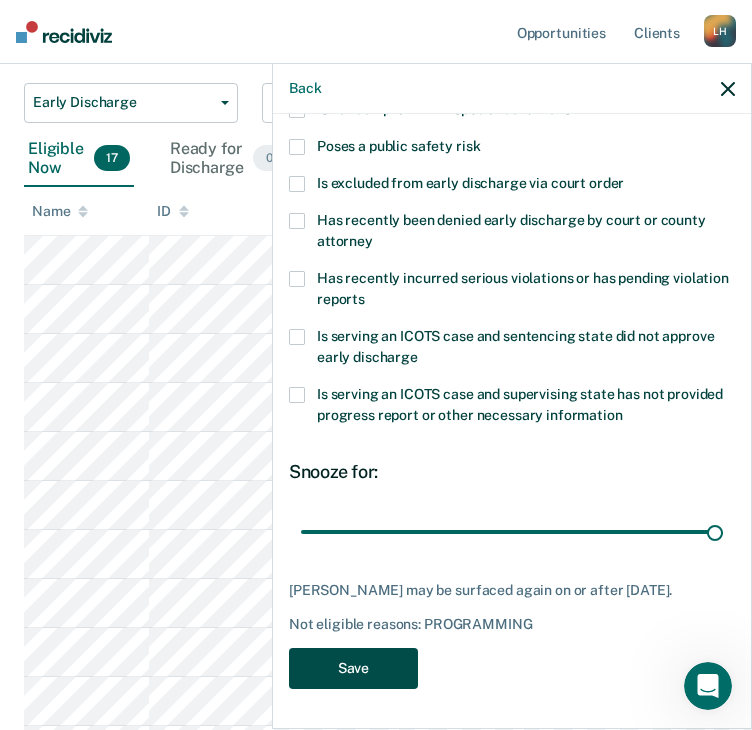 click on "Save" at bounding box center [353, 668] 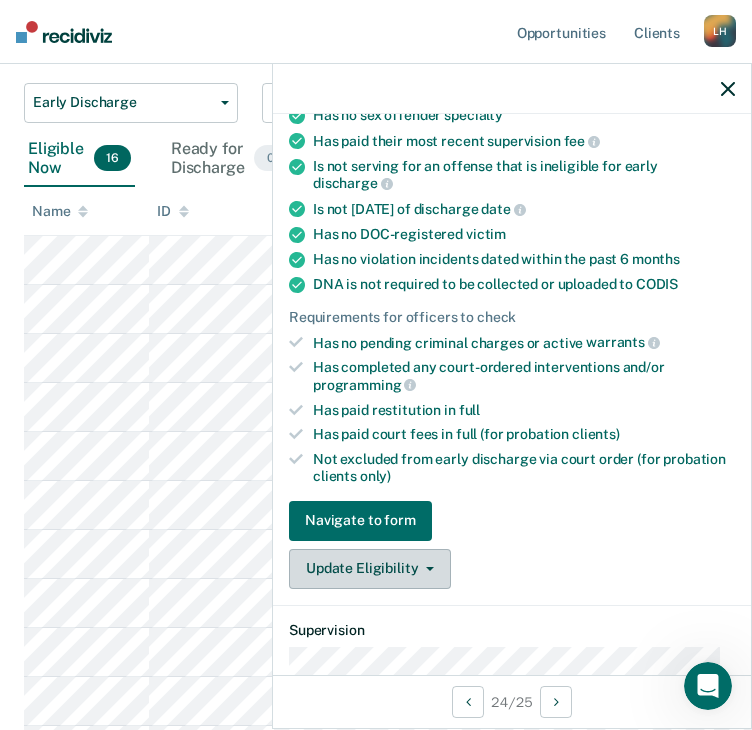 click on "Update Eligibility" at bounding box center (370, 569) 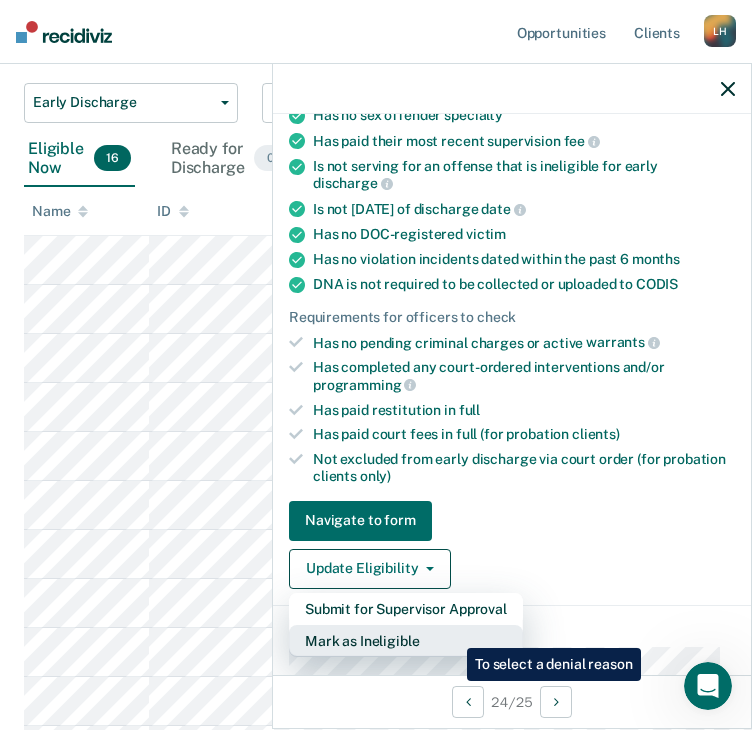 click on "Mark as Ineligible" at bounding box center (406, 641) 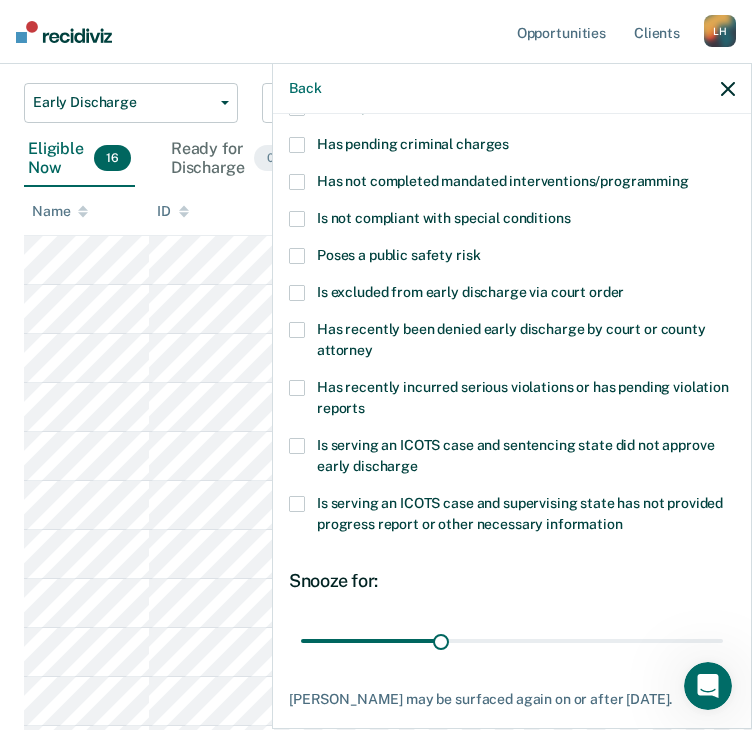 scroll, scrollTop: 0, scrollLeft: 0, axis: both 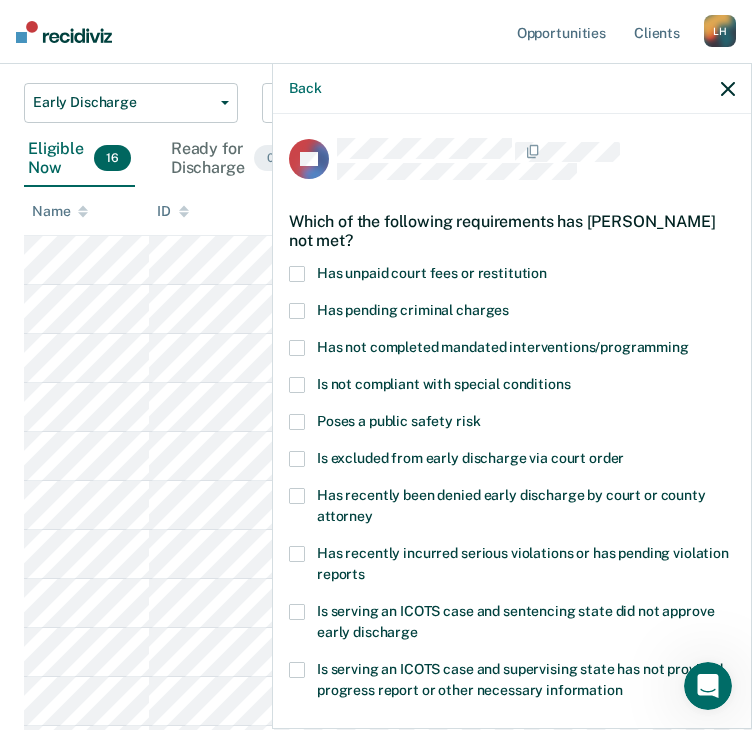 click on "Is excluded from early discharge via court order" at bounding box center [470, 458] 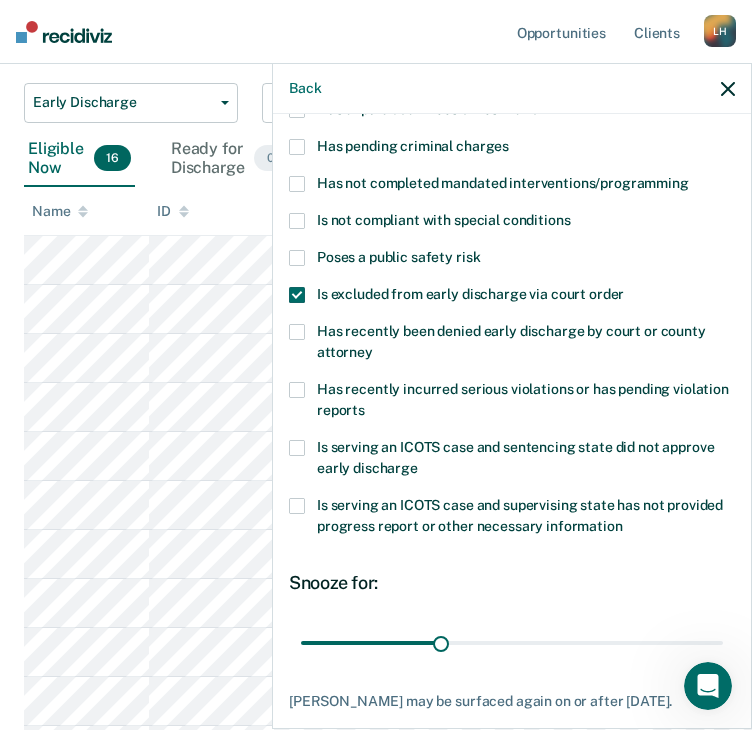scroll, scrollTop: 289, scrollLeft: 0, axis: vertical 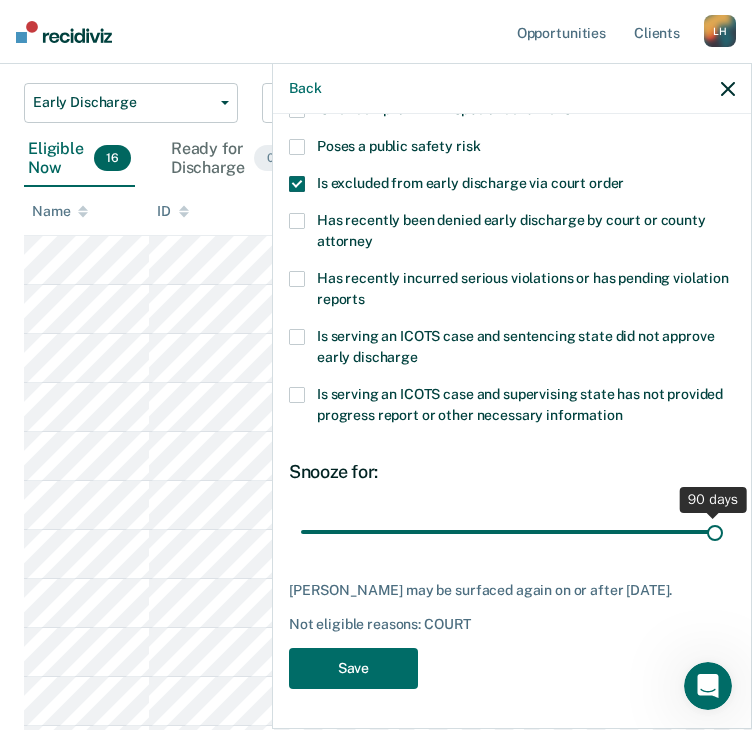 drag, startPoint x: 436, startPoint y: 517, endPoint x: 883, endPoint y: 534, distance: 447.32315 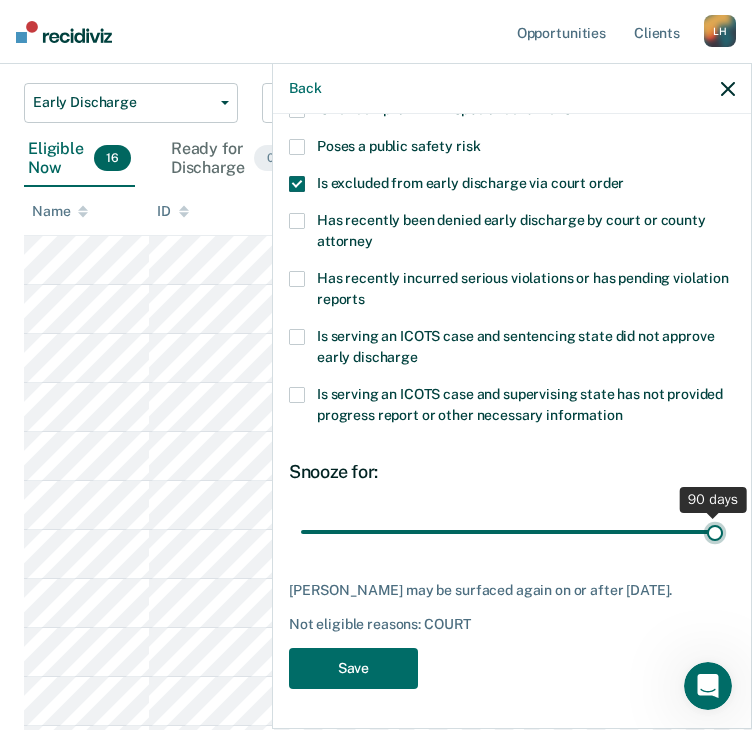 type on "90" 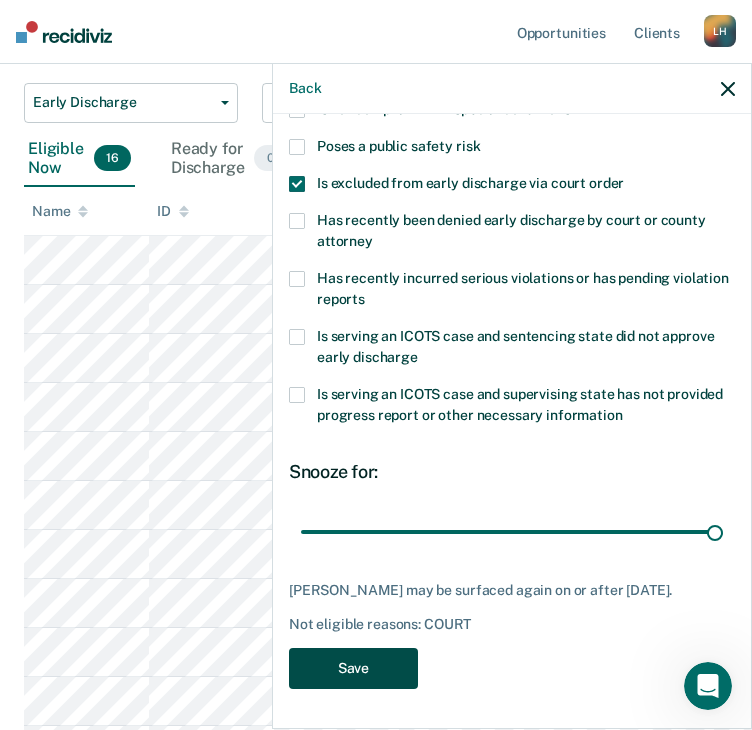 click on "Save" at bounding box center [353, 668] 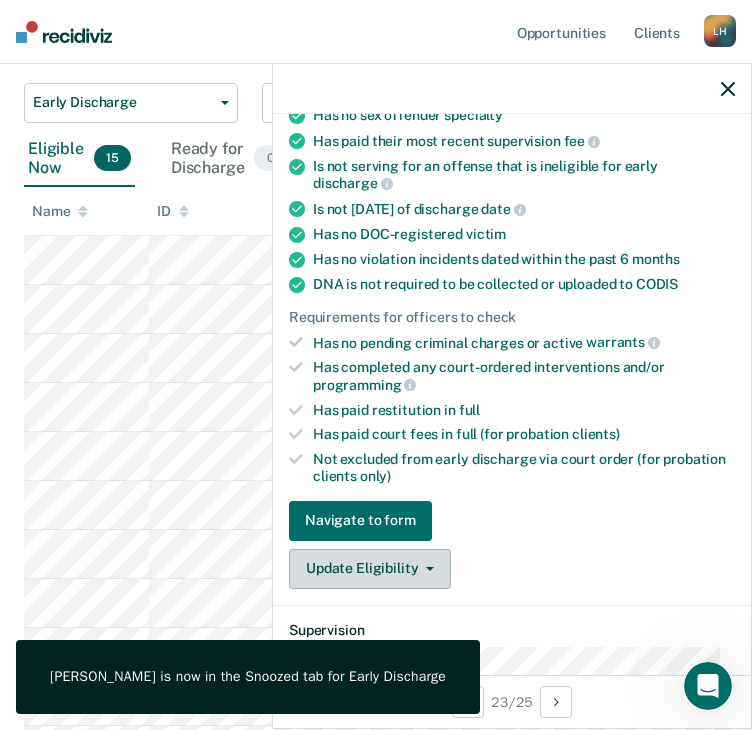 click on "Update Eligibility" at bounding box center [370, 569] 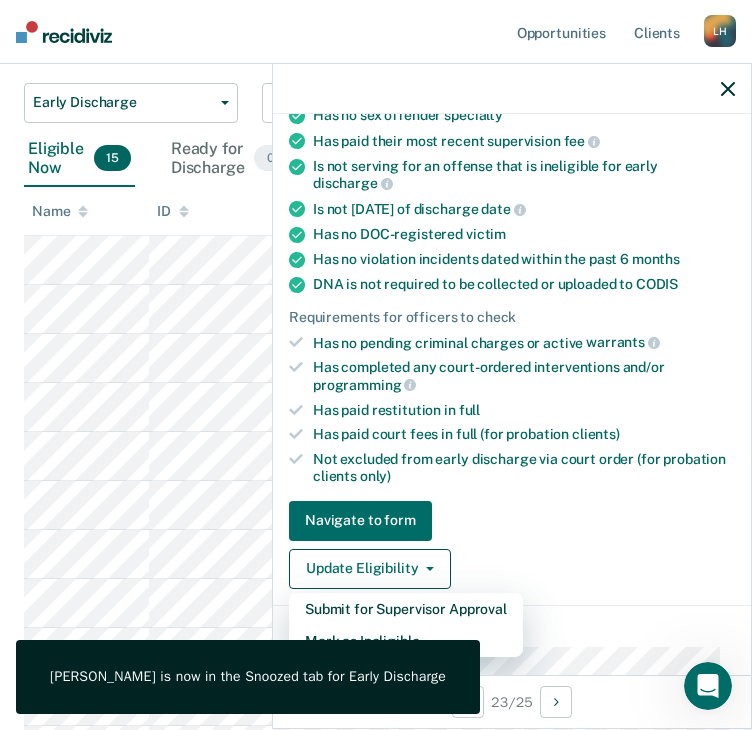 click on "[PERSON_NAME] is now in the Snoozed tab for Early Discharge" at bounding box center [248, 677] 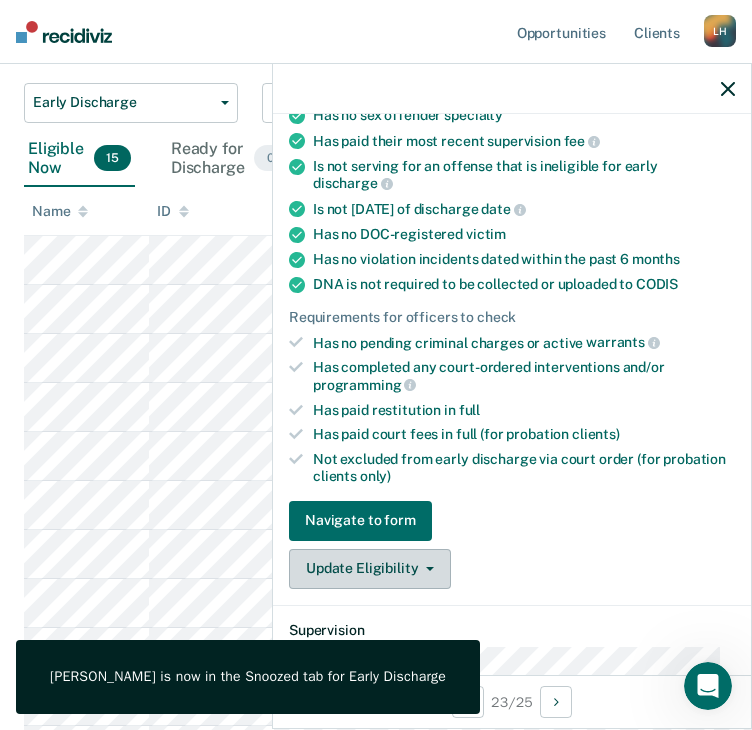 click on "Update Eligibility" at bounding box center (370, 569) 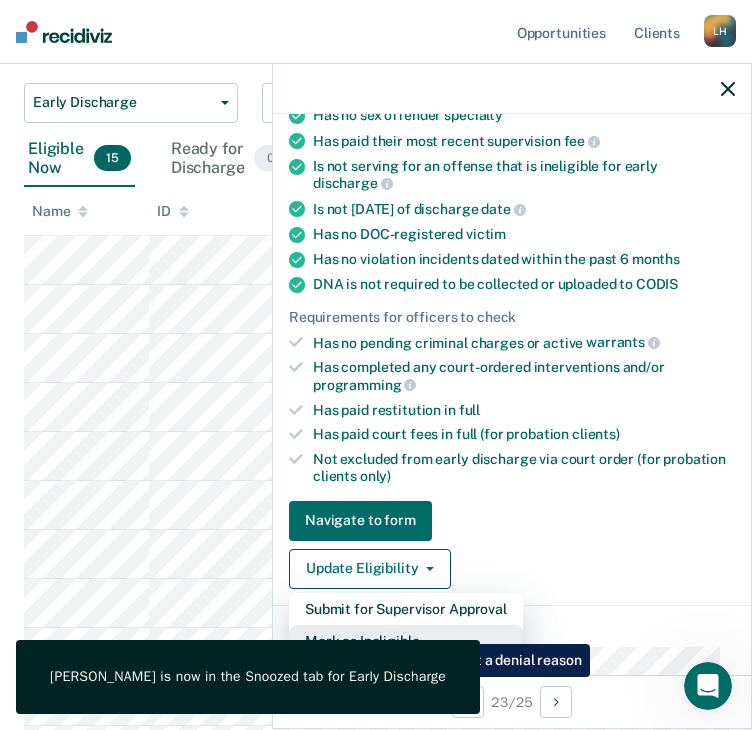 click on "Mark as Ineligible" at bounding box center (406, 641) 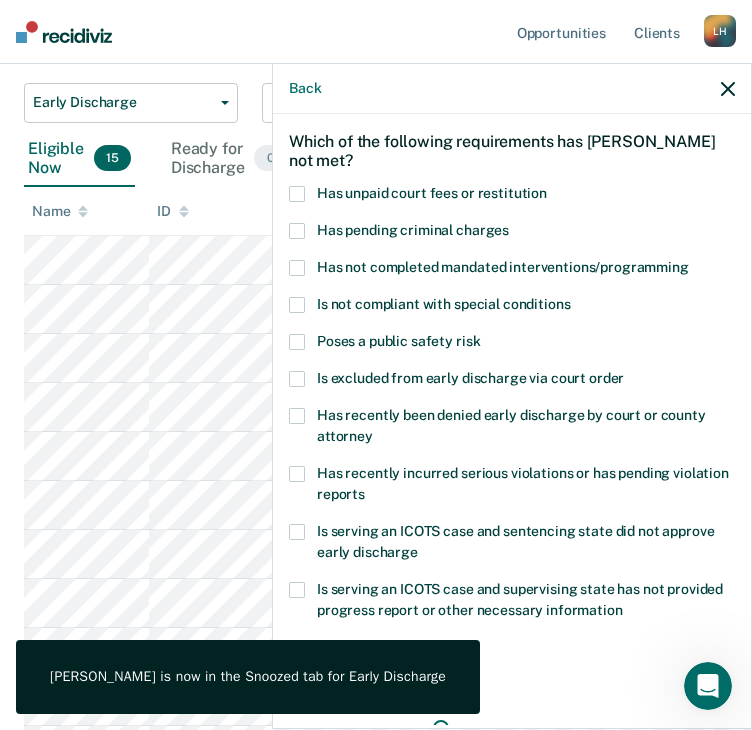 scroll, scrollTop: 0, scrollLeft: 0, axis: both 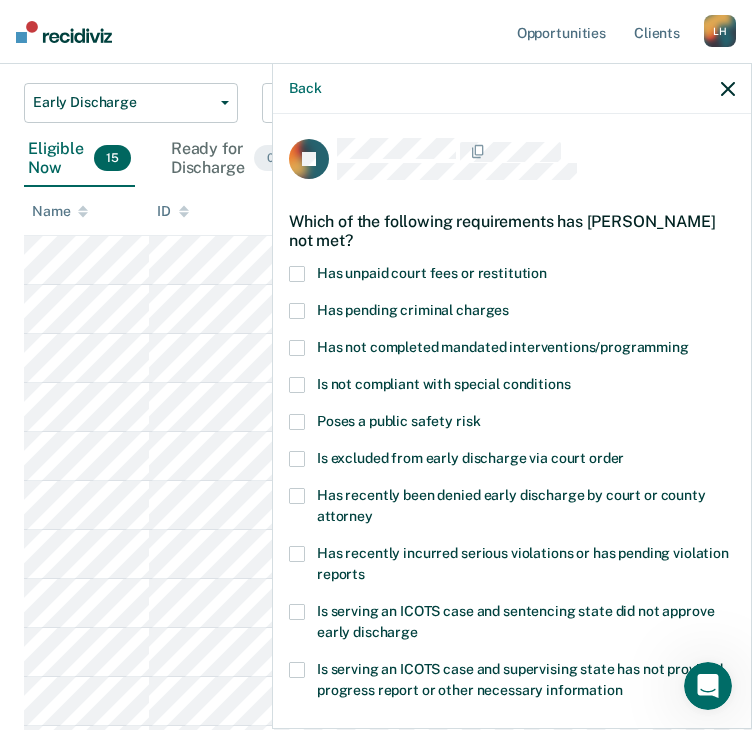 click on "Is excluded from early discharge via court order" at bounding box center [470, 458] 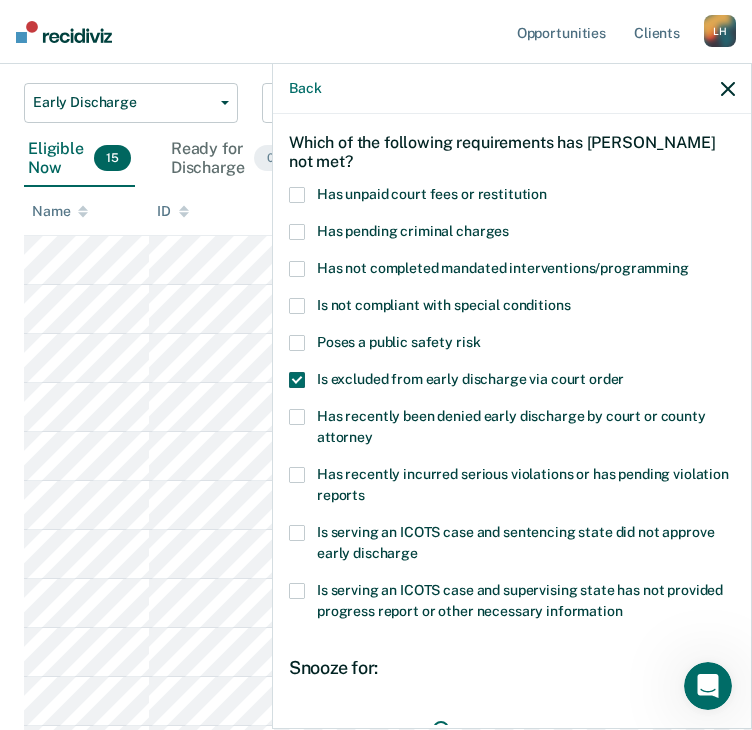 scroll, scrollTop: 272, scrollLeft: 0, axis: vertical 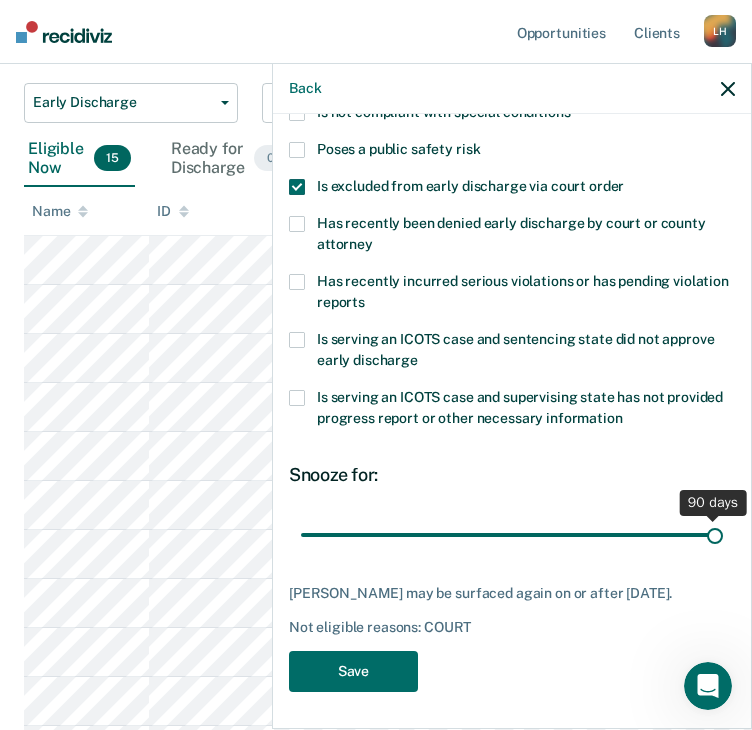 drag, startPoint x: 431, startPoint y: 530, endPoint x: 742, endPoint y: 496, distance: 312.853 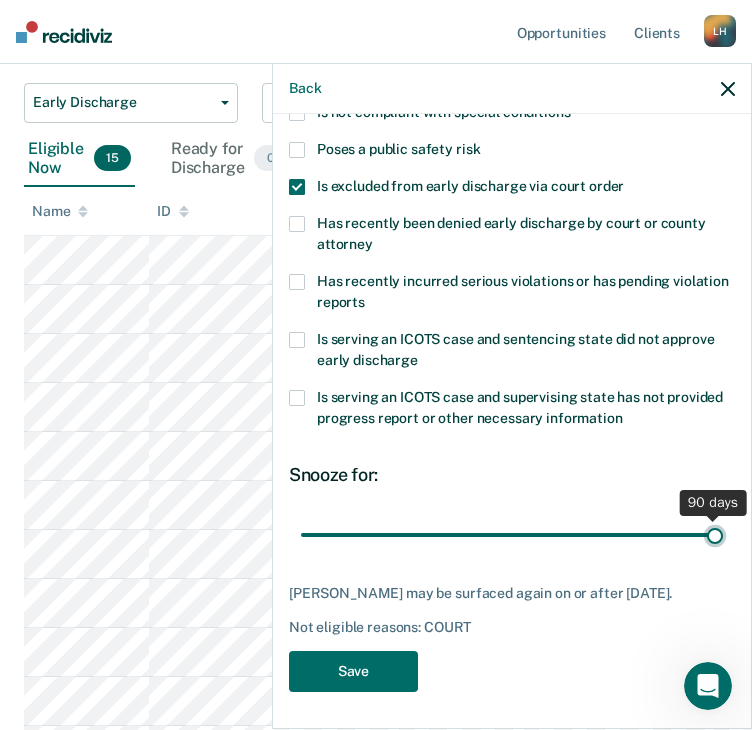 type on "90" 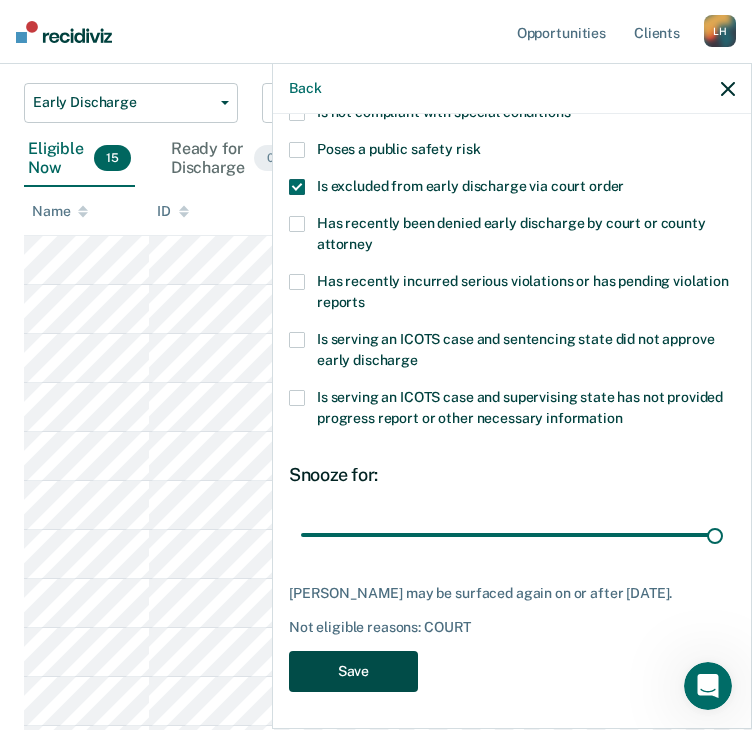 click on "Save" at bounding box center [353, 671] 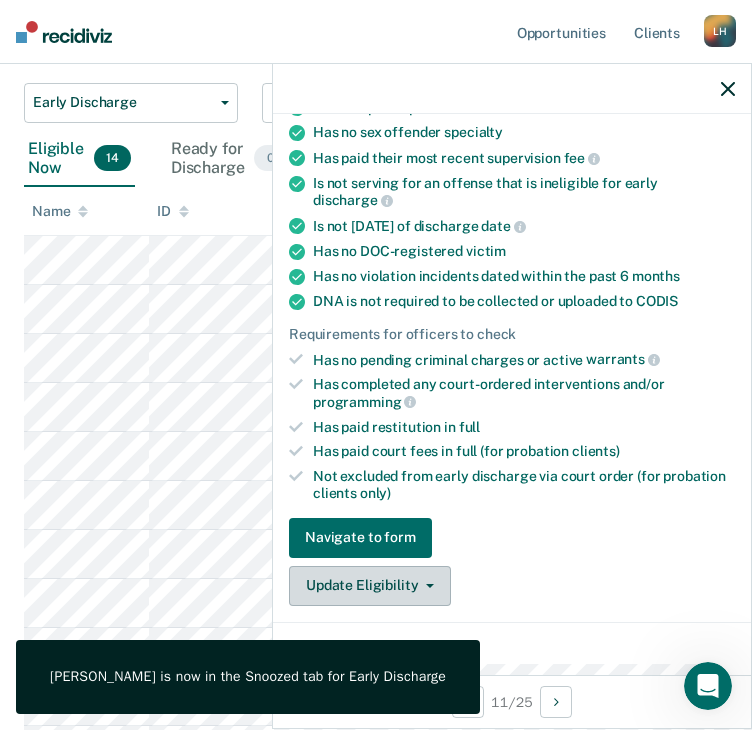 click on "Update Eligibility" at bounding box center [370, 586] 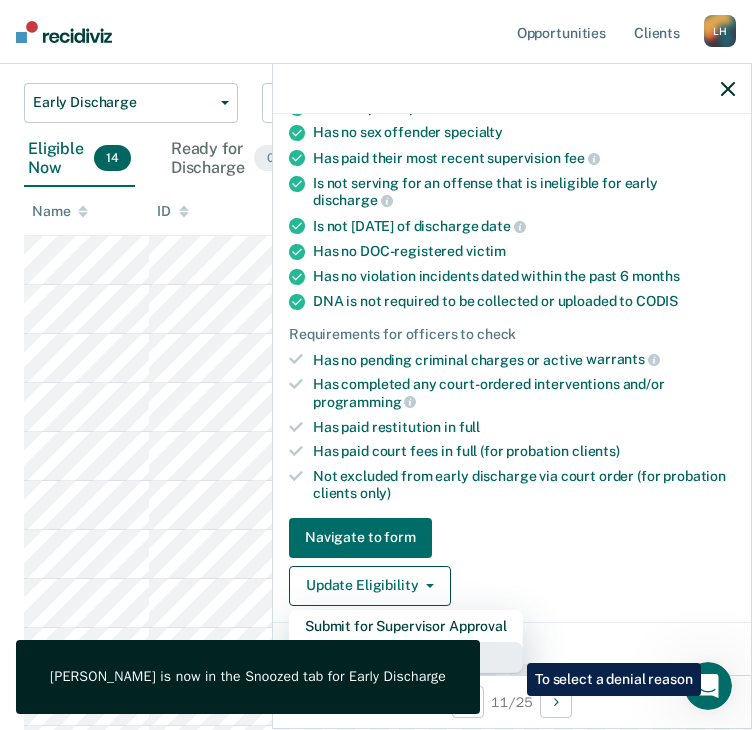 click on "Mark as Ineligible" at bounding box center (406, 658) 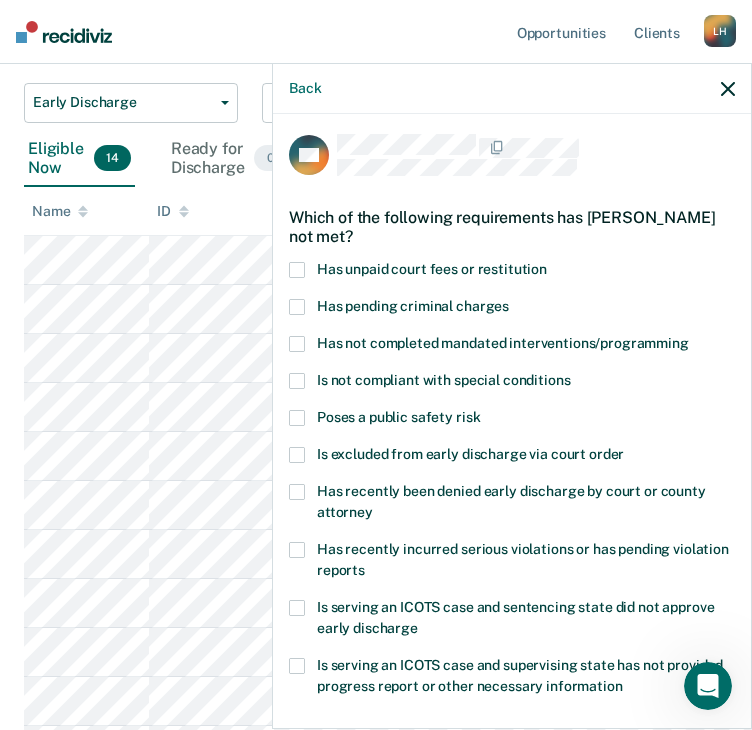 scroll, scrollTop: 0, scrollLeft: 0, axis: both 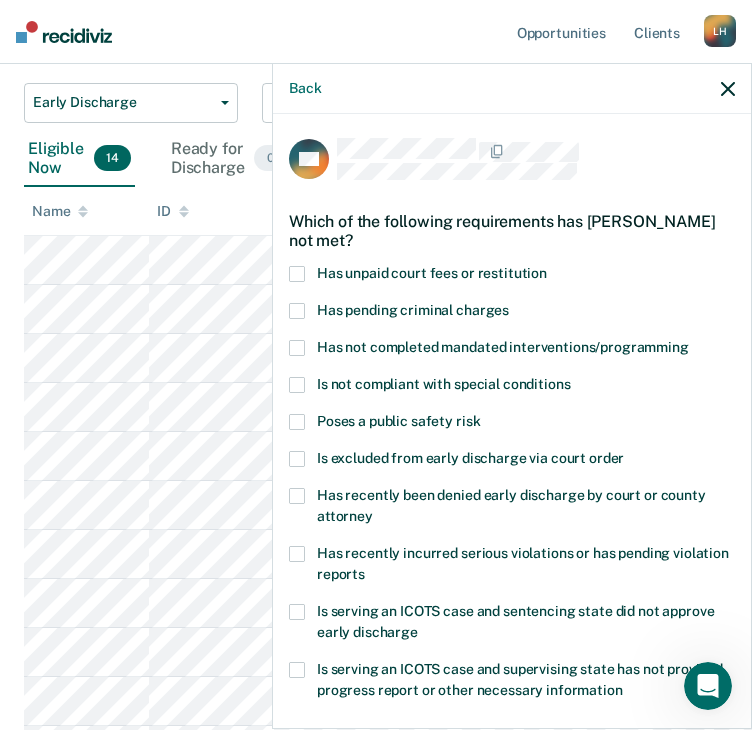 click on "Has not completed mandated interventions/programming" at bounding box center [503, 347] 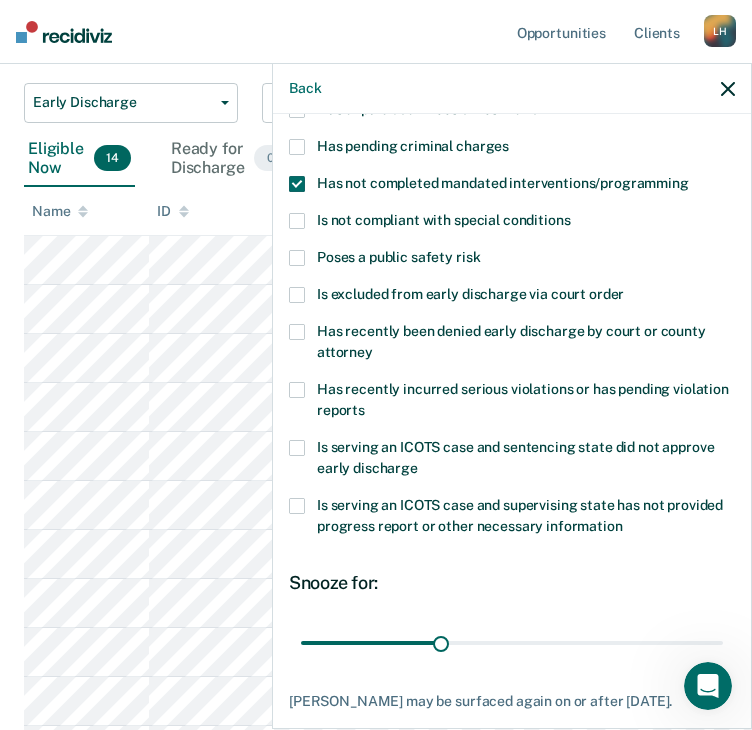 scroll, scrollTop: 289, scrollLeft: 0, axis: vertical 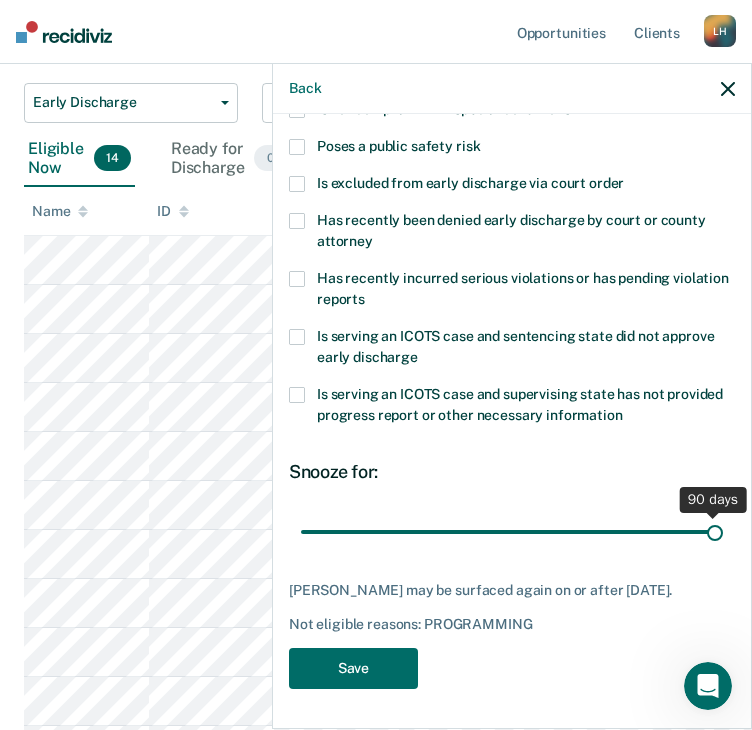 drag, startPoint x: 480, startPoint y: 513, endPoint x: 720, endPoint y: 512, distance: 240.00209 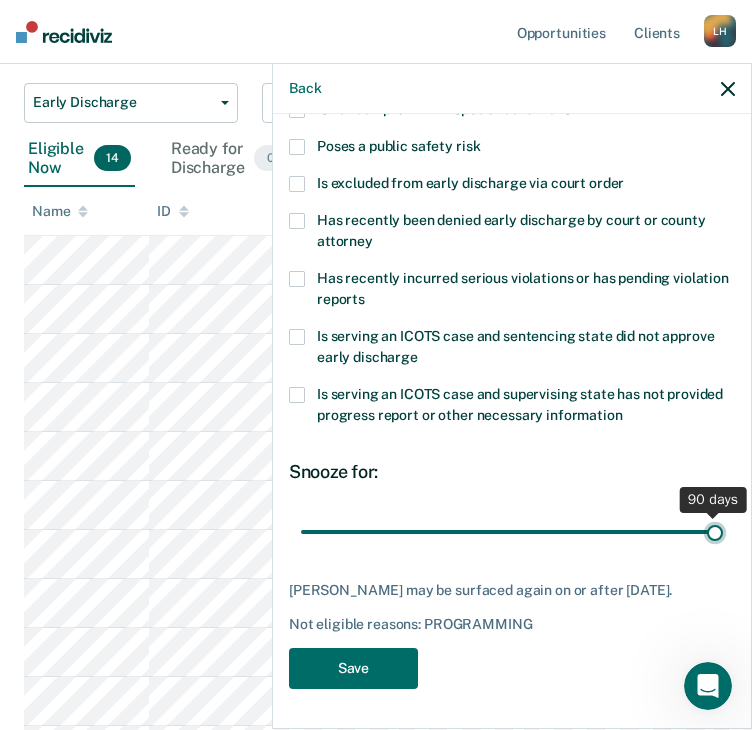 type on "90" 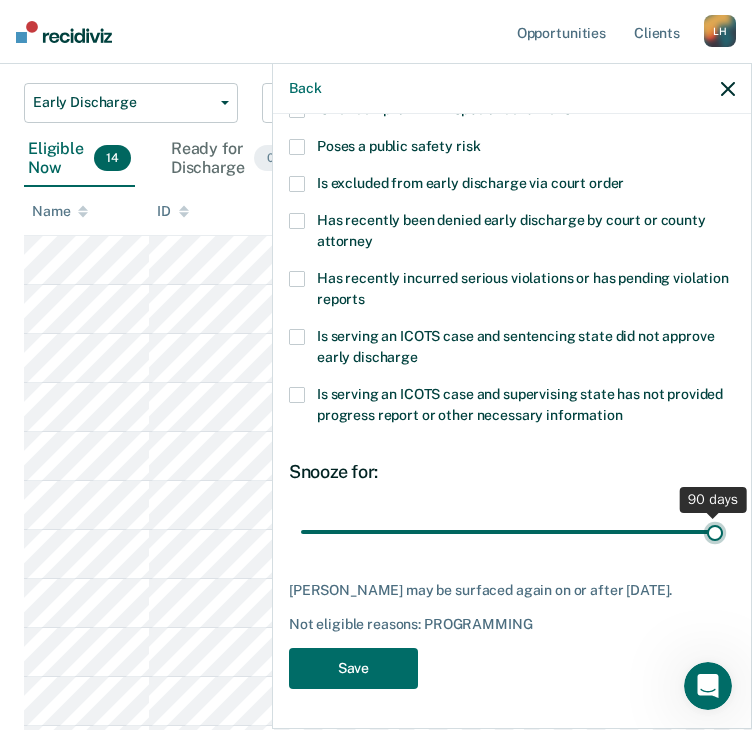 click at bounding box center [512, 532] 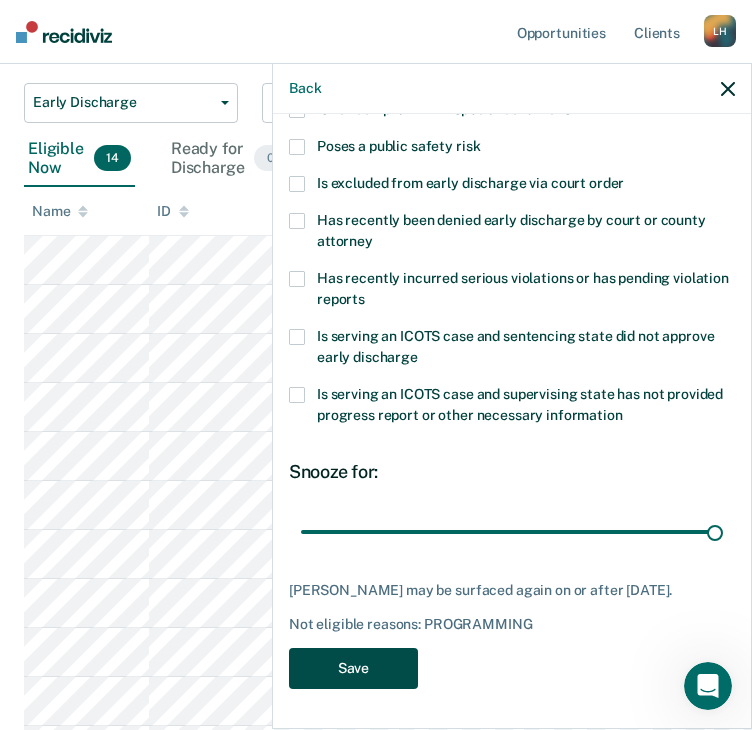 click on "Save" at bounding box center [353, 668] 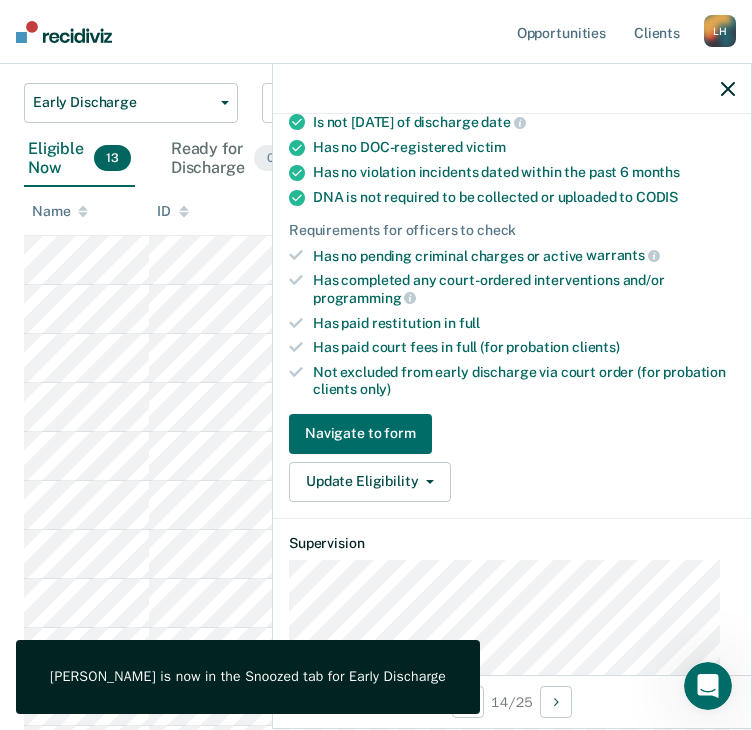 scroll, scrollTop: 400, scrollLeft: 0, axis: vertical 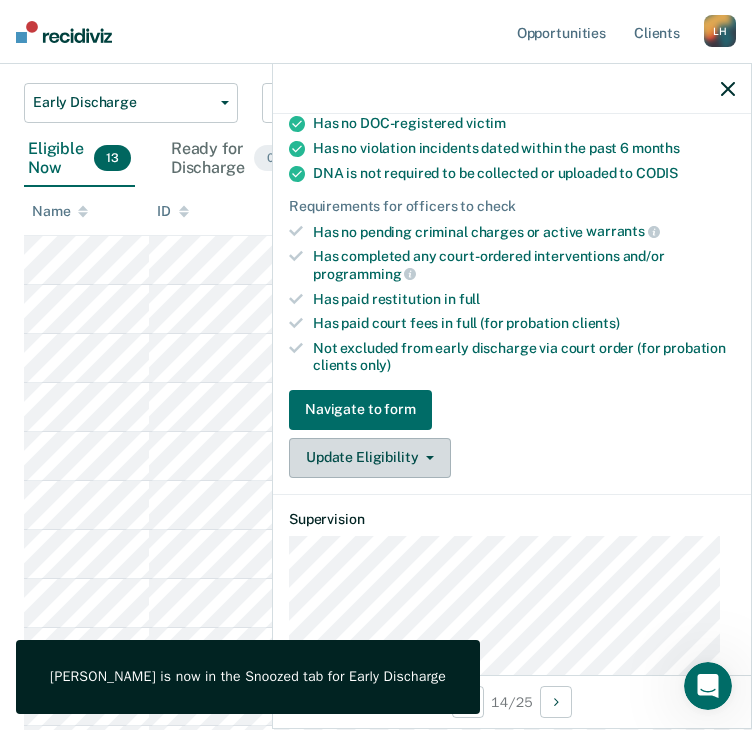 click on "Update Eligibility" at bounding box center (370, 458) 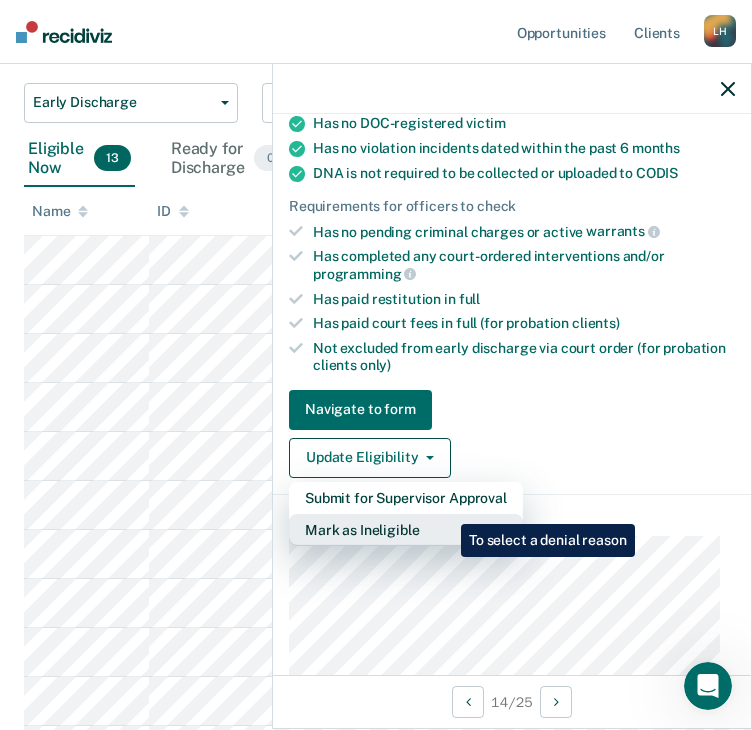 click on "Mark as Ineligible" at bounding box center (406, 530) 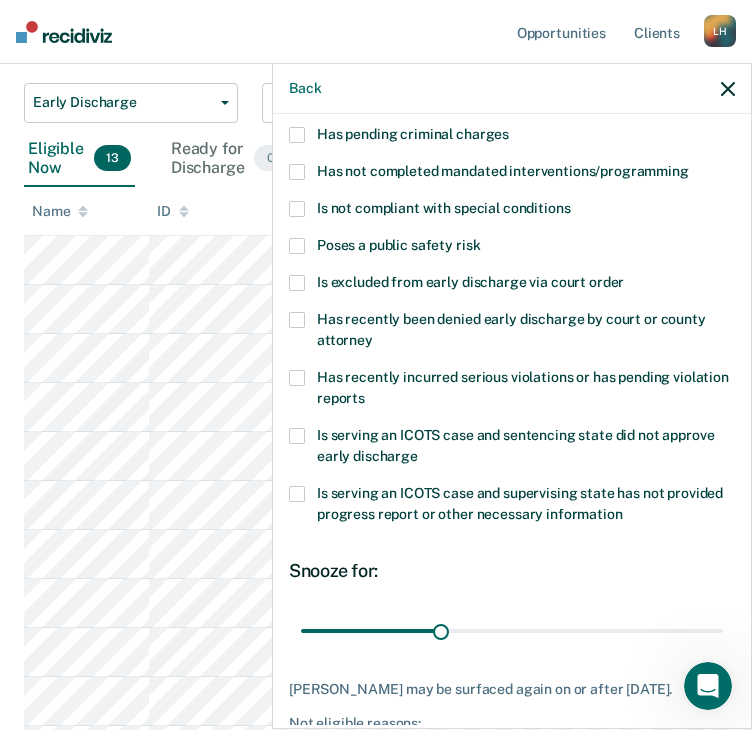 scroll, scrollTop: 72, scrollLeft: 0, axis: vertical 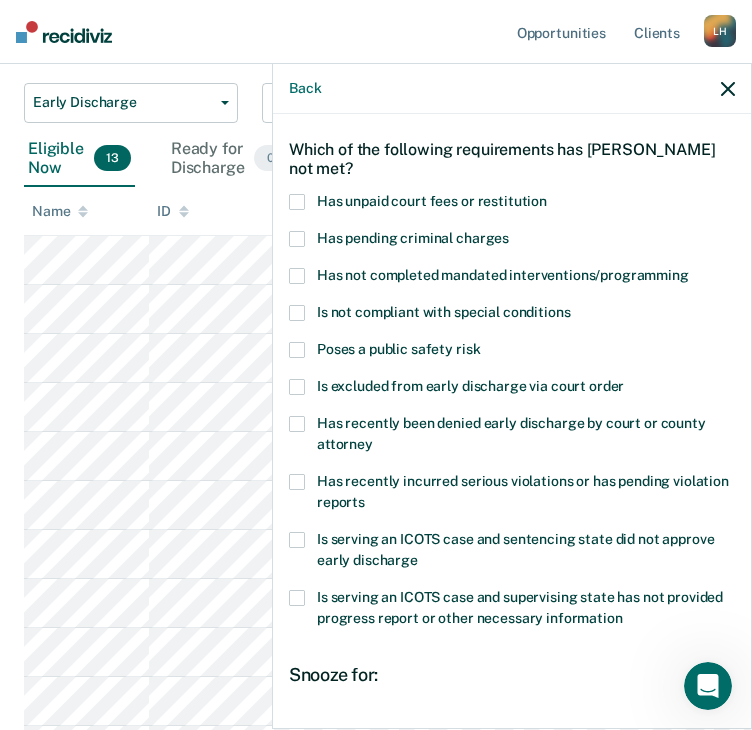 click on "Has unpaid court fees or restitution" at bounding box center (432, 201) 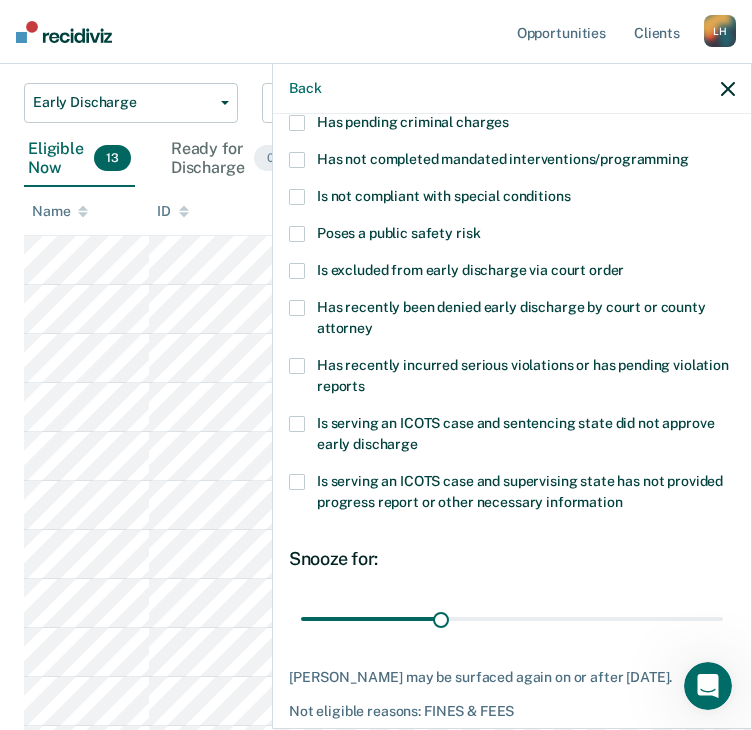 scroll, scrollTop: 272, scrollLeft: 0, axis: vertical 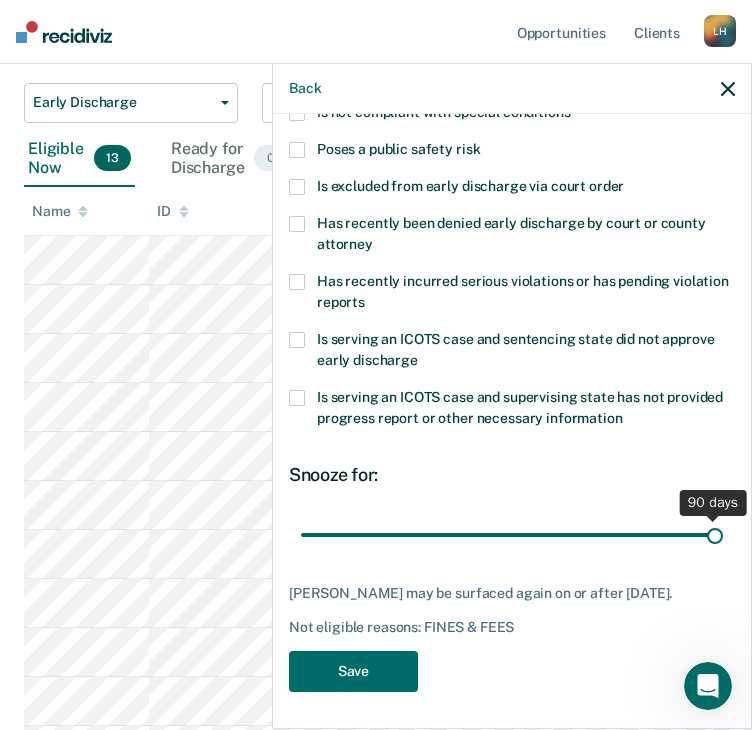 drag, startPoint x: 432, startPoint y: 541, endPoint x: 517, endPoint y: 587, distance: 96.64885 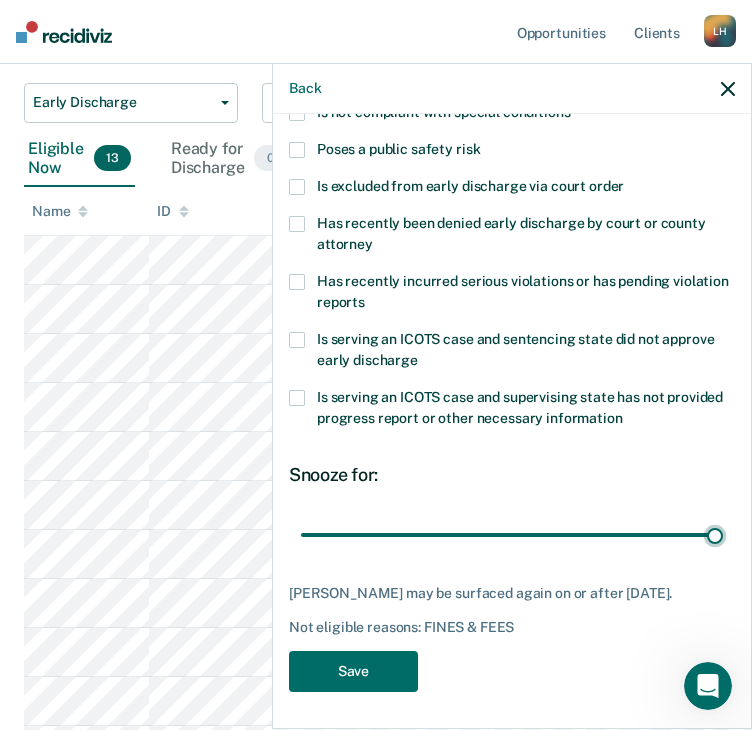 type on "90" 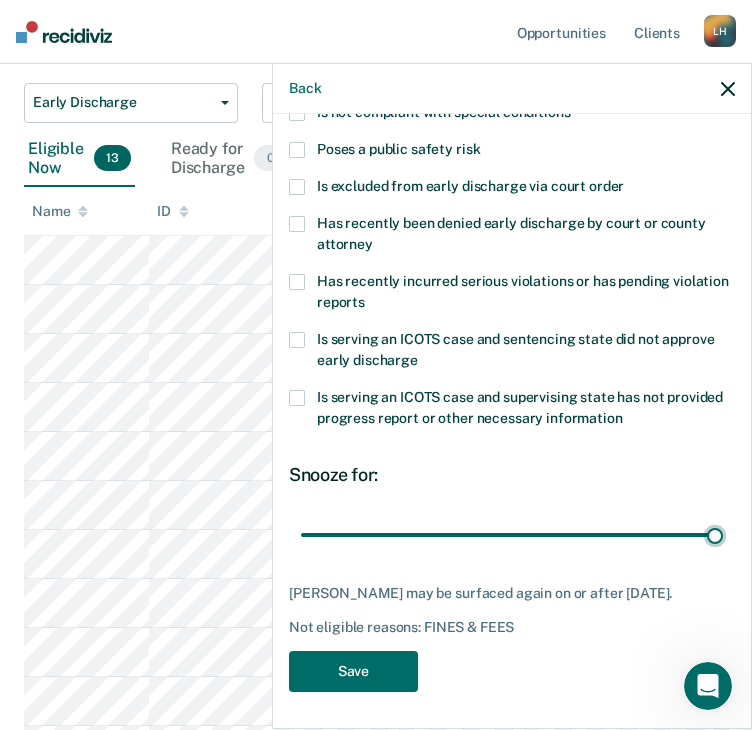 click at bounding box center [512, 535] 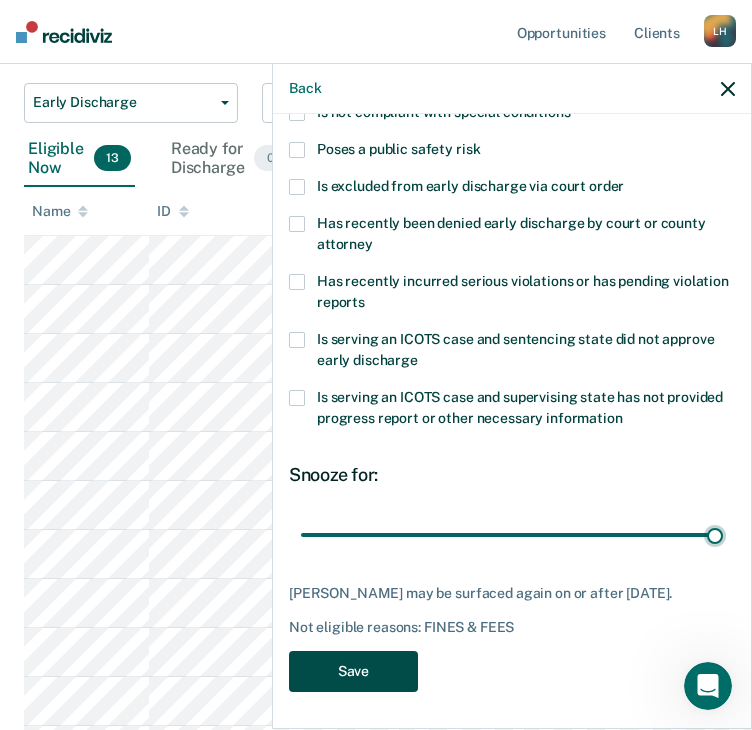 click on "Save" at bounding box center [353, 671] 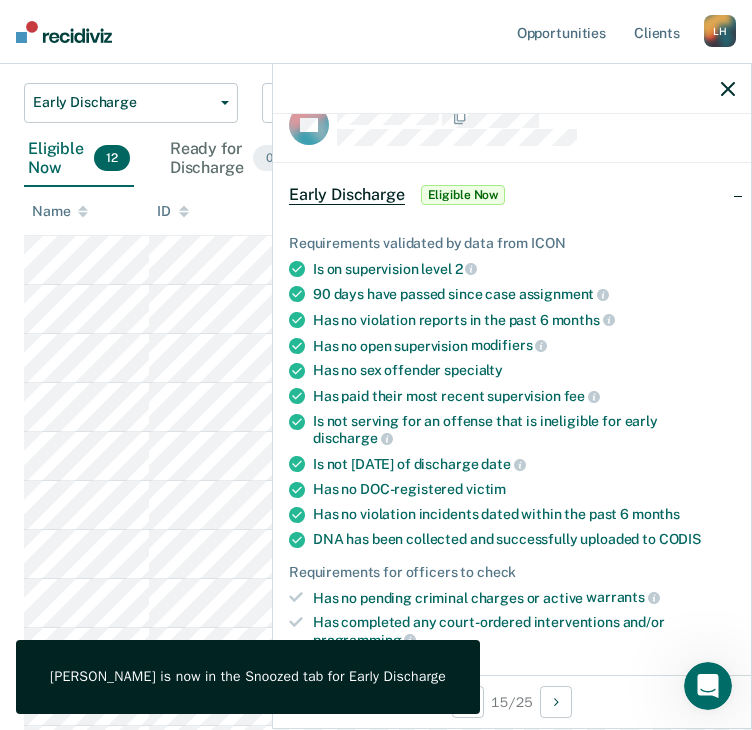 scroll, scrollTop: 0, scrollLeft: 0, axis: both 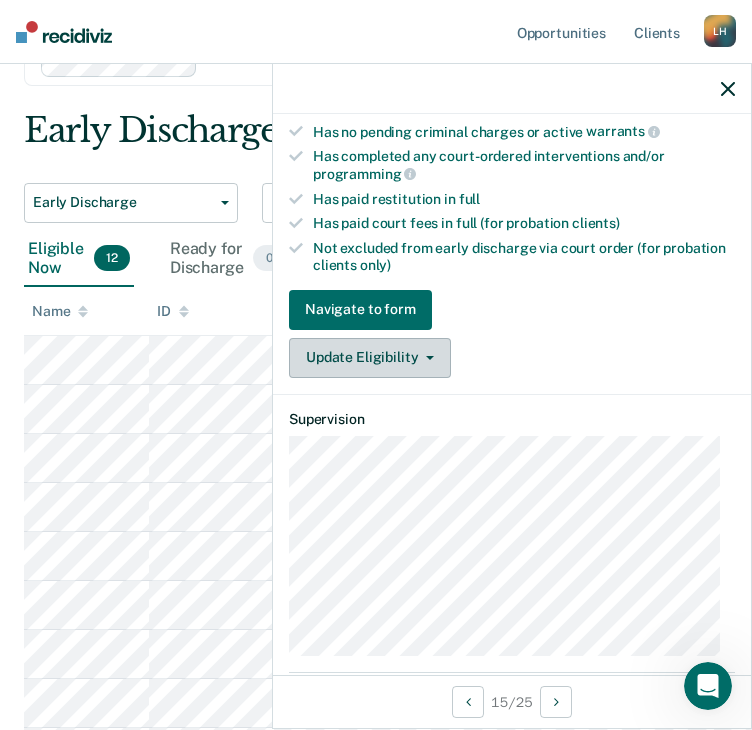 click on "Update Eligibility" at bounding box center [370, 358] 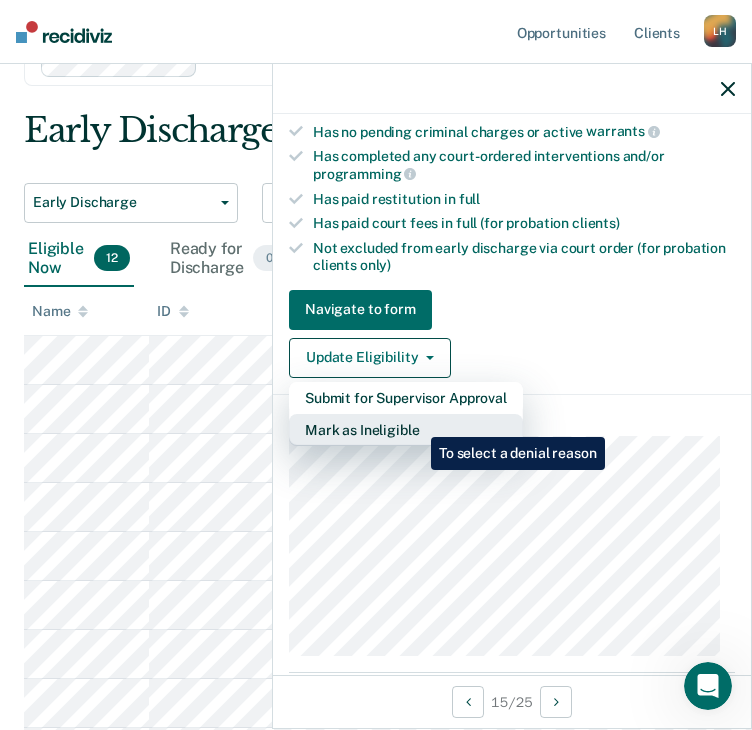 click on "Mark as Ineligible" at bounding box center (406, 430) 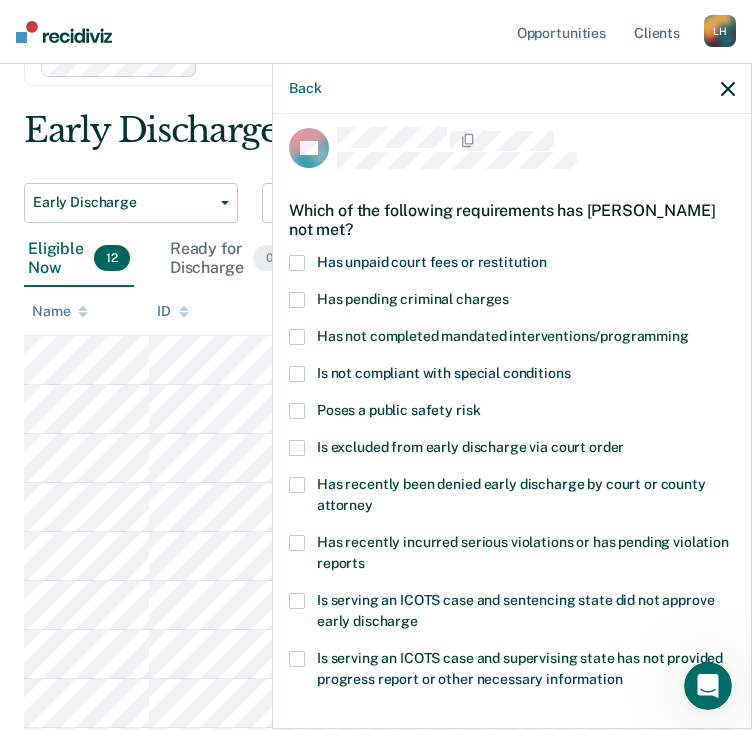 scroll, scrollTop: 0, scrollLeft: 0, axis: both 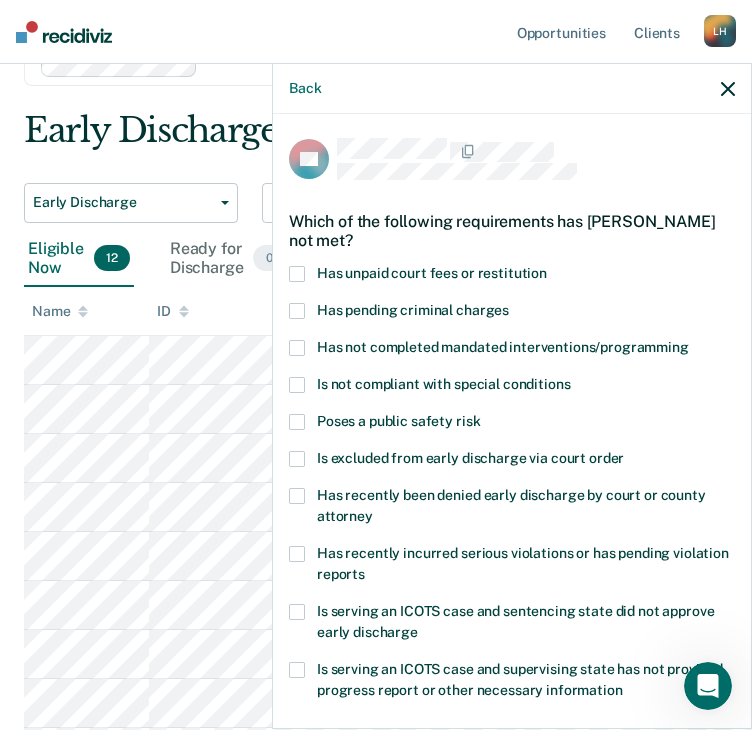 click on "Has not completed mandated interventions/programming" at bounding box center [503, 347] 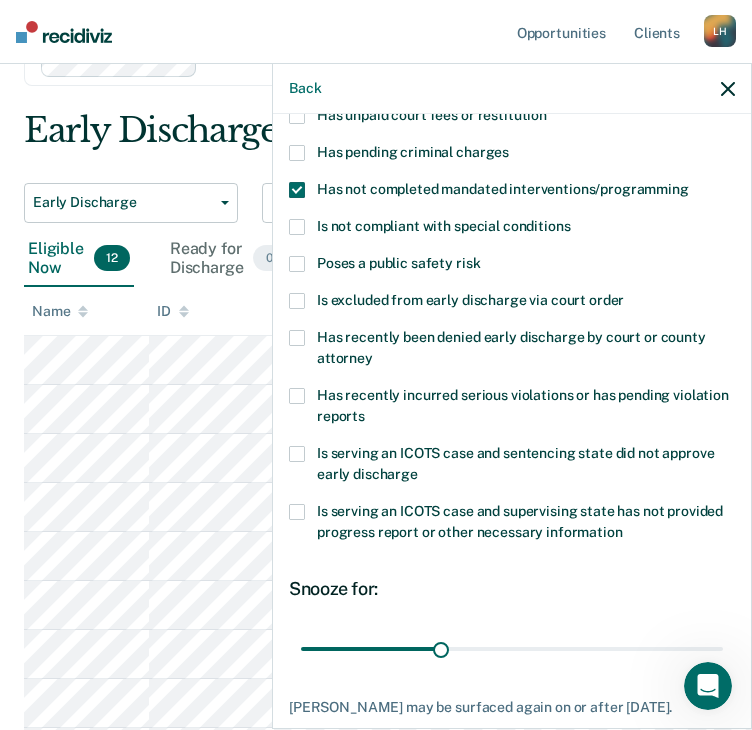 scroll, scrollTop: 272, scrollLeft: 0, axis: vertical 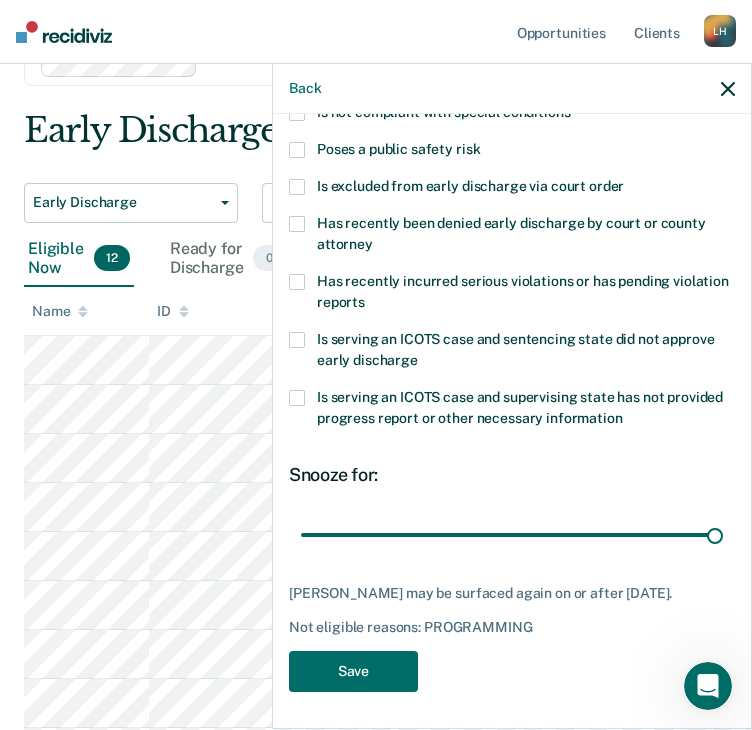 drag, startPoint x: 435, startPoint y: 536, endPoint x: 752, endPoint y: 550, distance: 317.309 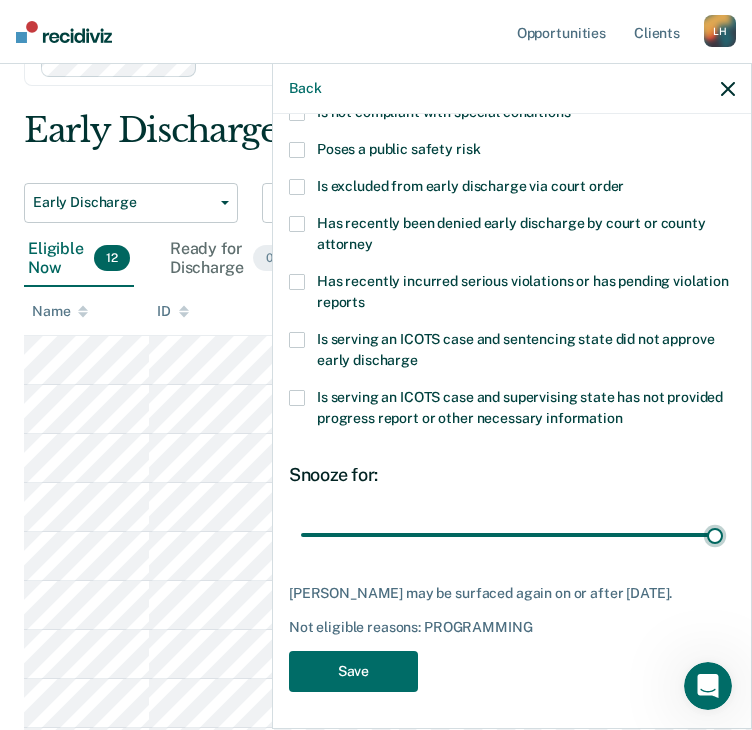 type on "90" 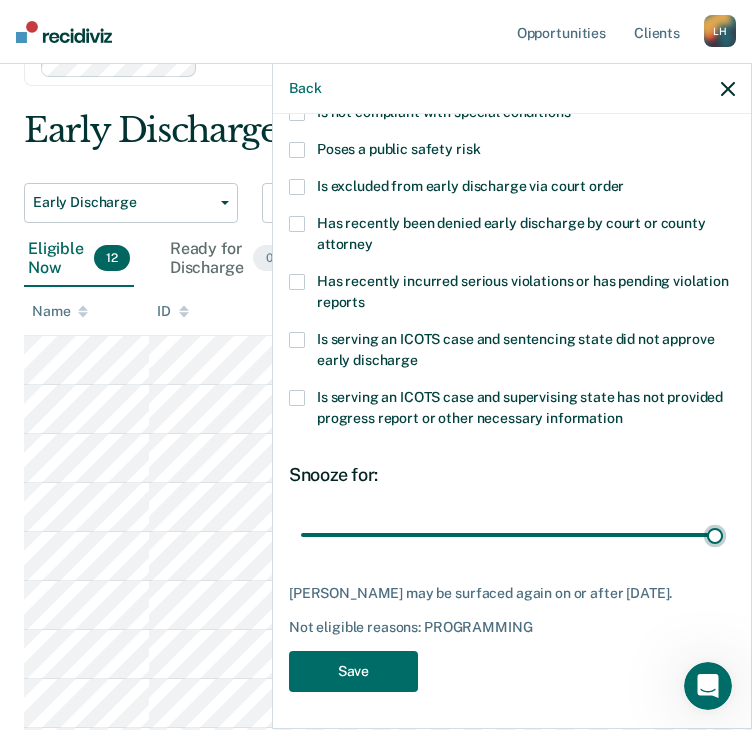 click at bounding box center [512, 535] 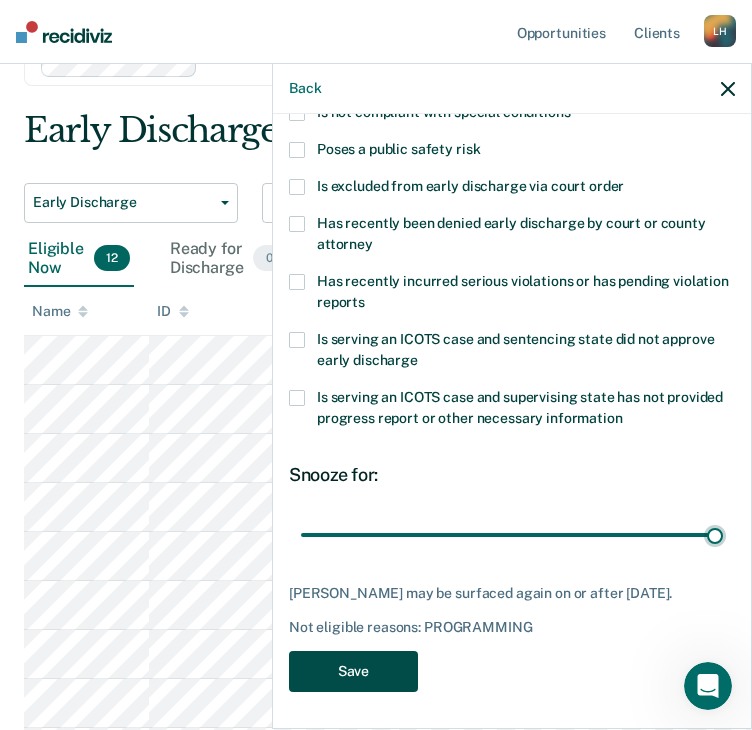 click on "Save" at bounding box center (353, 671) 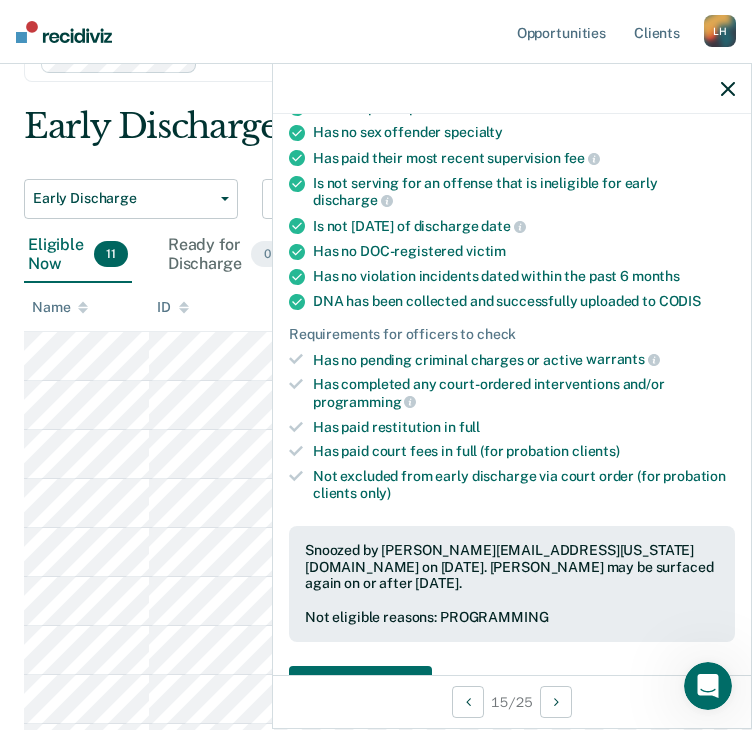scroll, scrollTop: 88, scrollLeft: 0, axis: vertical 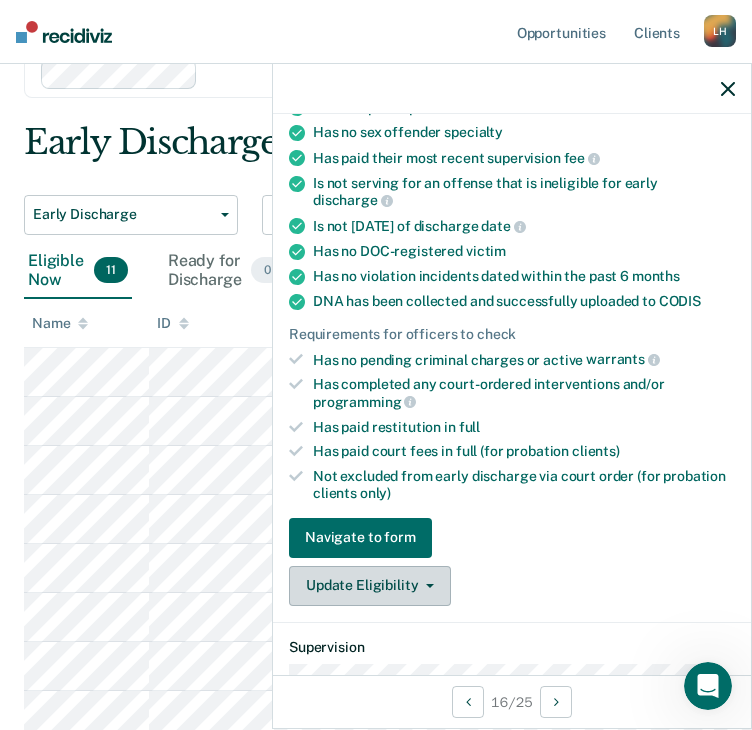 click on "Update Eligibility" at bounding box center [370, 586] 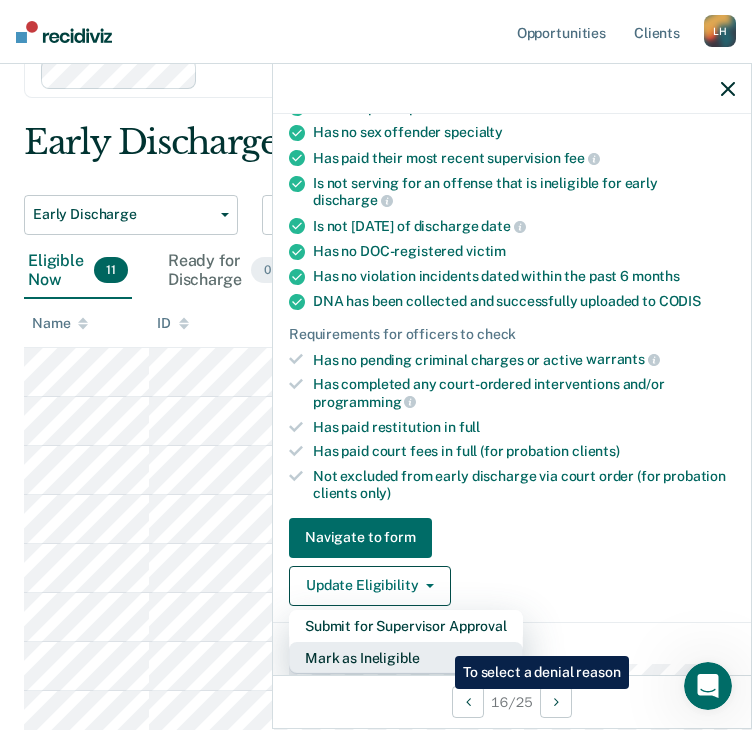 click on "Mark as Ineligible" at bounding box center (406, 658) 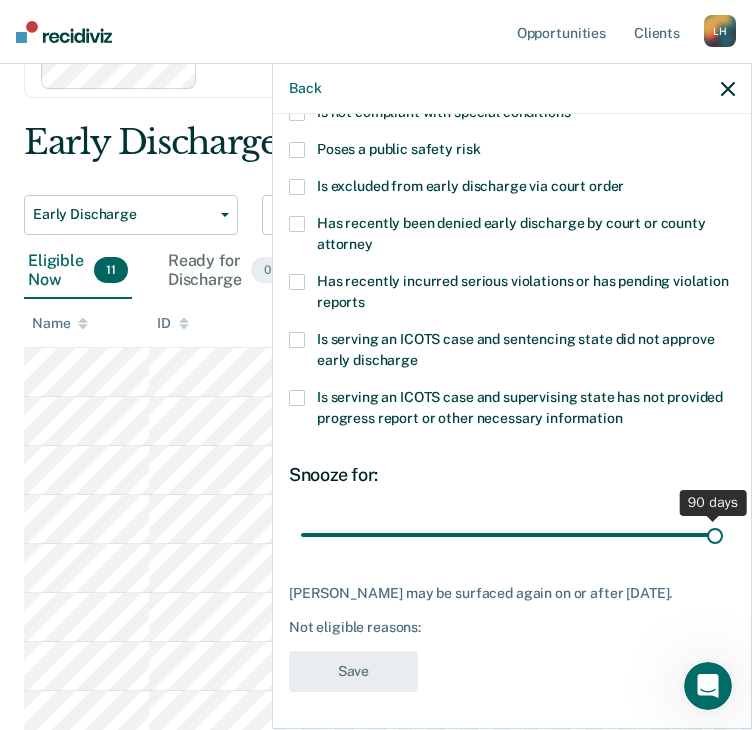 drag, startPoint x: 434, startPoint y: 539, endPoint x: 730, endPoint y: 569, distance: 297.5164 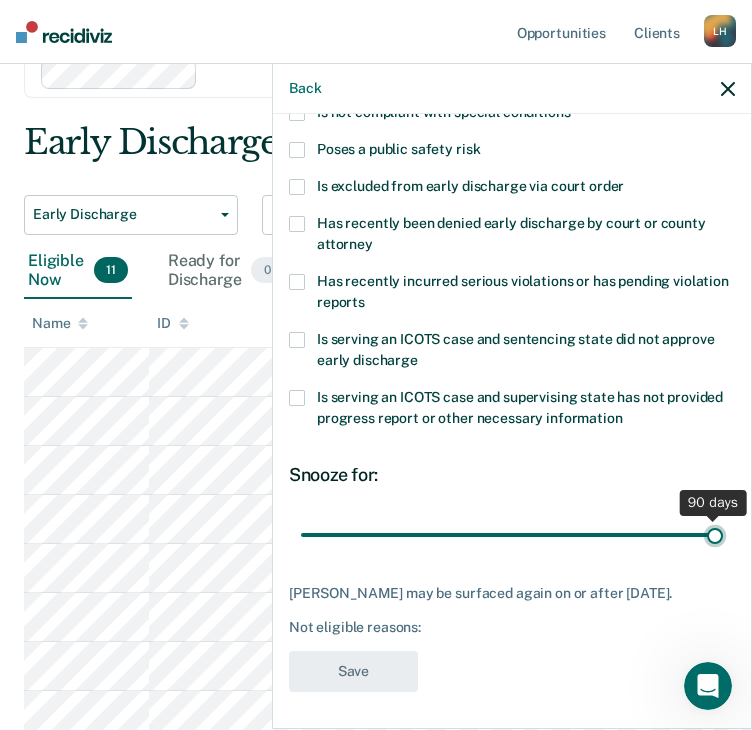 type on "90" 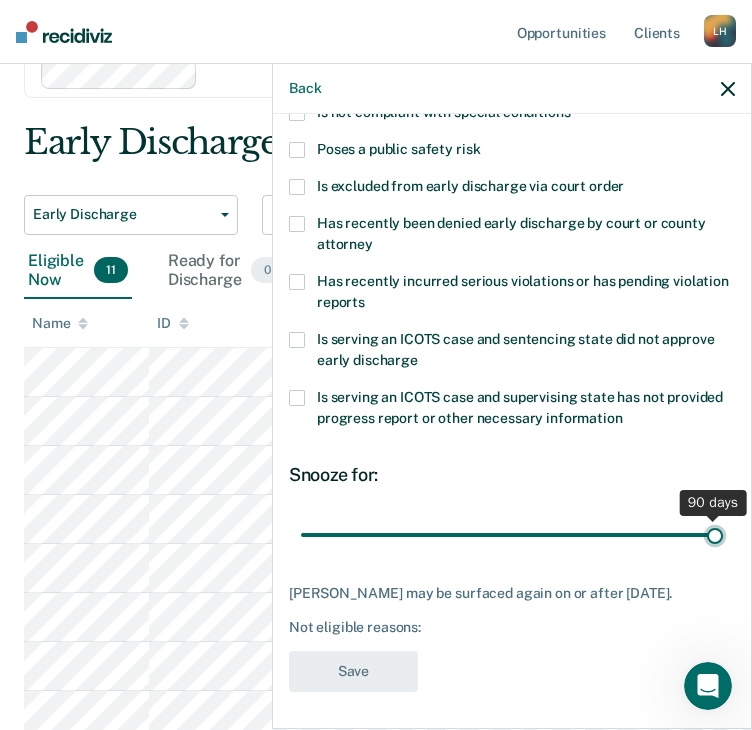 click at bounding box center (512, 535) 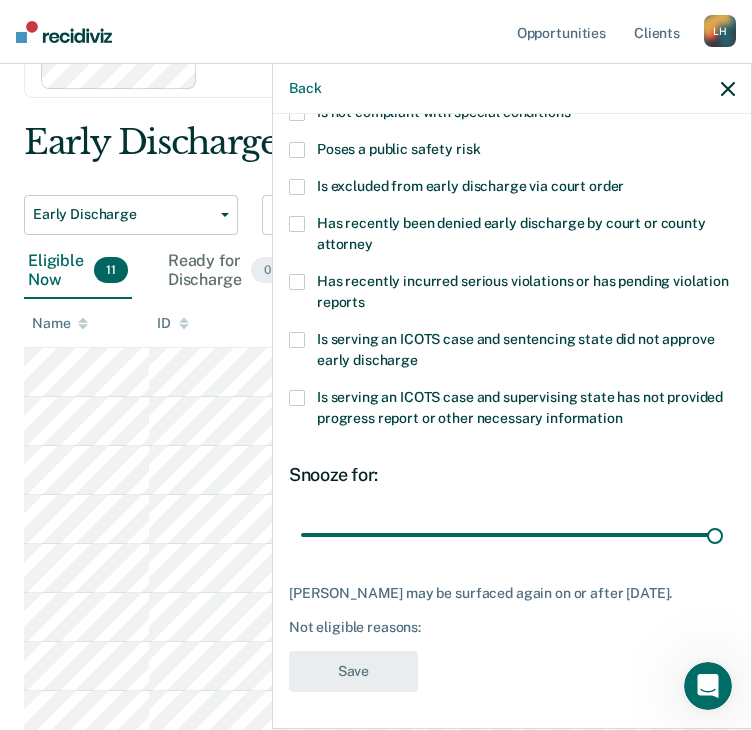 click on "Is excluded from early discharge via court order" at bounding box center [470, 186] 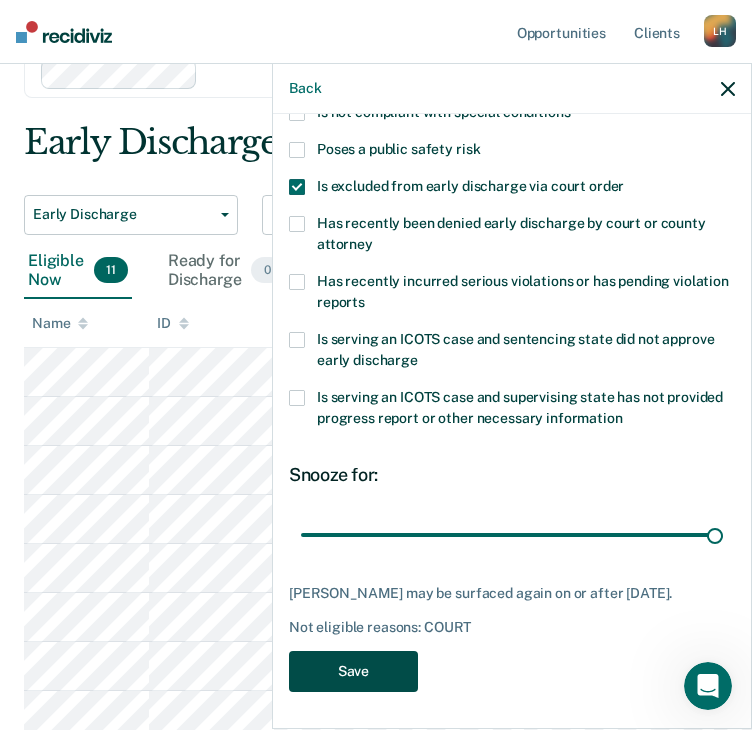 click on "Save" at bounding box center (353, 671) 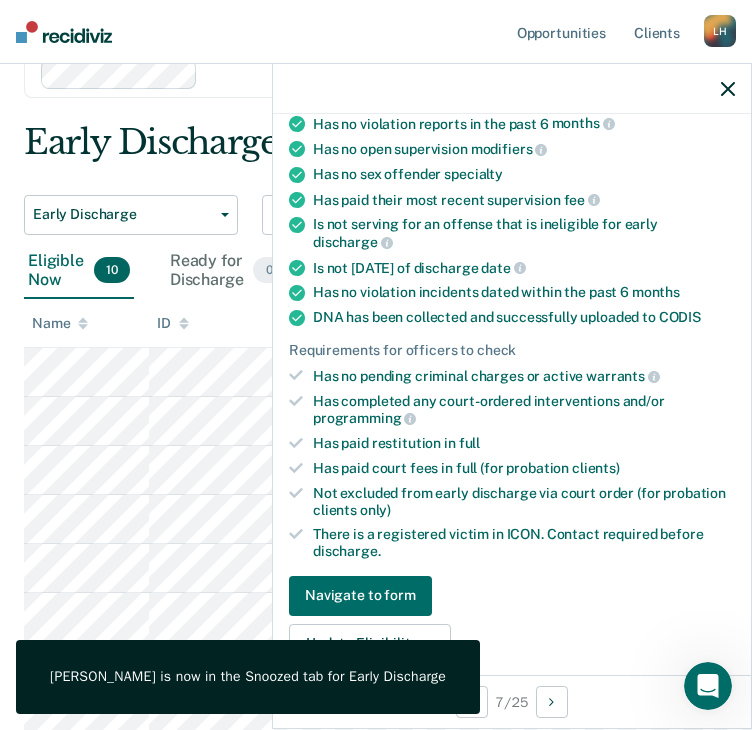 scroll, scrollTop: 314, scrollLeft: 0, axis: vertical 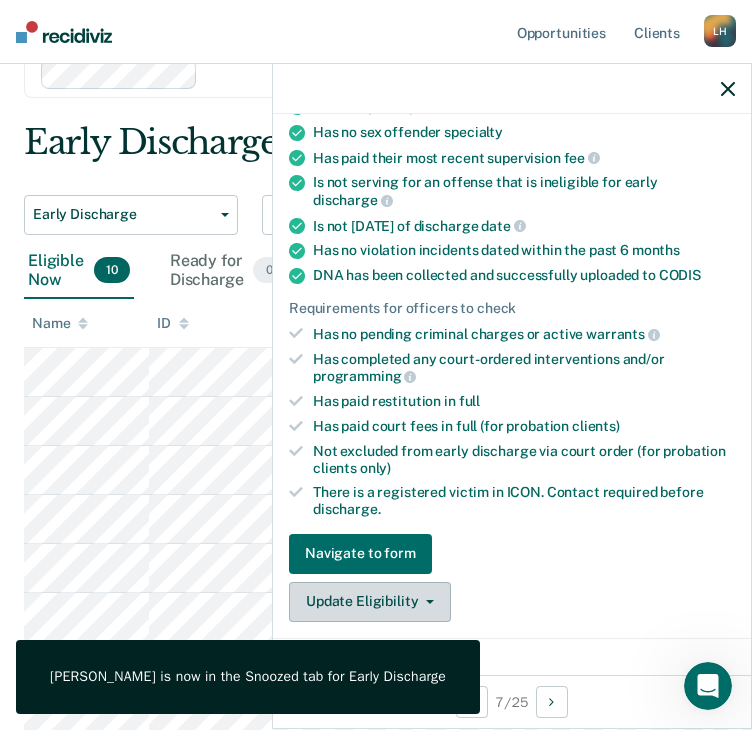 click on "Update Eligibility" at bounding box center [370, 602] 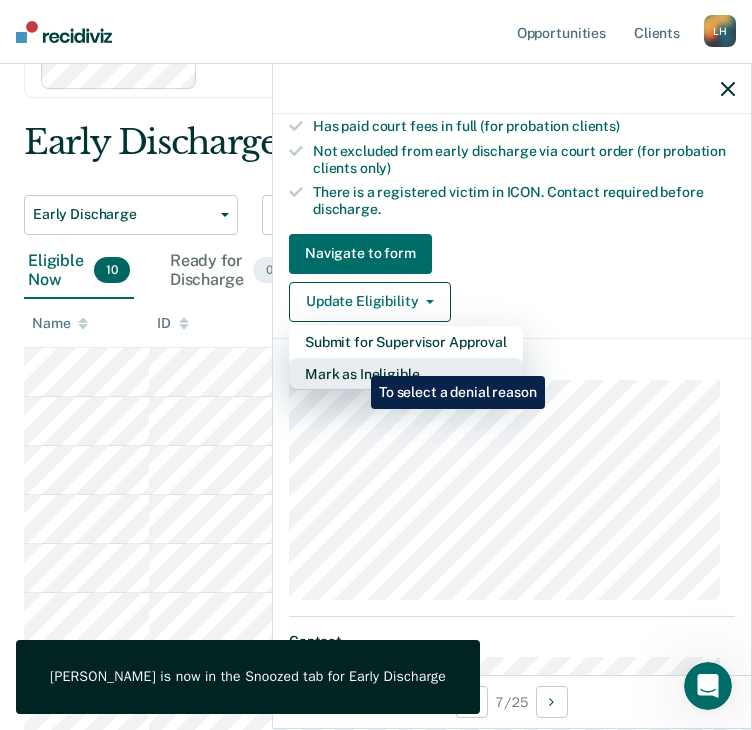 click on "Mark as Ineligible" at bounding box center [406, 374] 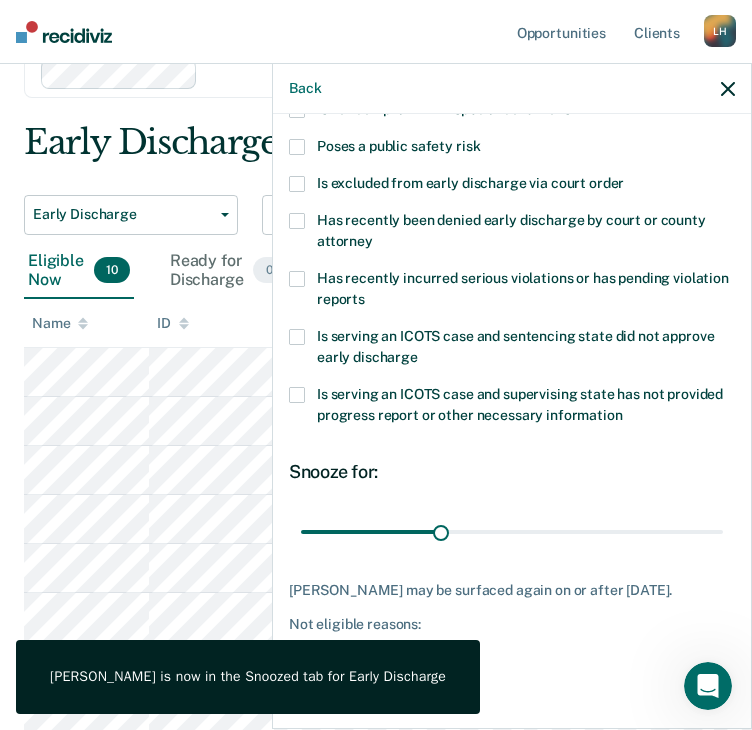 scroll, scrollTop: 272, scrollLeft: 0, axis: vertical 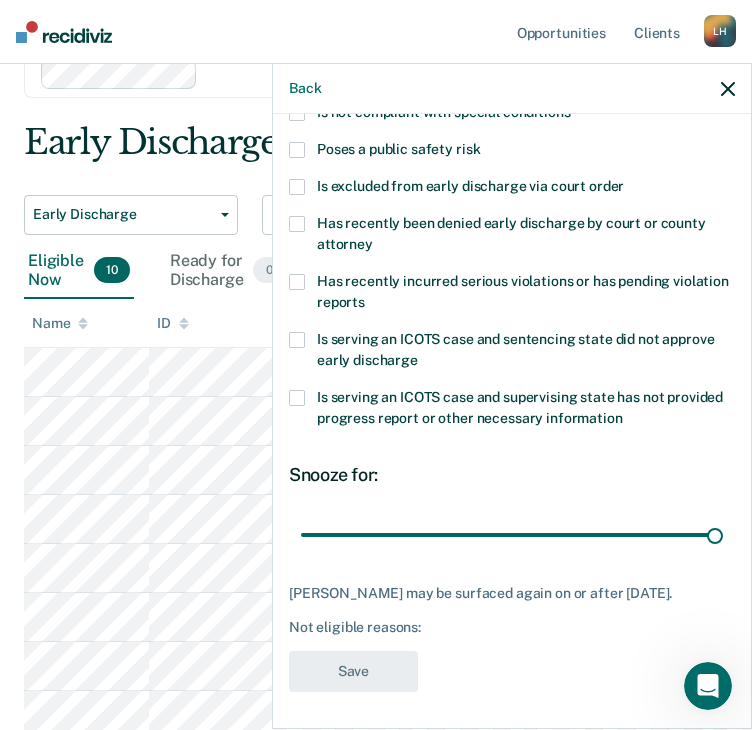 drag, startPoint x: 440, startPoint y: 537, endPoint x: 755, endPoint y: 534, distance: 315.01428 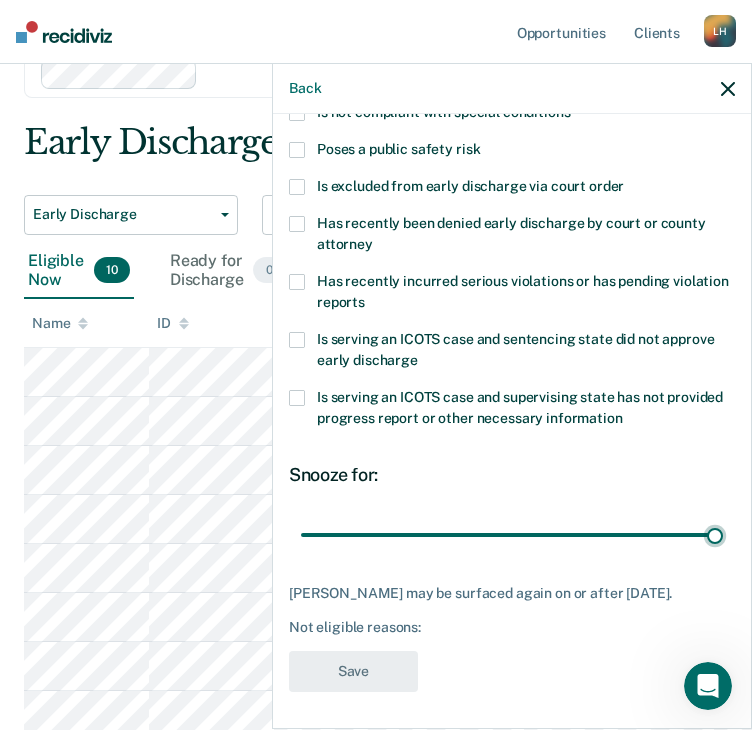 type on "90" 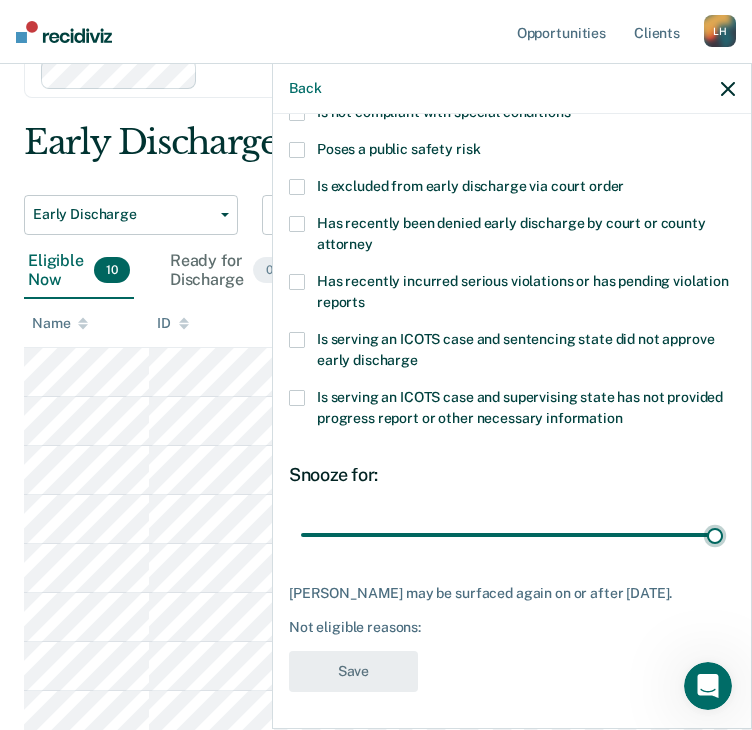 click at bounding box center [512, 535] 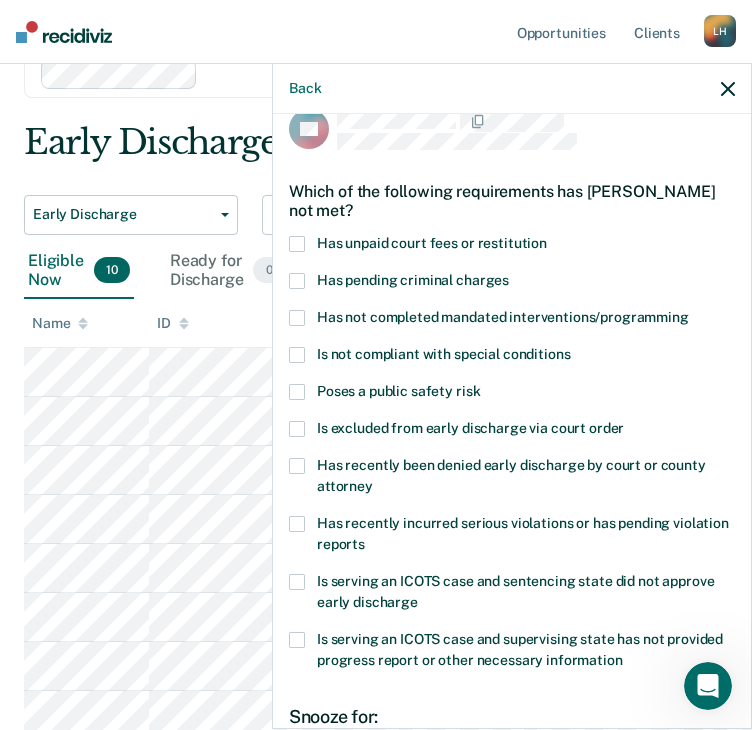 scroll, scrollTop: 0, scrollLeft: 0, axis: both 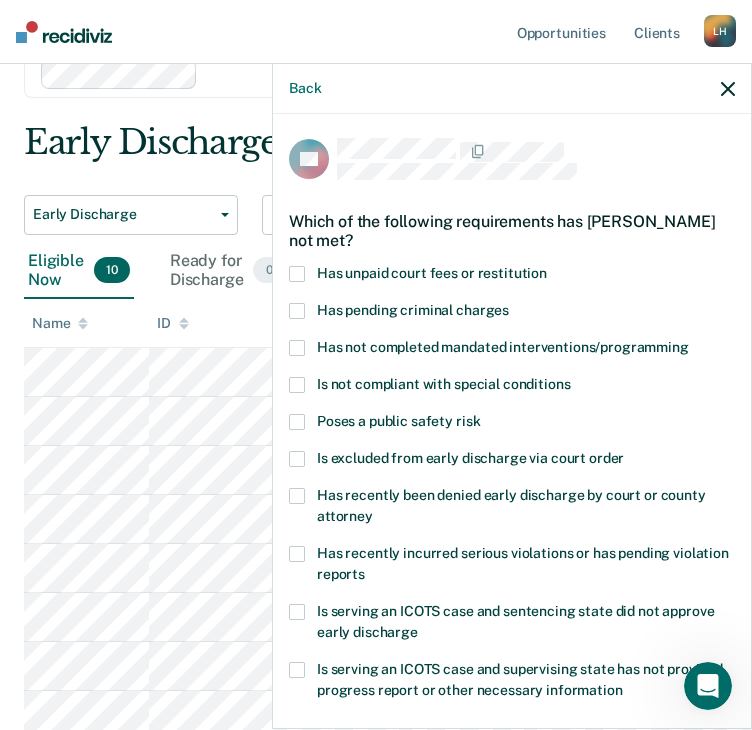 click on "Is excluded from early discharge via court order" at bounding box center [470, 458] 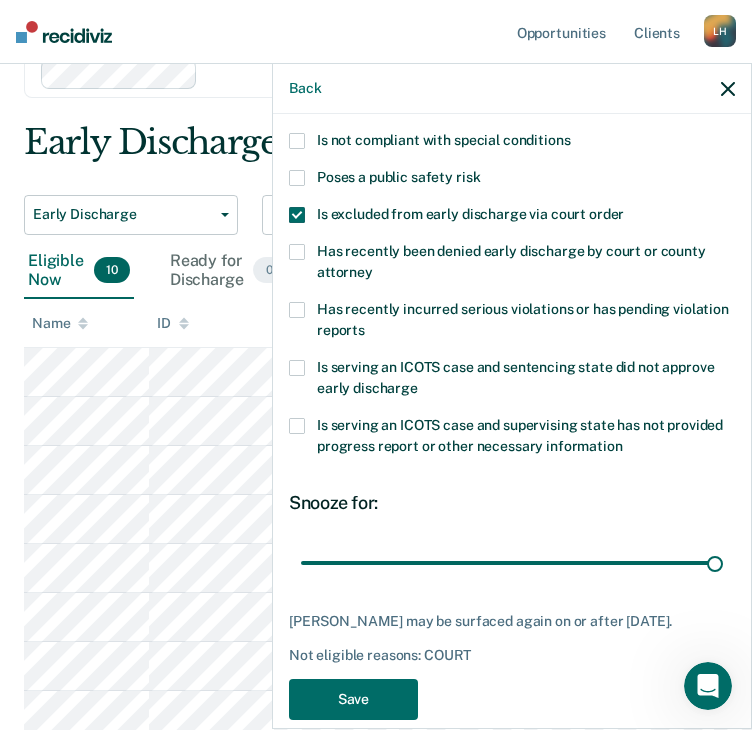 scroll, scrollTop: 272, scrollLeft: 0, axis: vertical 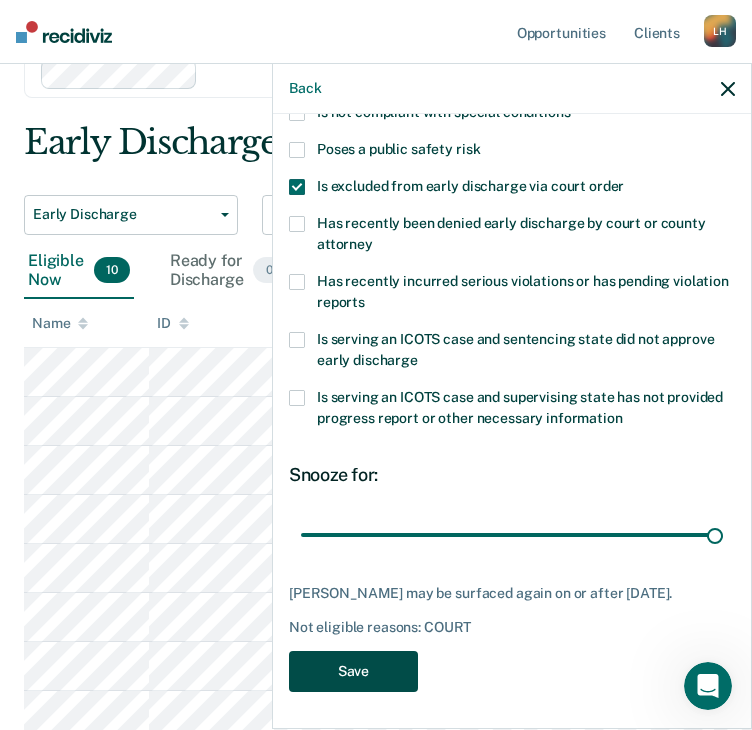 click on "Save" at bounding box center [353, 671] 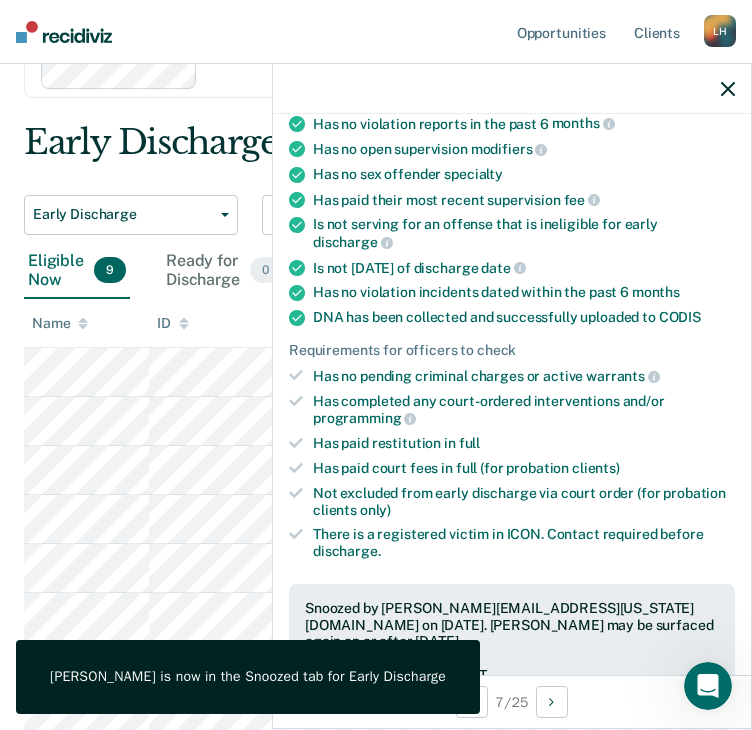 scroll, scrollTop: 231, scrollLeft: 0, axis: vertical 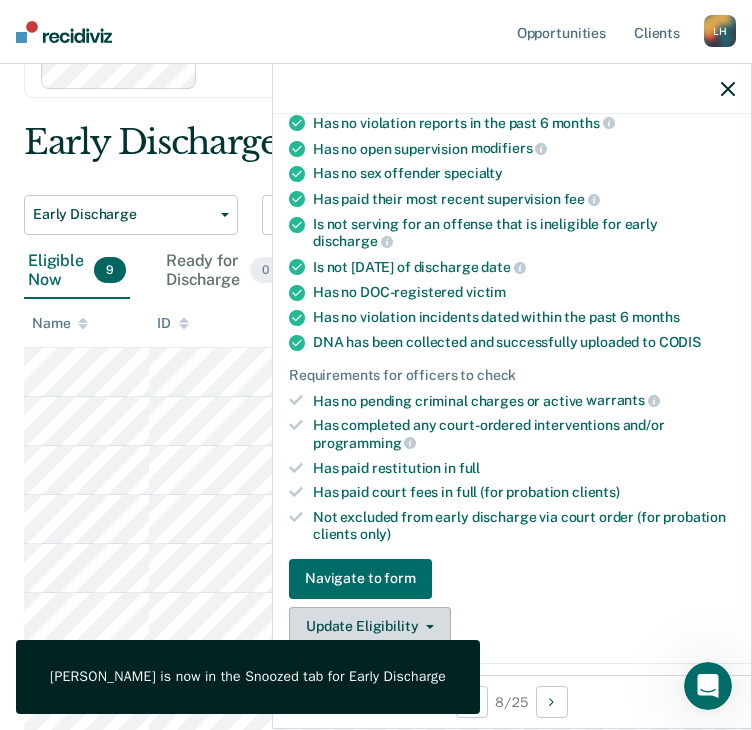 click on "Update Eligibility" at bounding box center [370, 627] 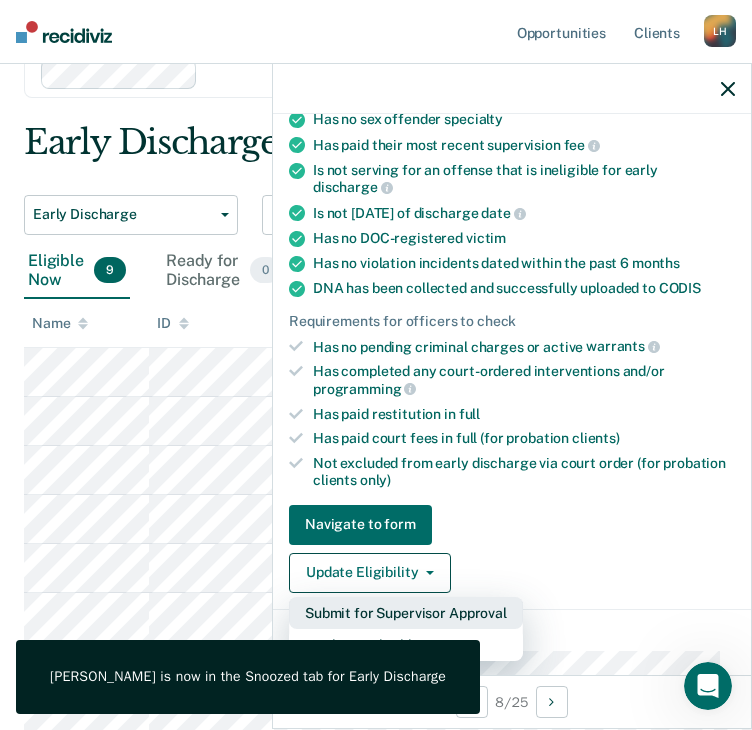 scroll, scrollTop: 431, scrollLeft: 0, axis: vertical 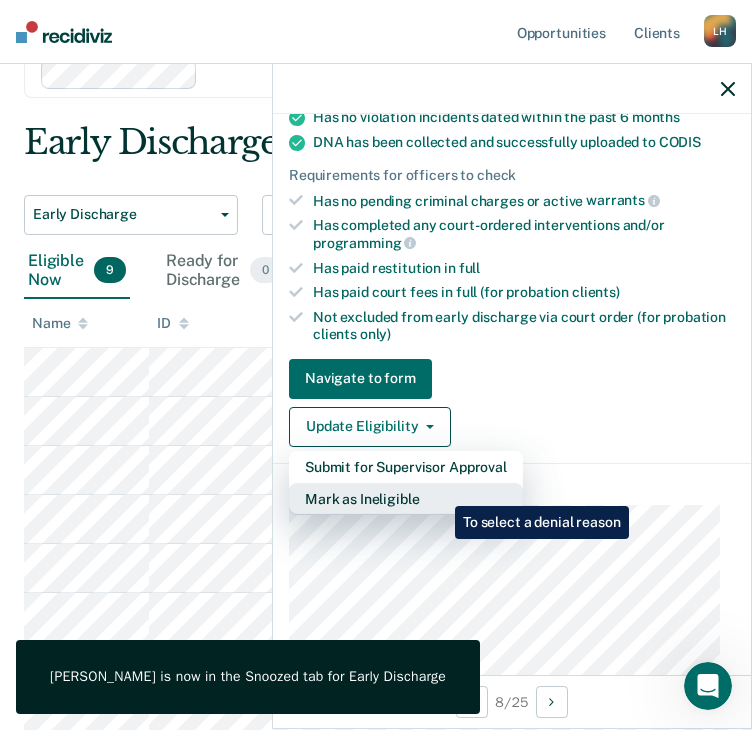 click on "Mark as Ineligible" at bounding box center (406, 499) 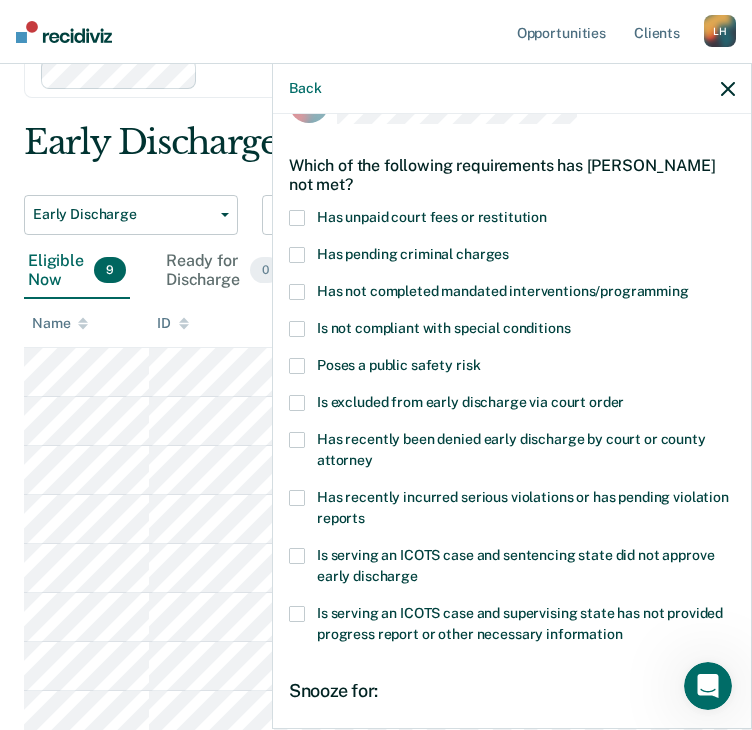 scroll, scrollTop: 100, scrollLeft: 0, axis: vertical 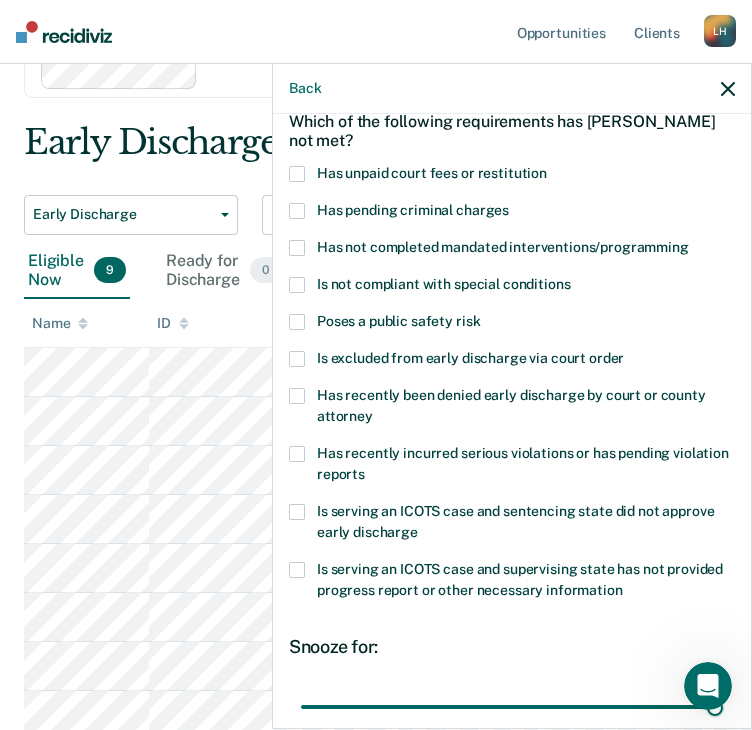 drag, startPoint x: 440, startPoint y: 701, endPoint x: 736, endPoint y: 371, distance: 443.30124 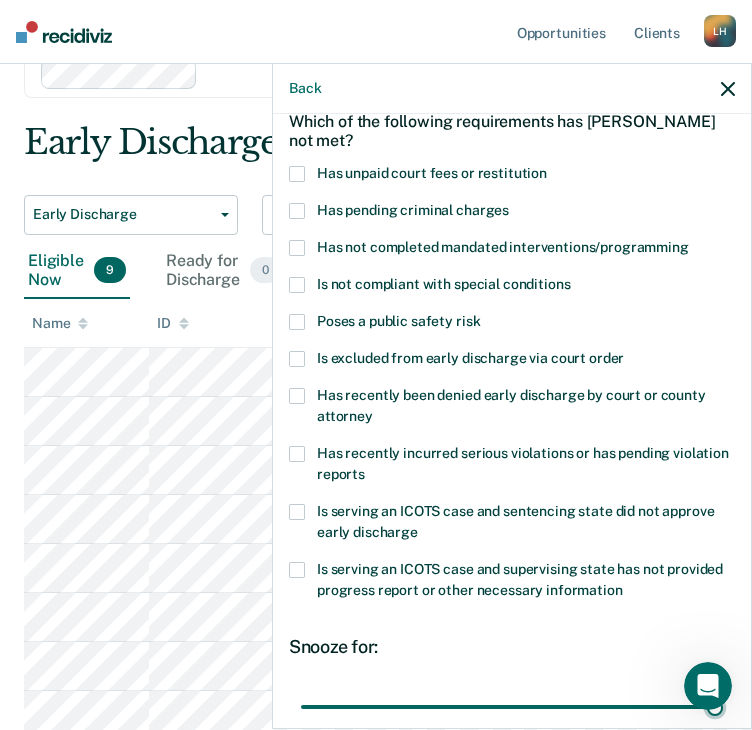 type on "90" 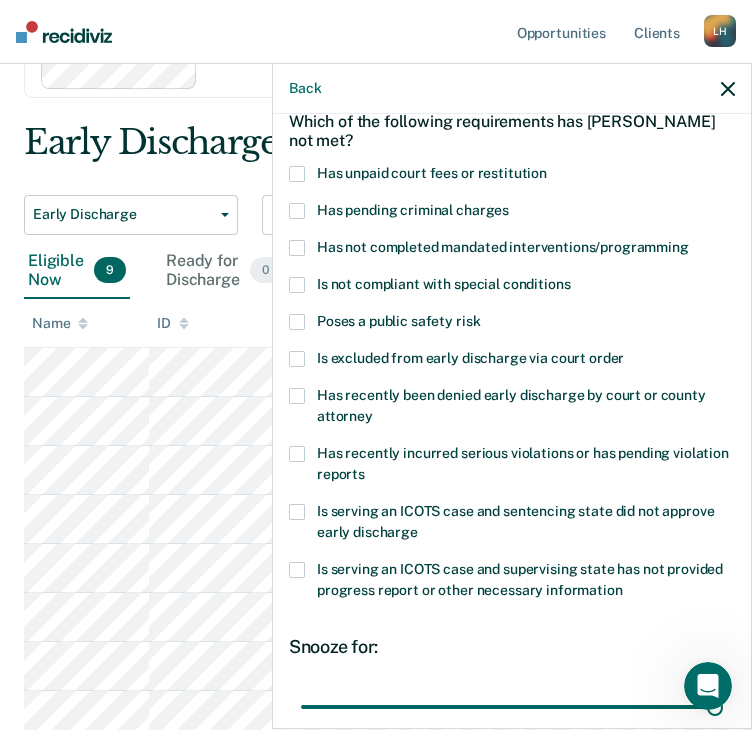 click on "Has not completed mandated interventions/programming" at bounding box center [503, 247] 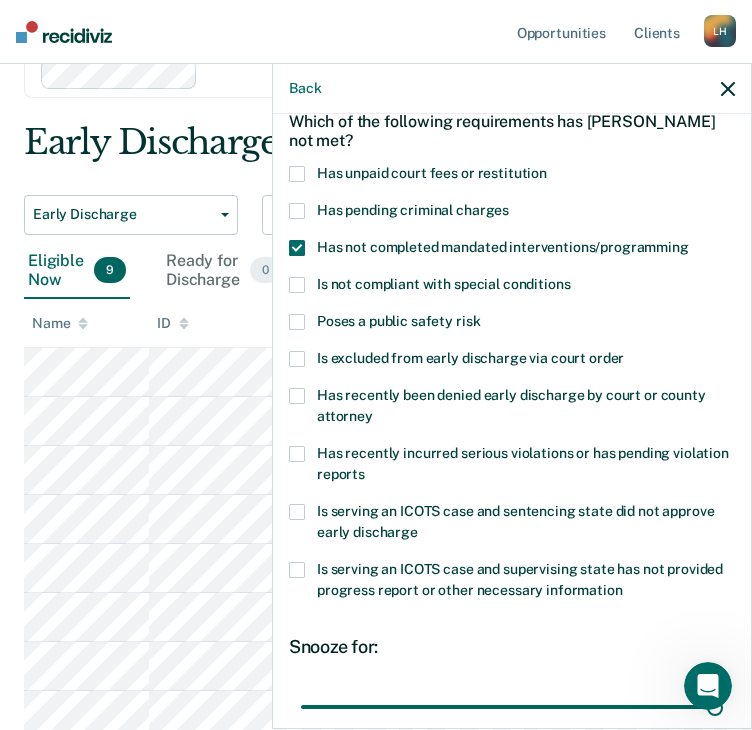 scroll, scrollTop: 272, scrollLeft: 0, axis: vertical 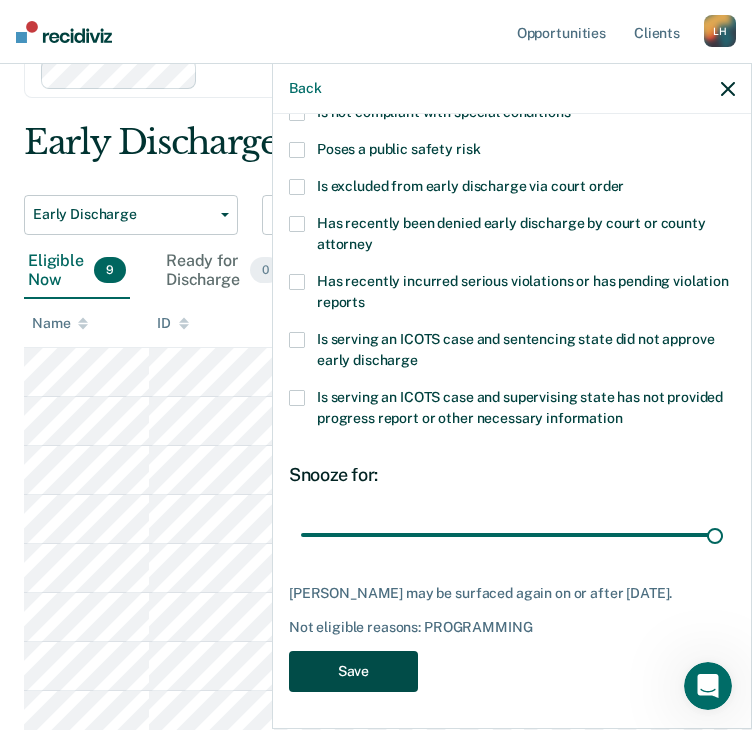 click on "Save" at bounding box center [353, 671] 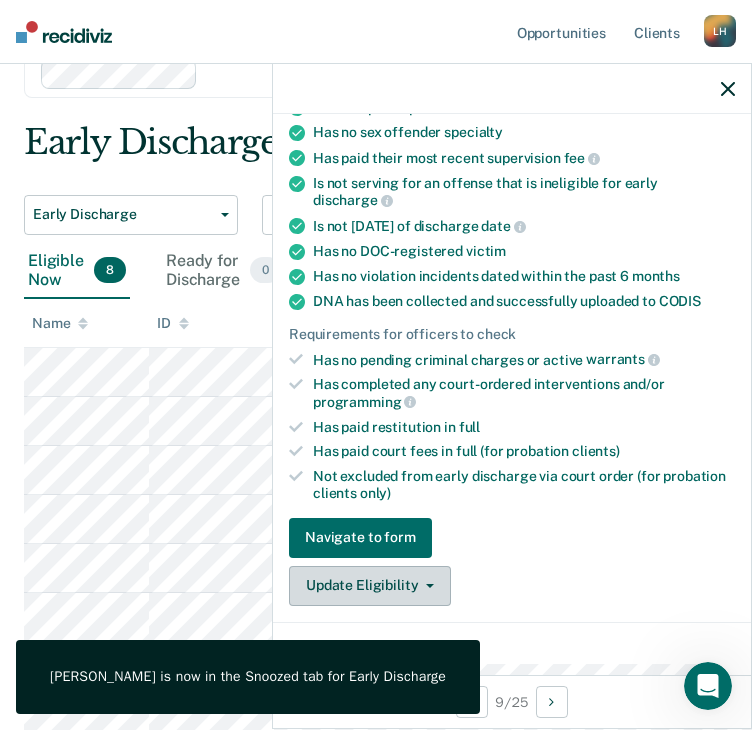 click on "Update Eligibility" at bounding box center (370, 586) 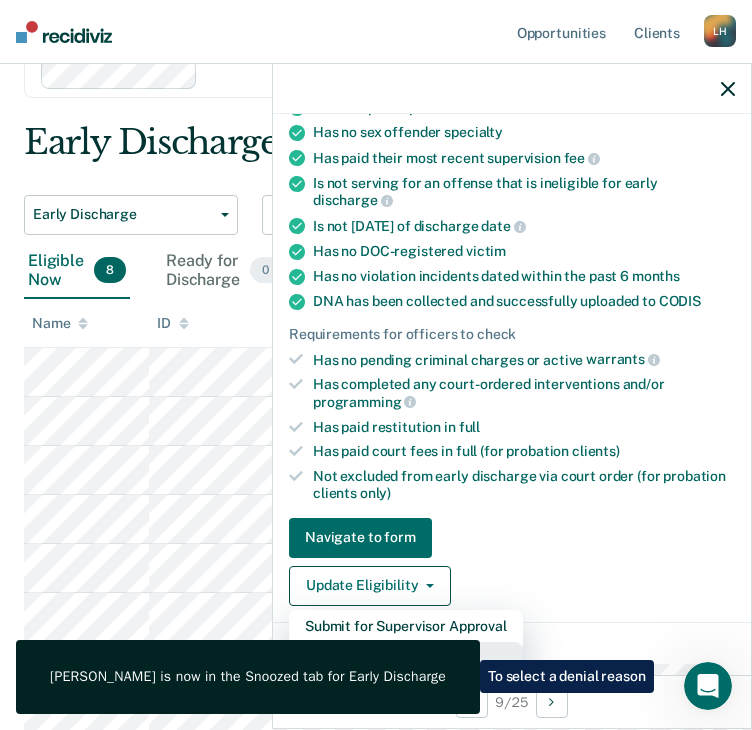click on "Mark as Ineligible" at bounding box center [406, 658] 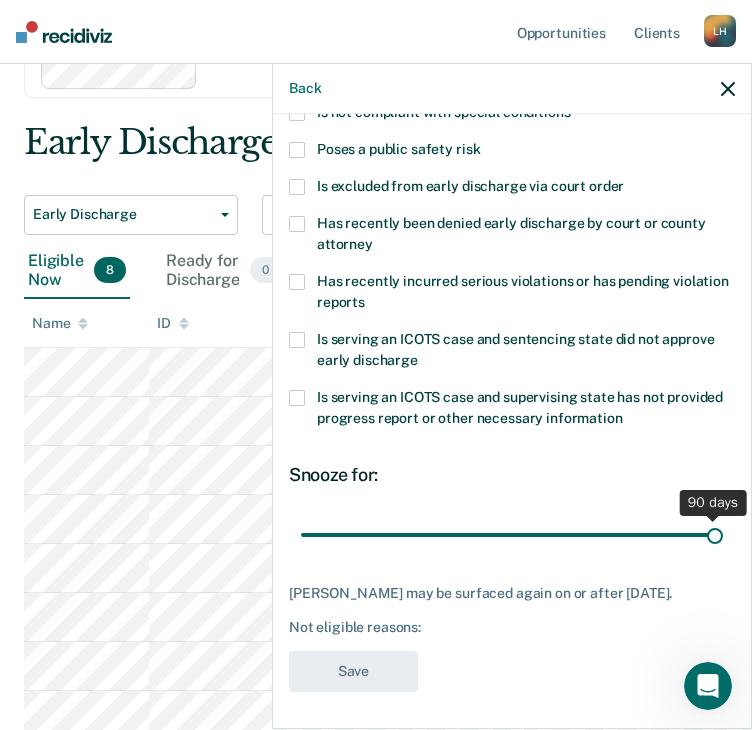 drag, startPoint x: 441, startPoint y: 542, endPoint x: 724, endPoint y: 509, distance: 284.91754 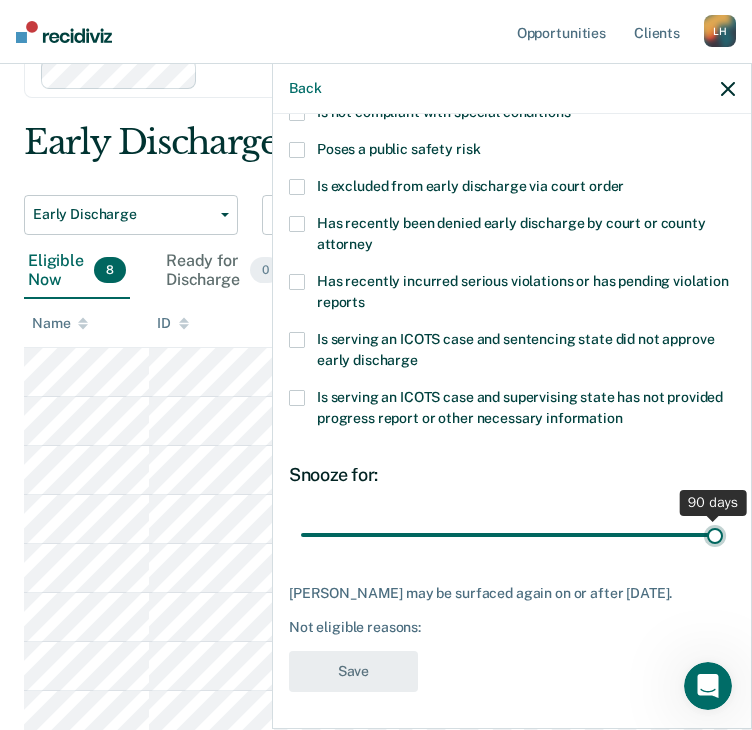 type on "90" 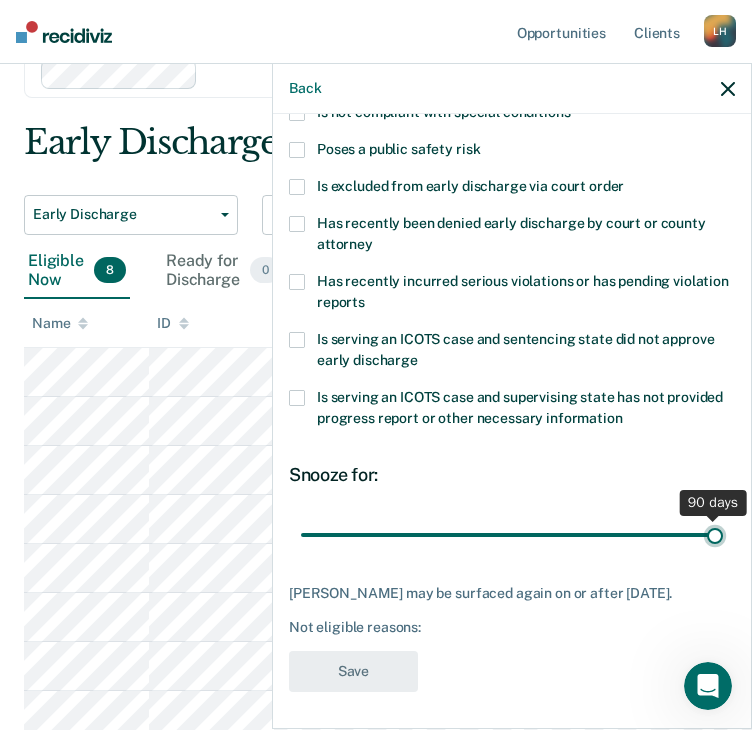click at bounding box center (512, 535) 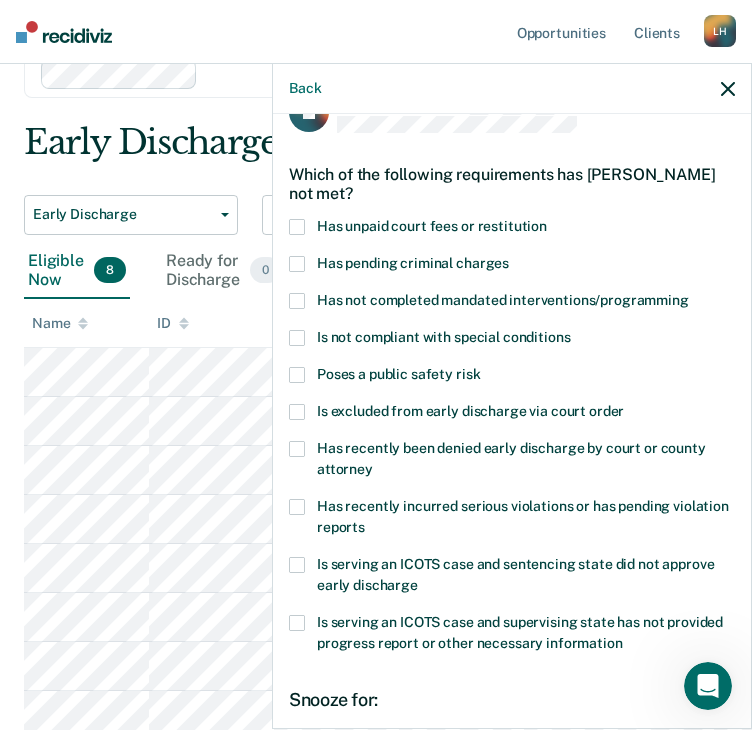 scroll, scrollTop: 0, scrollLeft: 0, axis: both 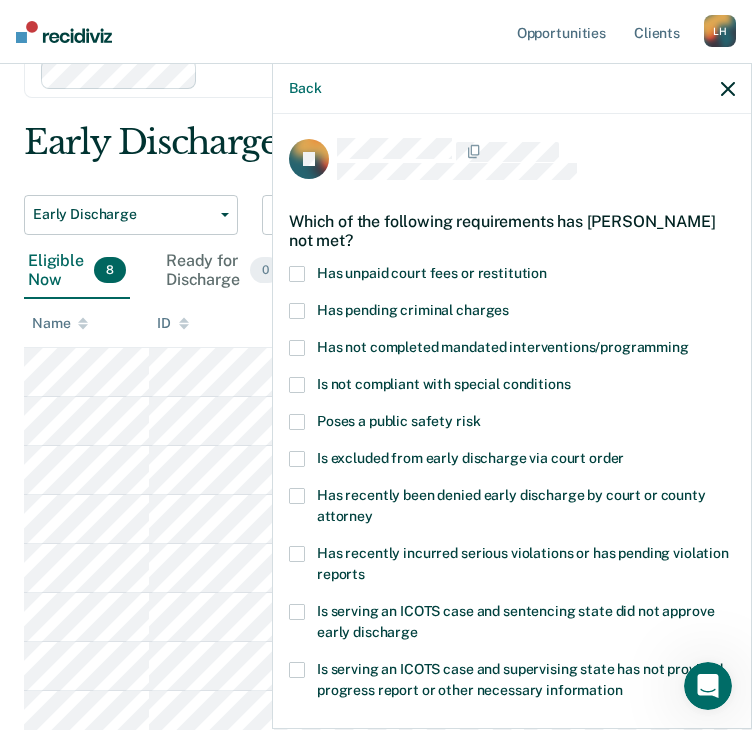 click on "Which of the following requirements has [PERSON_NAME] not met?" at bounding box center [512, 231] 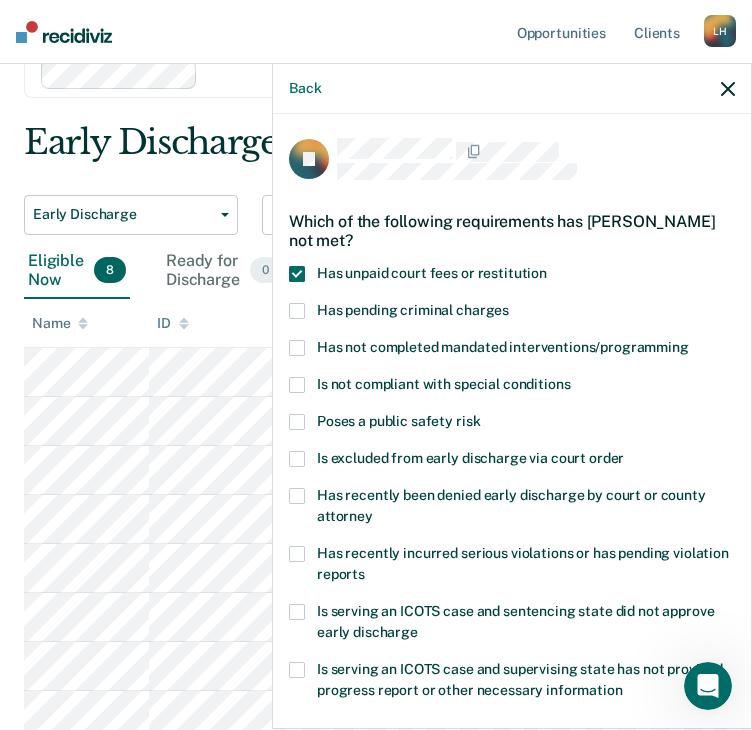 click on "Has not completed mandated interventions/programming" at bounding box center [503, 347] 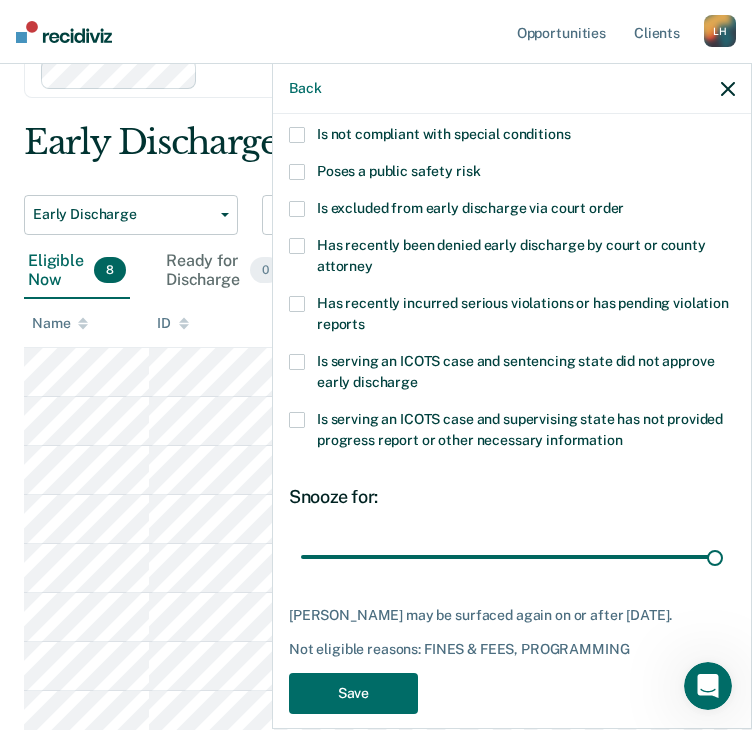 scroll, scrollTop: 272, scrollLeft: 0, axis: vertical 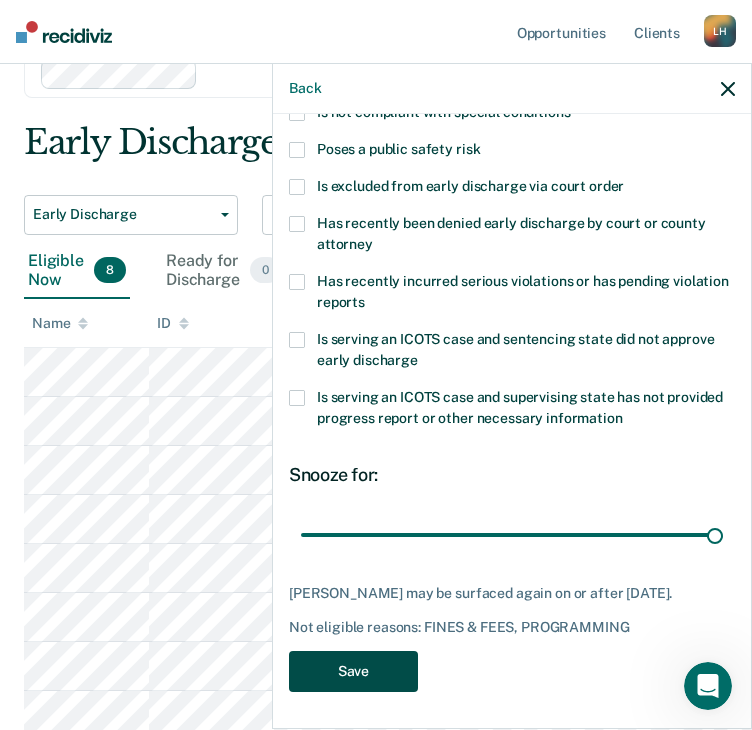 click on "Save" at bounding box center [353, 671] 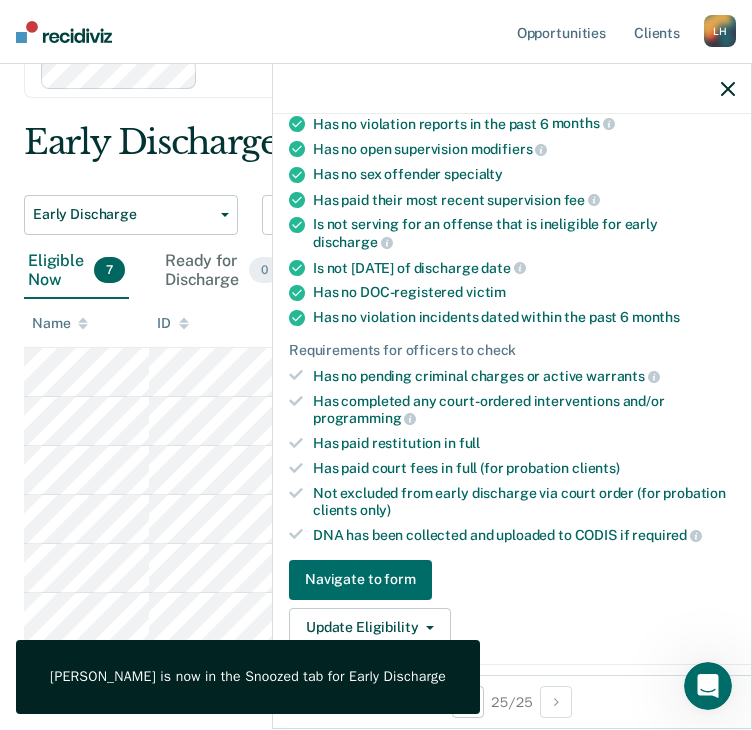 scroll, scrollTop: 314, scrollLeft: 0, axis: vertical 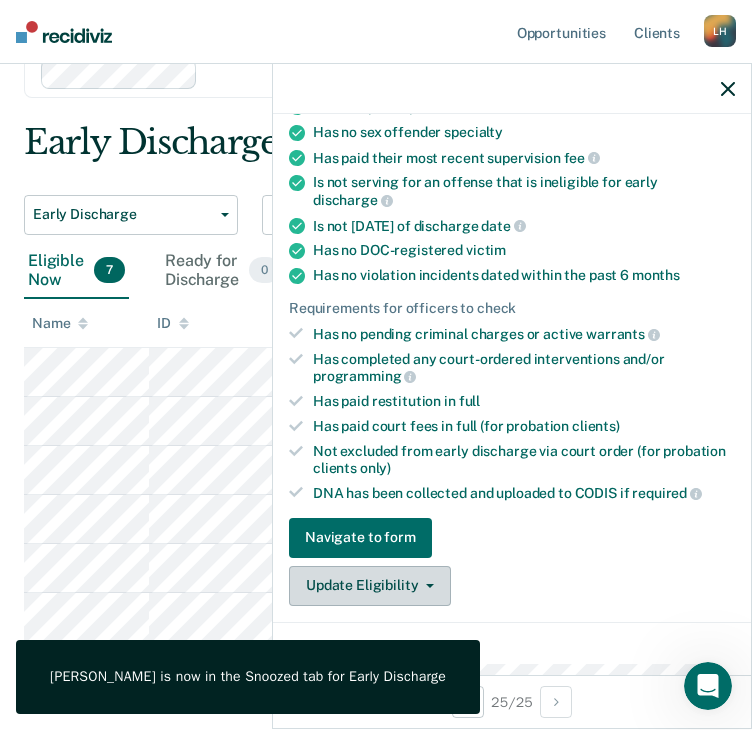 click on "Update Eligibility" at bounding box center [370, 586] 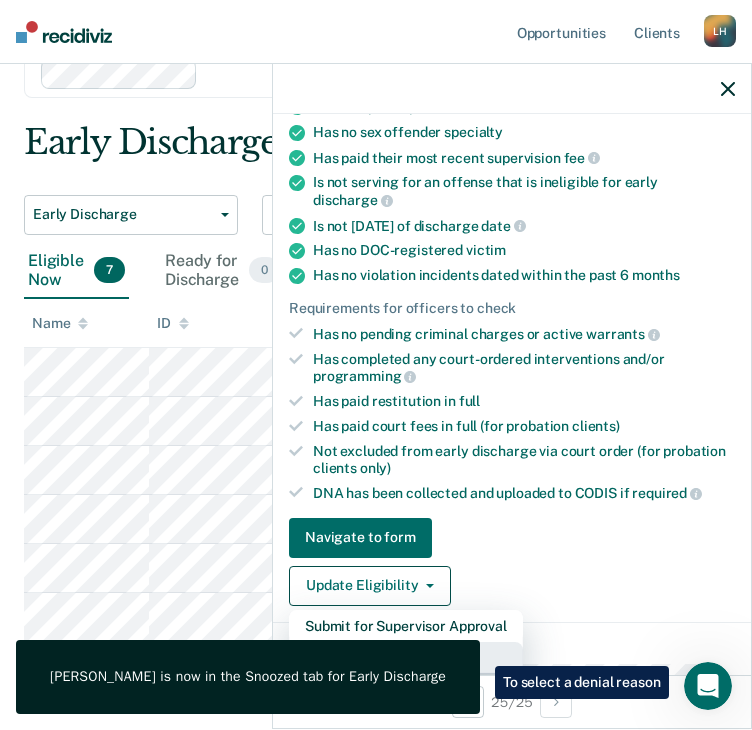 click on "Mark as Ineligible" at bounding box center [406, 658] 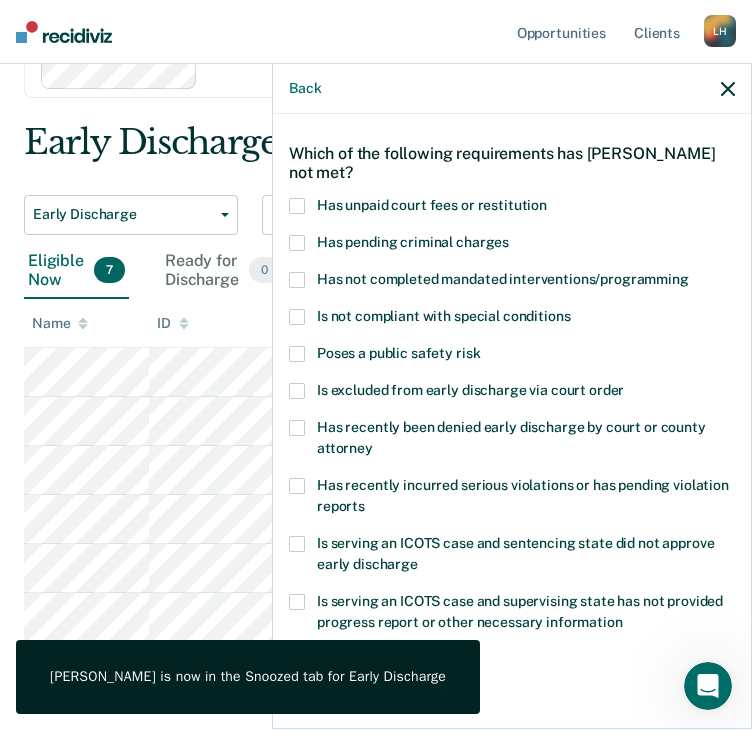 scroll, scrollTop: 0, scrollLeft: 0, axis: both 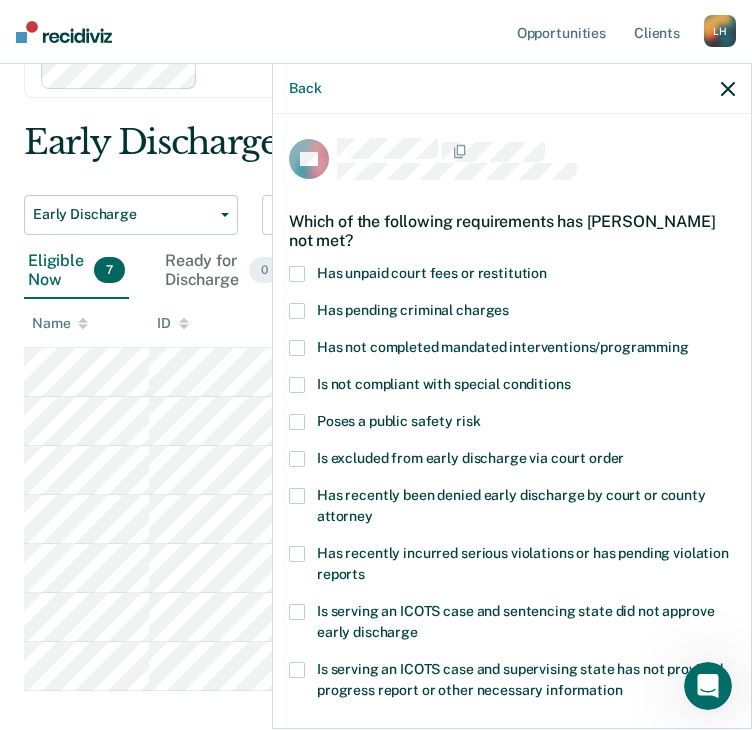 click on "Is excluded from early discharge via court order" at bounding box center [470, 458] 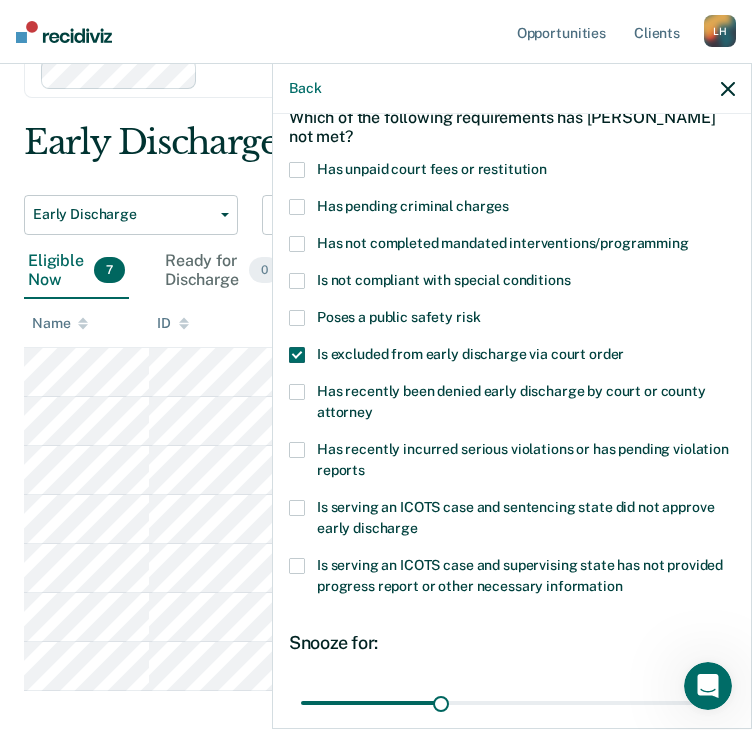 scroll, scrollTop: 272, scrollLeft: 0, axis: vertical 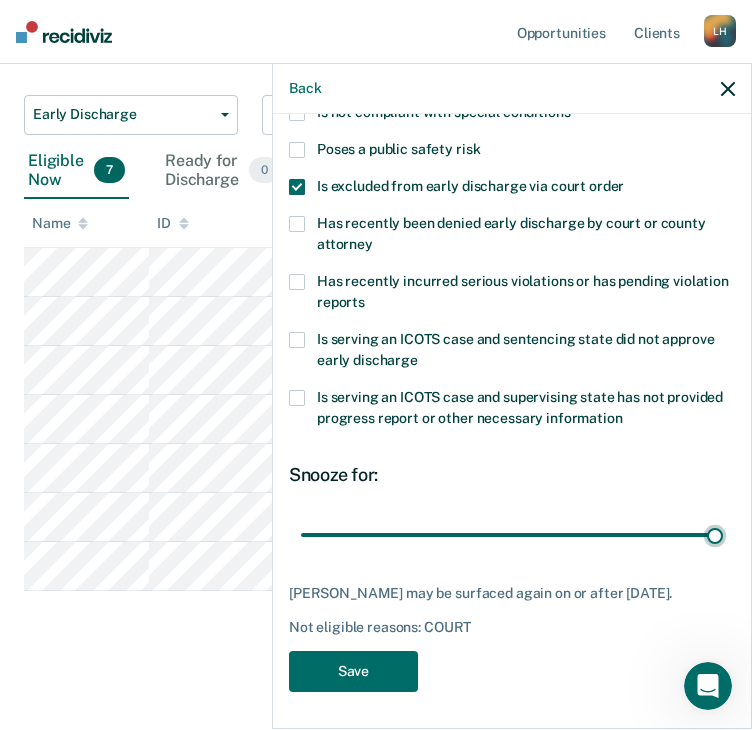 drag, startPoint x: 442, startPoint y: 540, endPoint x: 758, endPoint y: 539, distance: 316.0016 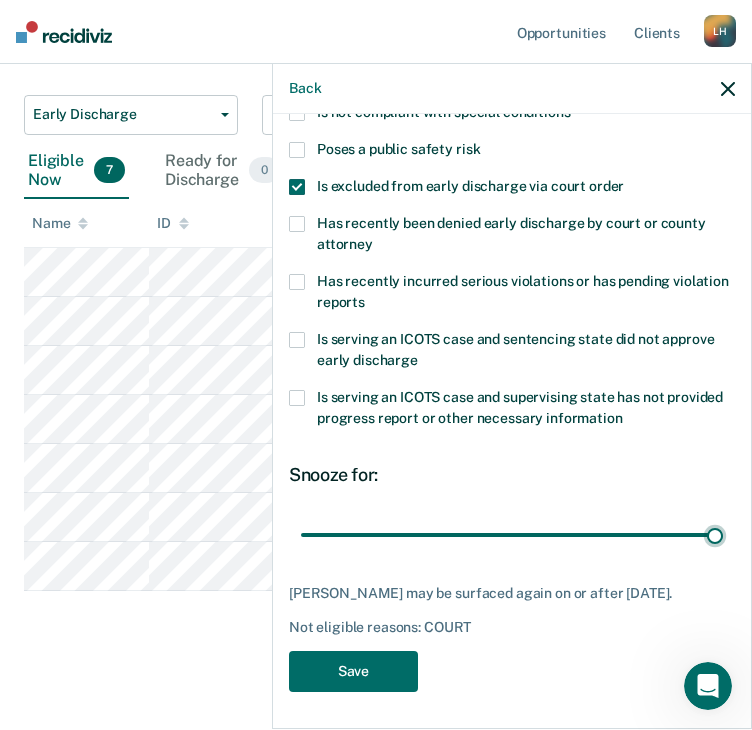 type on "90" 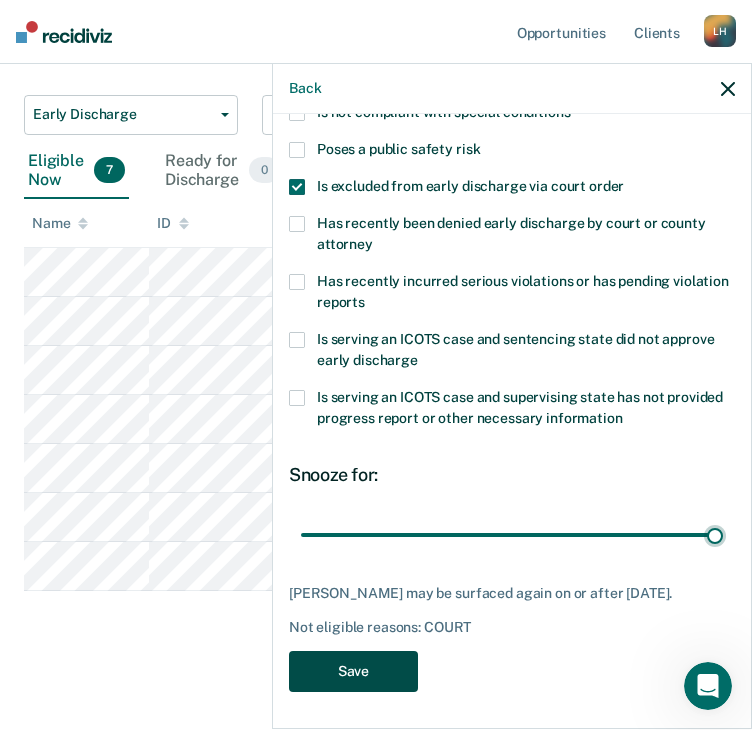 click on "Save" at bounding box center [353, 671] 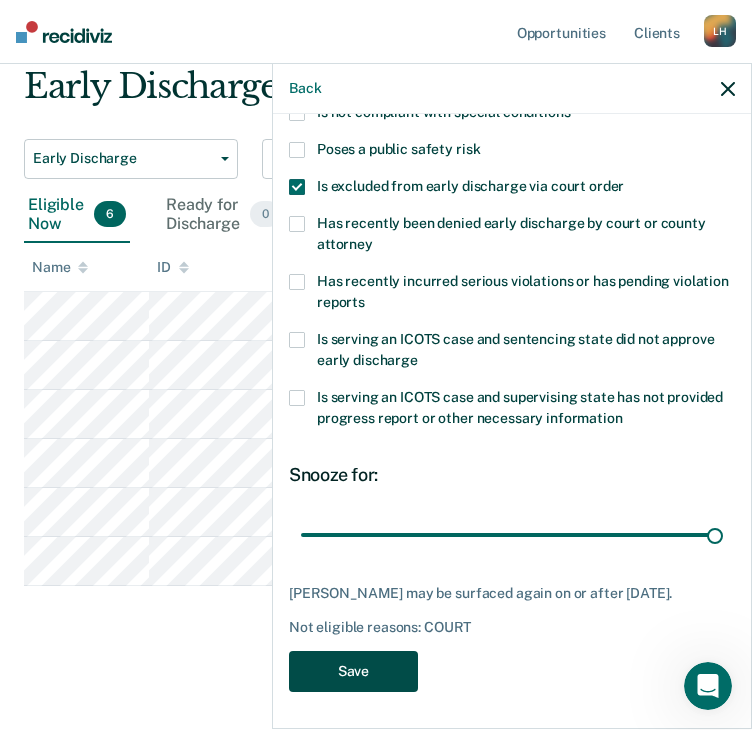 scroll, scrollTop: 143, scrollLeft: 0, axis: vertical 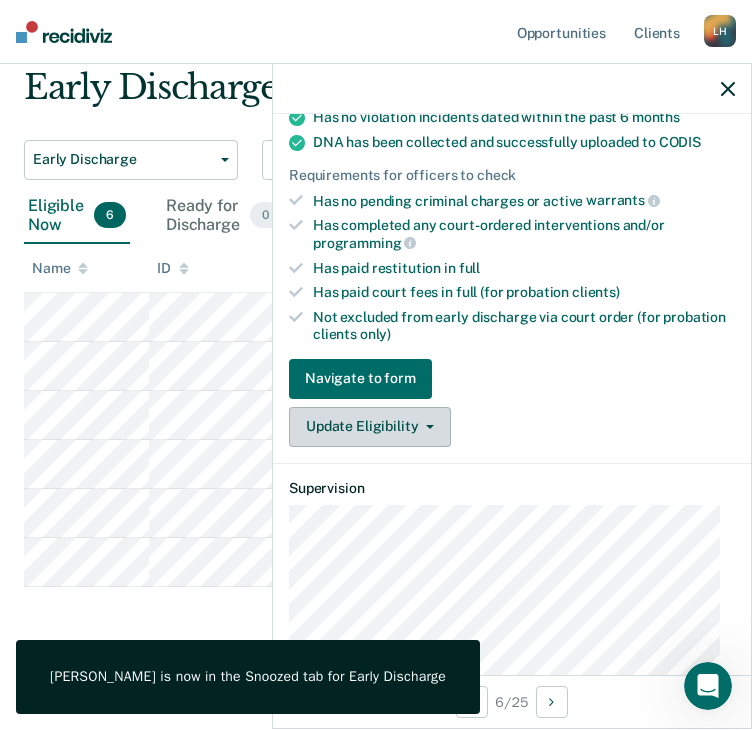 click on "Update Eligibility" at bounding box center (370, 427) 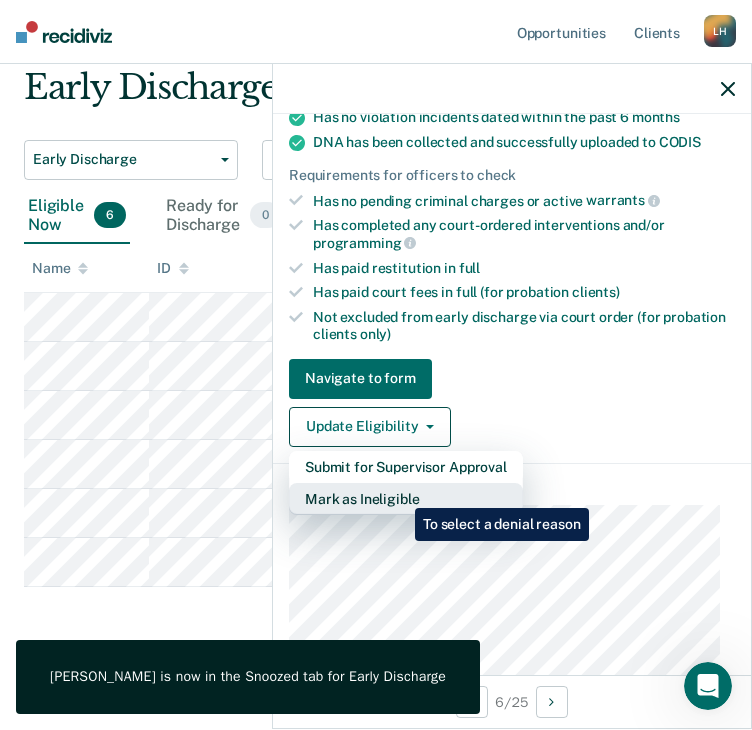 click on "Mark as Ineligible" at bounding box center (406, 499) 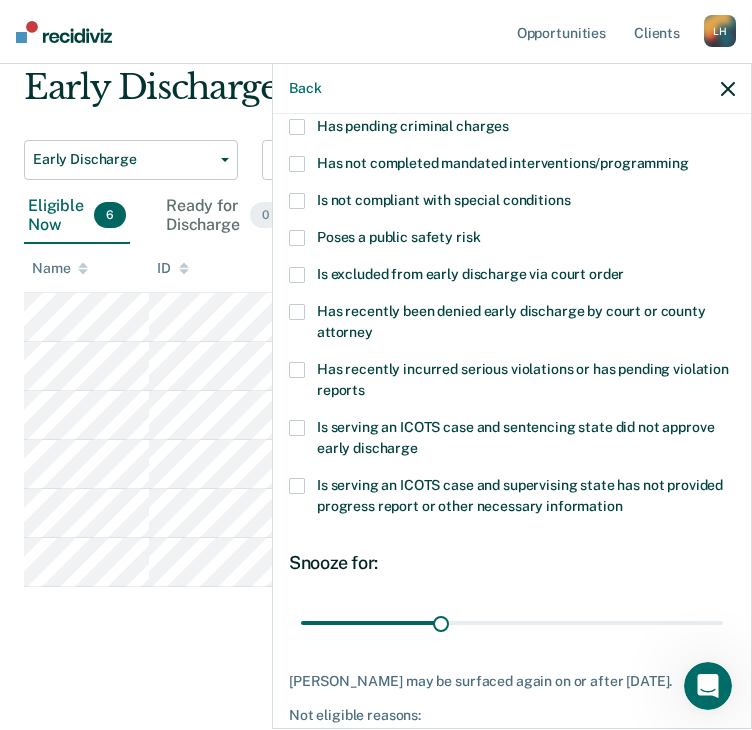 scroll, scrollTop: 272, scrollLeft: 0, axis: vertical 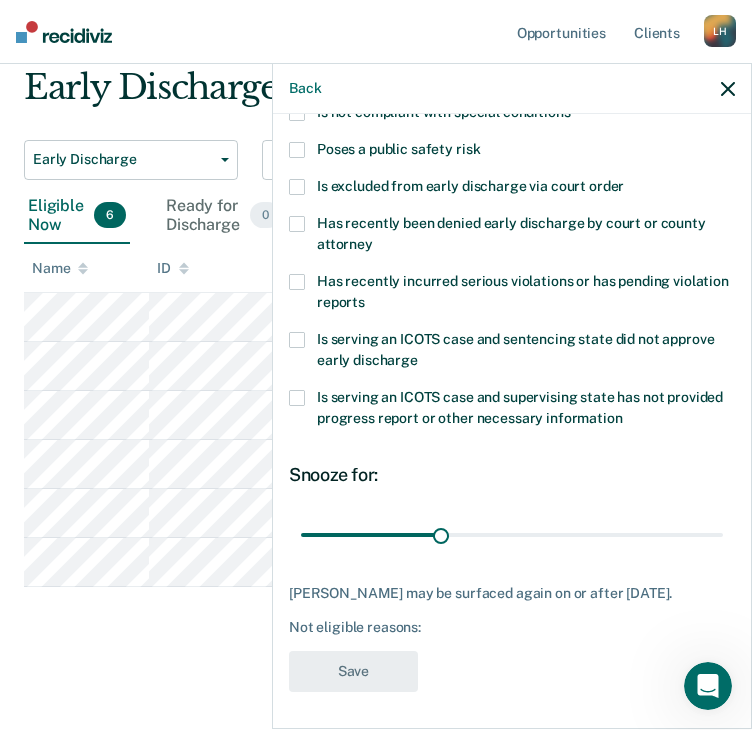 click on "Is serving an ICOTS case and sentencing state did not approve early discharge" at bounding box center [515, 349] 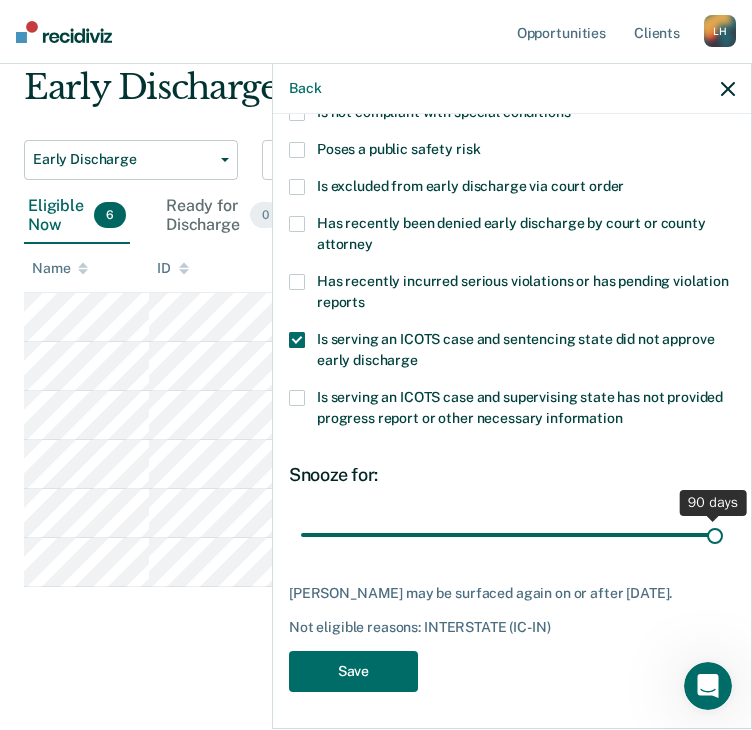 drag, startPoint x: 433, startPoint y: 529, endPoint x: 826, endPoint y: 513, distance: 393.32556 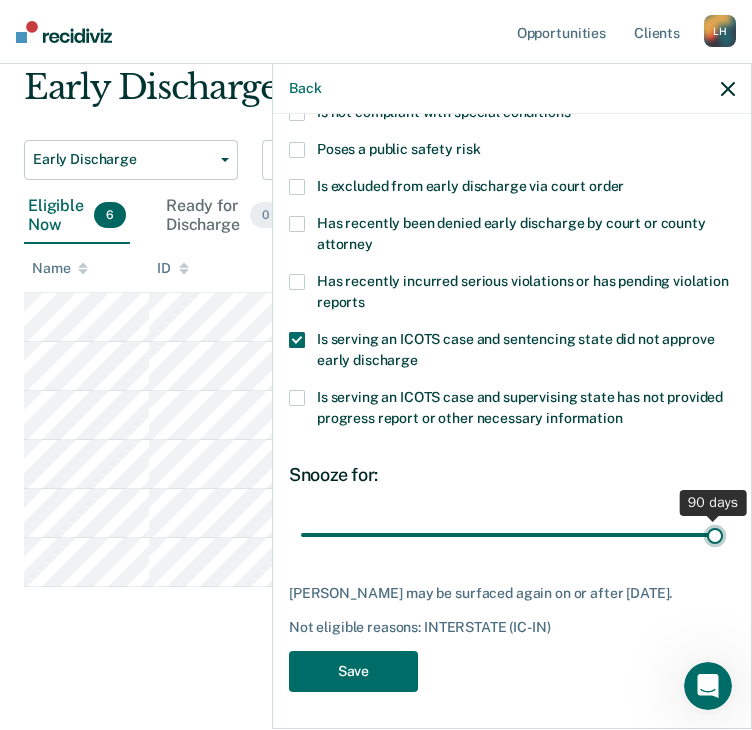 type on "90" 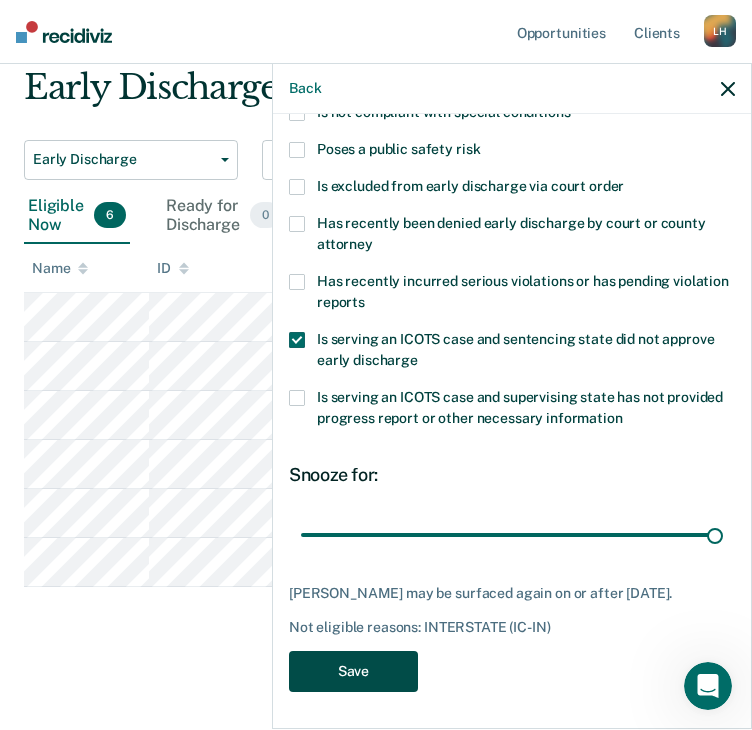 click on "Save" at bounding box center (353, 671) 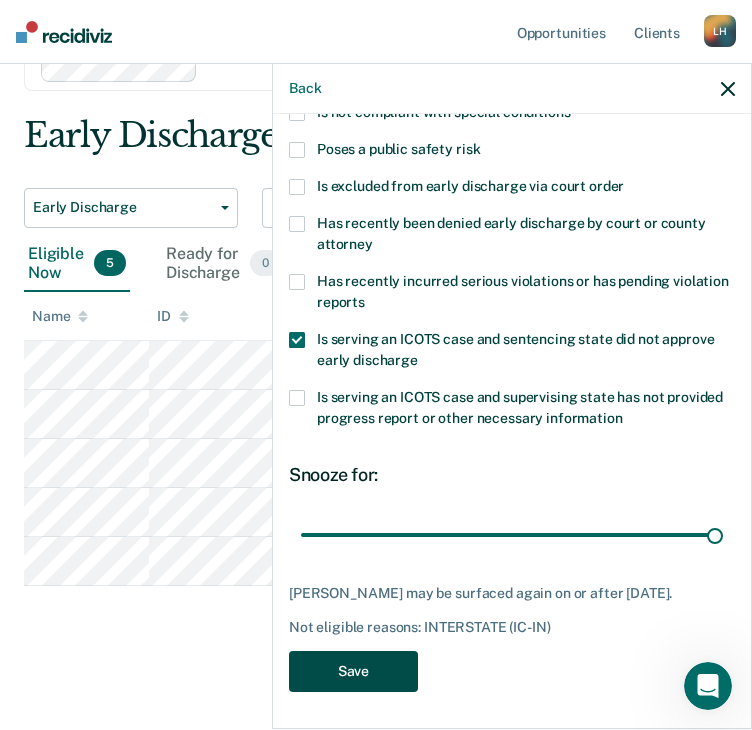 scroll, scrollTop: 94, scrollLeft: 0, axis: vertical 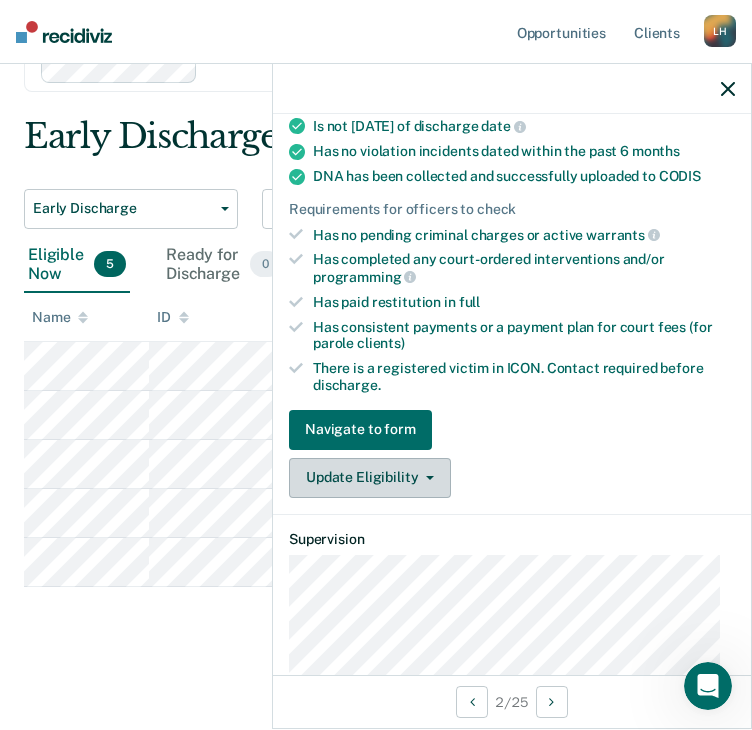 click on "Update Eligibility" at bounding box center [370, 478] 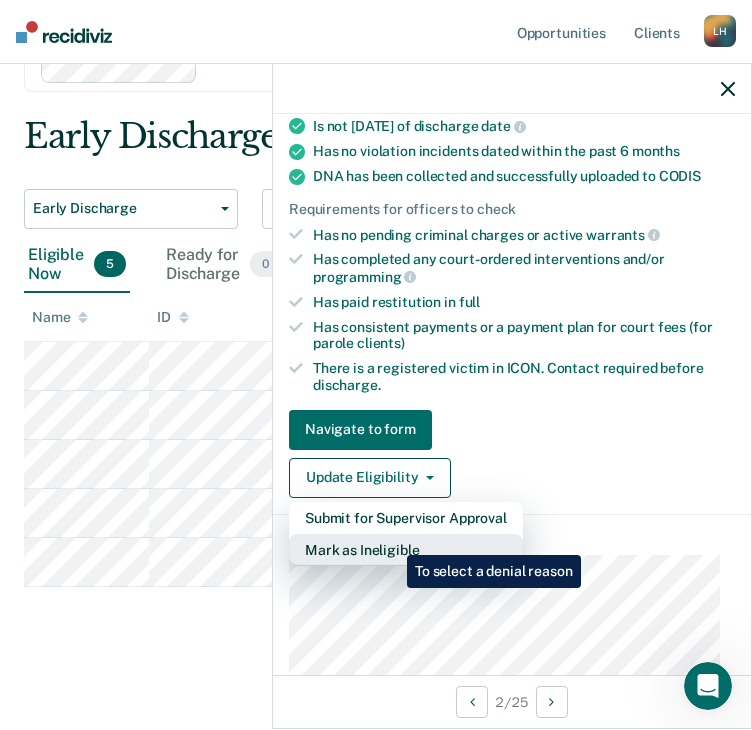 click on "Mark as Ineligible" at bounding box center [406, 550] 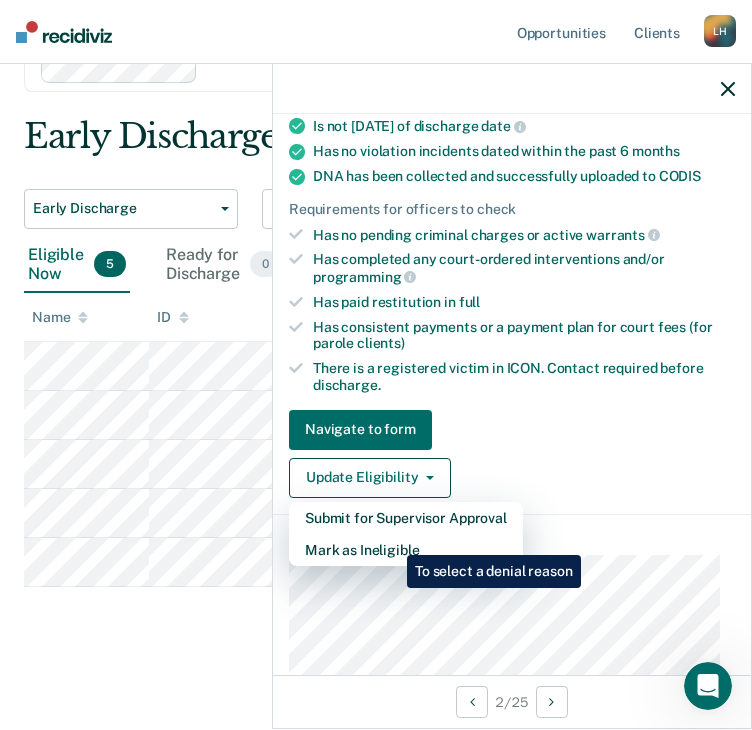 scroll, scrollTop: 272, scrollLeft: 0, axis: vertical 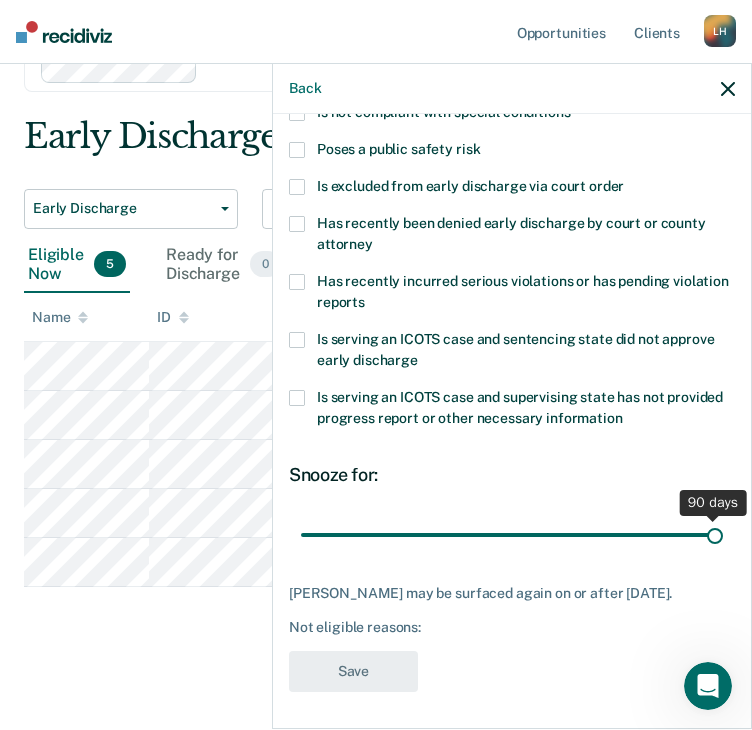 drag, startPoint x: 442, startPoint y: 529, endPoint x: 744, endPoint y: 548, distance: 302.5971 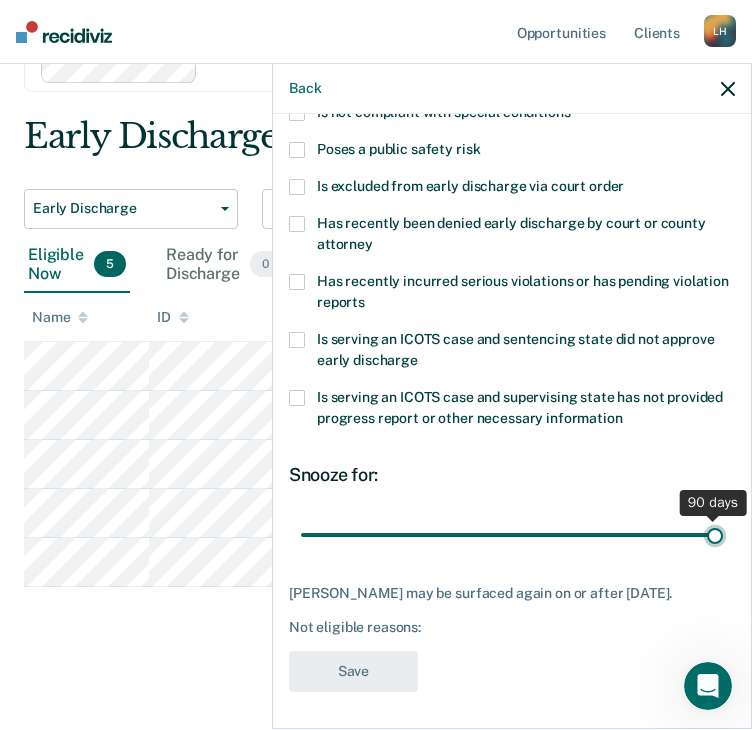 type on "90" 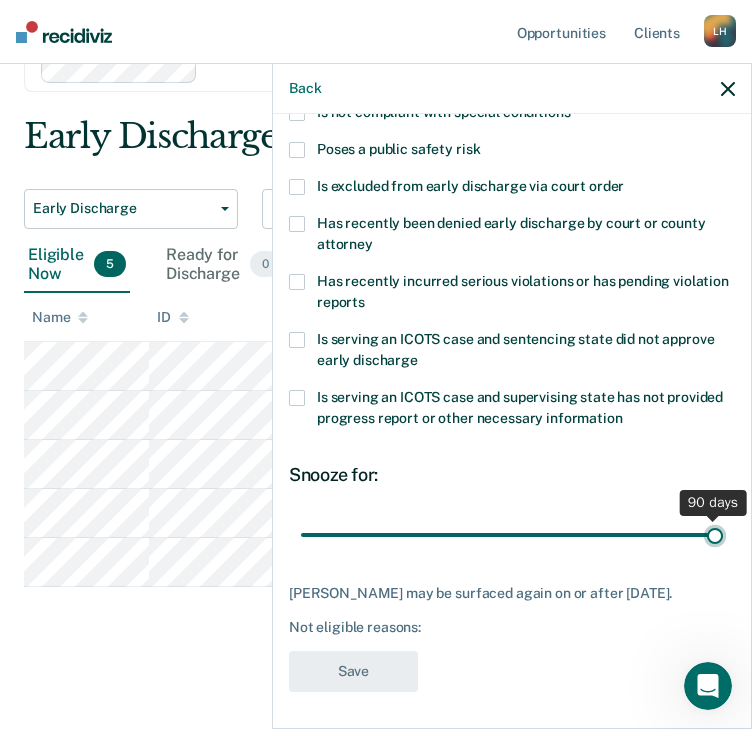 click at bounding box center (512, 535) 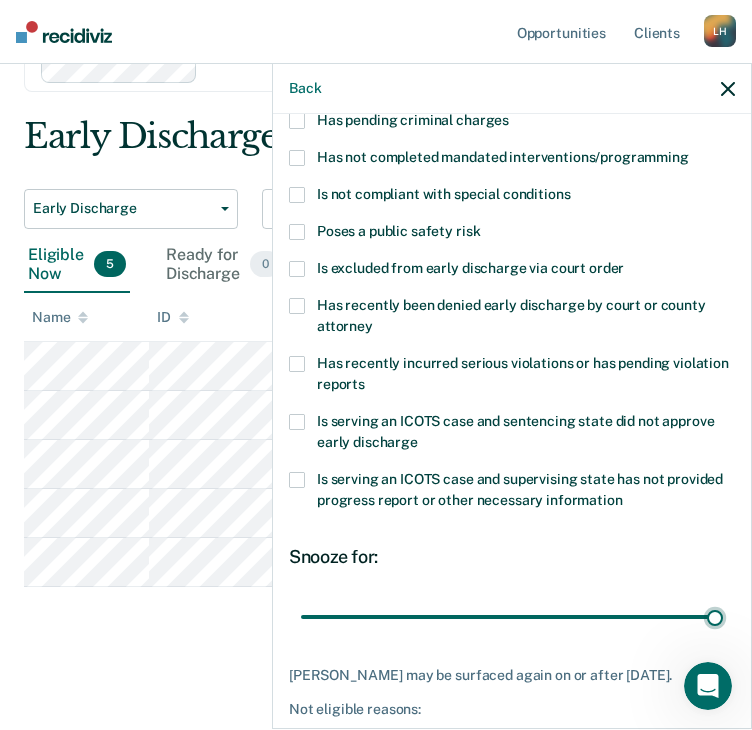 scroll, scrollTop: 0, scrollLeft: 0, axis: both 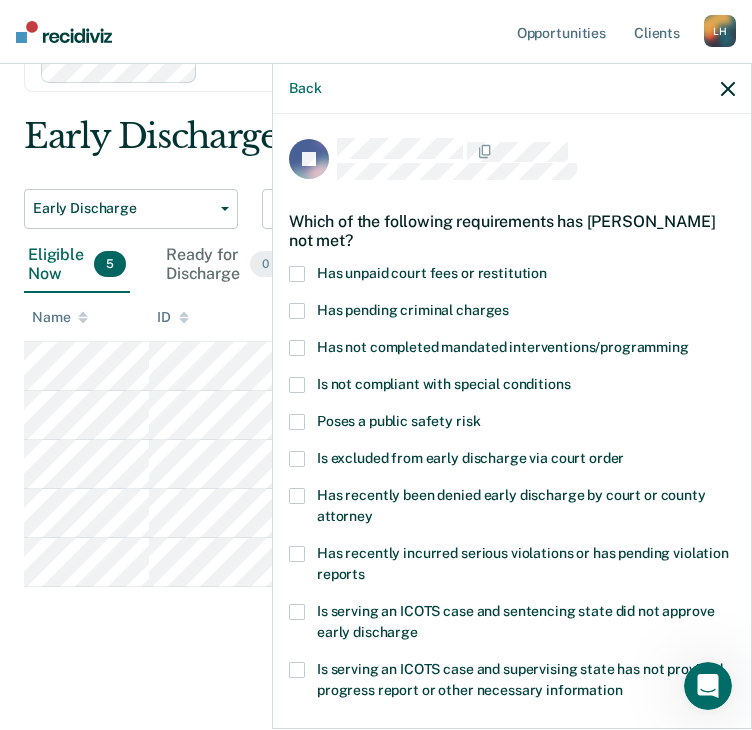 click on "Is excluded from early discharge via court order" at bounding box center [470, 458] 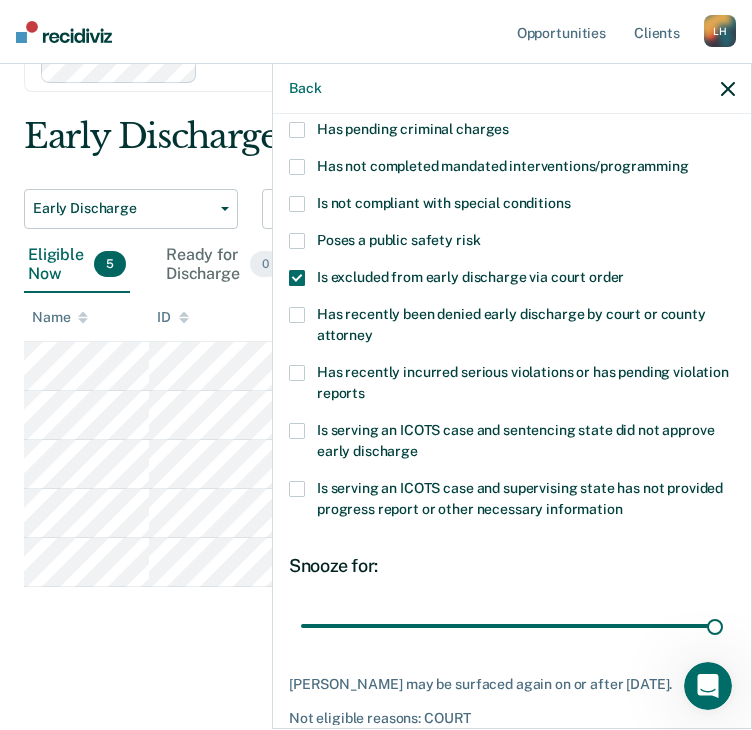 scroll, scrollTop: 289, scrollLeft: 0, axis: vertical 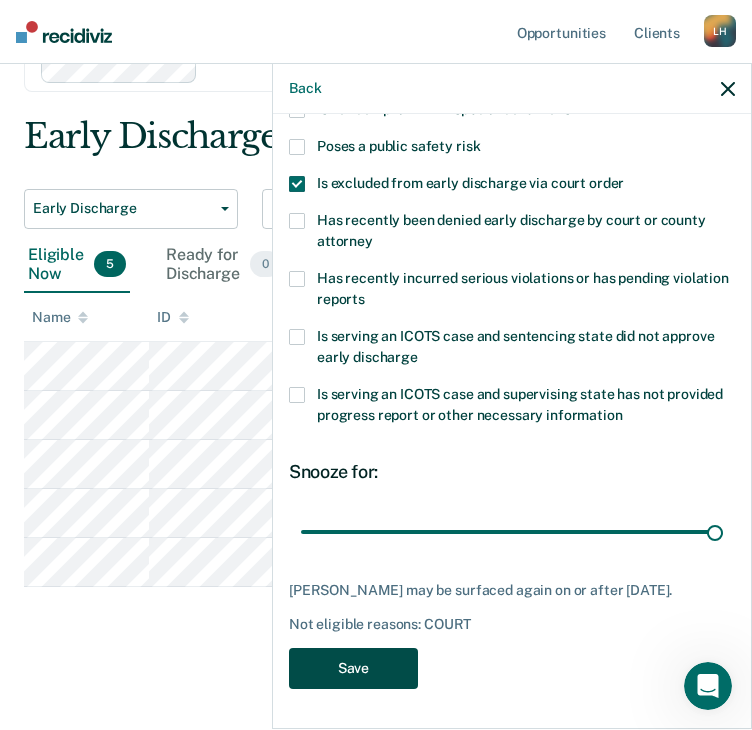 click on "Save" at bounding box center (353, 668) 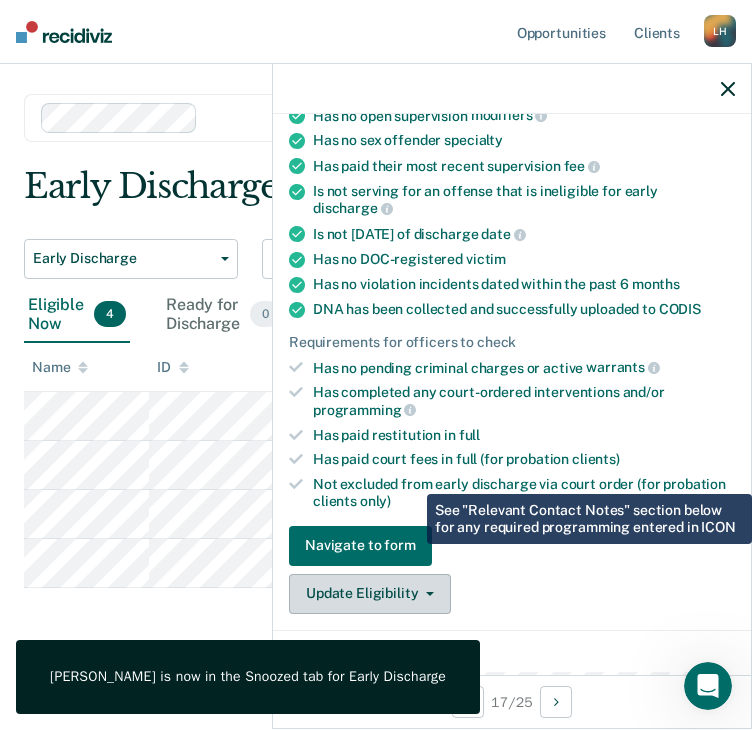 scroll, scrollTop: 381, scrollLeft: 0, axis: vertical 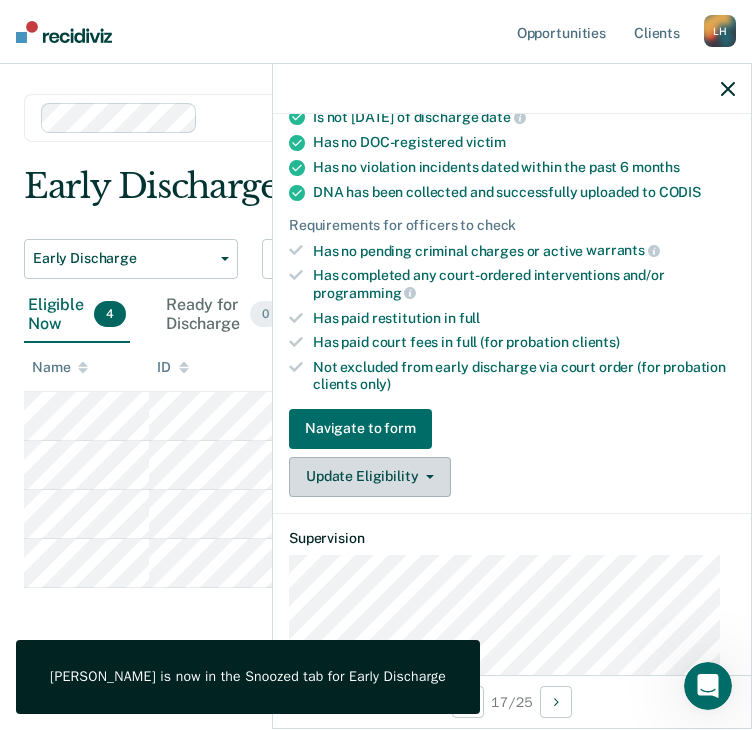 click on "Update Eligibility" at bounding box center [370, 477] 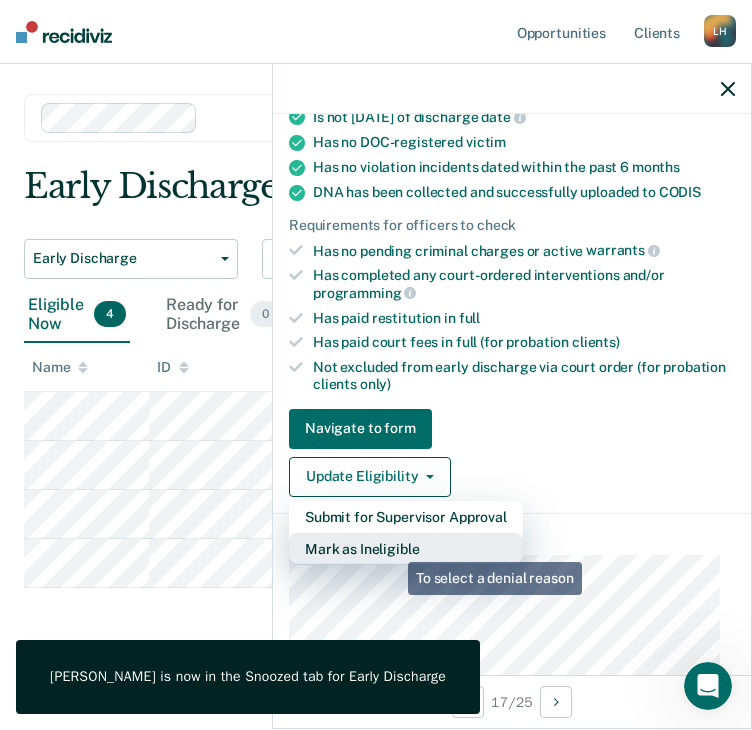 click on "Mark as Ineligible" at bounding box center (406, 549) 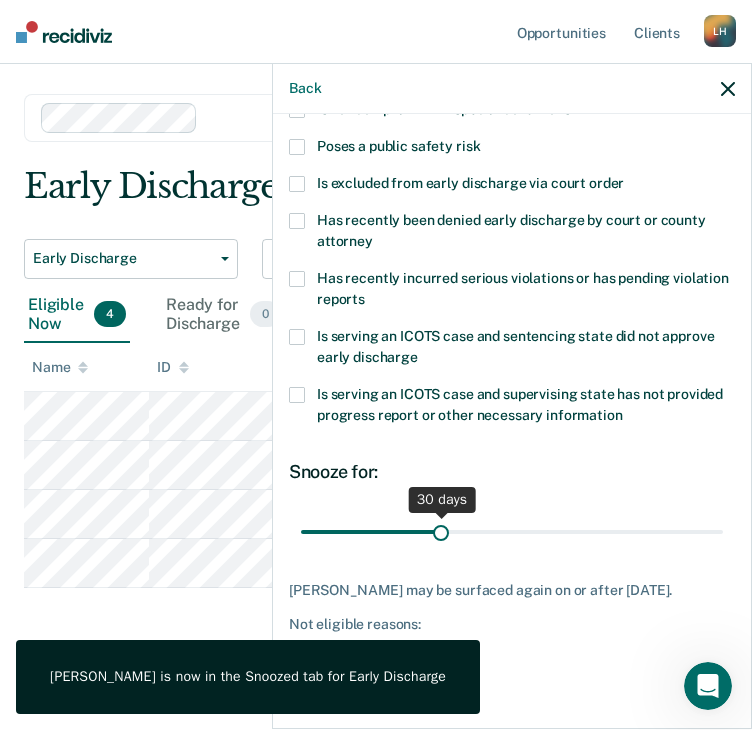 scroll, scrollTop: 272, scrollLeft: 0, axis: vertical 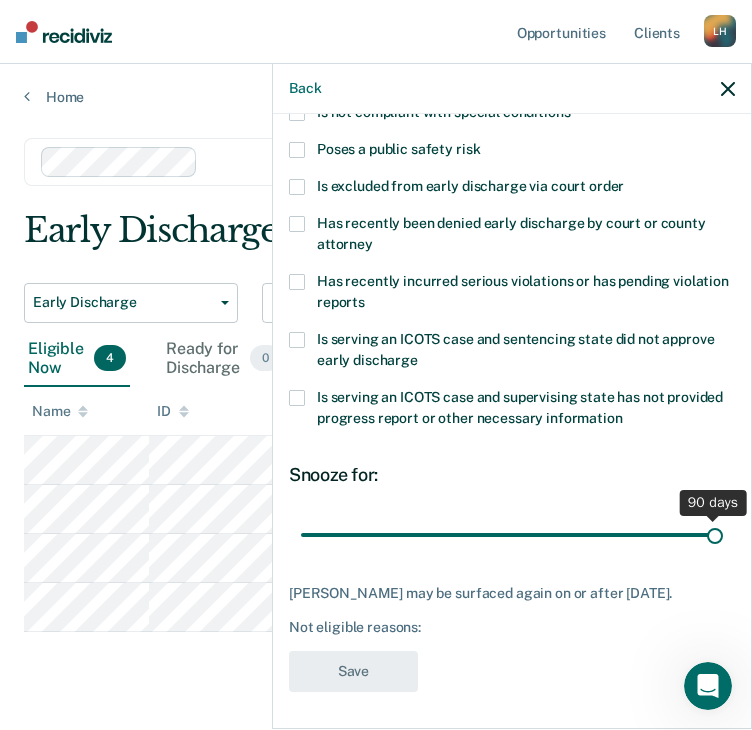 drag, startPoint x: 438, startPoint y: 525, endPoint x: 752, endPoint y: 537, distance: 314.22922 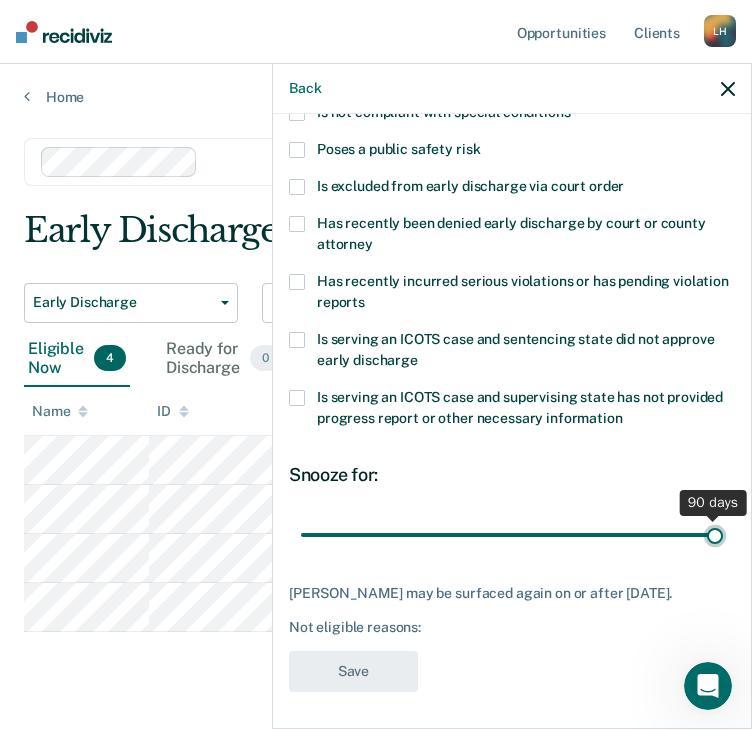 type on "90" 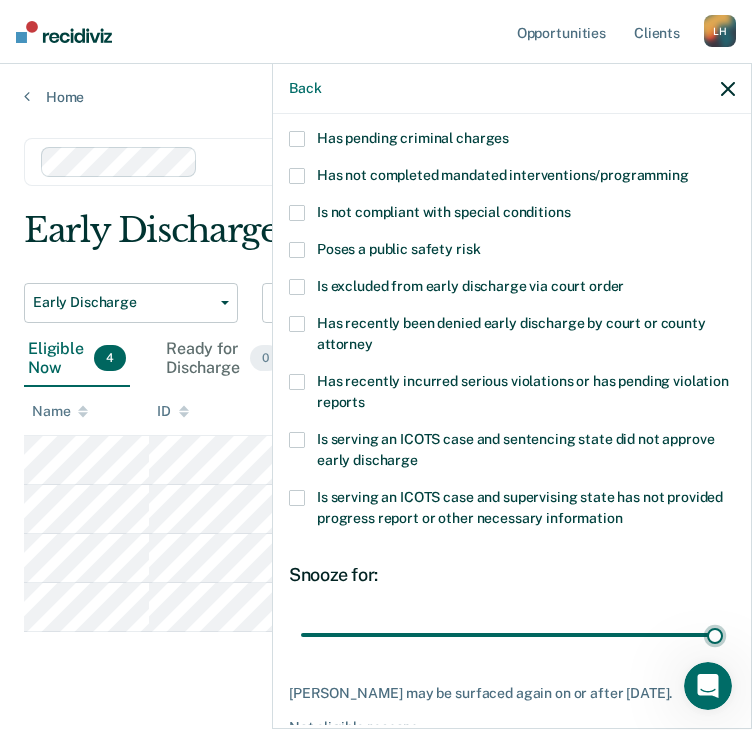 scroll, scrollTop: 0, scrollLeft: 0, axis: both 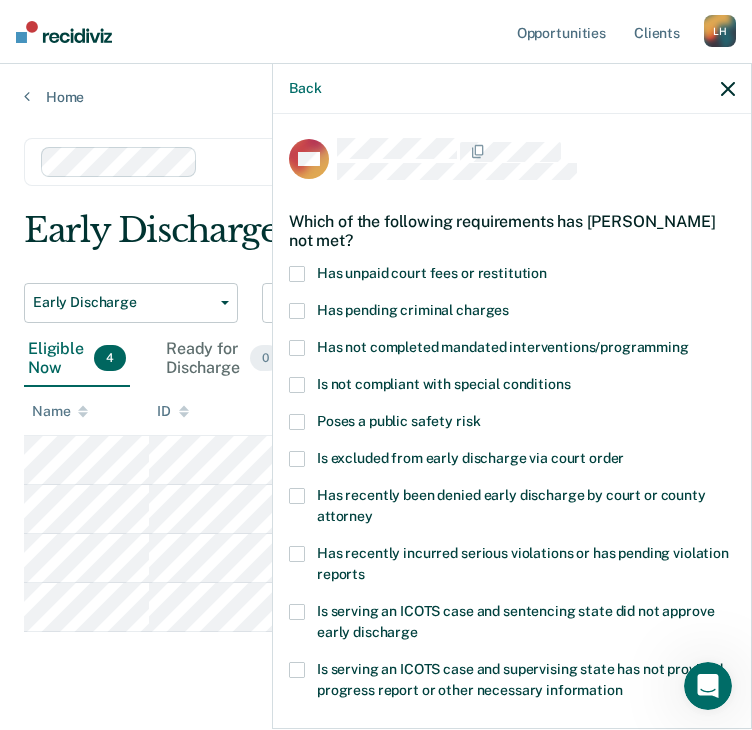 click on "Has not completed mandated interventions/programming" at bounding box center [503, 347] 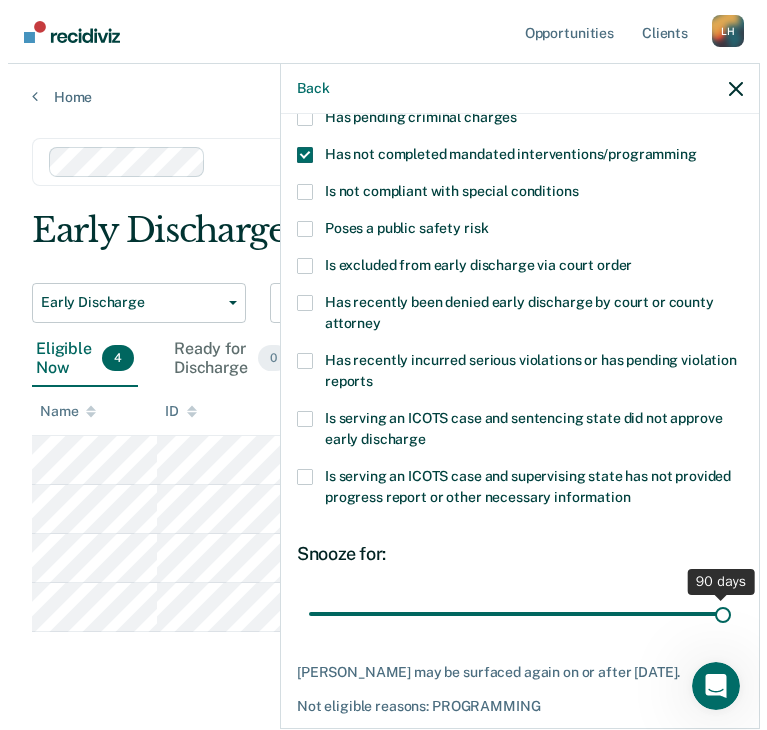 scroll, scrollTop: 272, scrollLeft: 0, axis: vertical 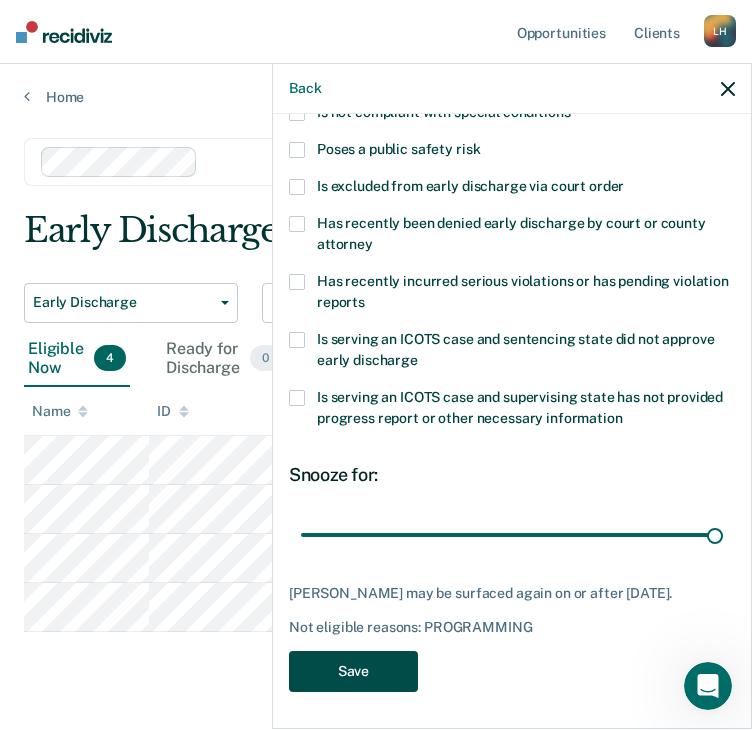 click on "Save" at bounding box center (353, 671) 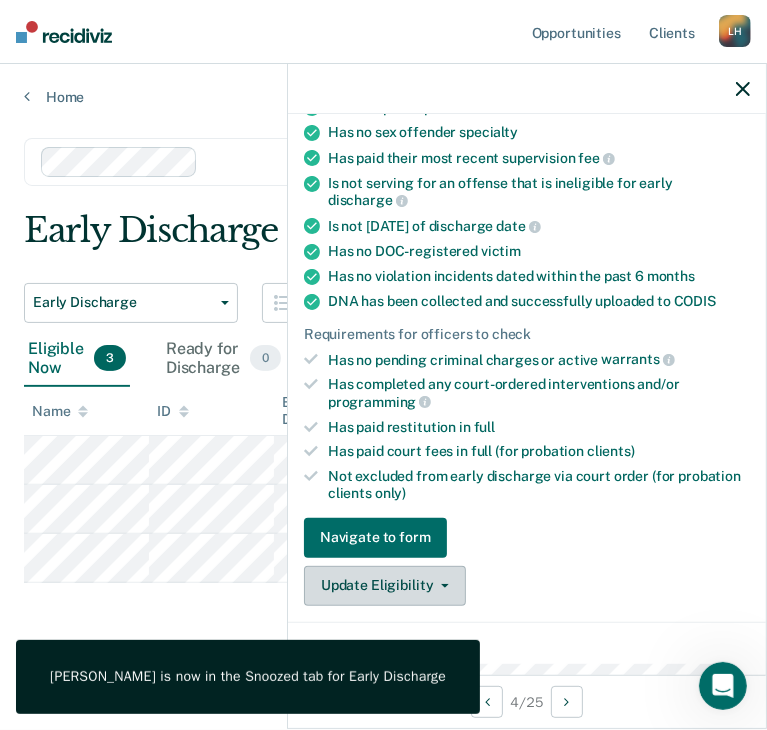click on "Update Eligibility" at bounding box center (385, 586) 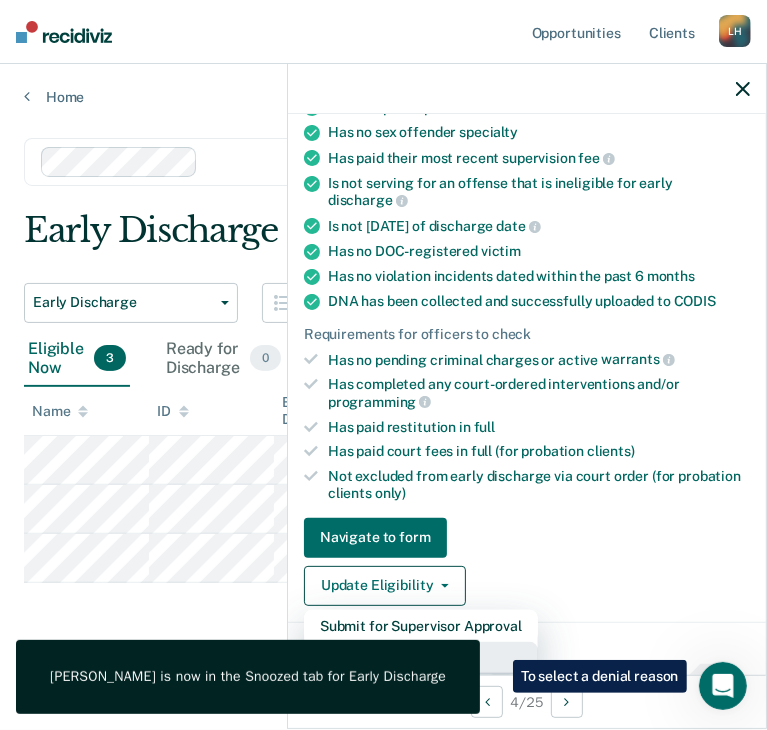 click on "Mark as Ineligible" at bounding box center [421, 658] 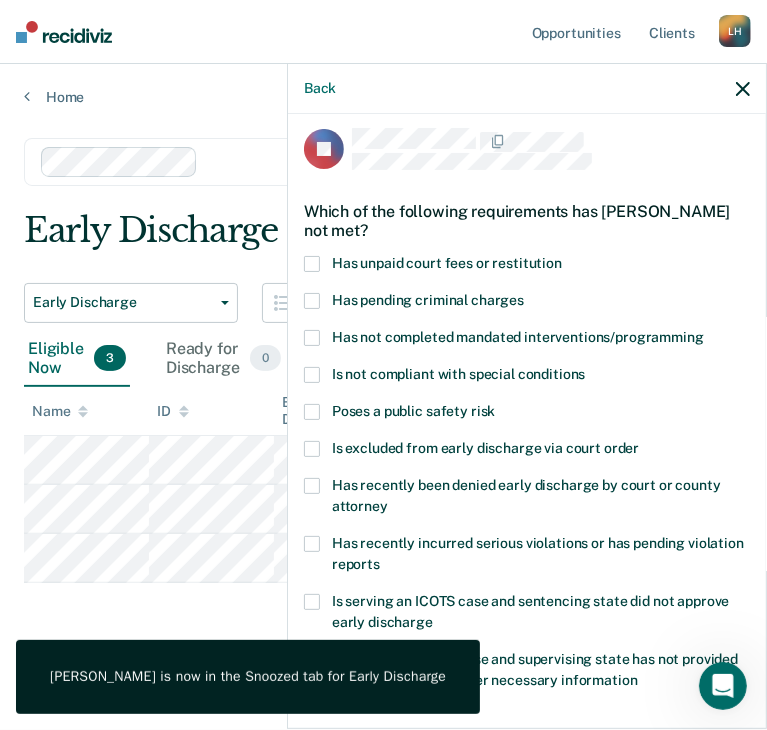 scroll, scrollTop: 0, scrollLeft: 0, axis: both 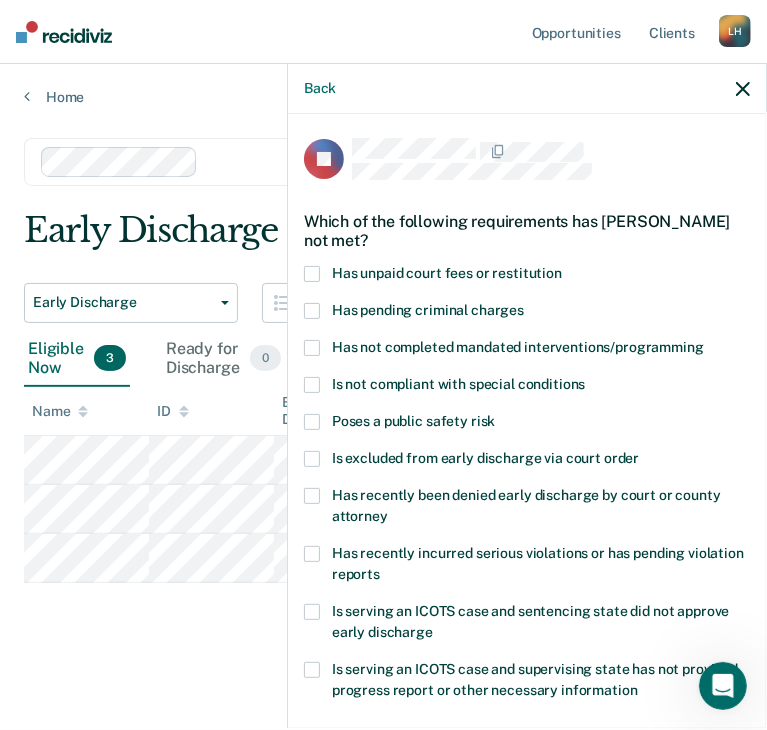 click on "Has unpaid court fees or restitution" at bounding box center [447, 273] 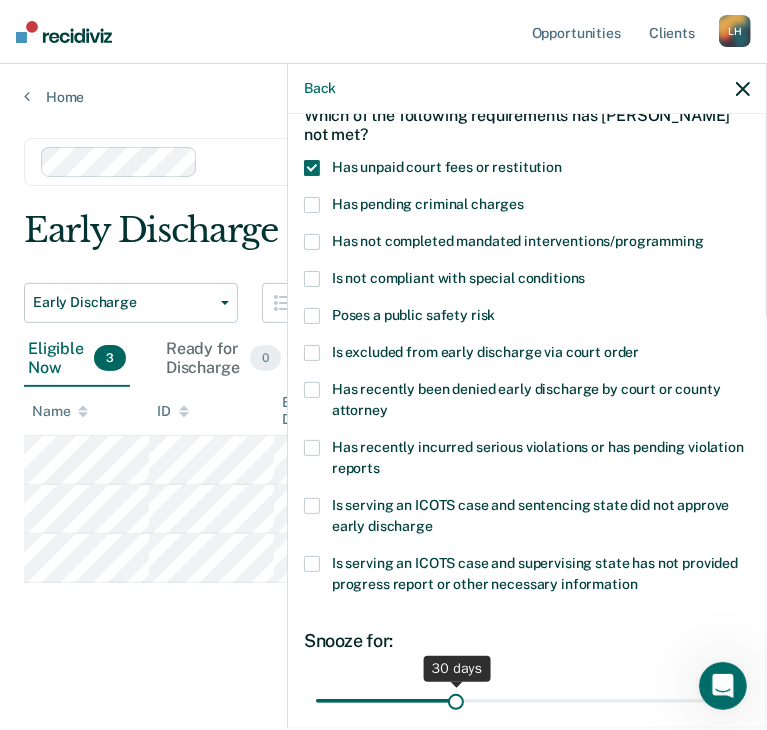 scroll, scrollTop: 272, scrollLeft: 0, axis: vertical 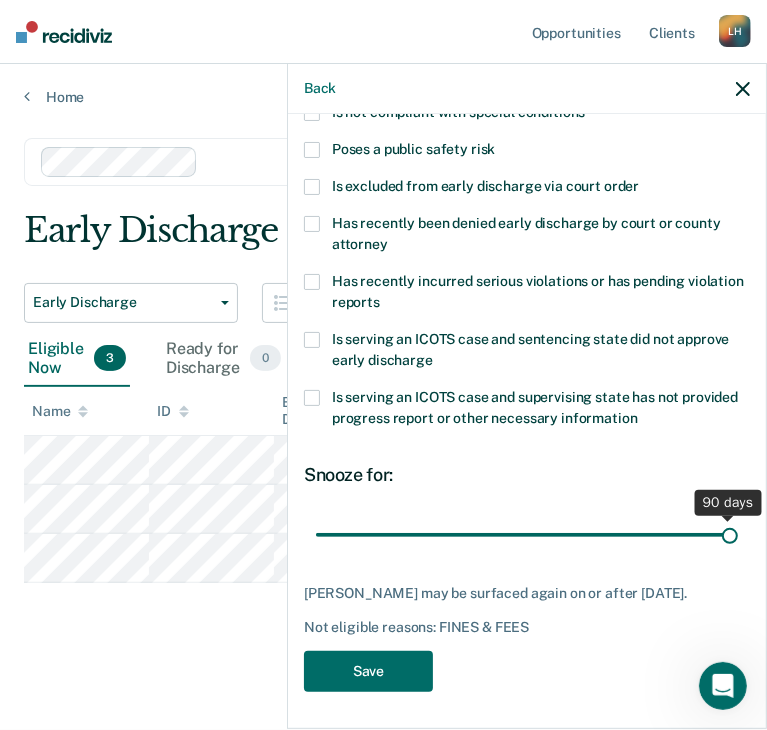 drag, startPoint x: 448, startPoint y: 527, endPoint x: 814, endPoint y: 527, distance: 366 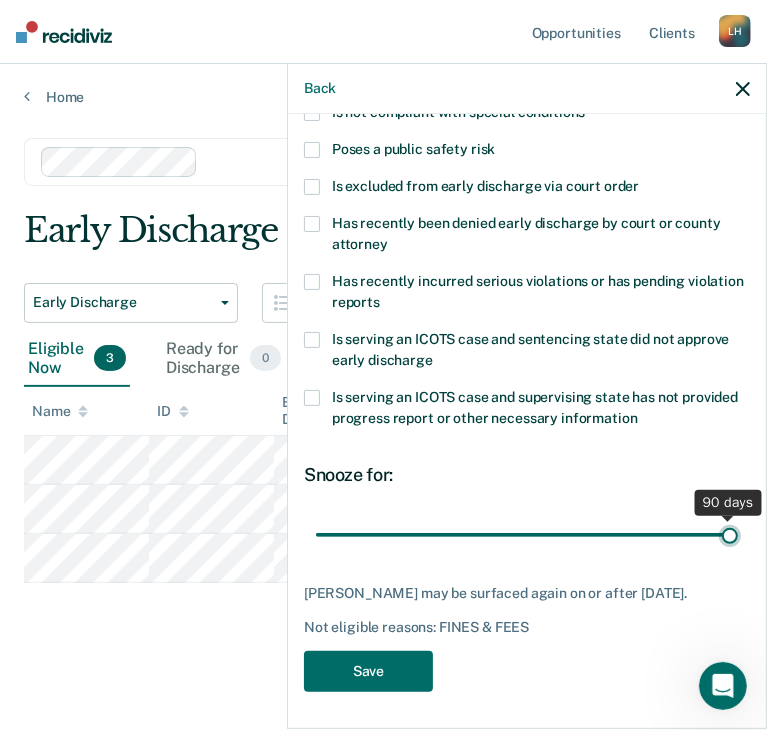 type on "90" 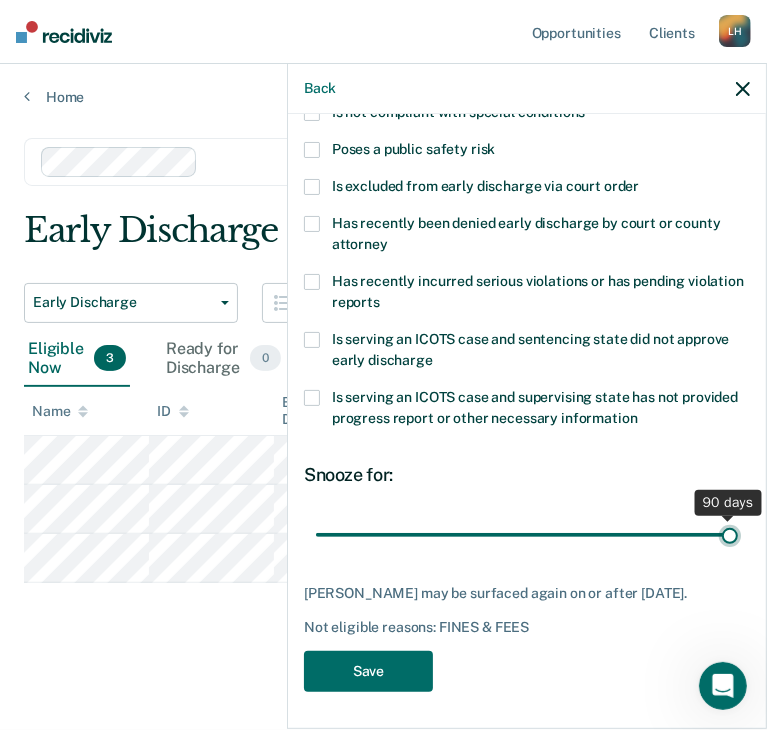 click at bounding box center (527, 535) 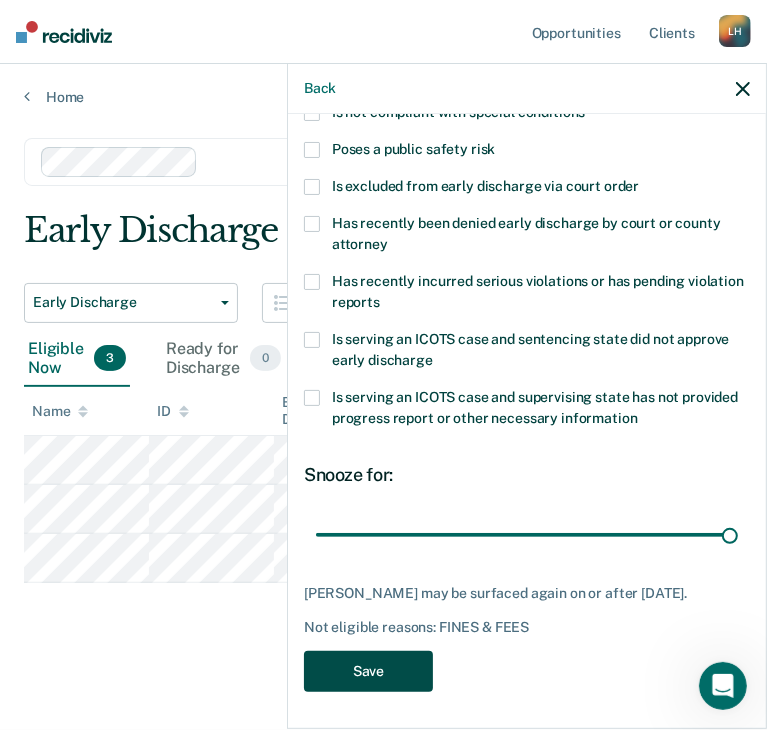 click on "Save" at bounding box center (368, 671) 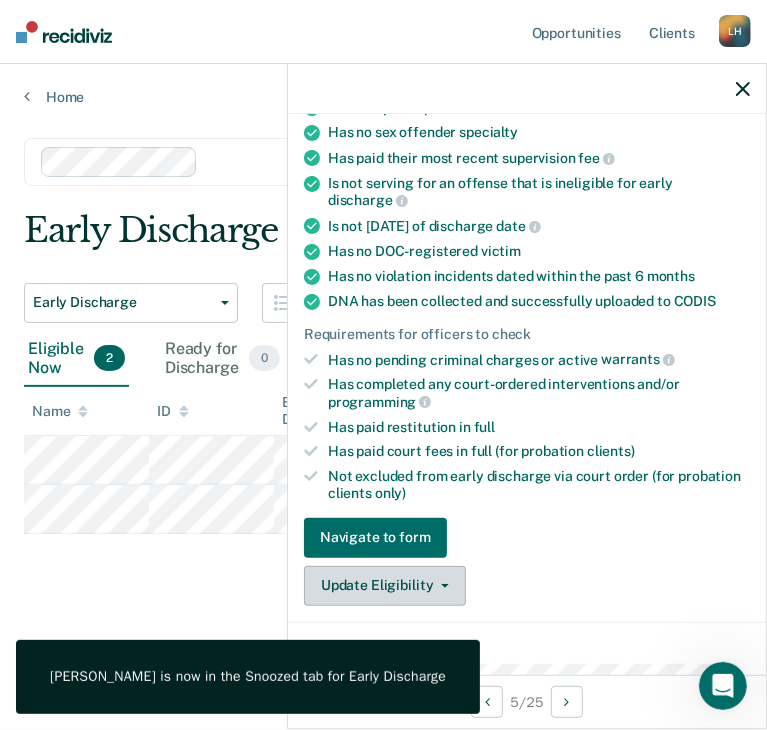 click on "Update Eligibility" at bounding box center [385, 586] 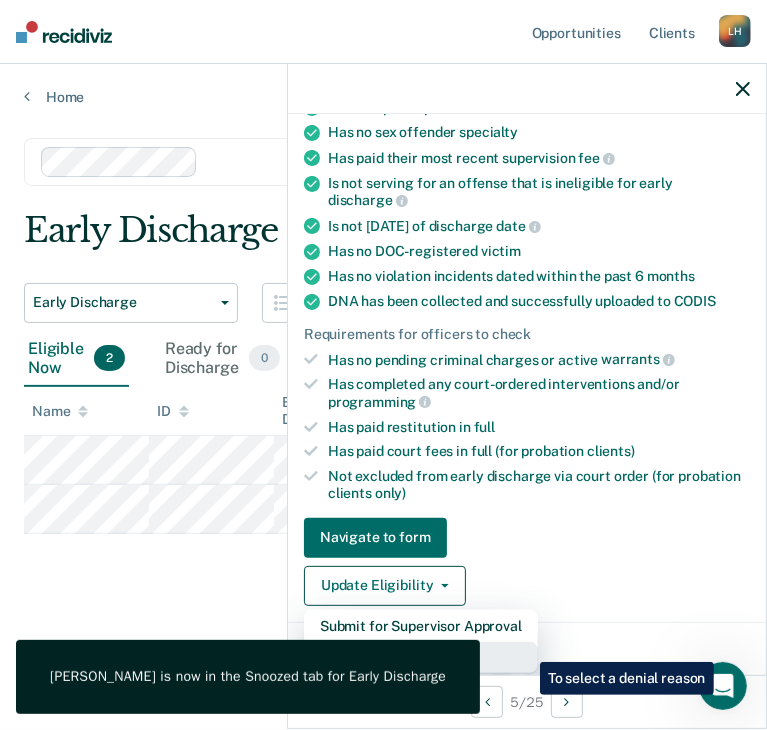 click on "Mark as Ineligible" at bounding box center (421, 658) 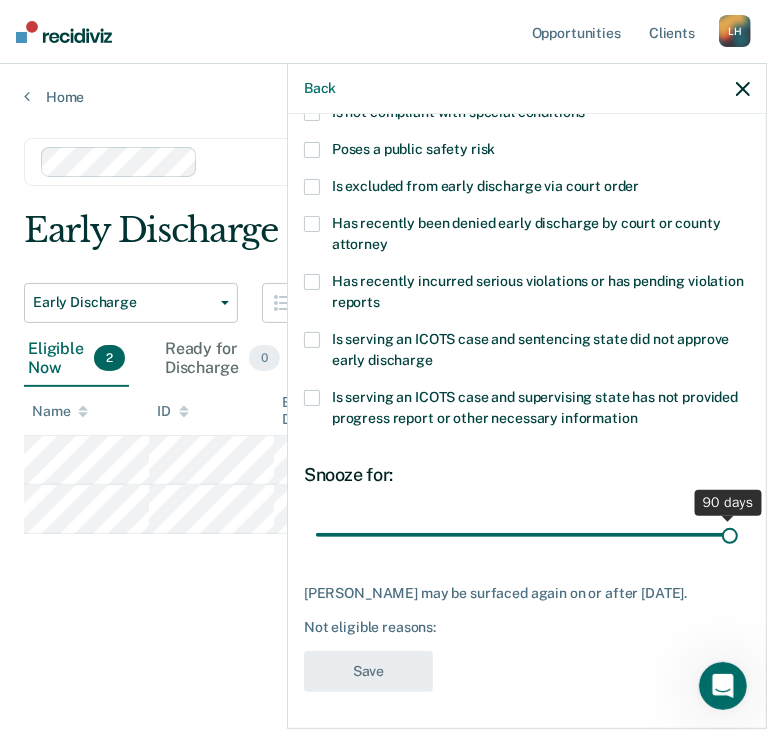 drag, startPoint x: 459, startPoint y: 531, endPoint x: 760, endPoint y: 534, distance: 301.01495 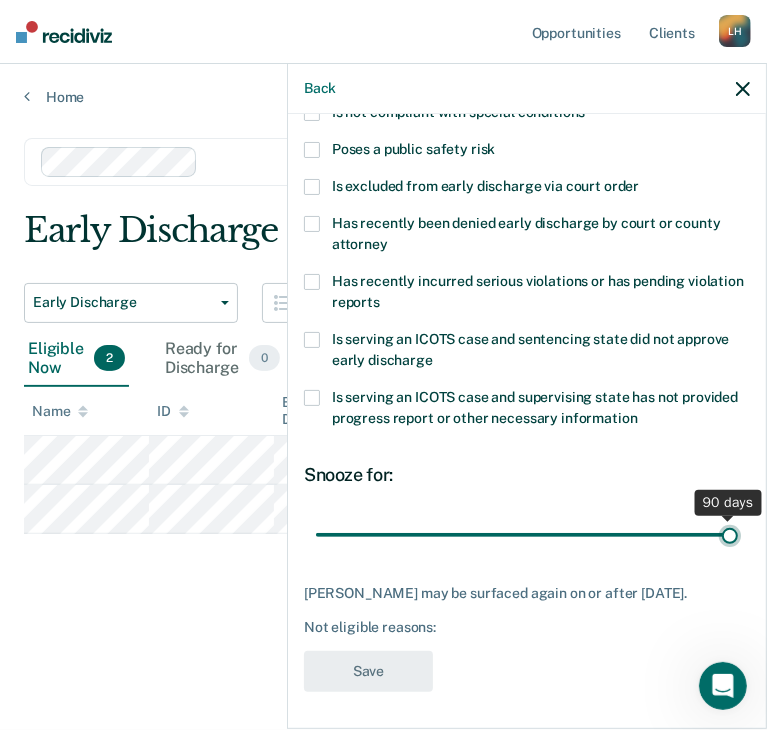 type on "90" 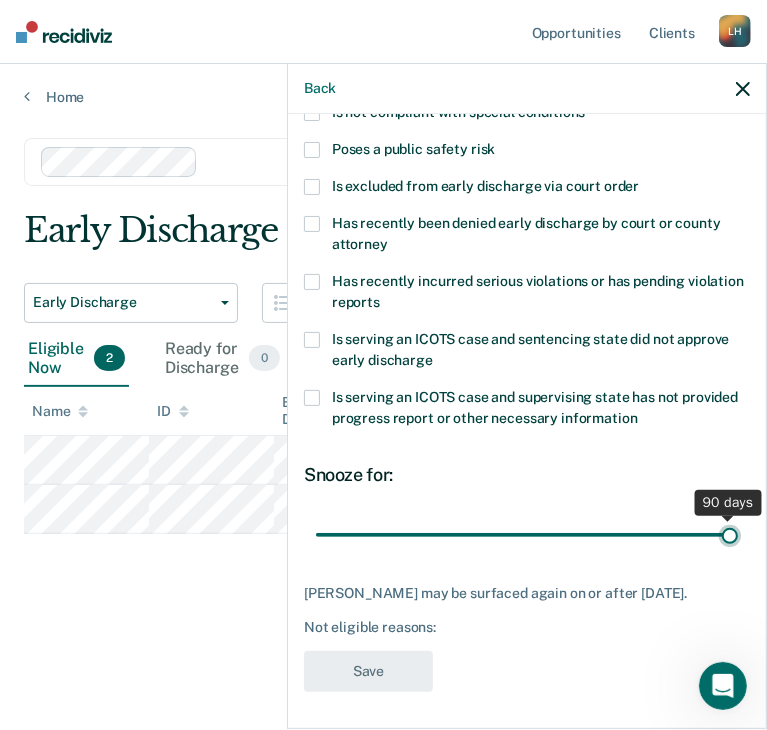 click at bounding box center (527, 535) 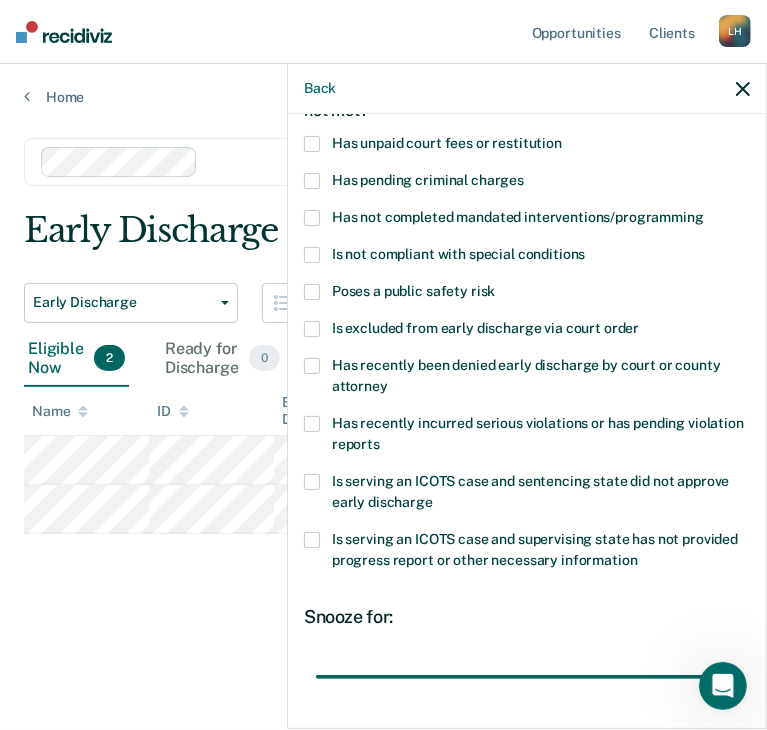 scroll, scrollTop: 0, scrollLeft: 0, axis: both 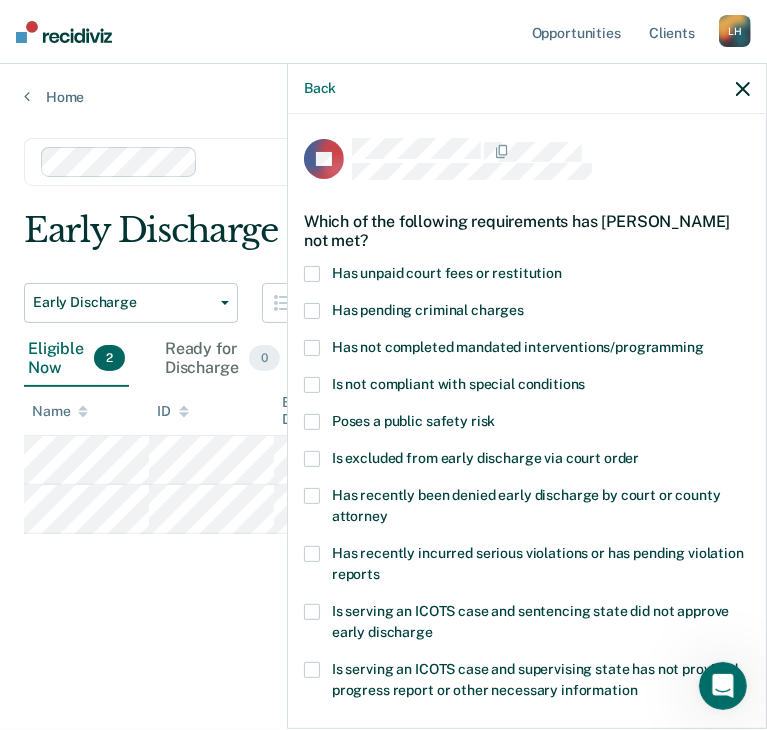 click on "Is excluded from early discharge via court order" at bounding box center [527, 461] 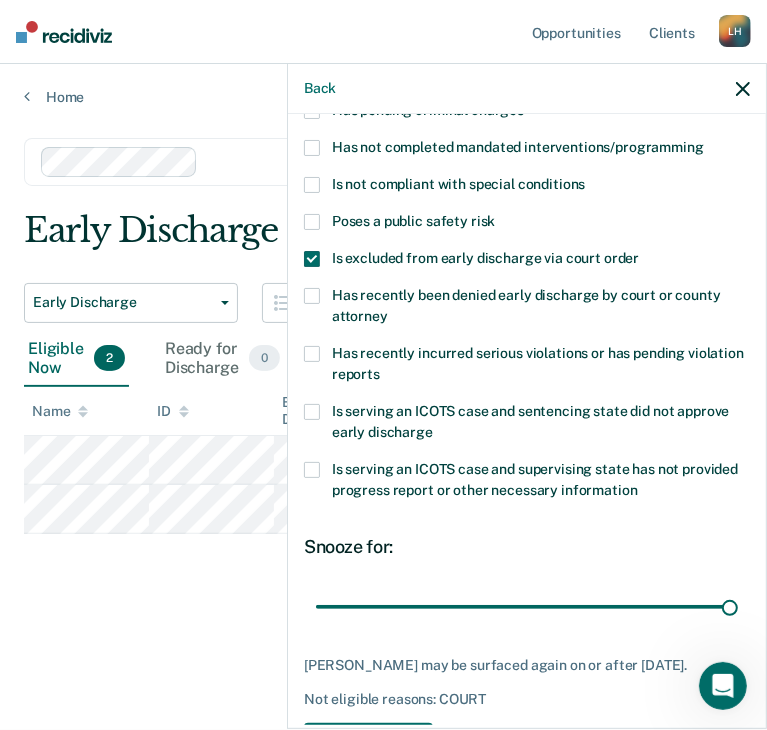 scroll, scrollTop: 289, scrollLeft: 0, axis: vertical 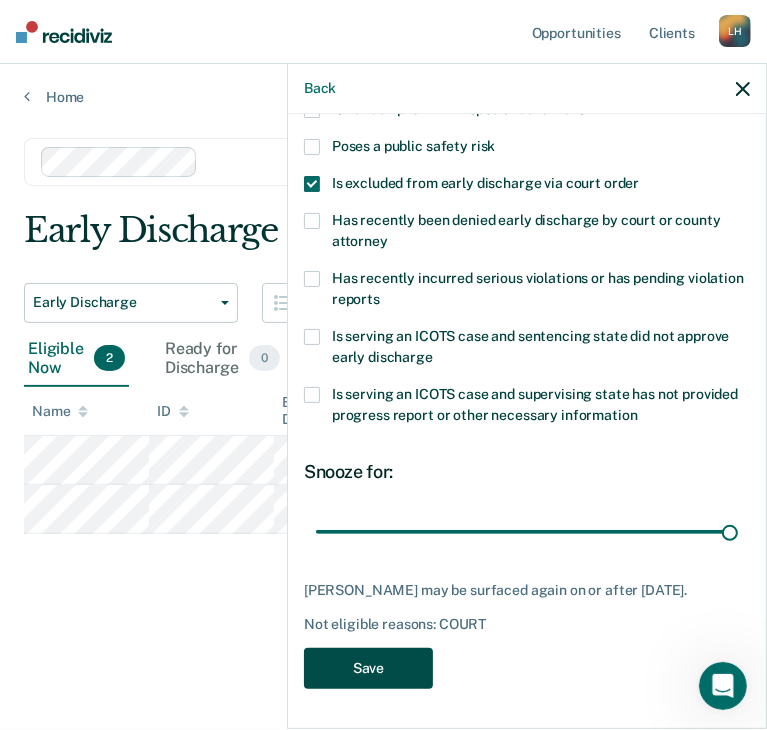 click on "Save" at bounding box center [368, 668] 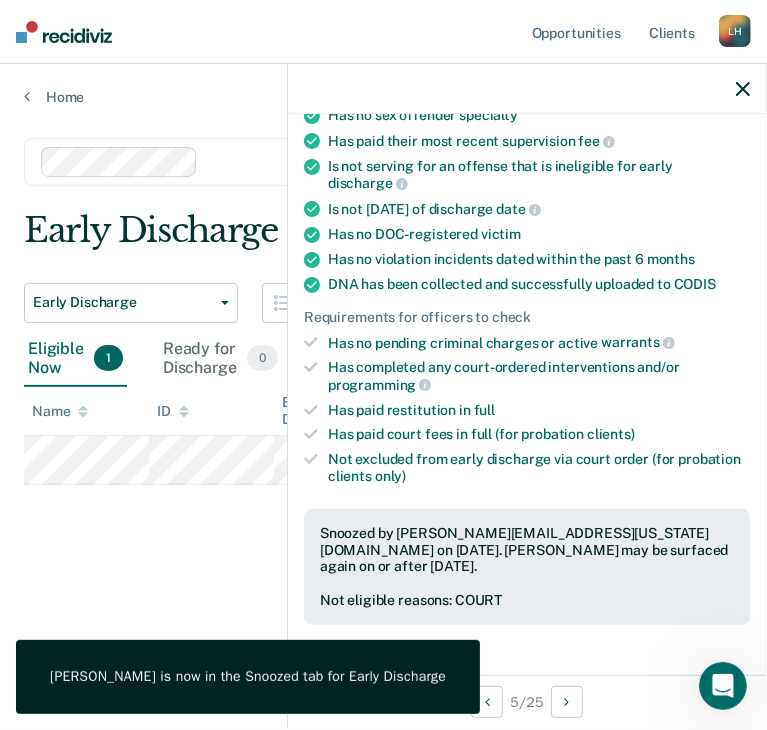 scroll, scrollTop: 356, scrollLeft: 0, axis: vertical 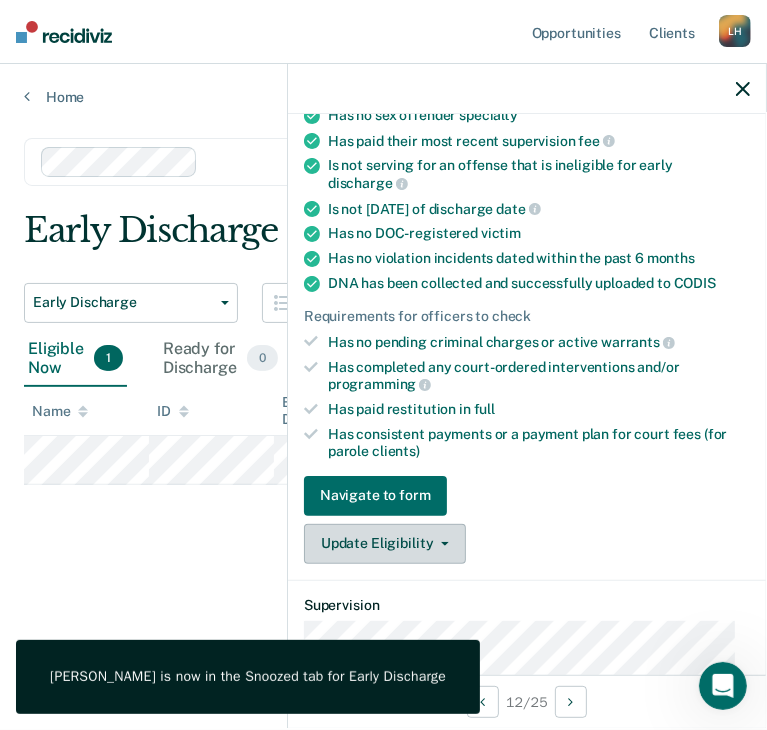 click on "Update Eligibility" at bounding box center [385, 544] 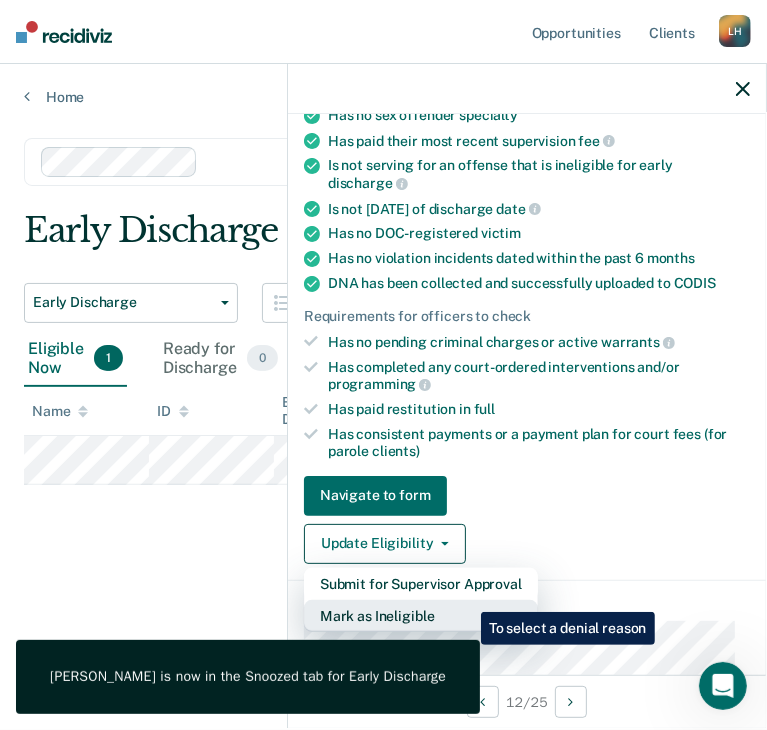 click on "Mark as Ineligible" at bounding box center [421, 616] 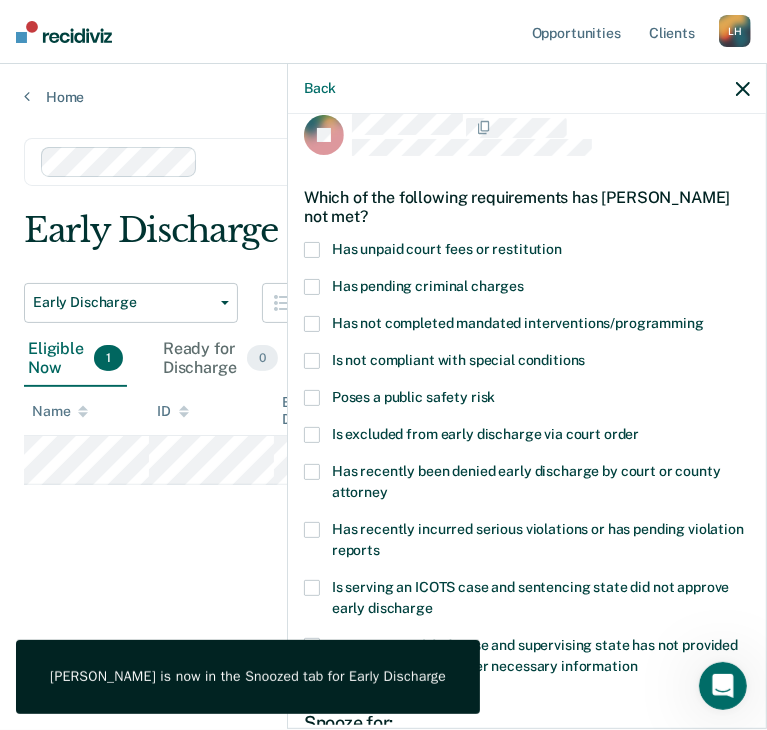 scroll, scrollTop: 0, scrollLeft: 0, axis: both 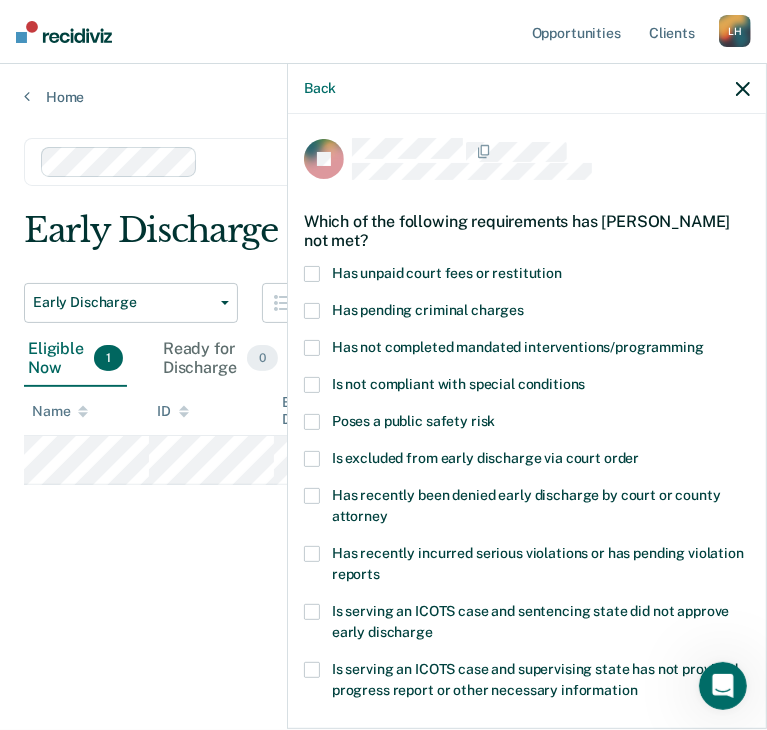 click on "Is not compliant with special conditions" at bounding box center (458, 384) 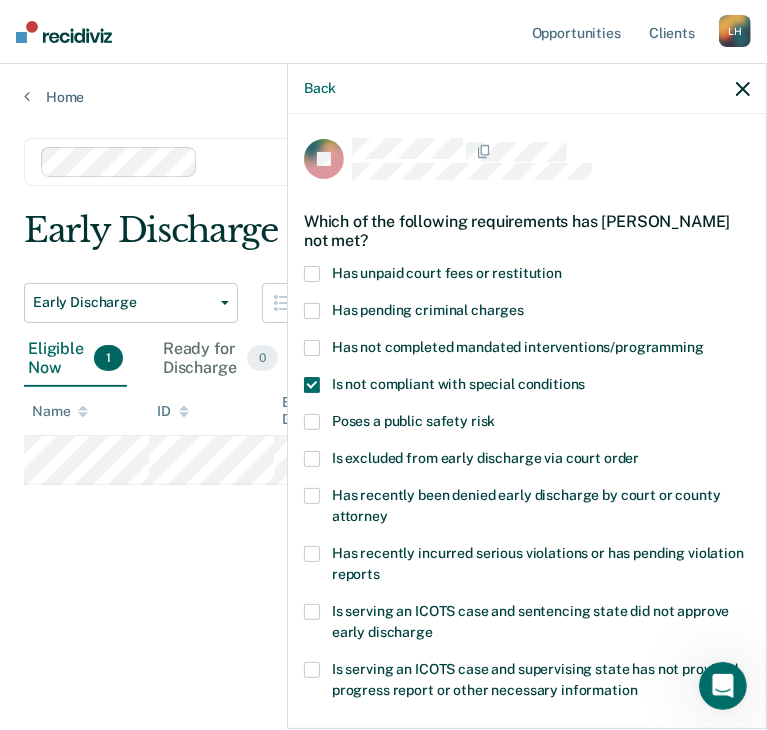 click on "Has unpaid court fees or restitution" at bounding box center (447, 273) 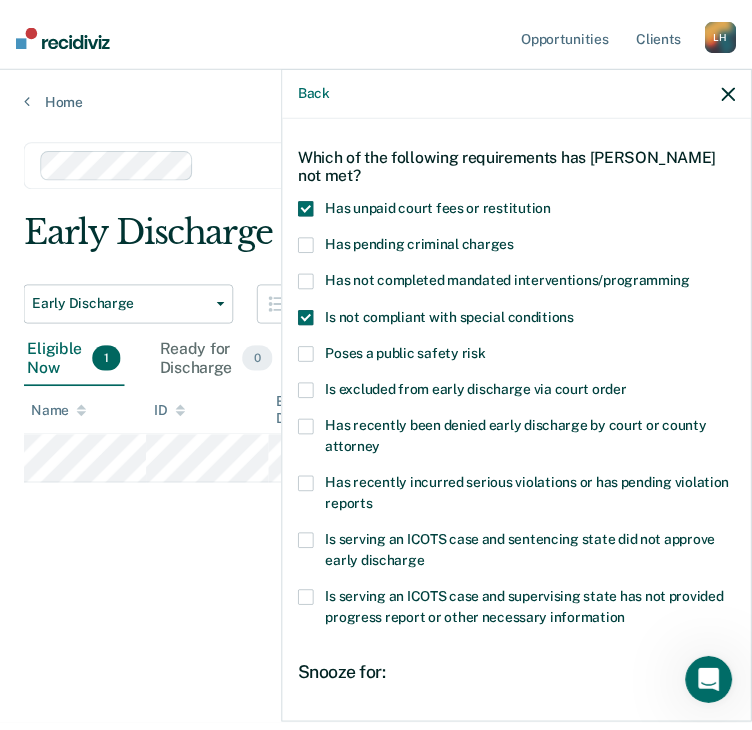 scroll, scrollTop: 272, scrollLeft: 0, axis: vertical 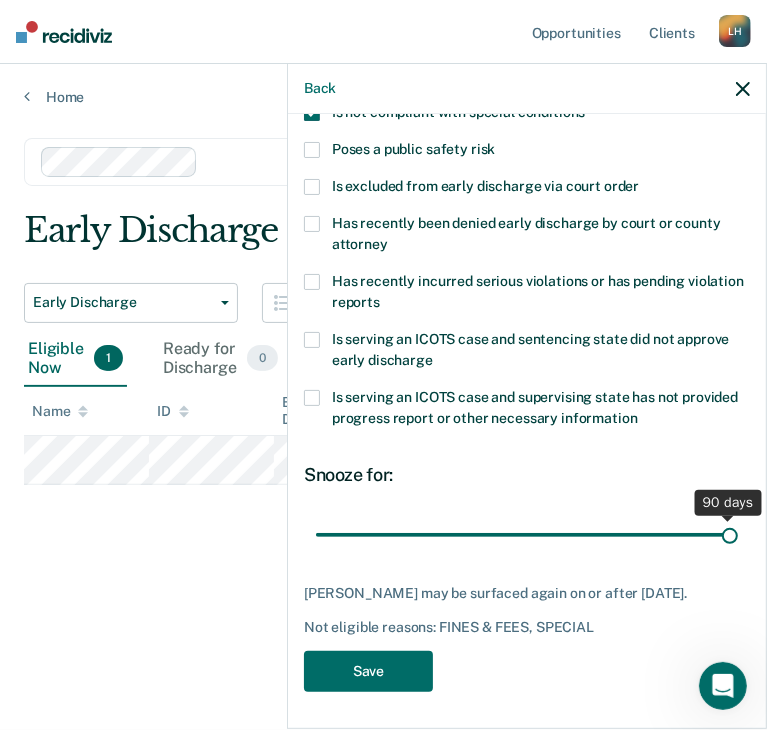 drag, startPoint x: 452, startPoint y: 536, endPoint x: 894, endPoint y: 535, distance: 442.00113 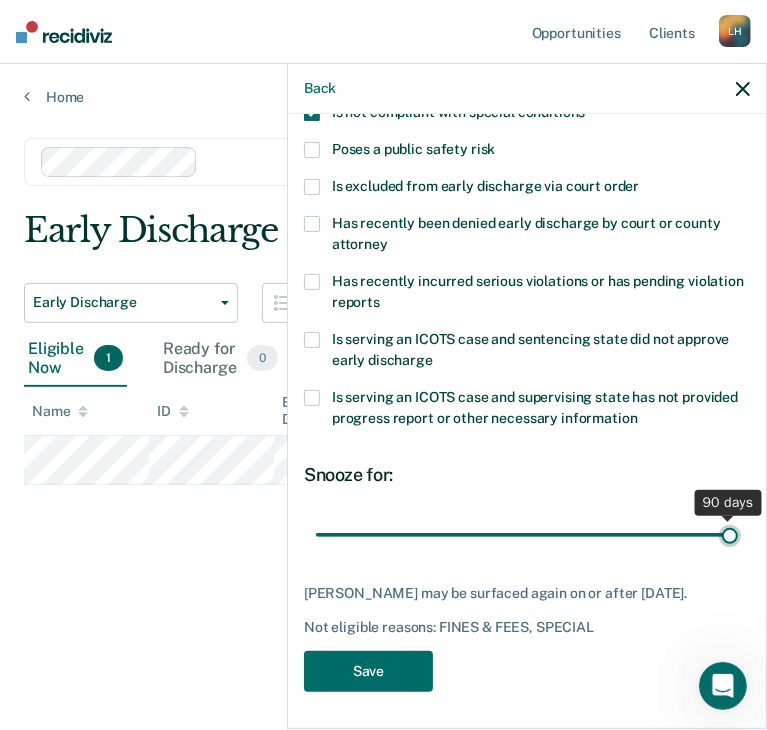 type on "90" 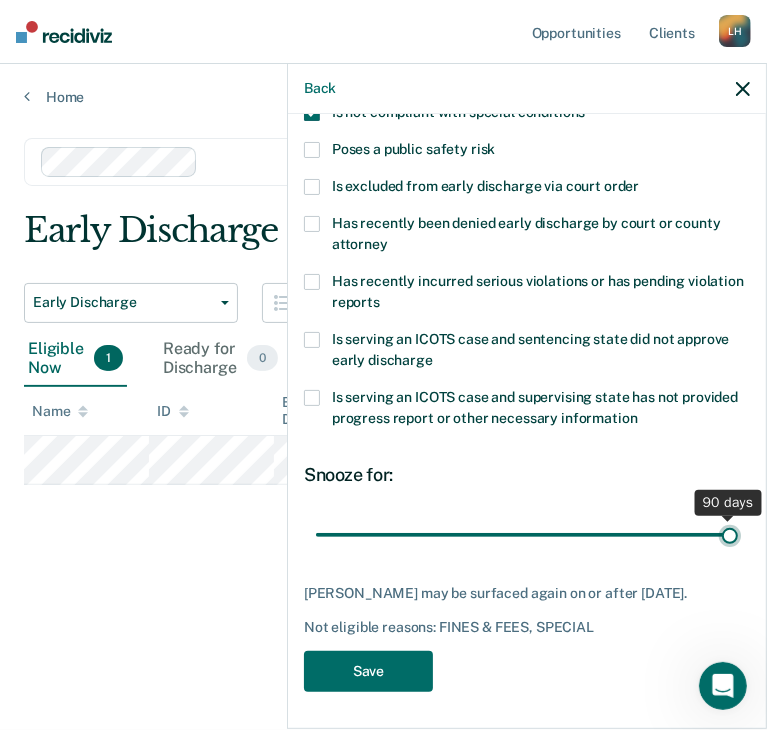 click at bounding box center (527, 535) 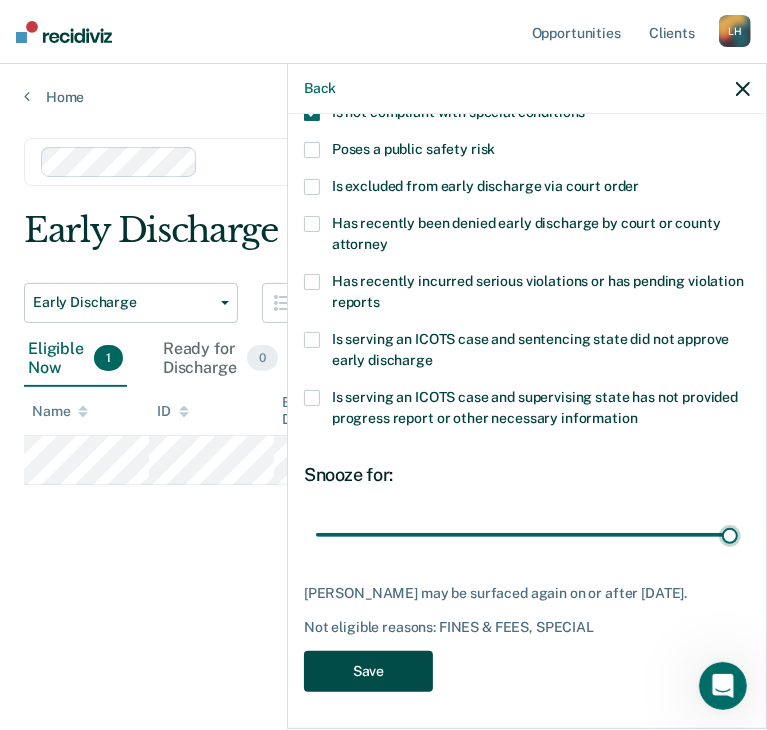 drag, startPoint x: 376, startPoint y: 661, endPoint x: 365, endPoint y: 653, distance: 13.601471 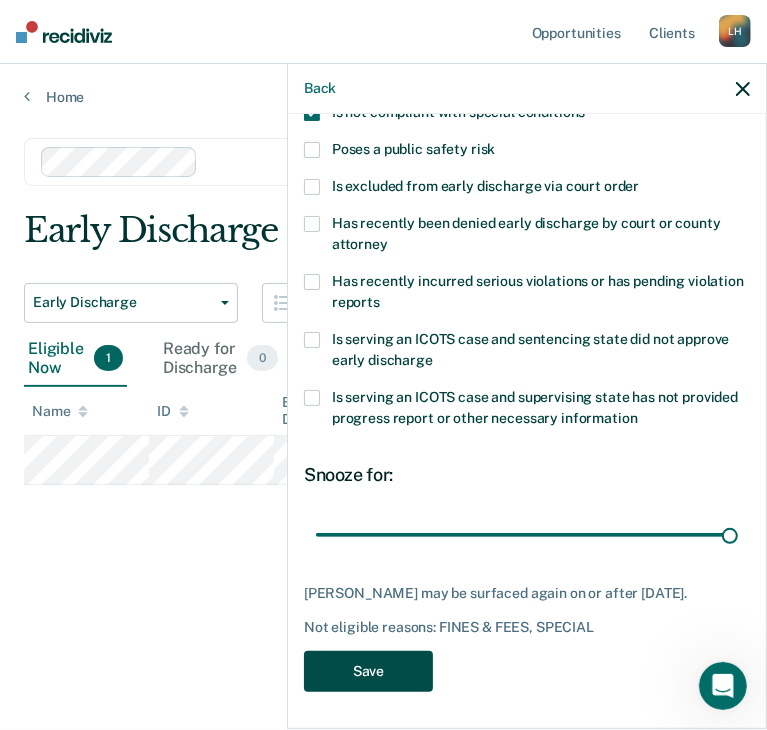 click on "Save" at bounding box center [368, 671] 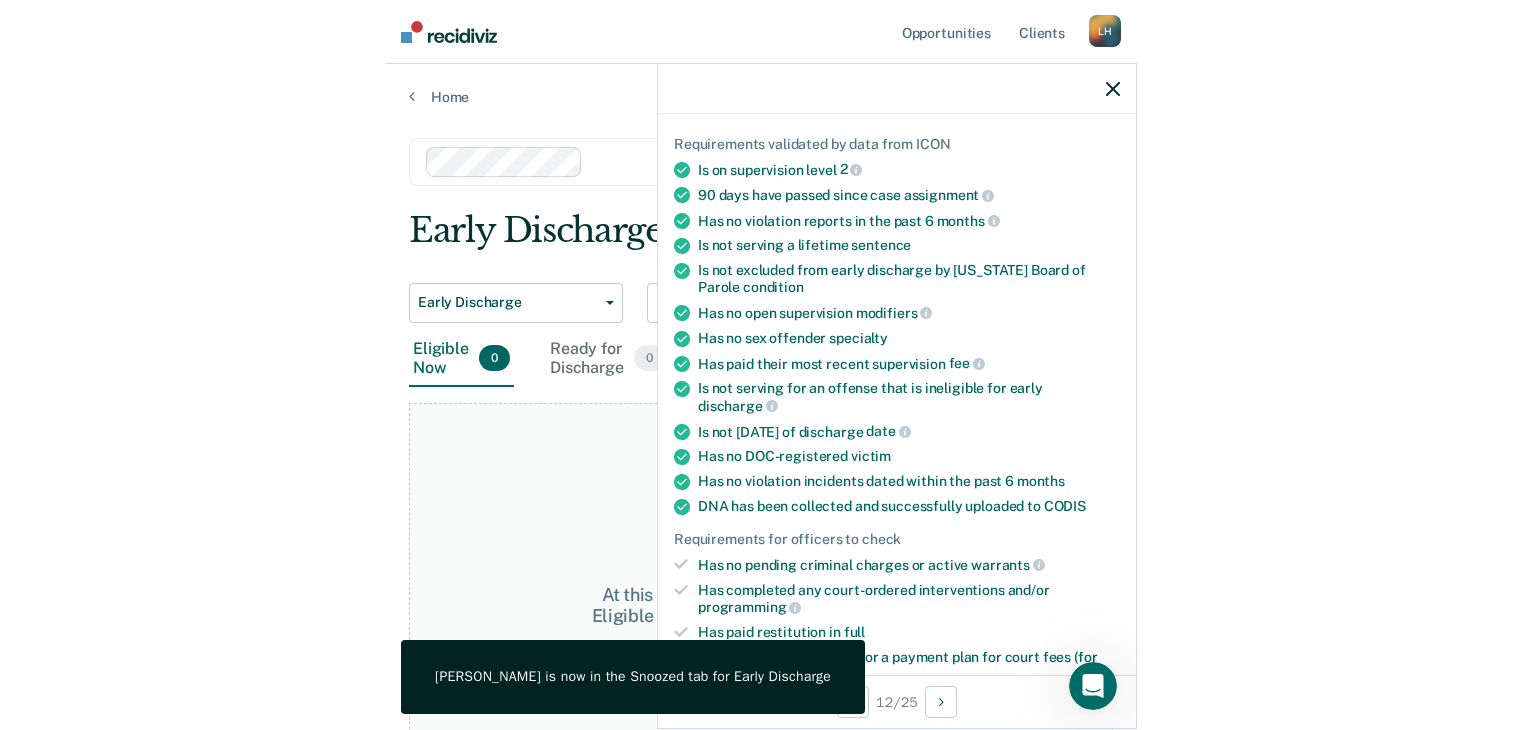 scroll, scrollTop: 0, scrollLeft: 0, axis: both 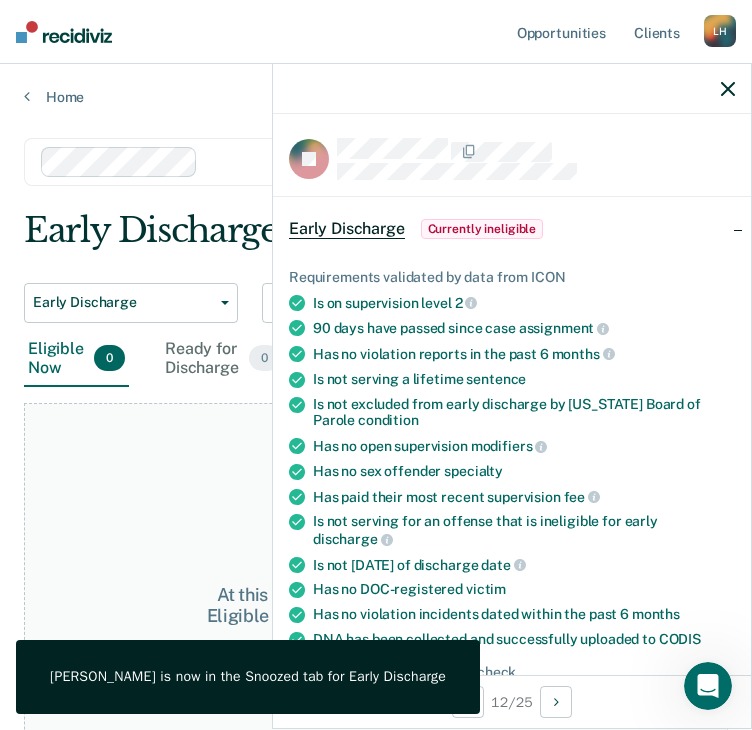 click at bounding box center (512, 89) 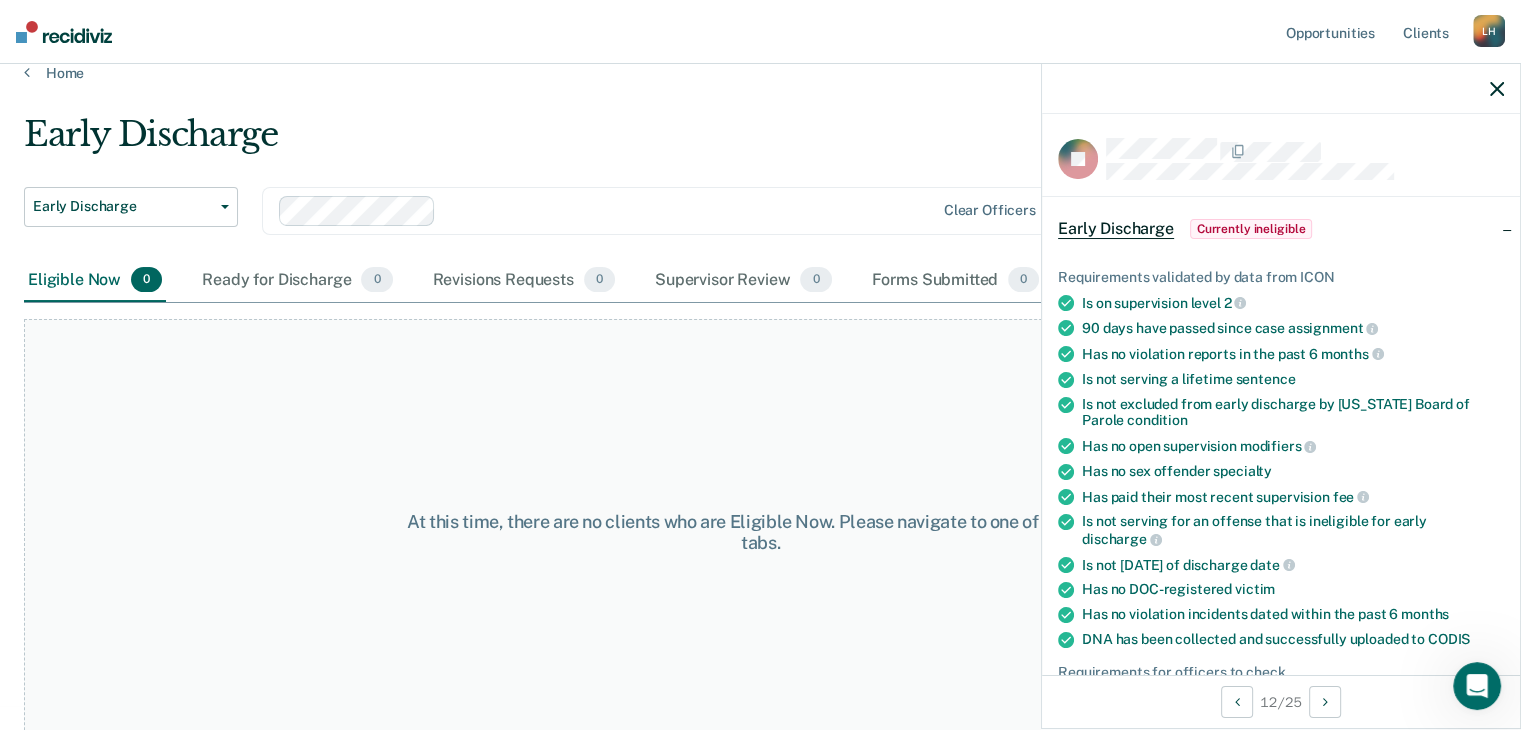 scroll, scrollTop: 37, scrollLeft: 0, axis: vertical 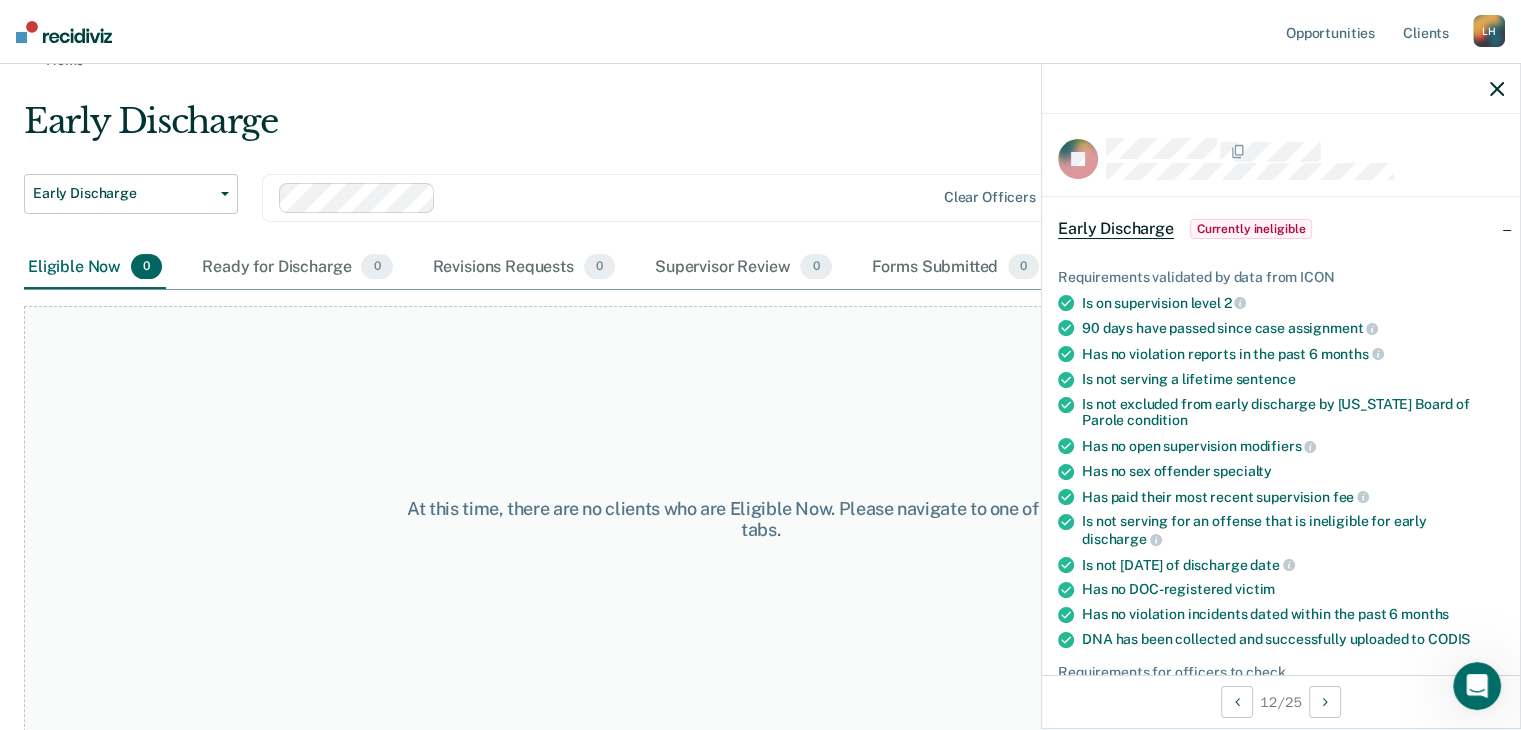 click at bounding box center [1497, 88] 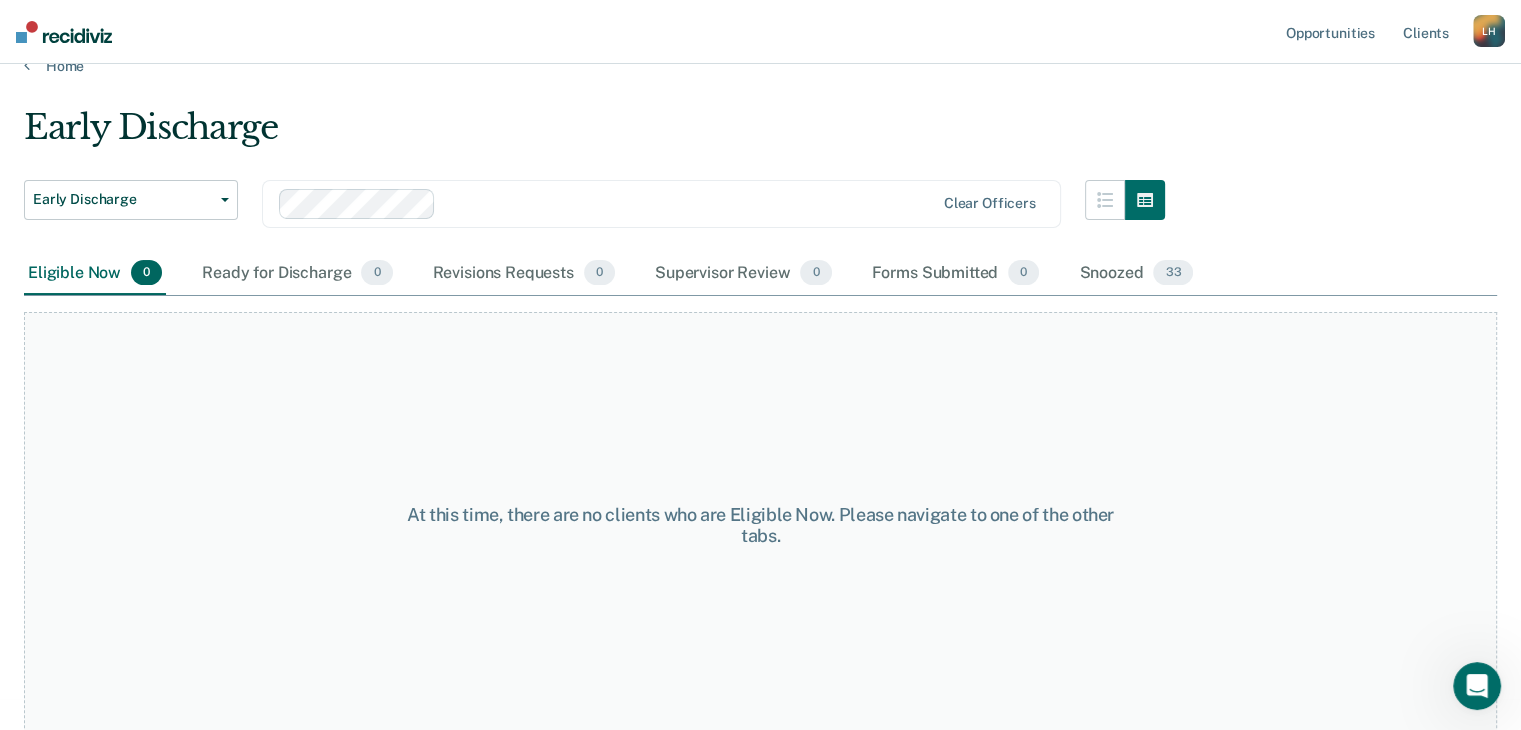 scroll, scrollTop: 37, scrollLeft: 0, axis: vertical 